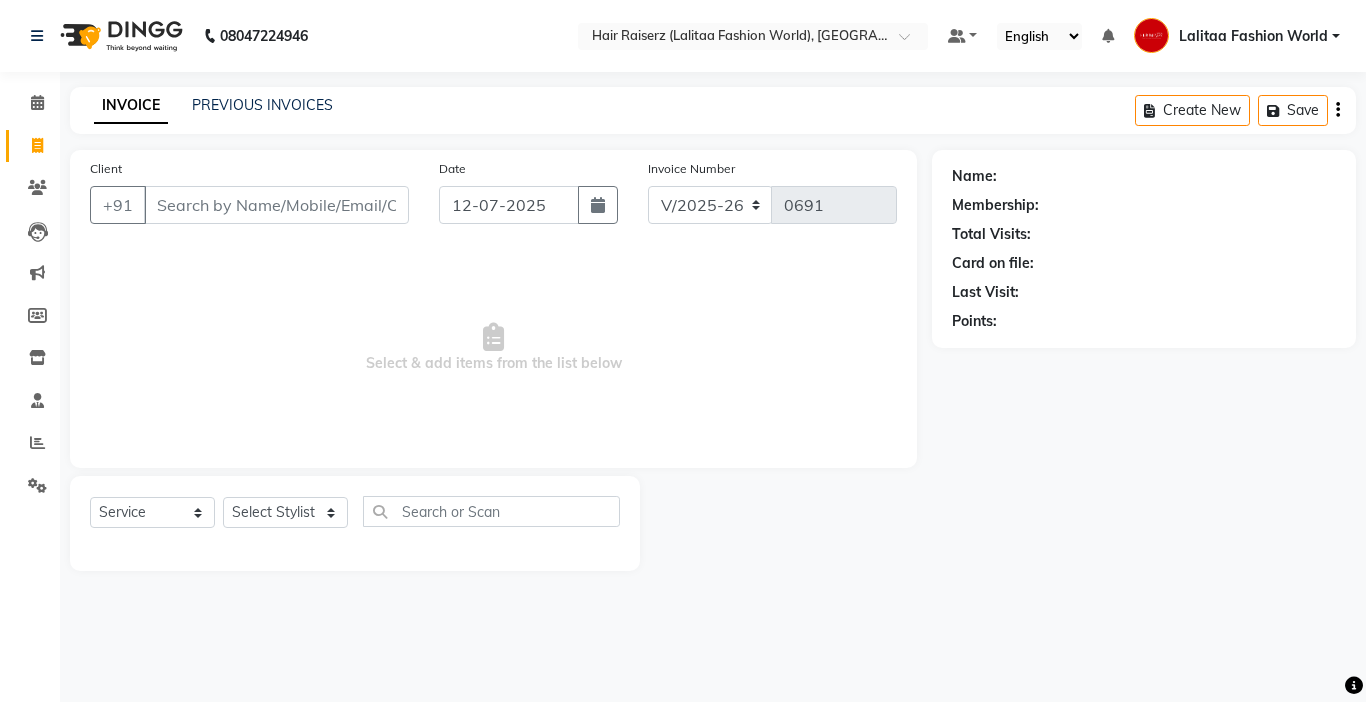 select on "7098" 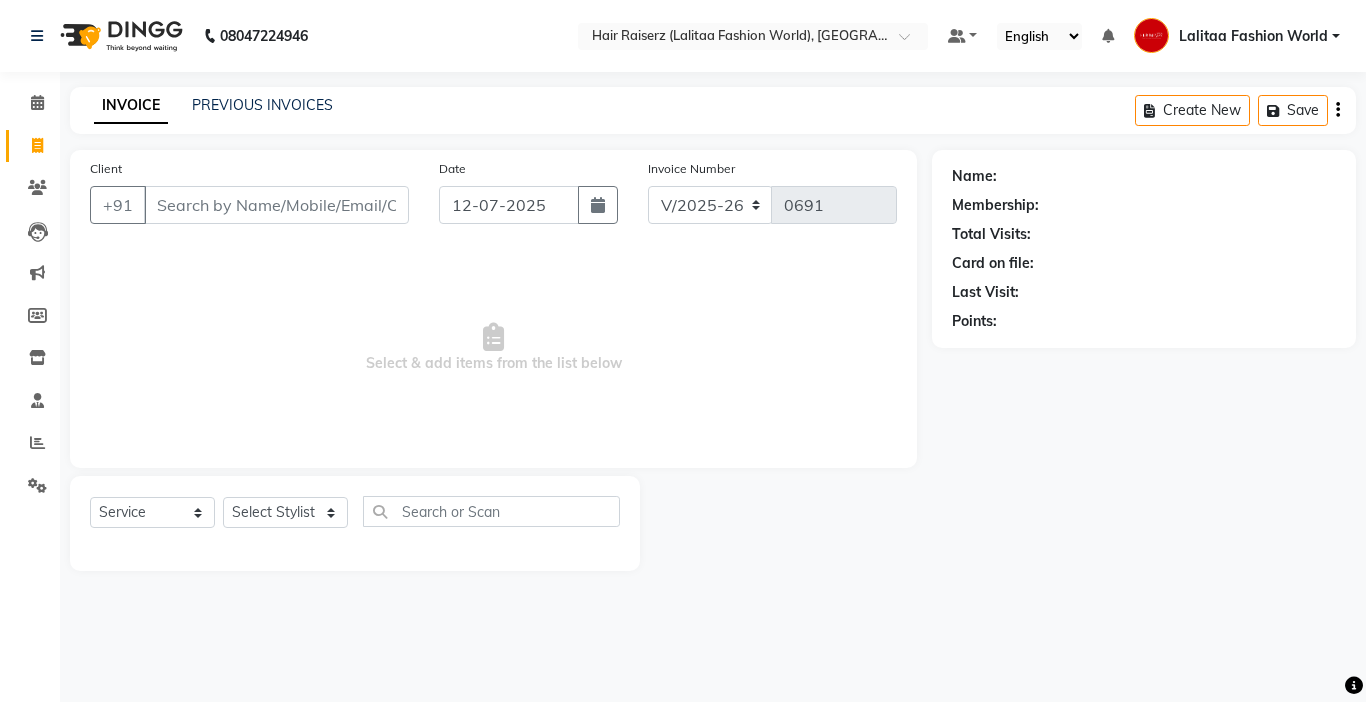 scroll, scrollTop: 0, scrollLeft: 0, axis: both 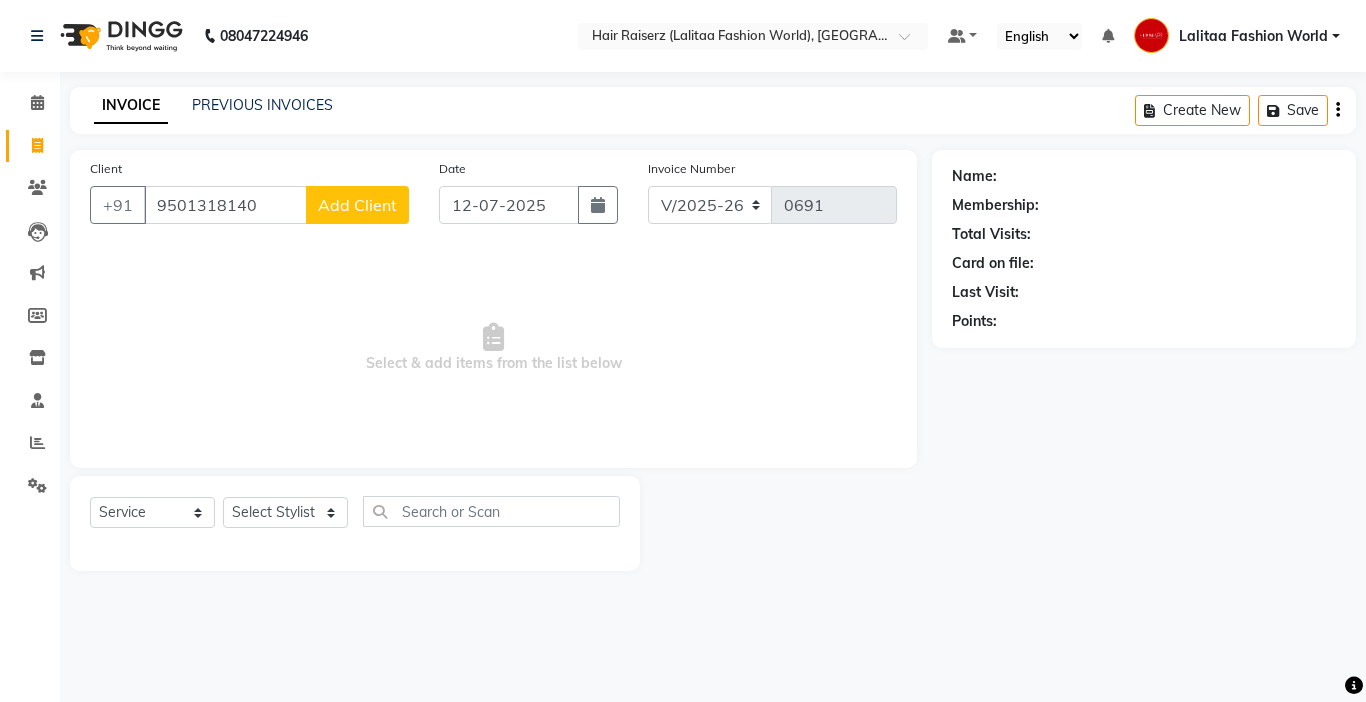 type on "9501318140" 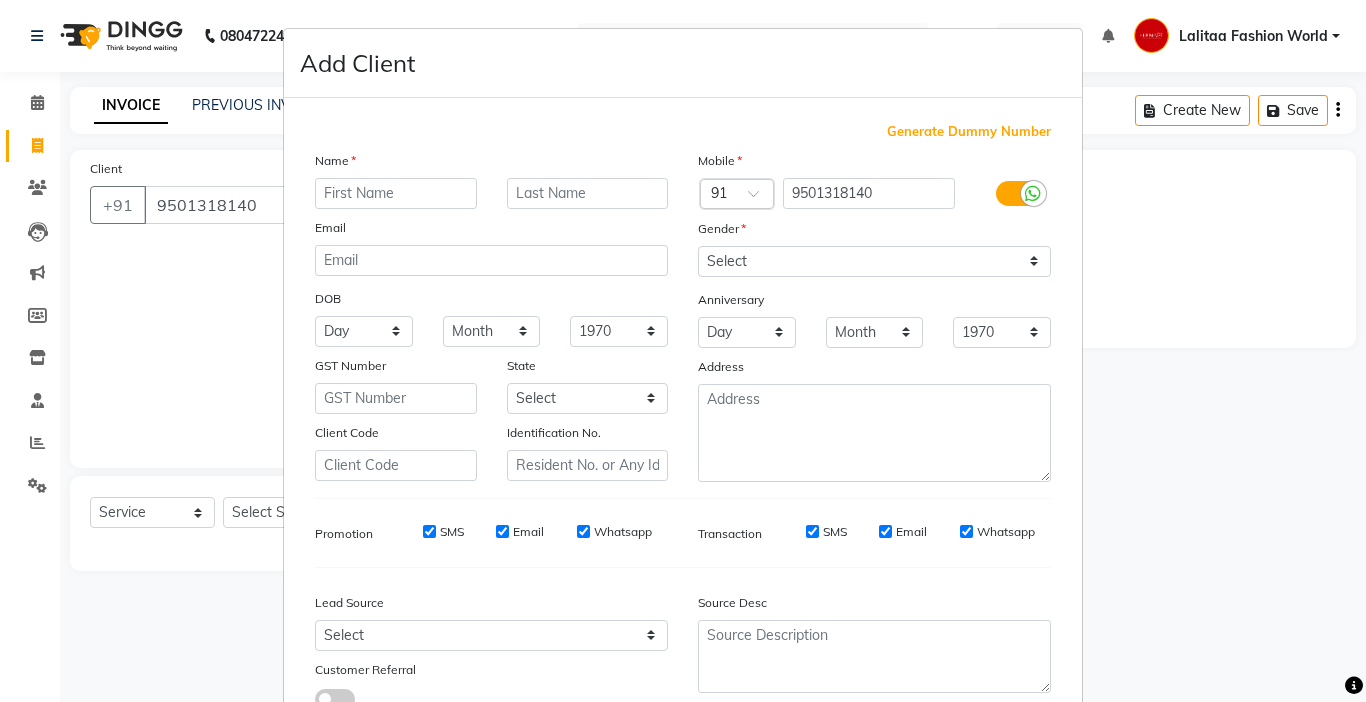 click at bounding box center (396, 193) 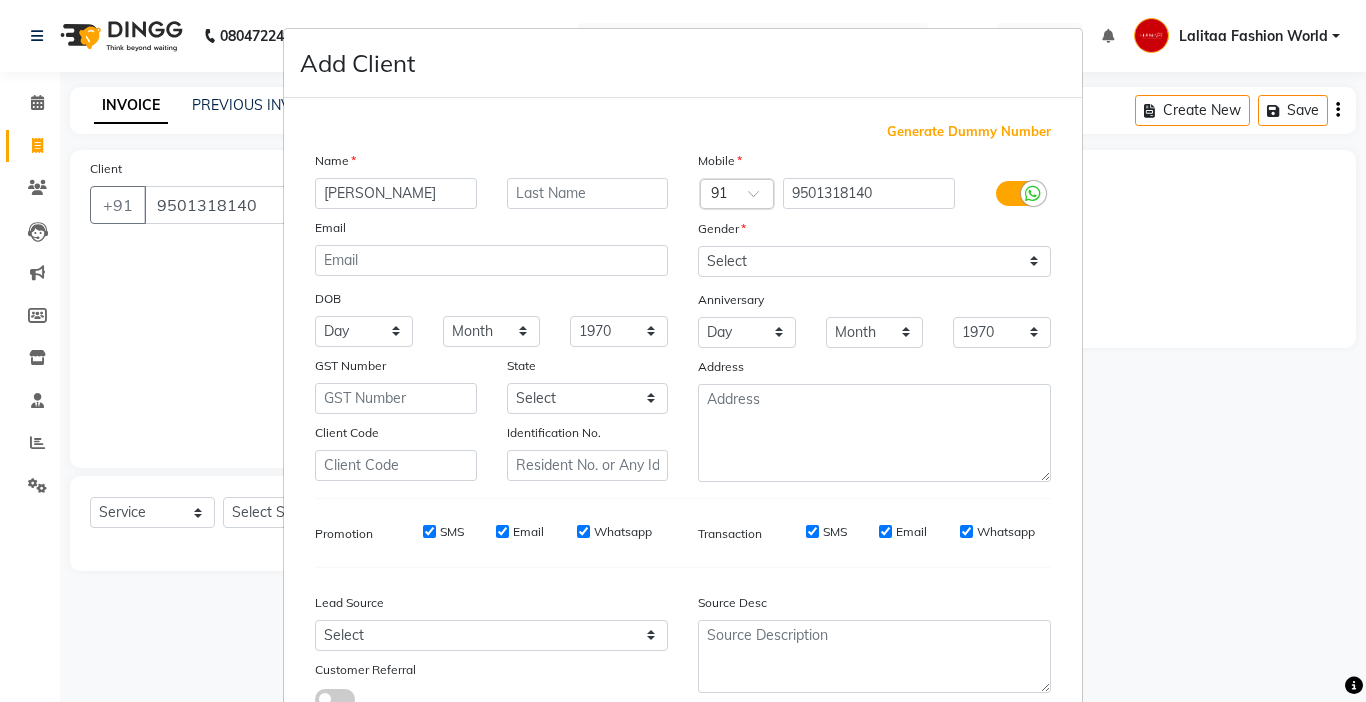 type on "[PERSON_NAME]" 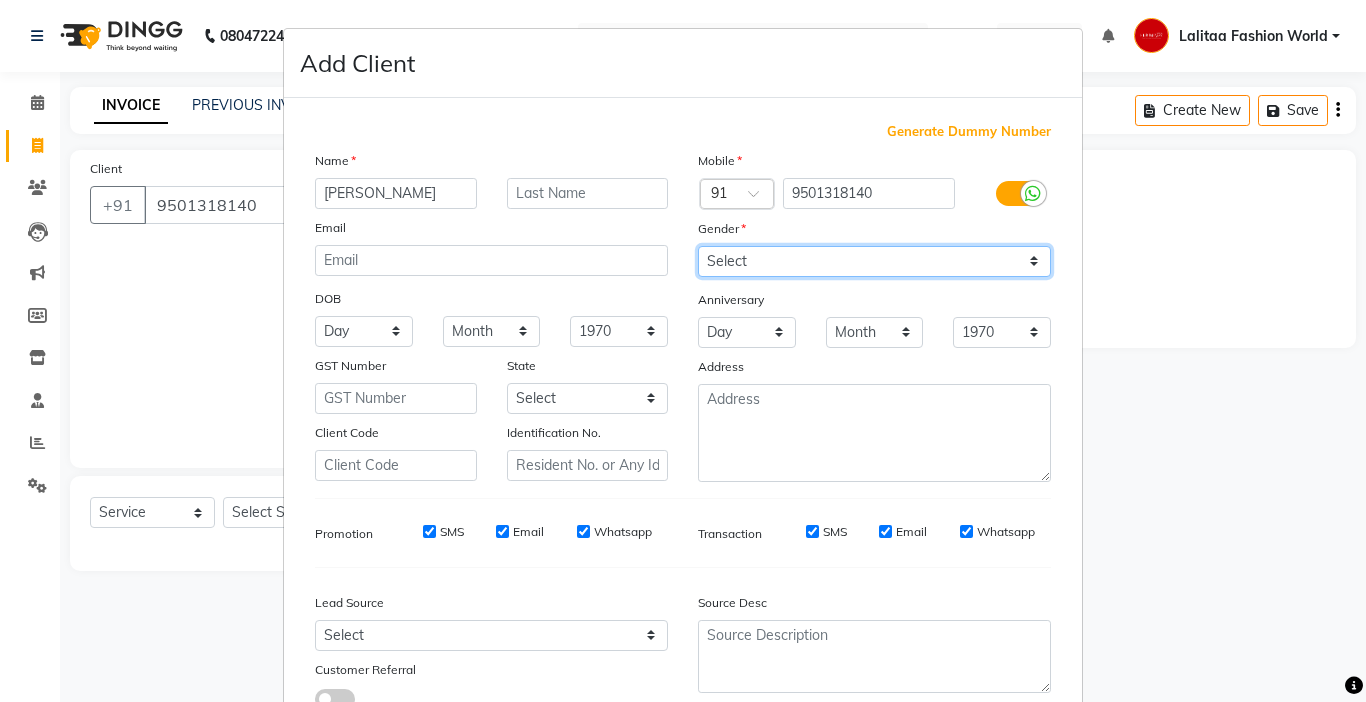 click on "Select [DEMOGRAPHIC_DATA] [DEMOGRAPHIC_DATA] Other Prefer Not To Say" at bounding box center [874, 261] 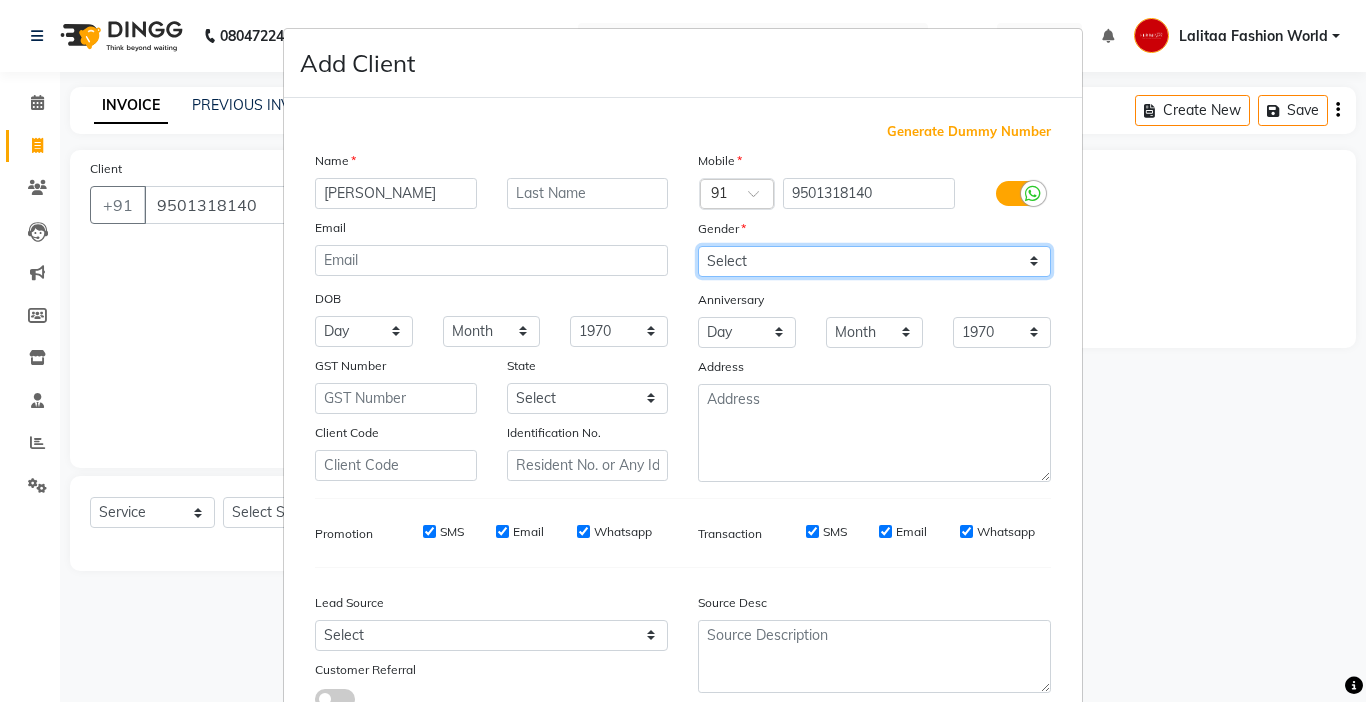 select on "[DEMOGRAPHIC_DATA]" 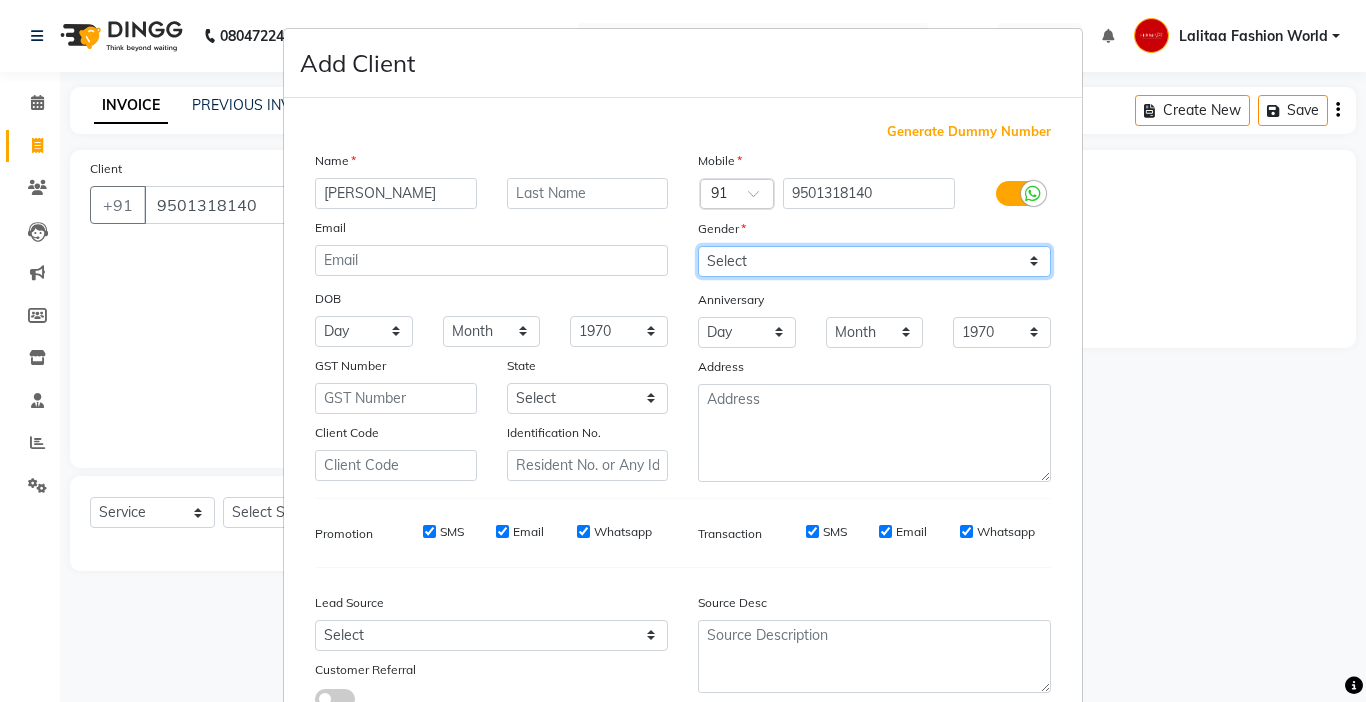 click on "Select [DEMOGRAPHIC_DATA] [DEMOGRAPHIC_DATA] Other Prefer Not To Say" at bounding box center (874, 261) 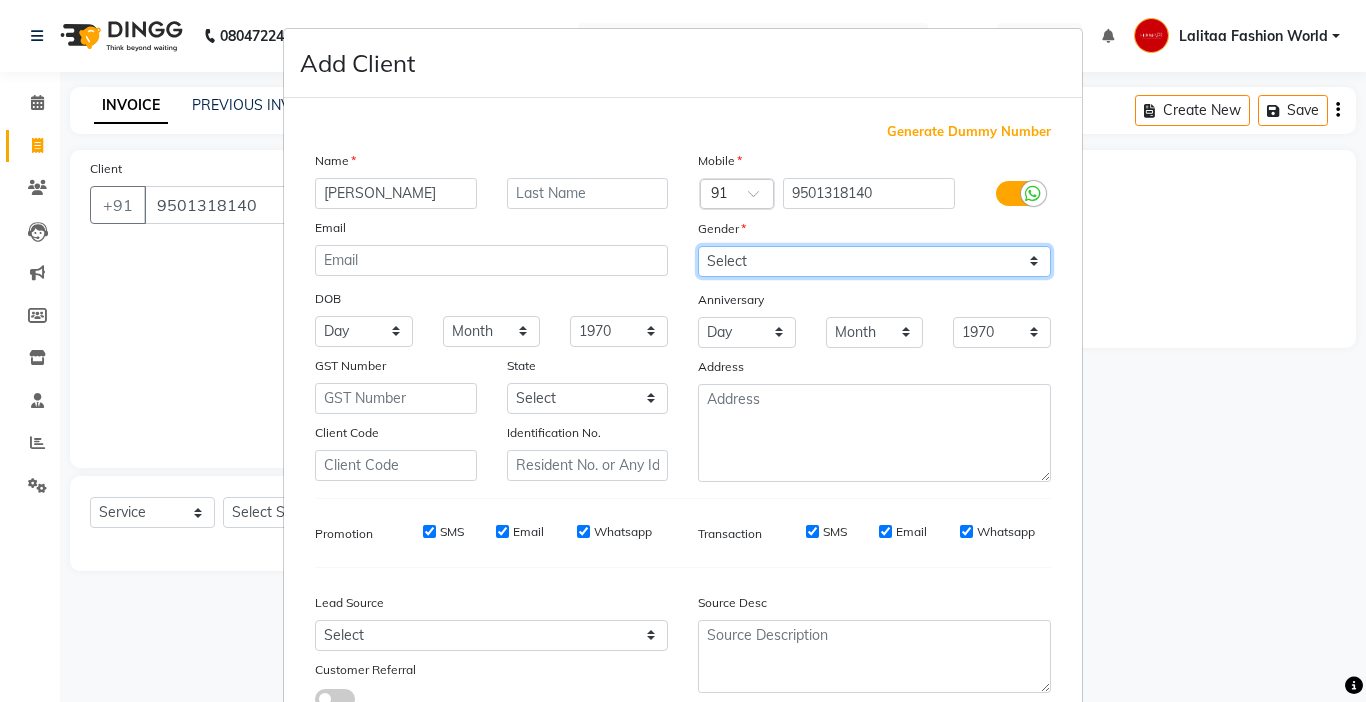 scroll, scrollTop: 147, scrollLeft: 0, axis: vertical 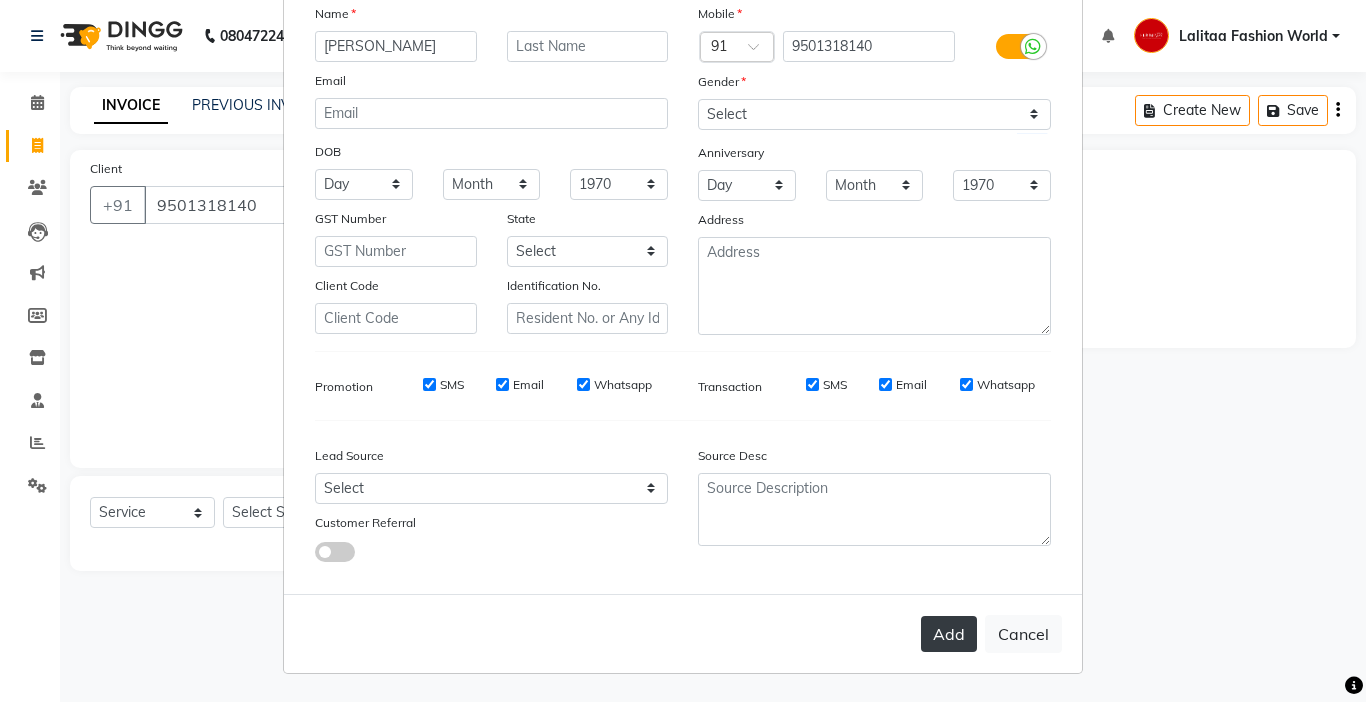 click on "Add" at bounding box center [949, 634] 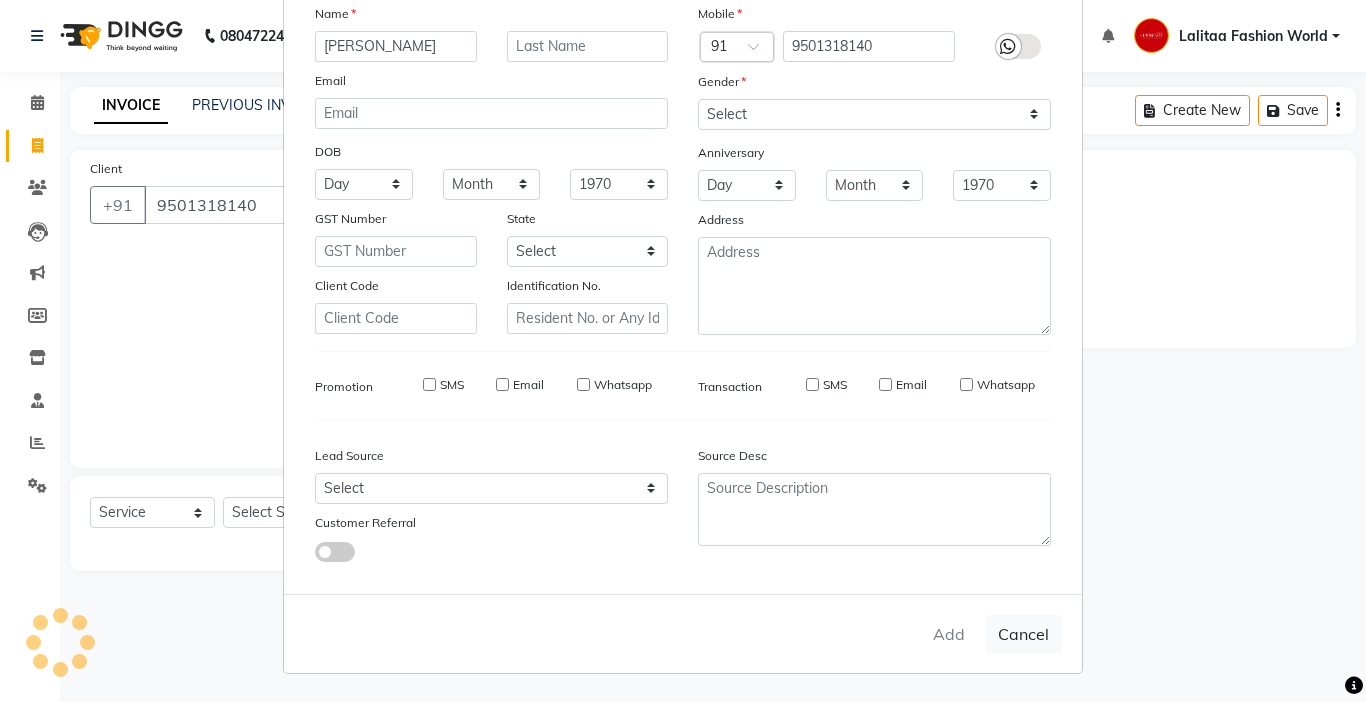 type 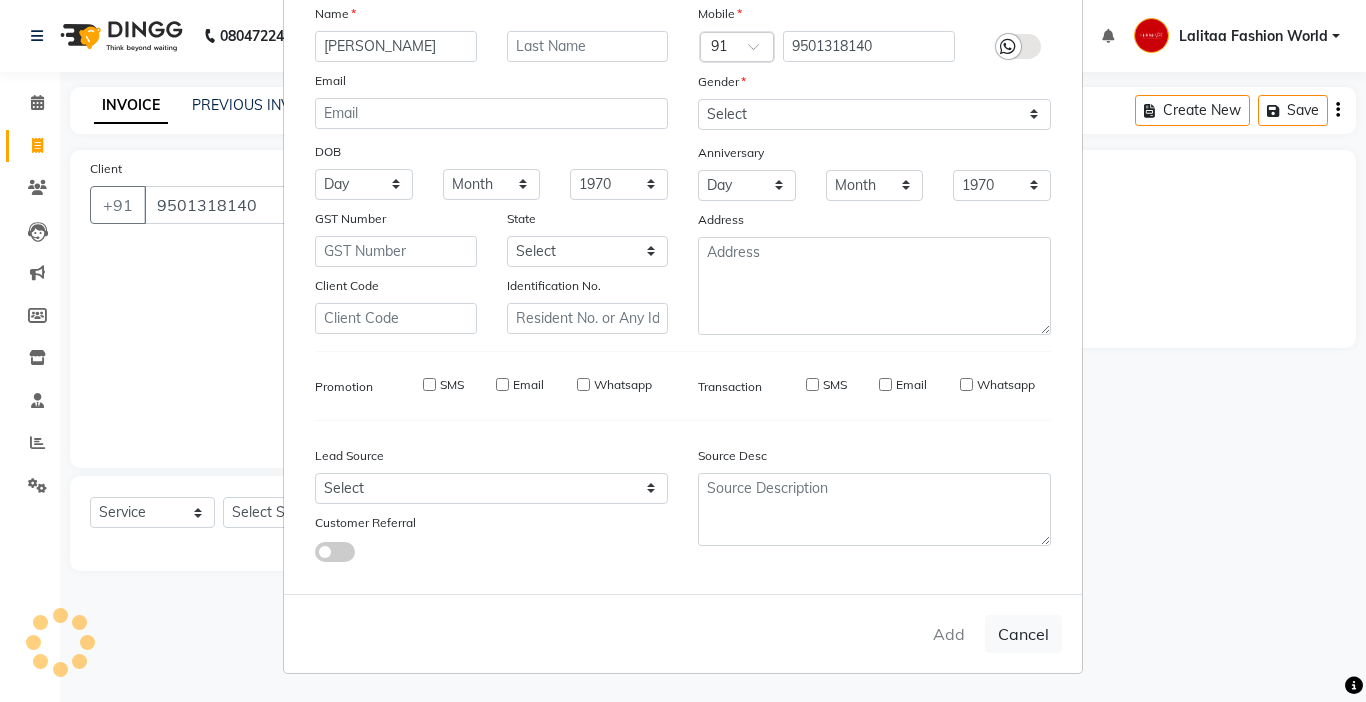 select 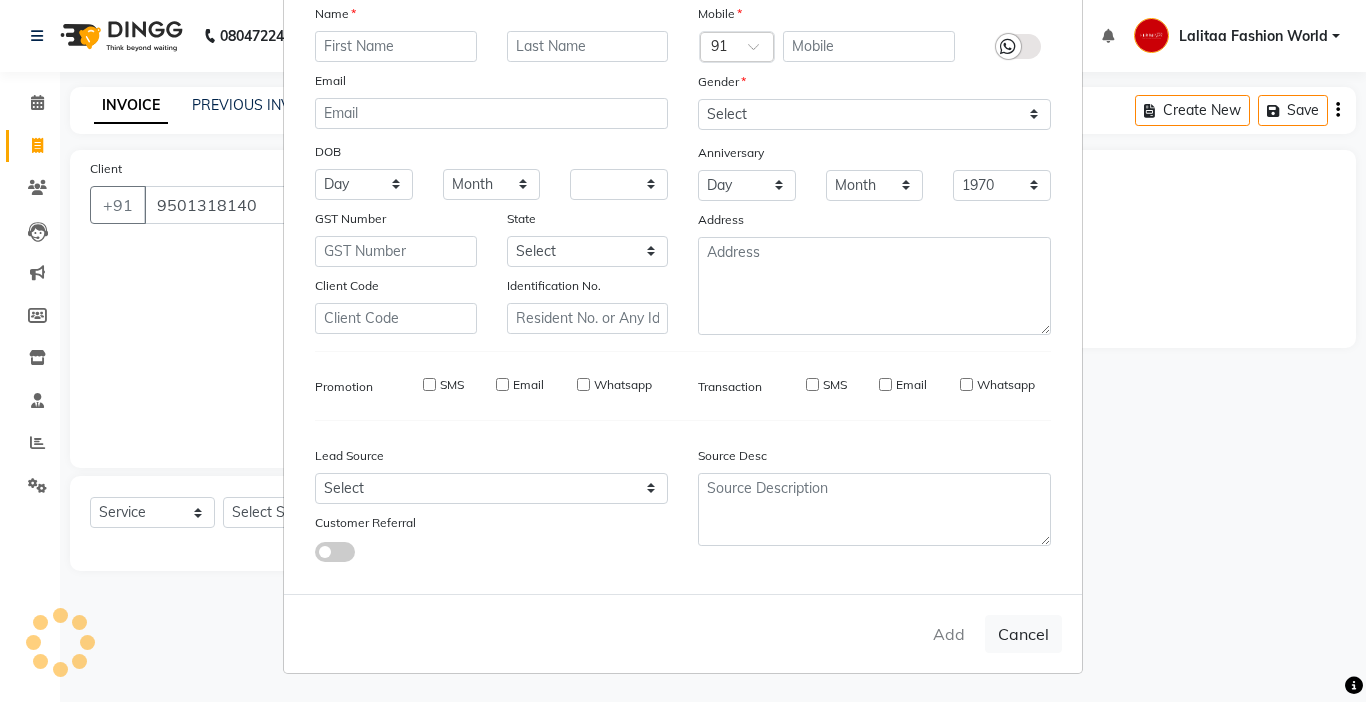 select 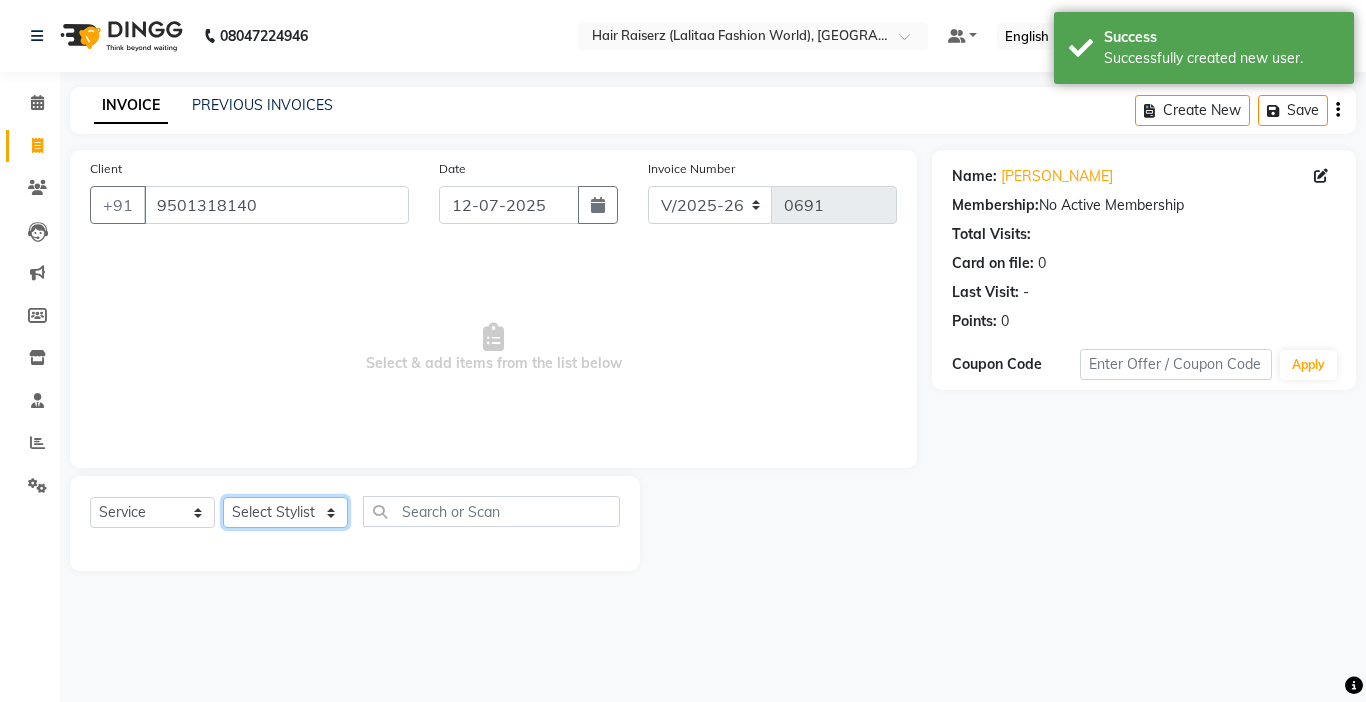 click on "Select Stylist counter sales kadar khan karam  Kuldeep  Lalitaa Fashion World Meenakshi Parul Pooja Prince  Sagar Sukhi Teena" 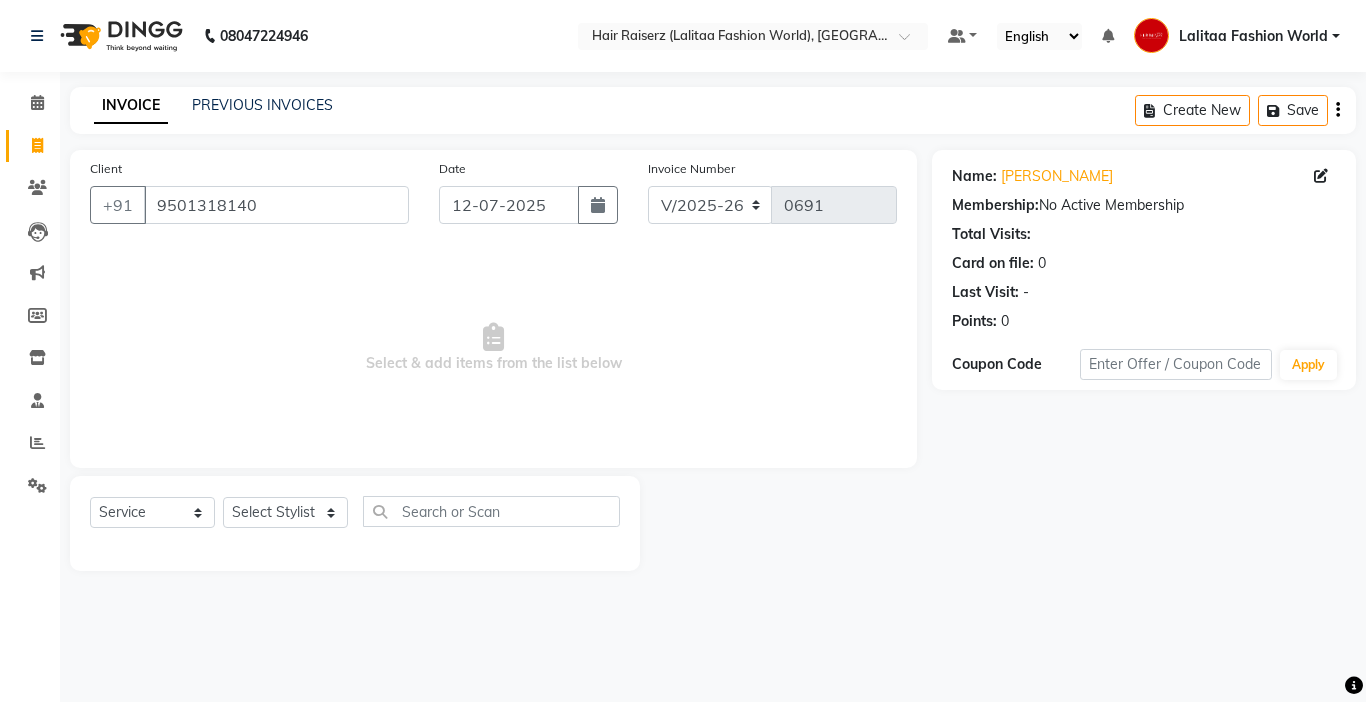 click on "Select & add items from the list below" at bounding box center (493, 348) 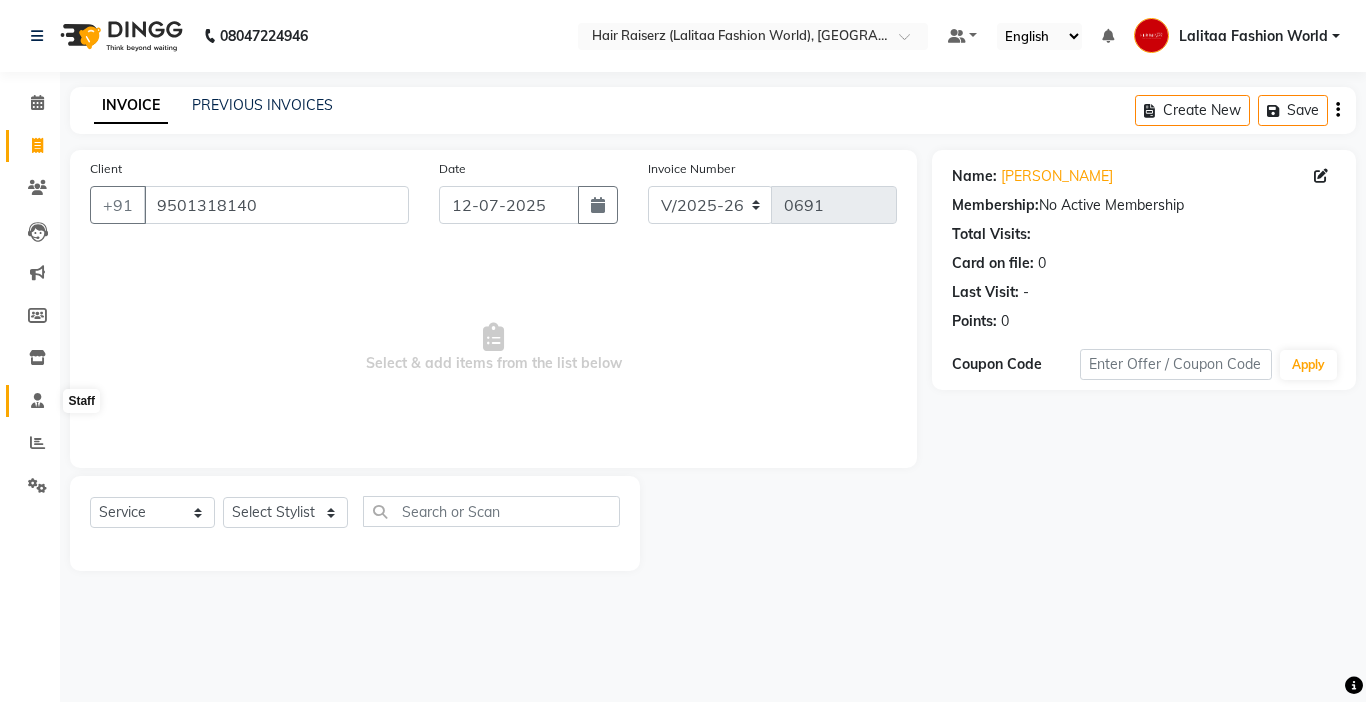 click 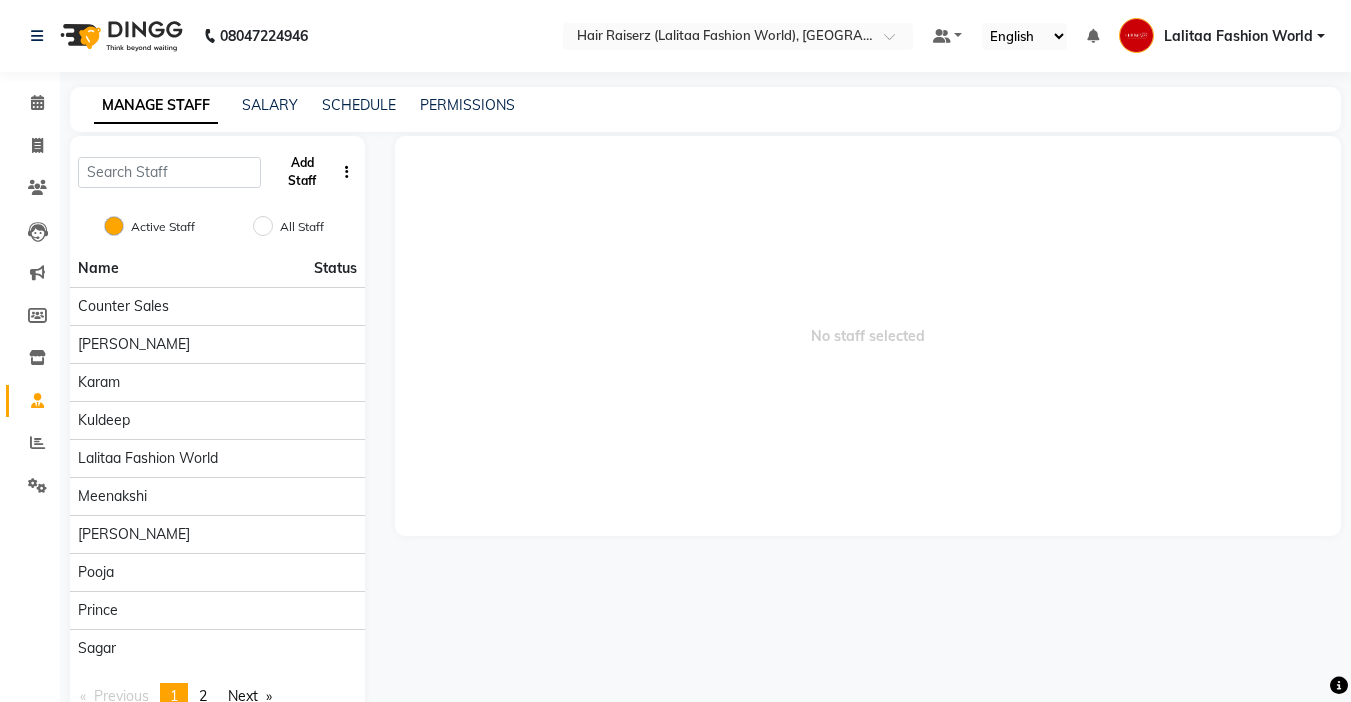 click on "Add Staff" 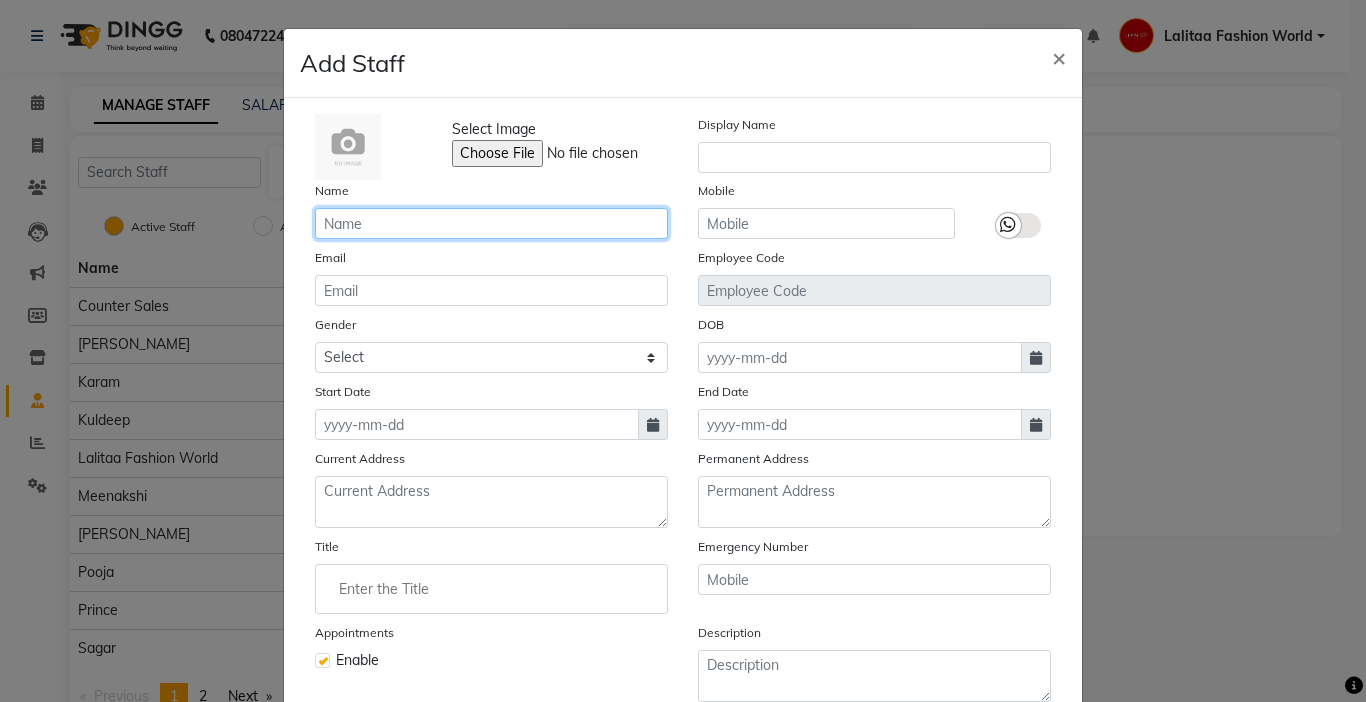 click 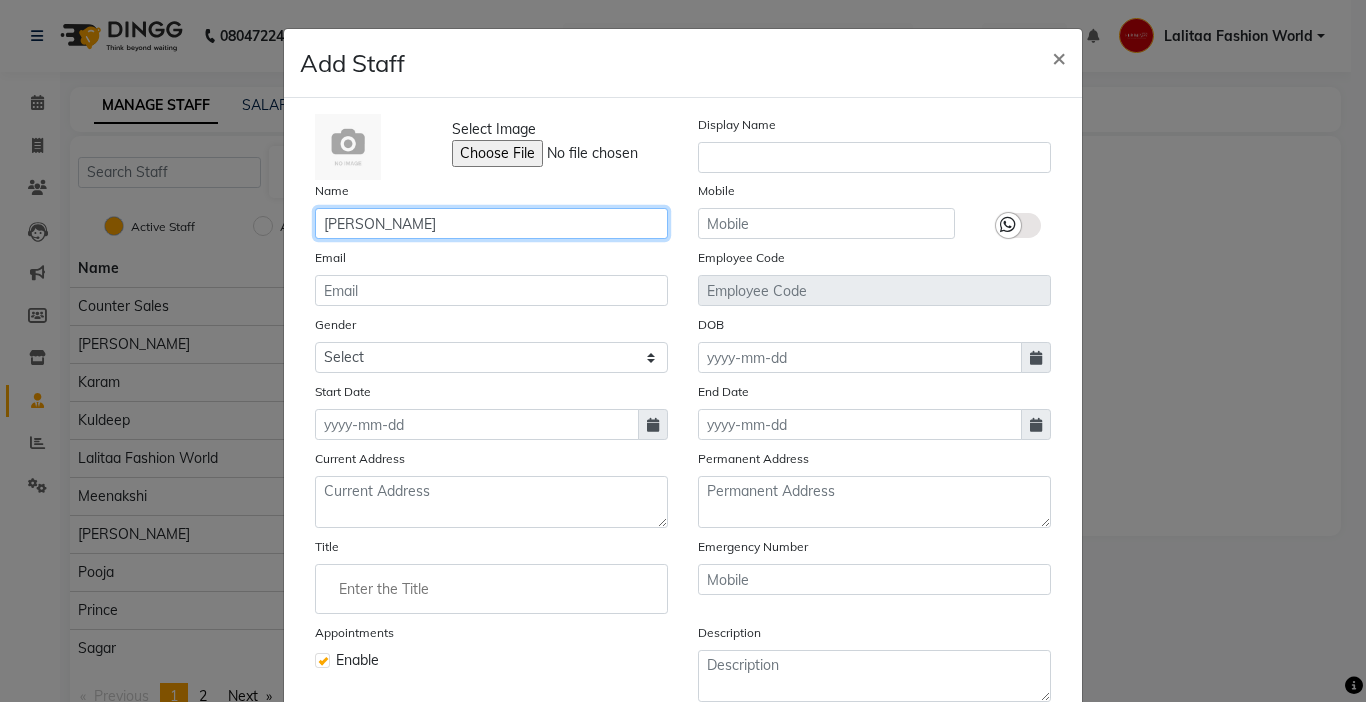 type on "[PERSON_NAME]" 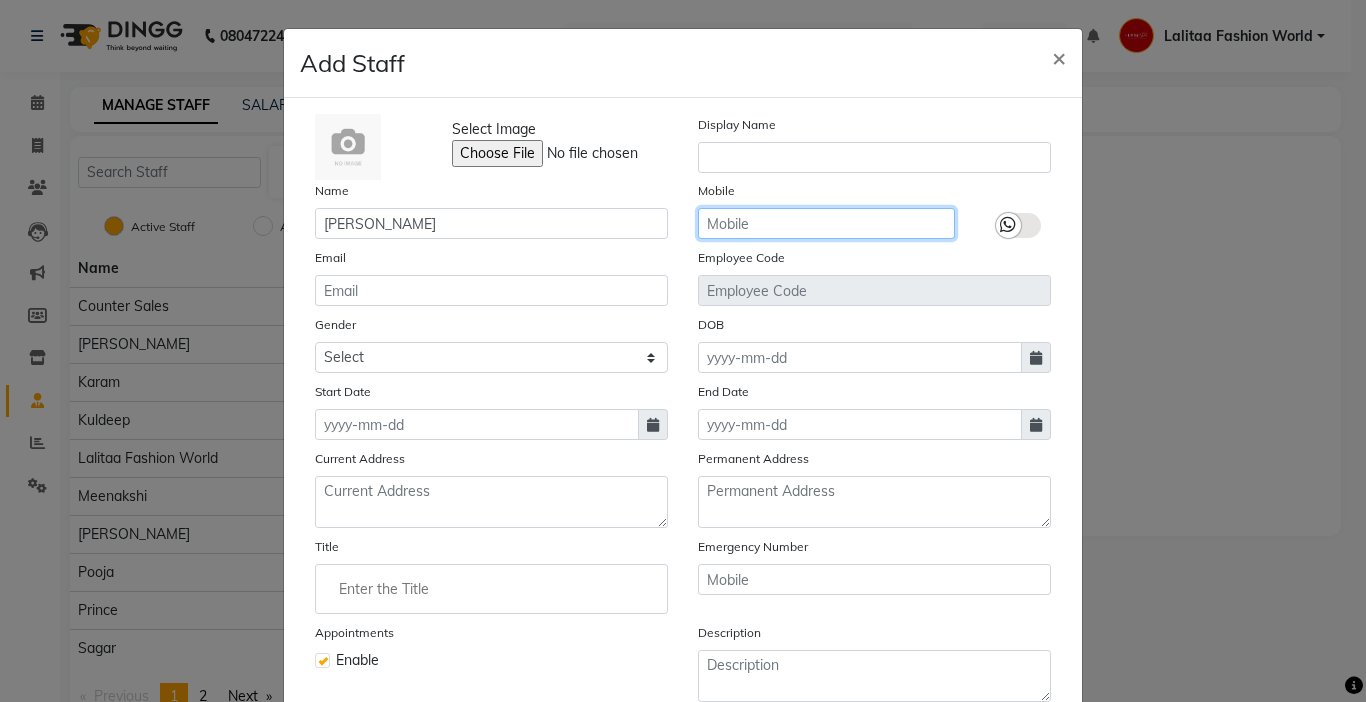 click 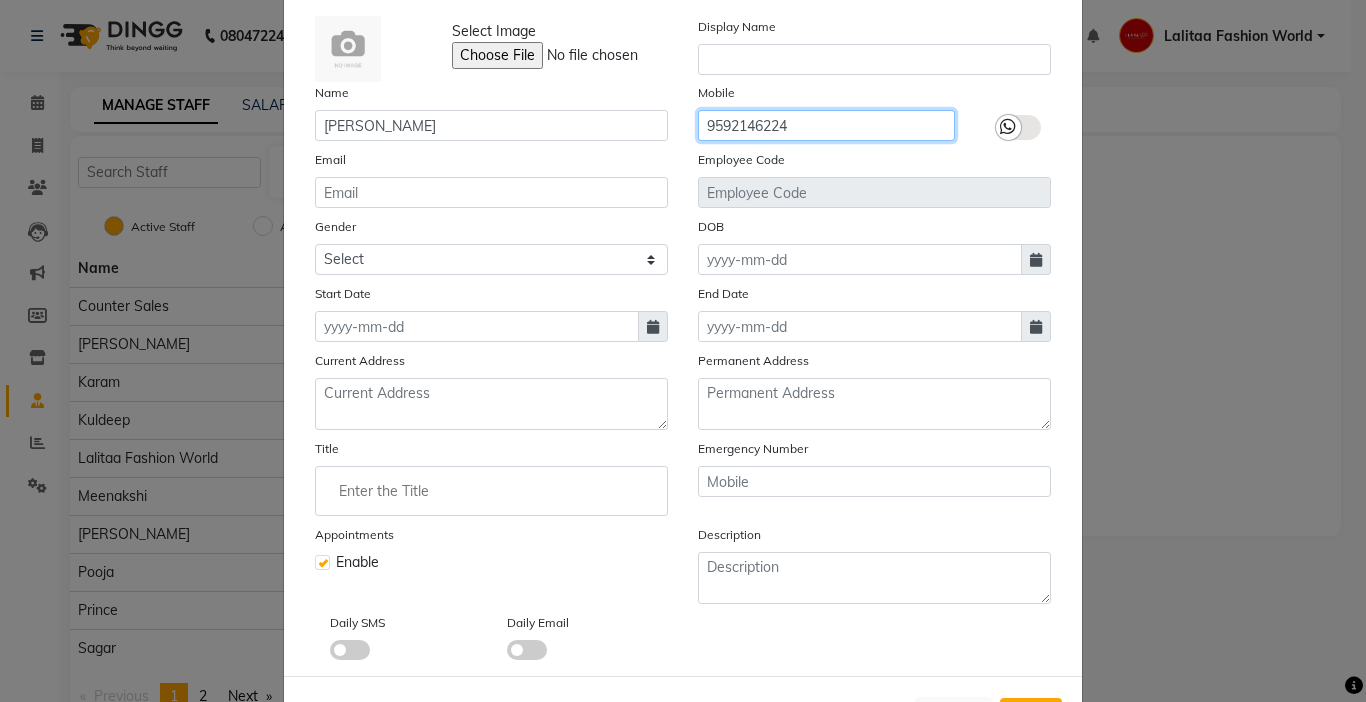 scroll, scrollTop: 99, scrollLeft: 0, axis: vertical 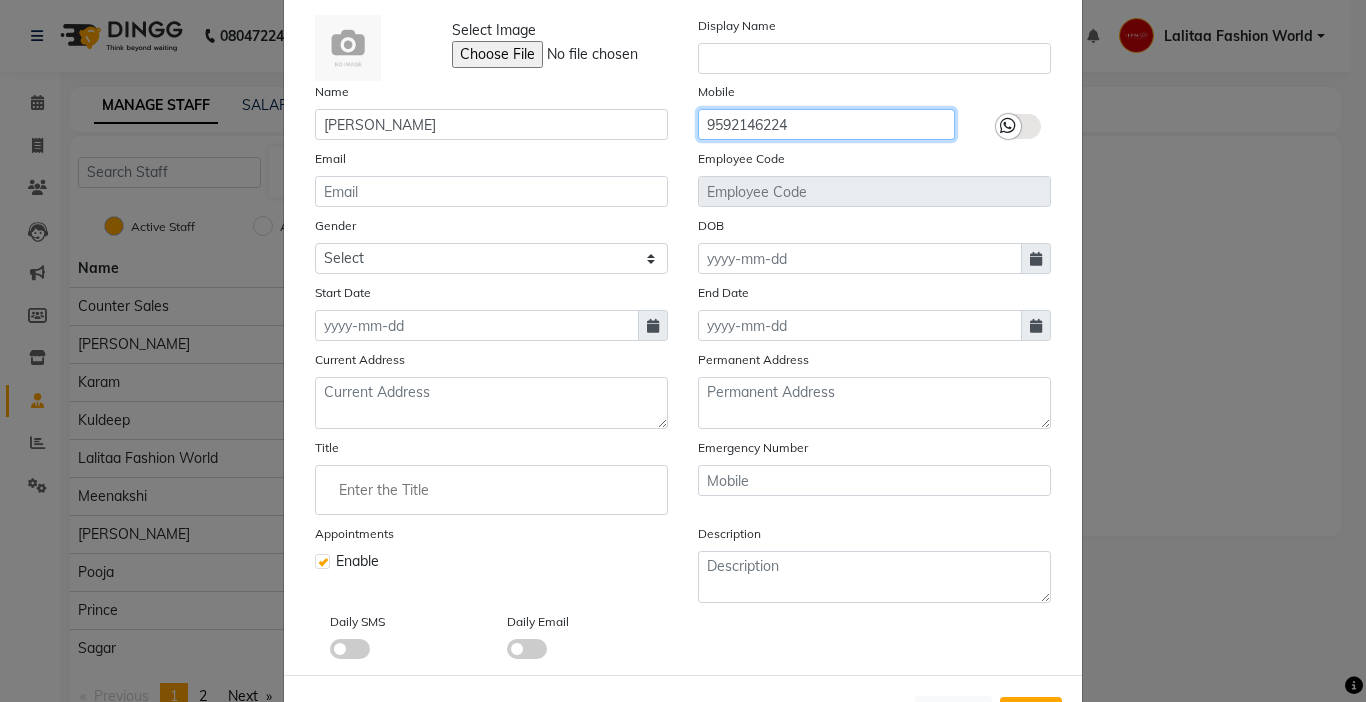type on "9592146224" 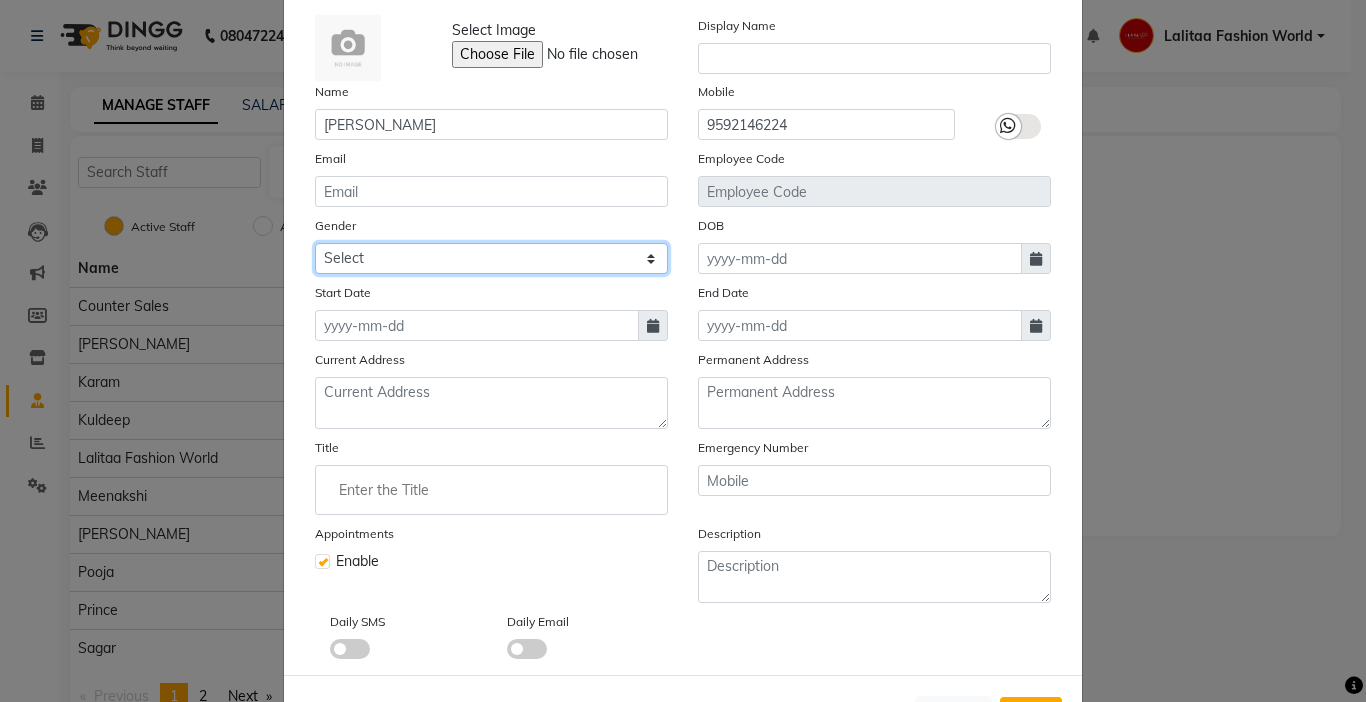 click on "Select [DEMOGRAPHIC_DATA] [DEMOGRAPHIC_DATA] Other Prefer Not To Say" 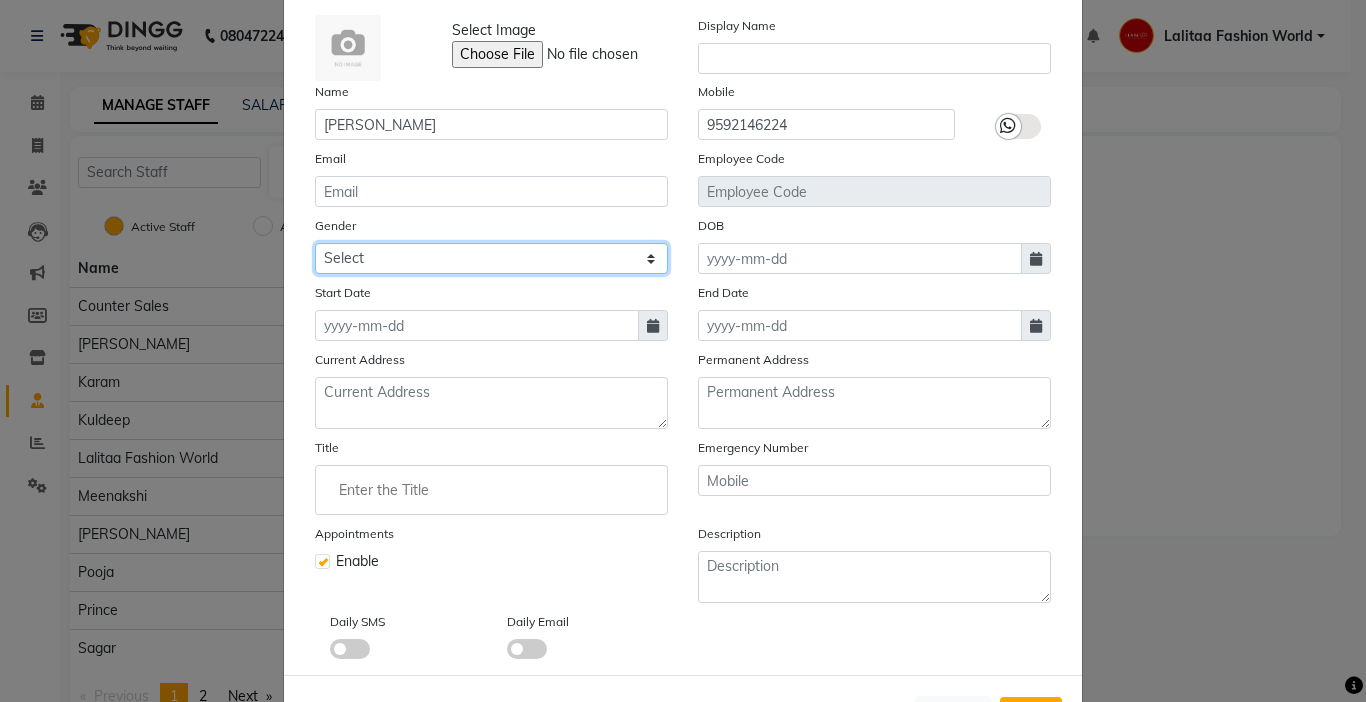 select on "[DEMOGRAPHIC_DATA]" 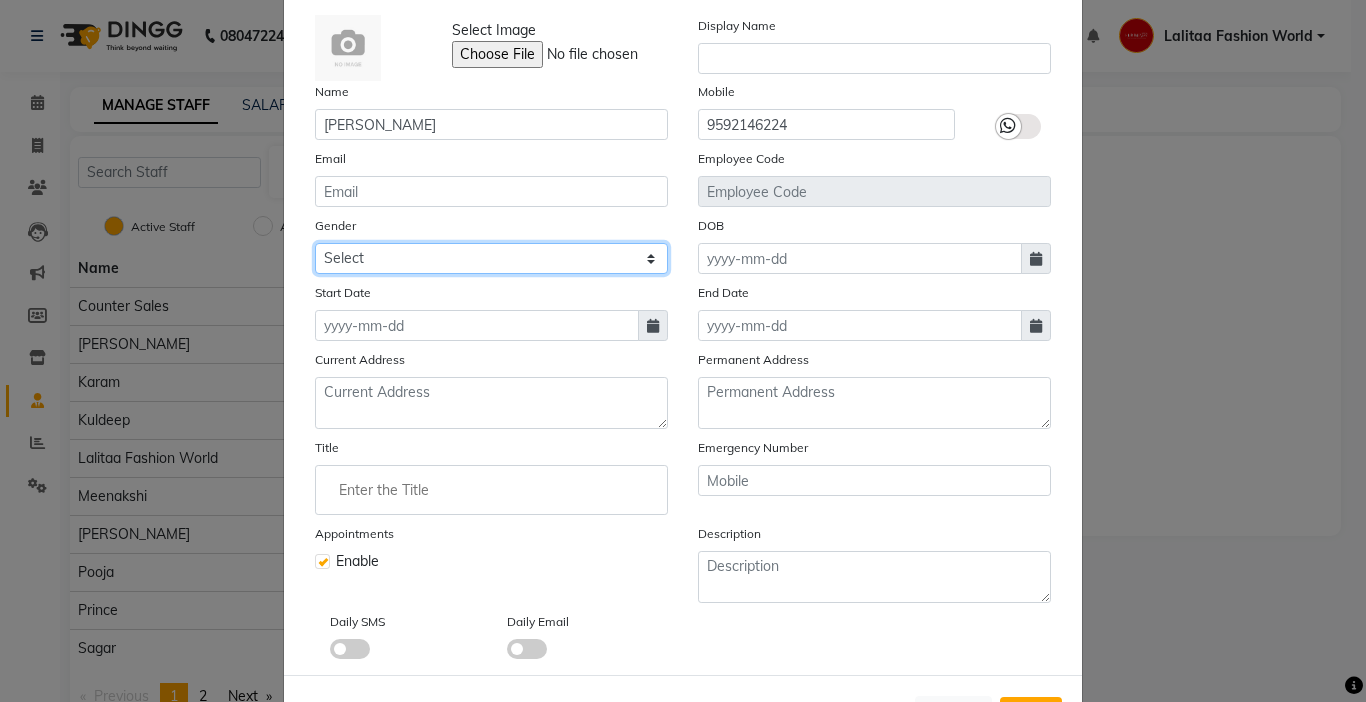 click on "Select [DEMOGRAPHIC_DATA] [DEMOGRAPHIC_DATA] Other Prefer Not To Say" 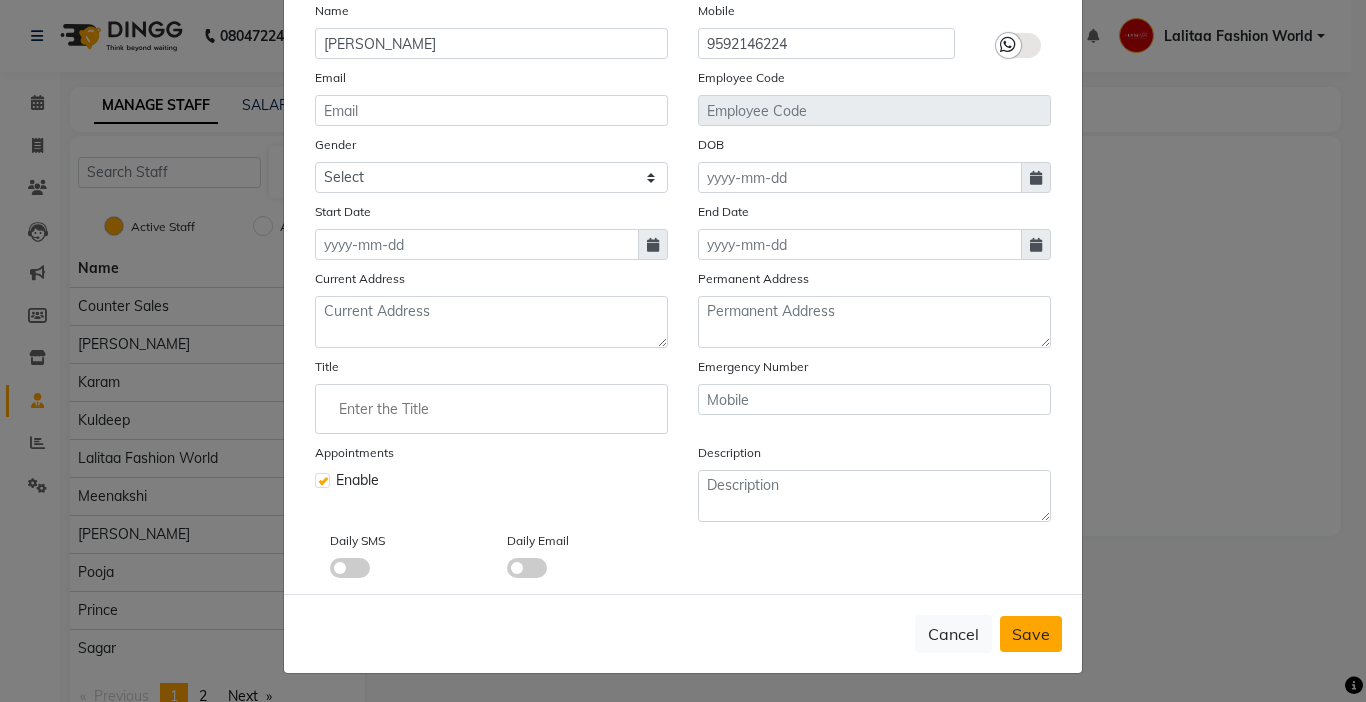 click on "Save" at bounding box center [1031, 634] 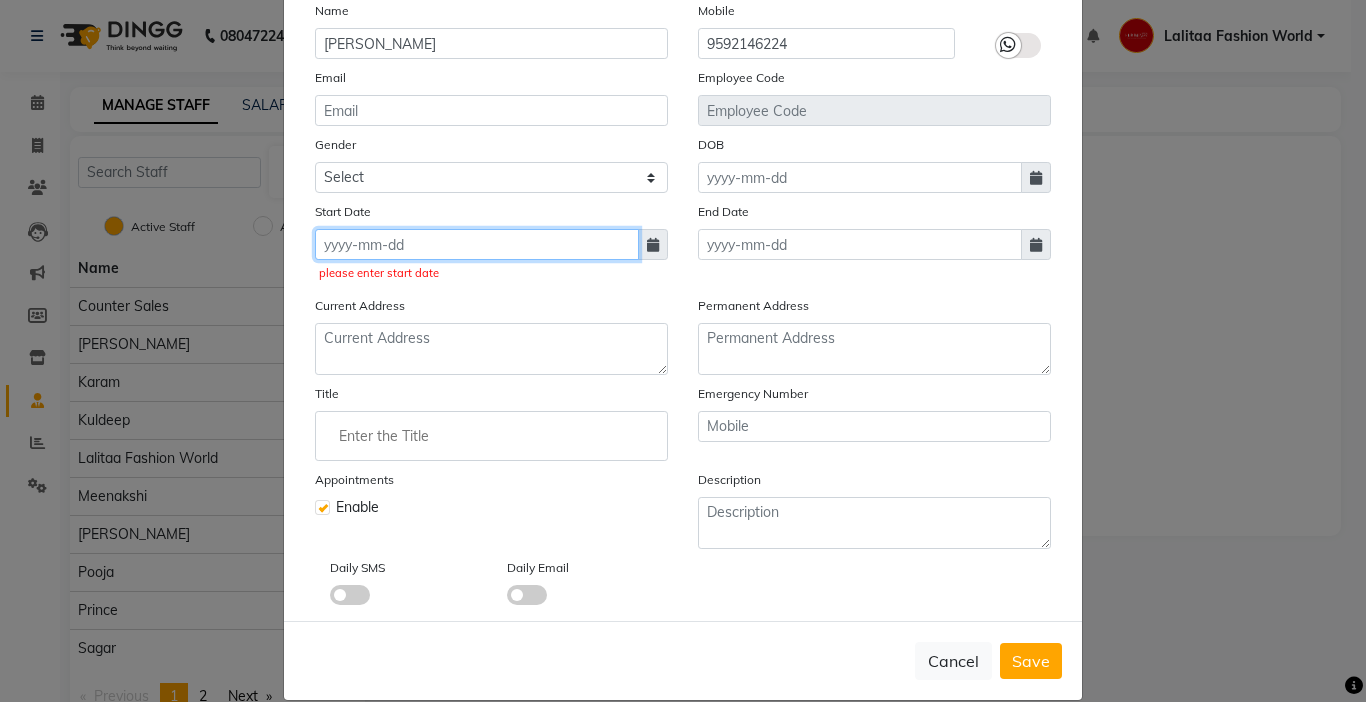 click 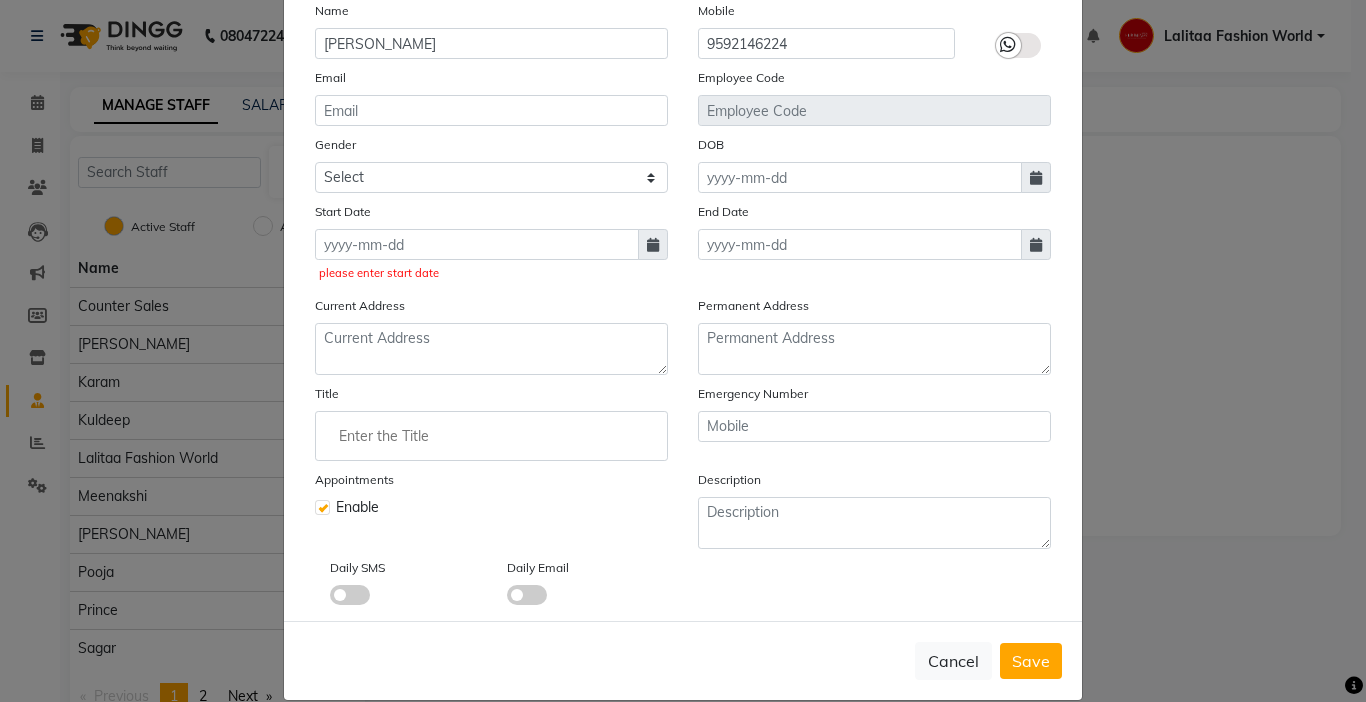 select on "7" 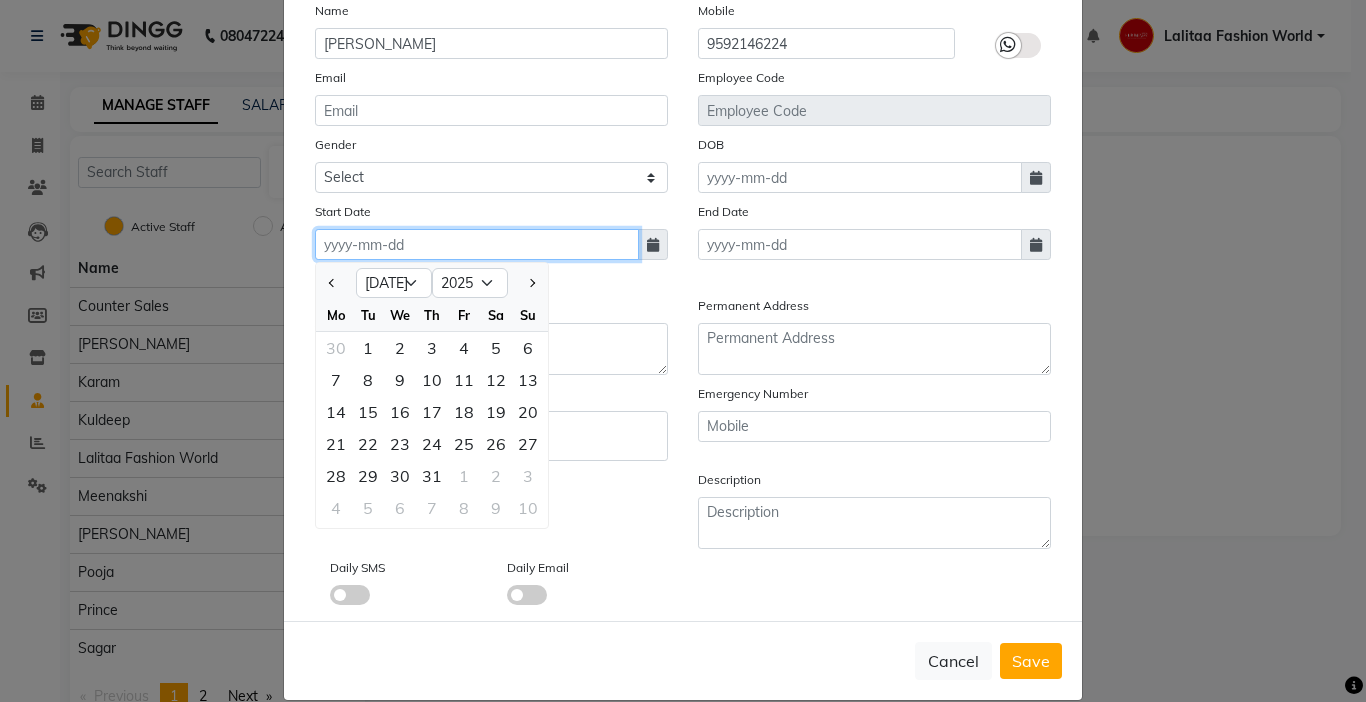 click 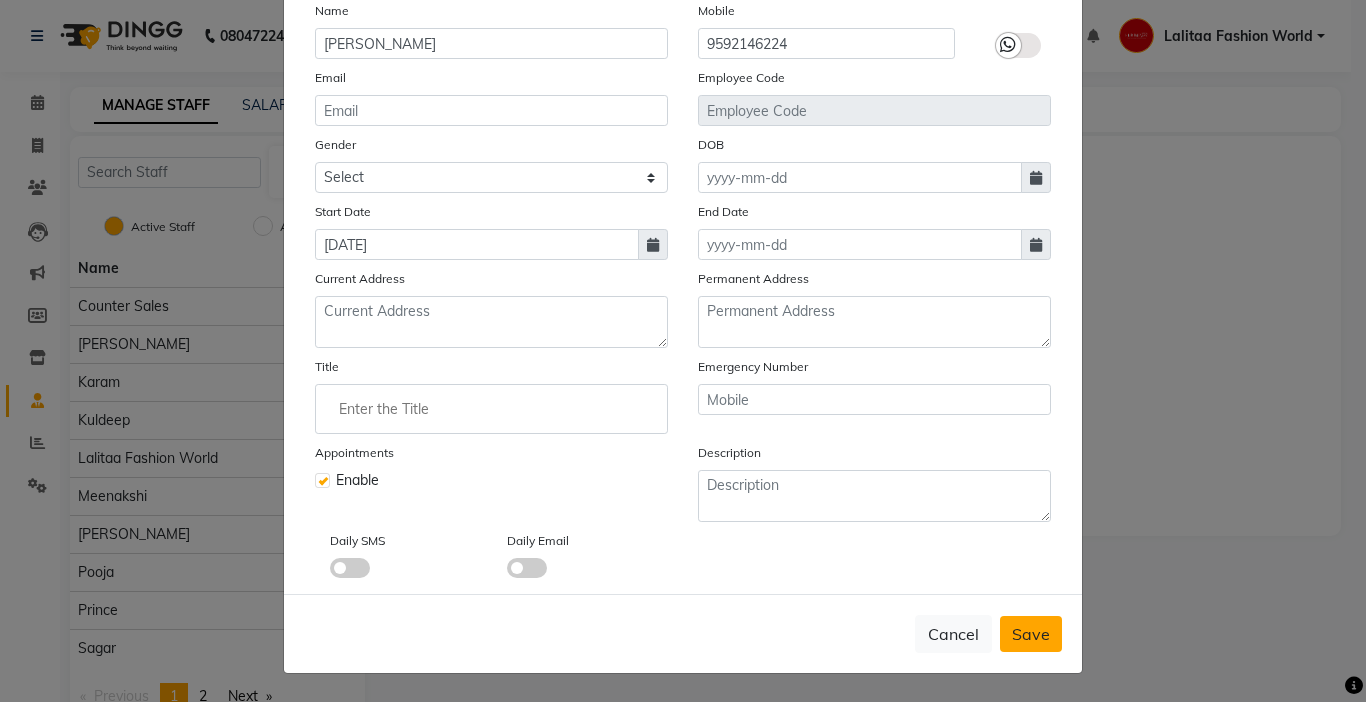 type on "20-07-2012" 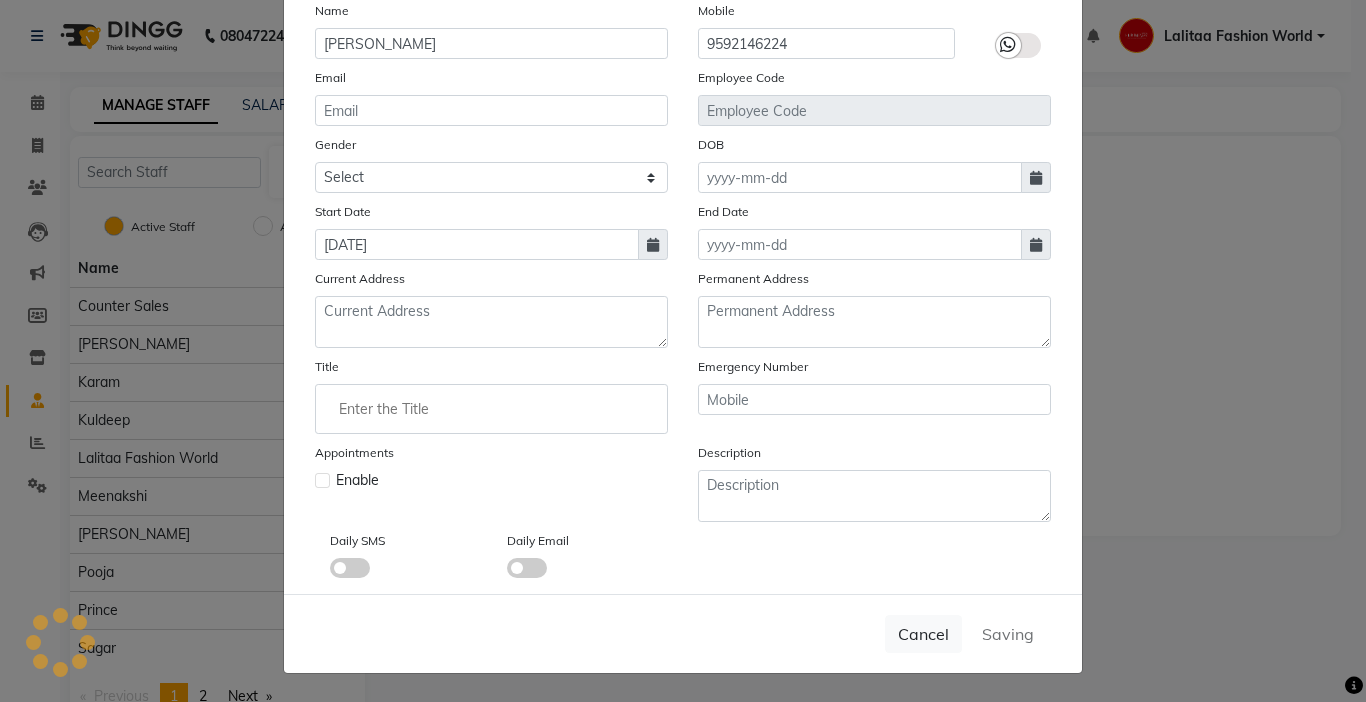 type 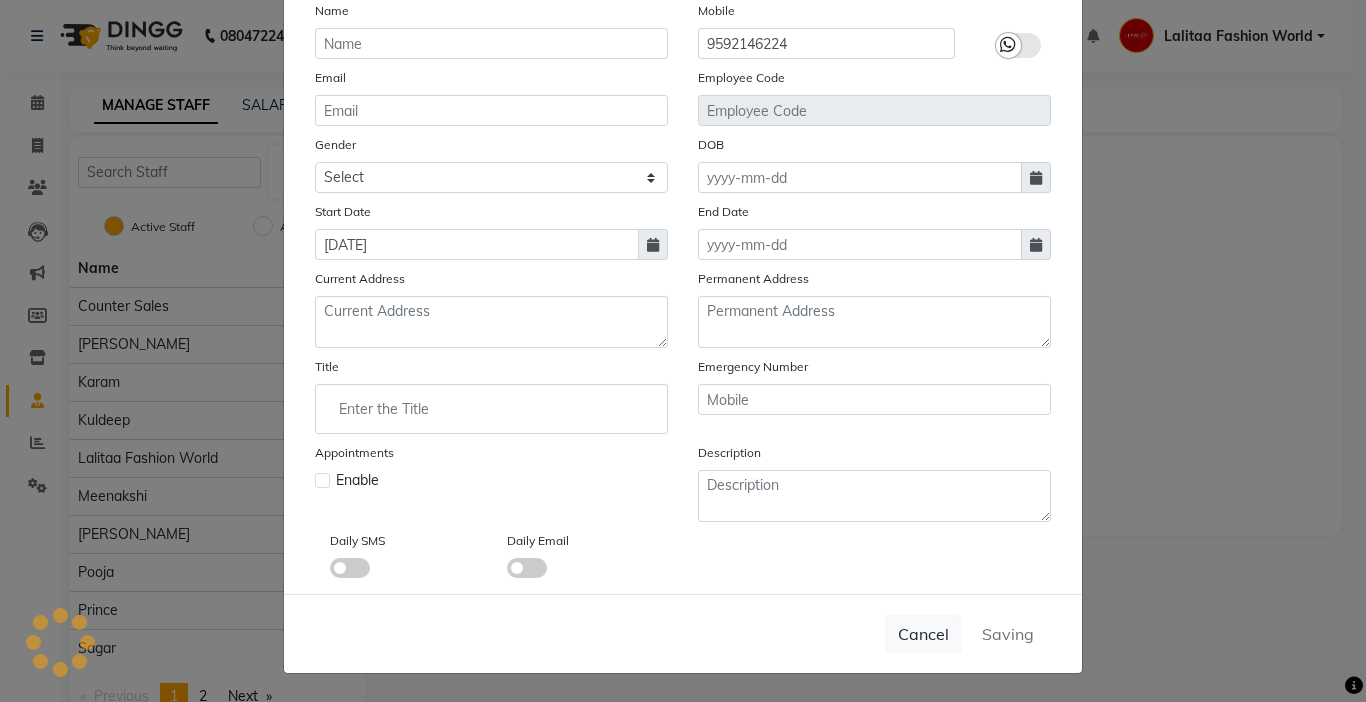 type 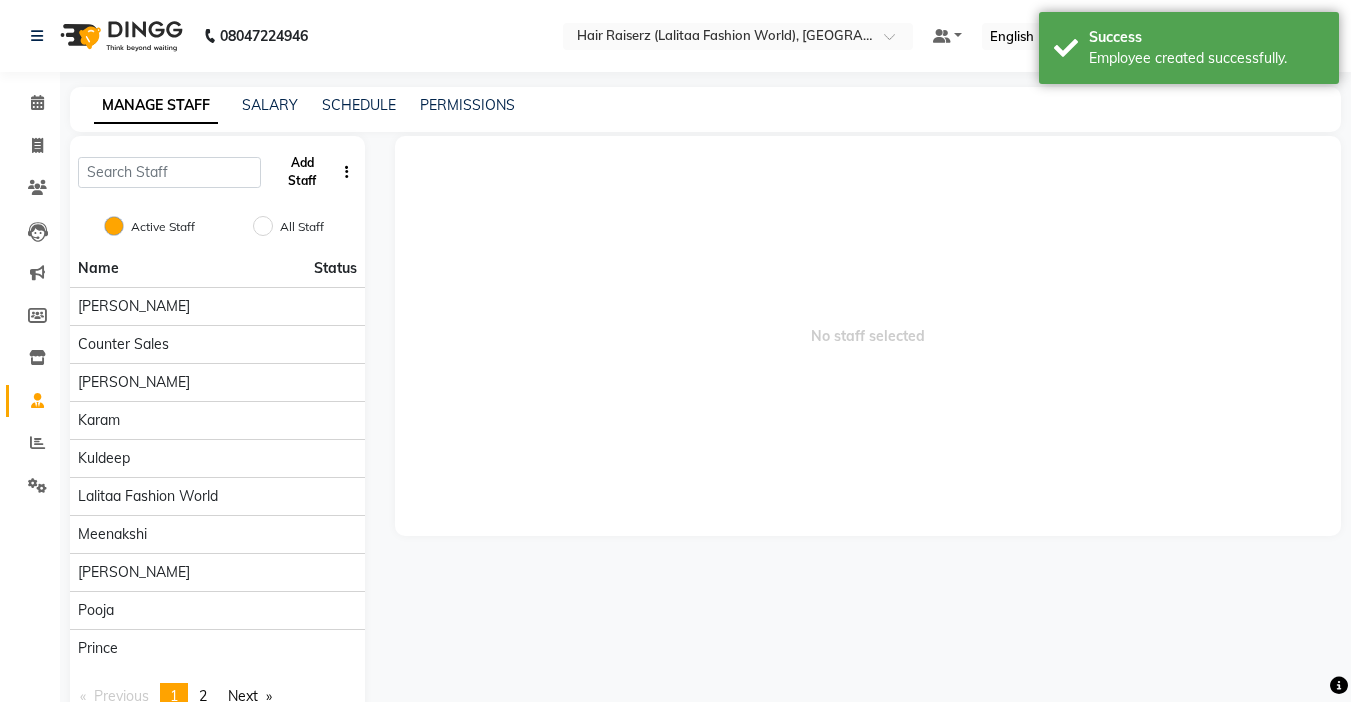 click on "Add Staff" 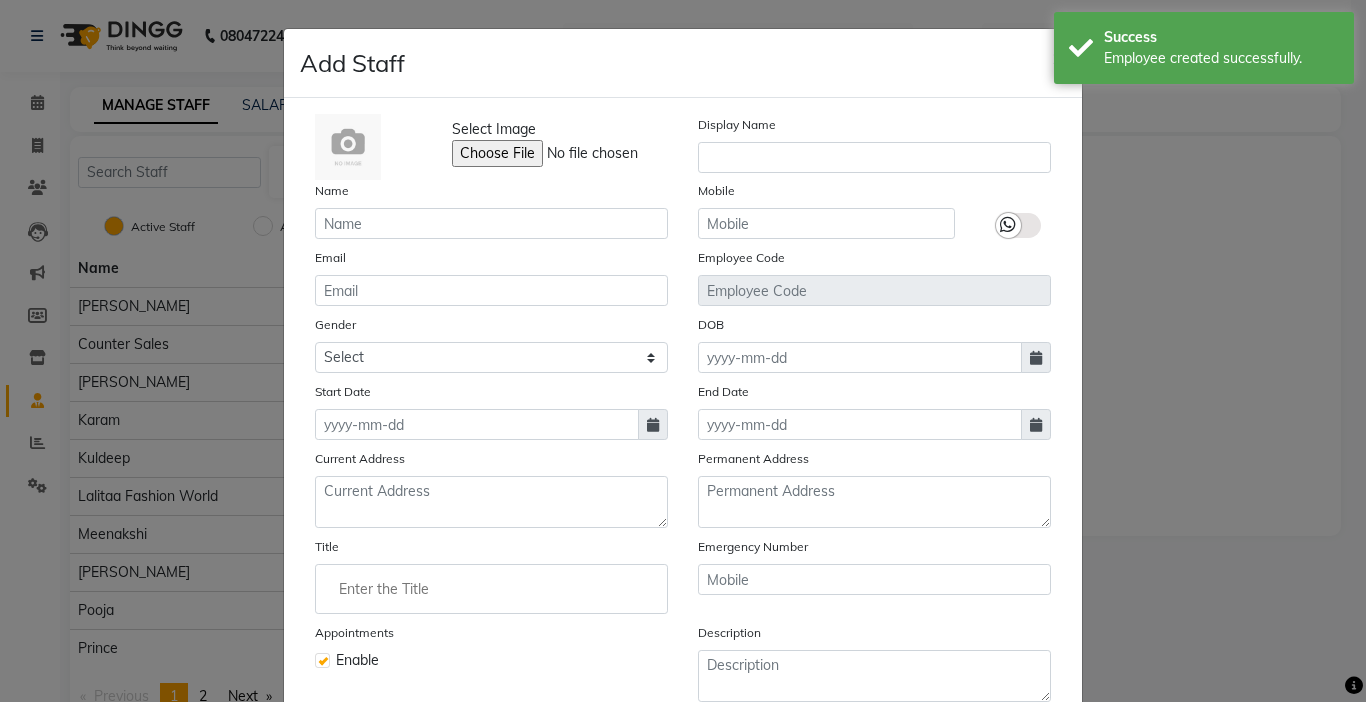 click on "Add Staff × Select Image  Display Name Name Mobile Email Employee Code Gender Select Male Female Other Prefer Not To Say DOB Start Date End Date Current Address Permanent Address Title Emergency Number Appointments Enable Description Daily SMS Daily Email  Cancel   Save" 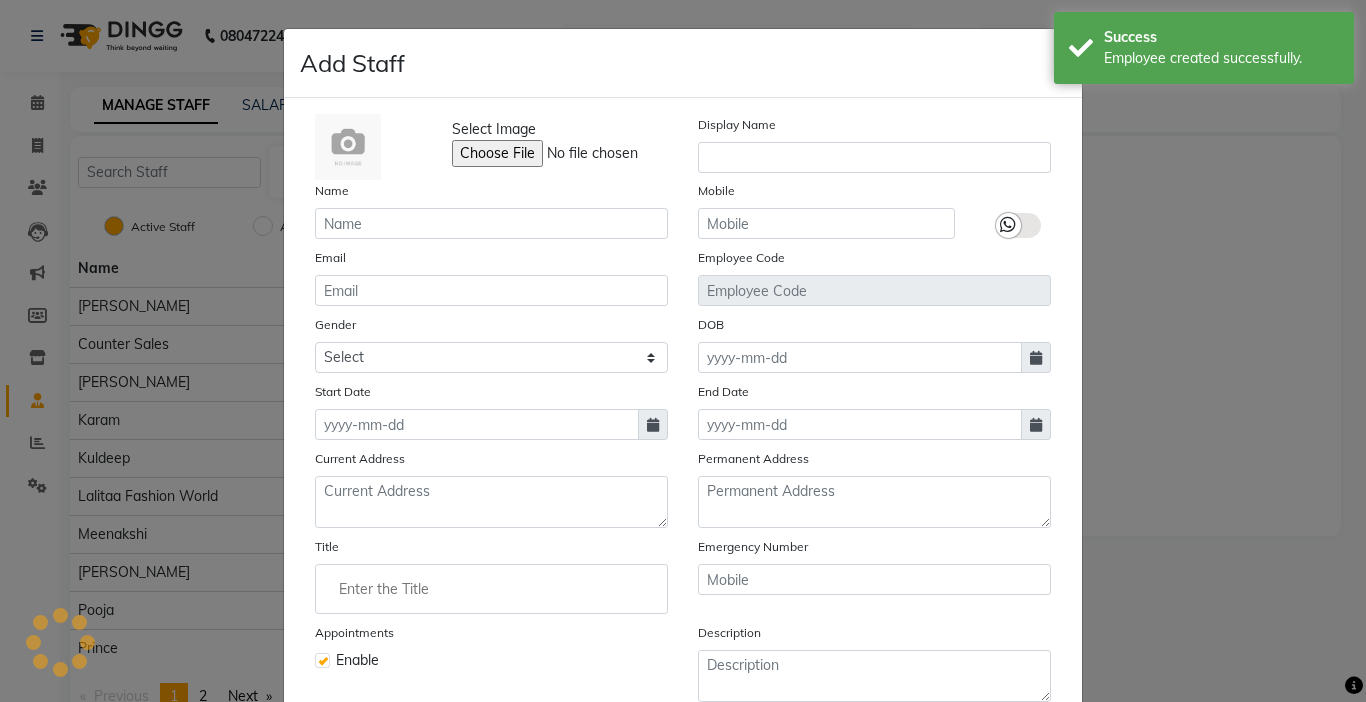 click on "Add Staff × Select Image  Display Name Name Mobile Email Employee Code Gender Select Male Female Other Prefer Not To Say DOB Start Date End Date Current Address Permanent Address Title Emergency Number Appointments Enable Description Daily SMS Daily Email  Cancel   Save" 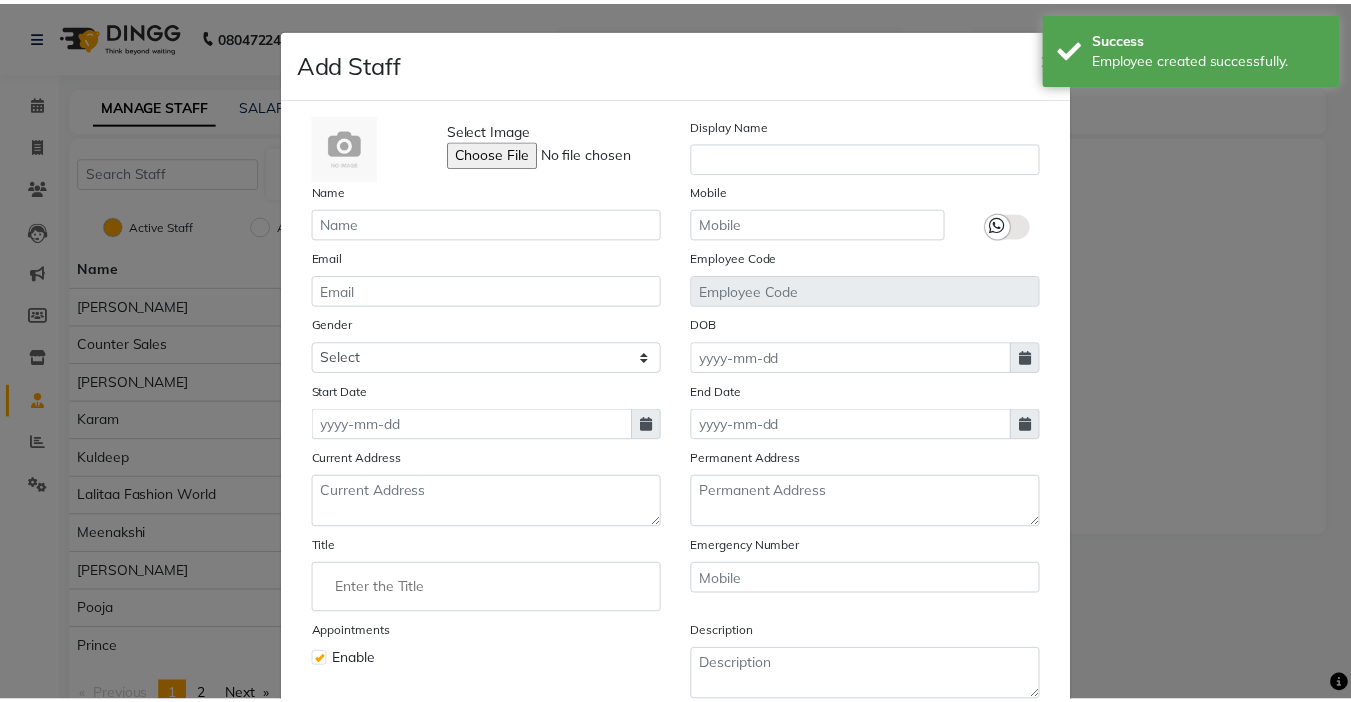 scroll, scrollTop: 180, scrollLeft: 0, axis: vertical 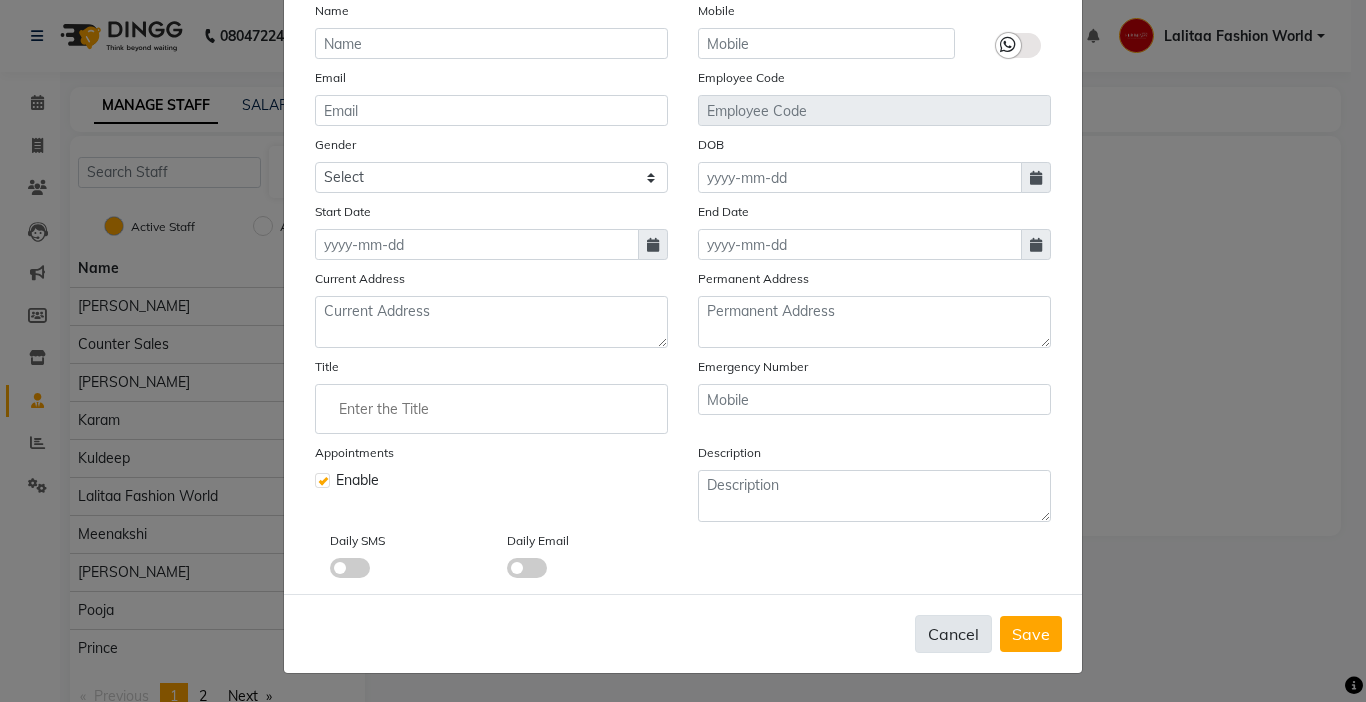 click on "Cancel" 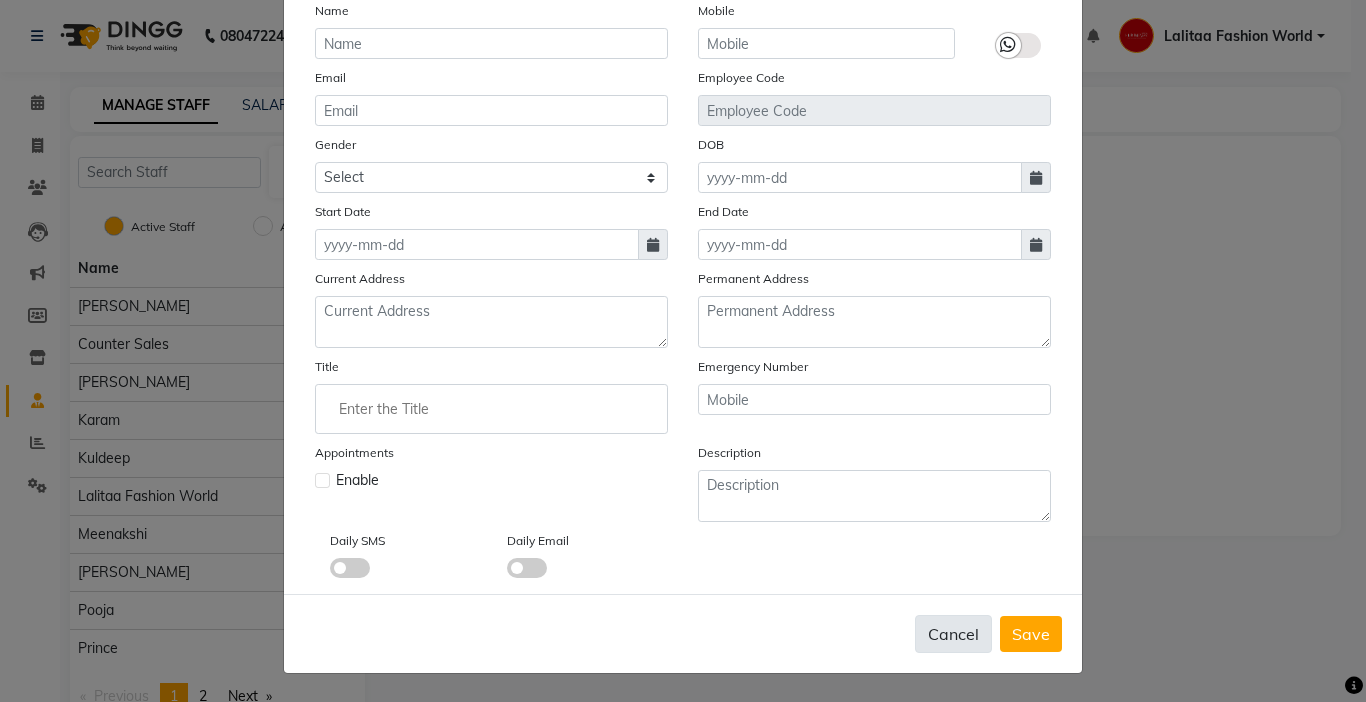 checkbox on "false" 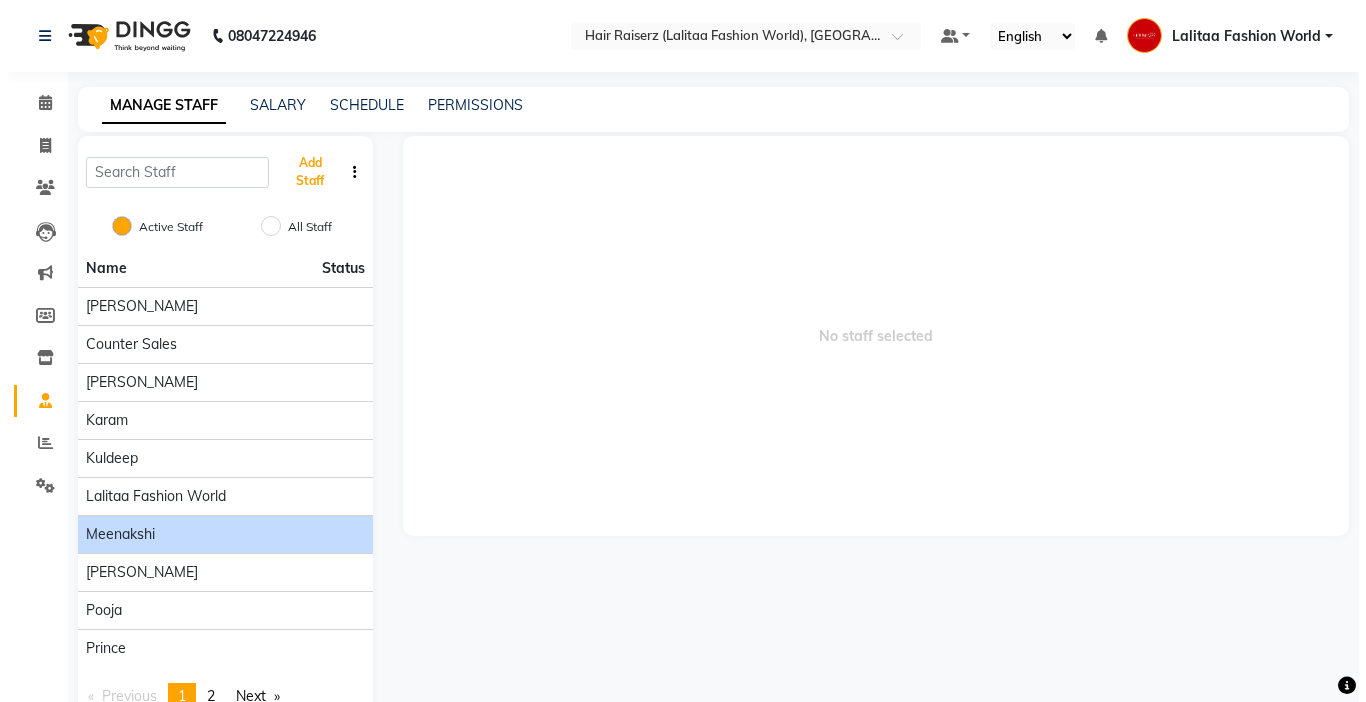 scroll, scrollTop: 54, scrollLeft: 0, axis: vertical 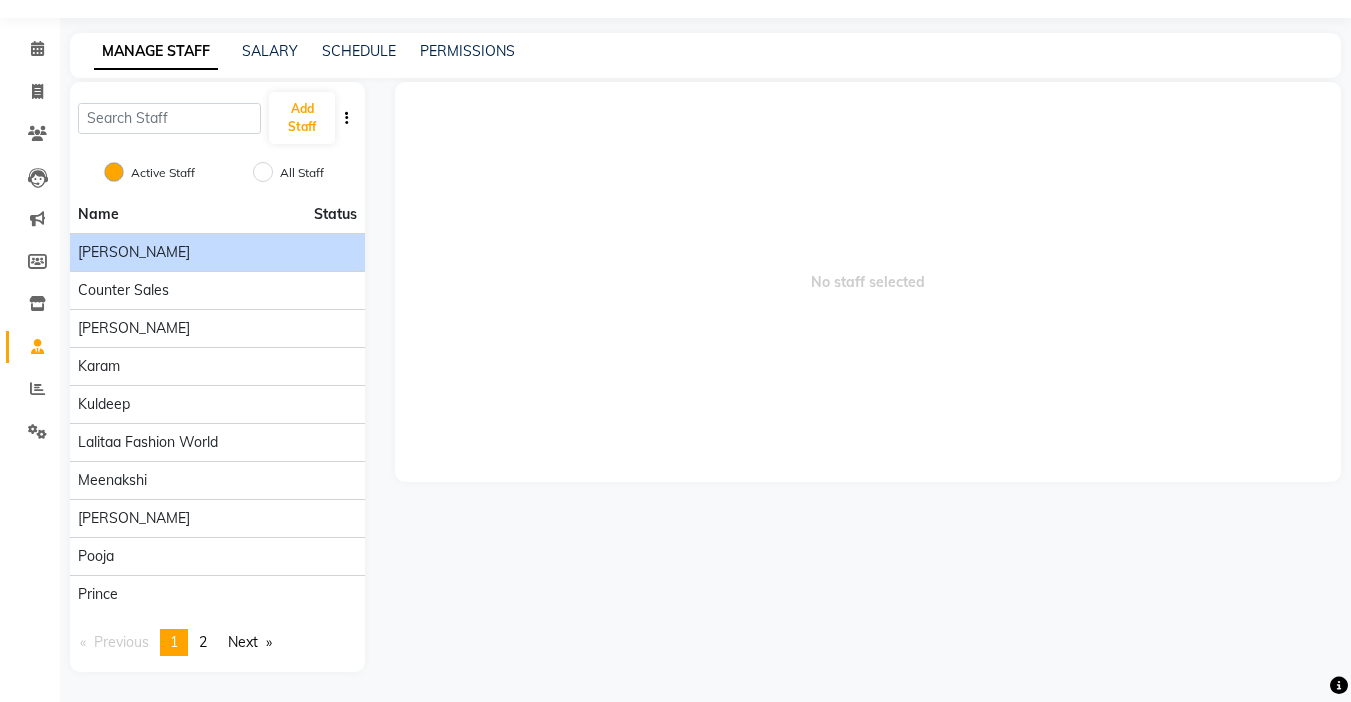 click on "[PERSON_NAME]" 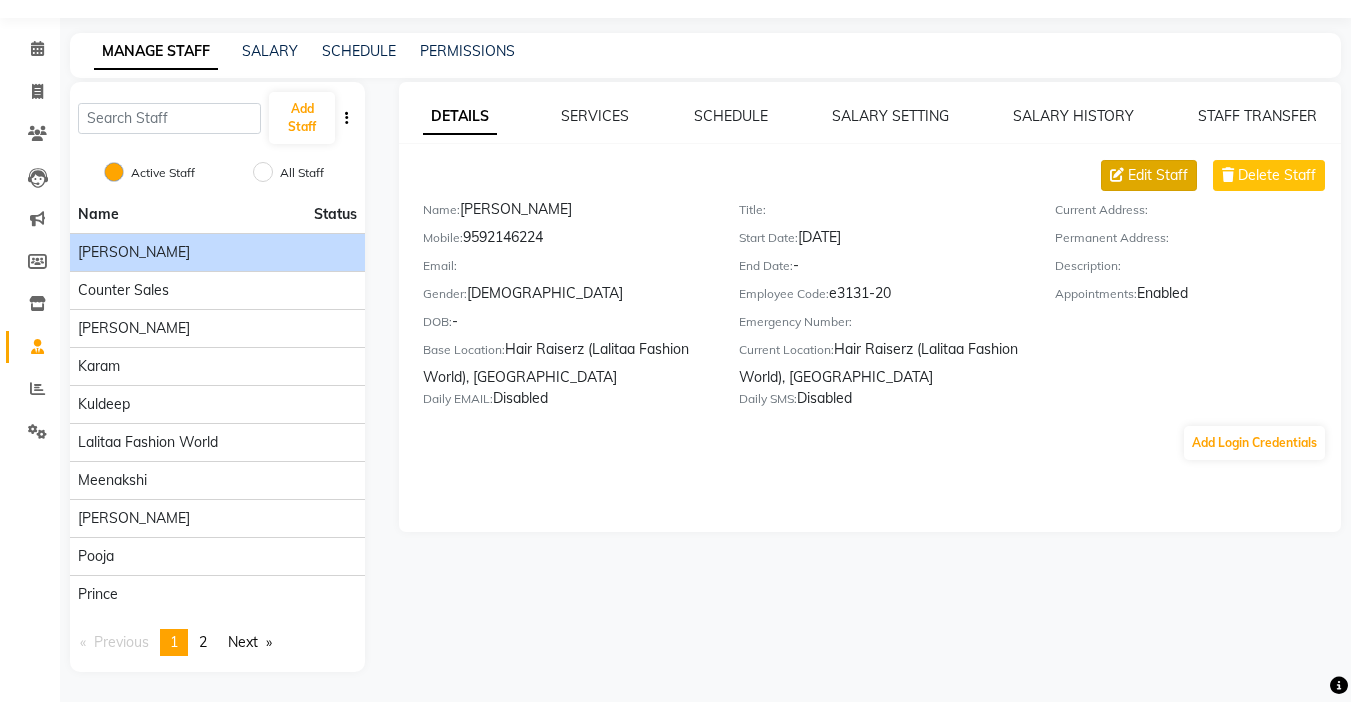 click on "Edit Staff" 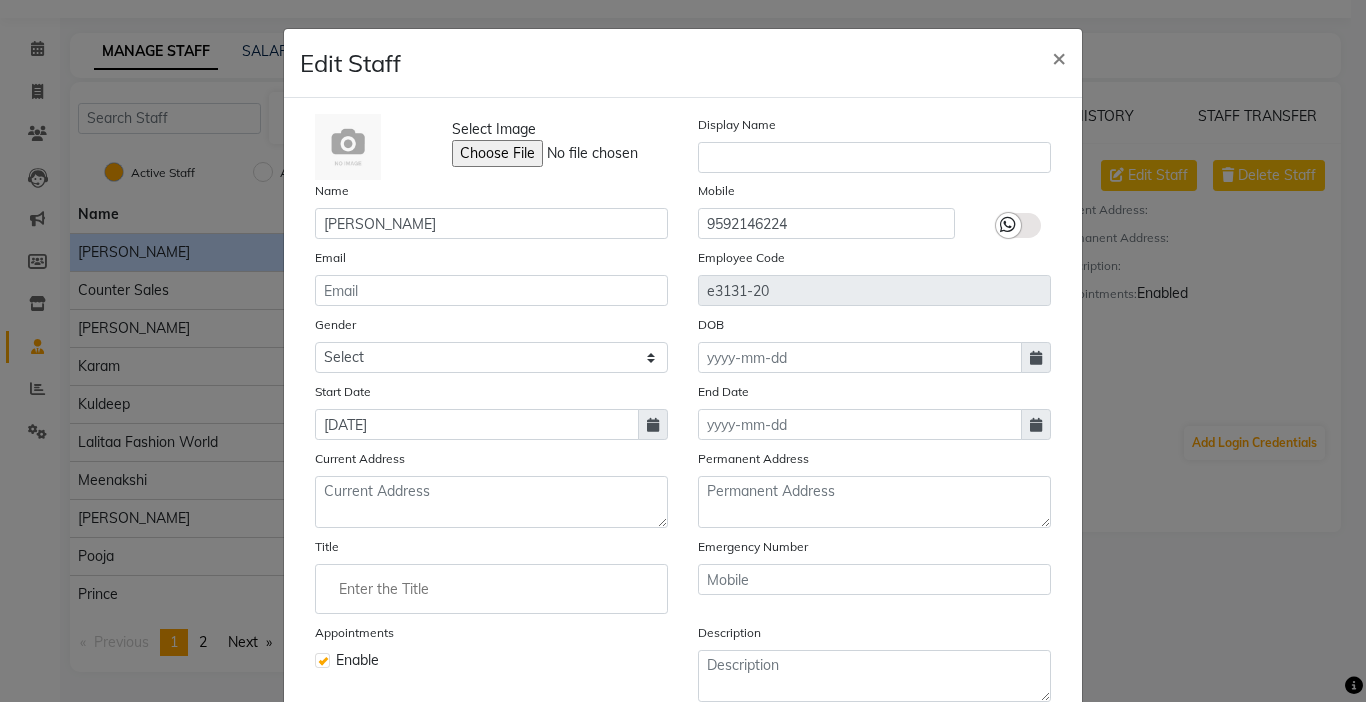 click 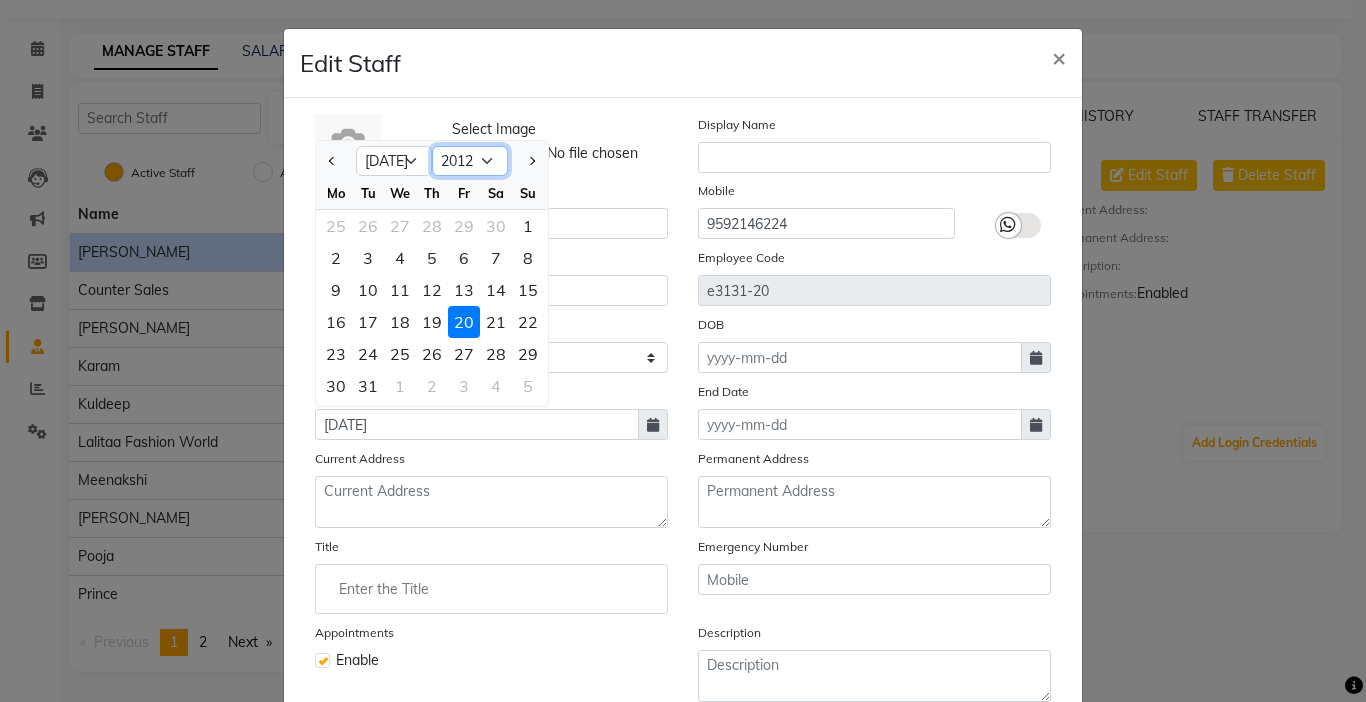 click on "2002 2003 2004 2005 2006 2007 2008 2009 2010 2011 2012 2013 2014 2015 2016 2017 2018 2019 2020 2021 2022" 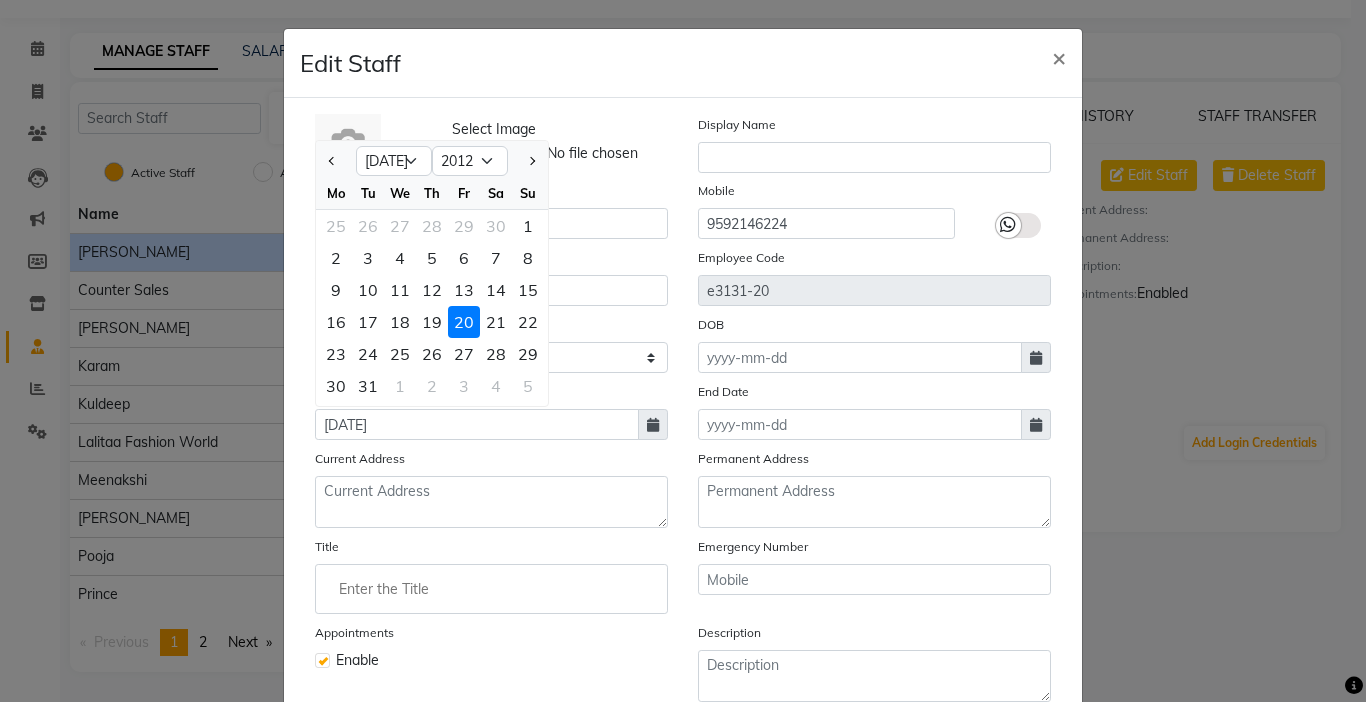 click on "Title" 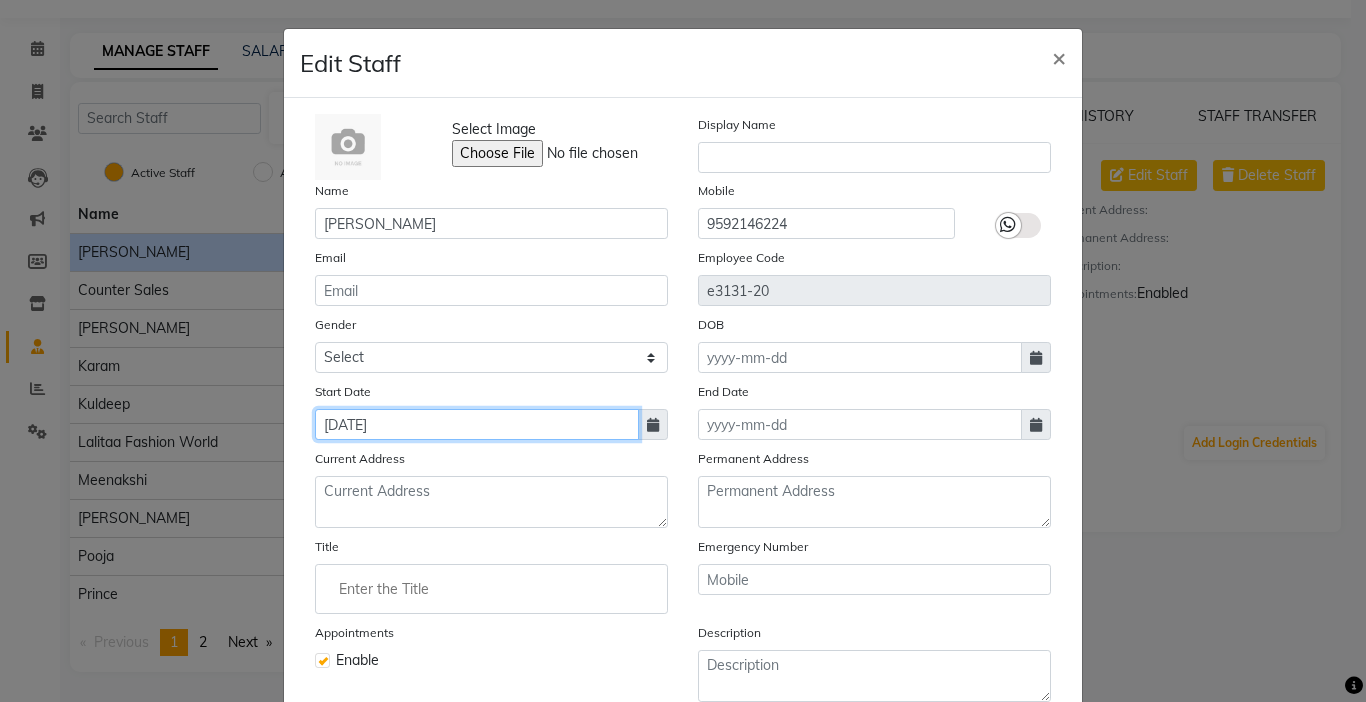 click on "20-07-2012" 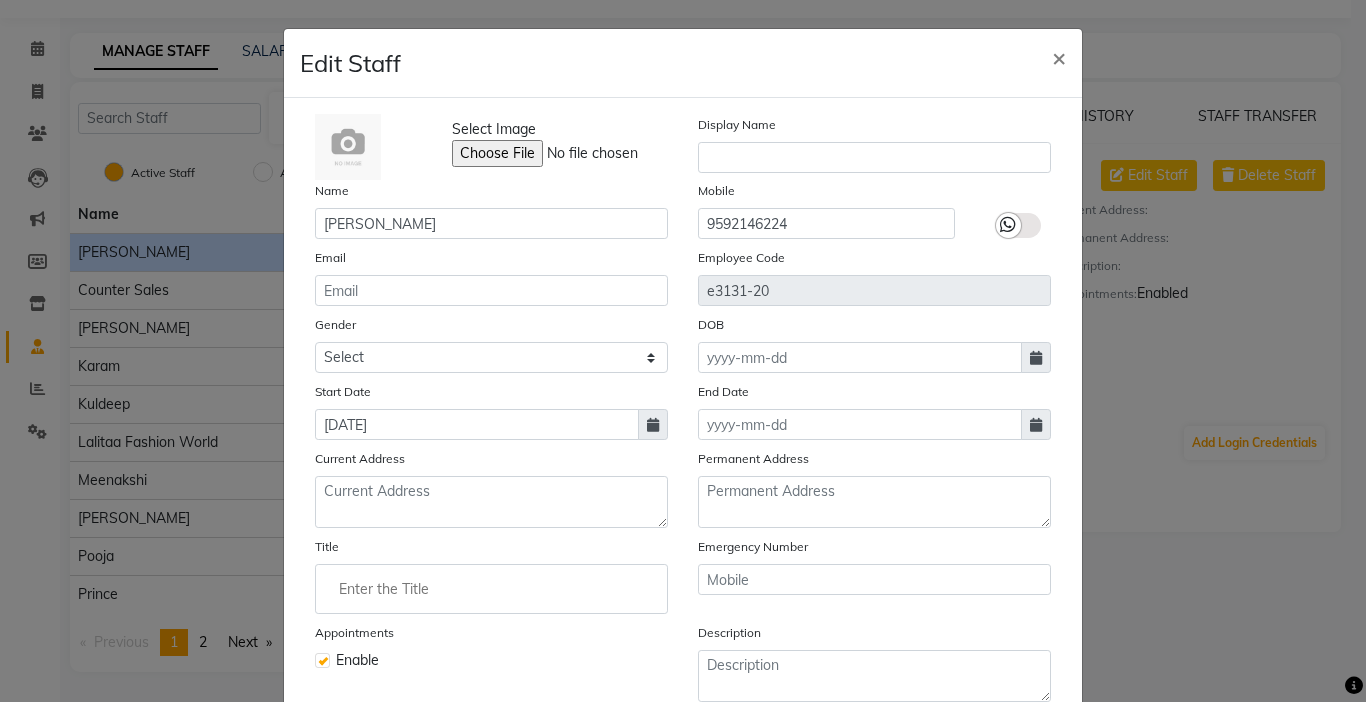 select on "7" 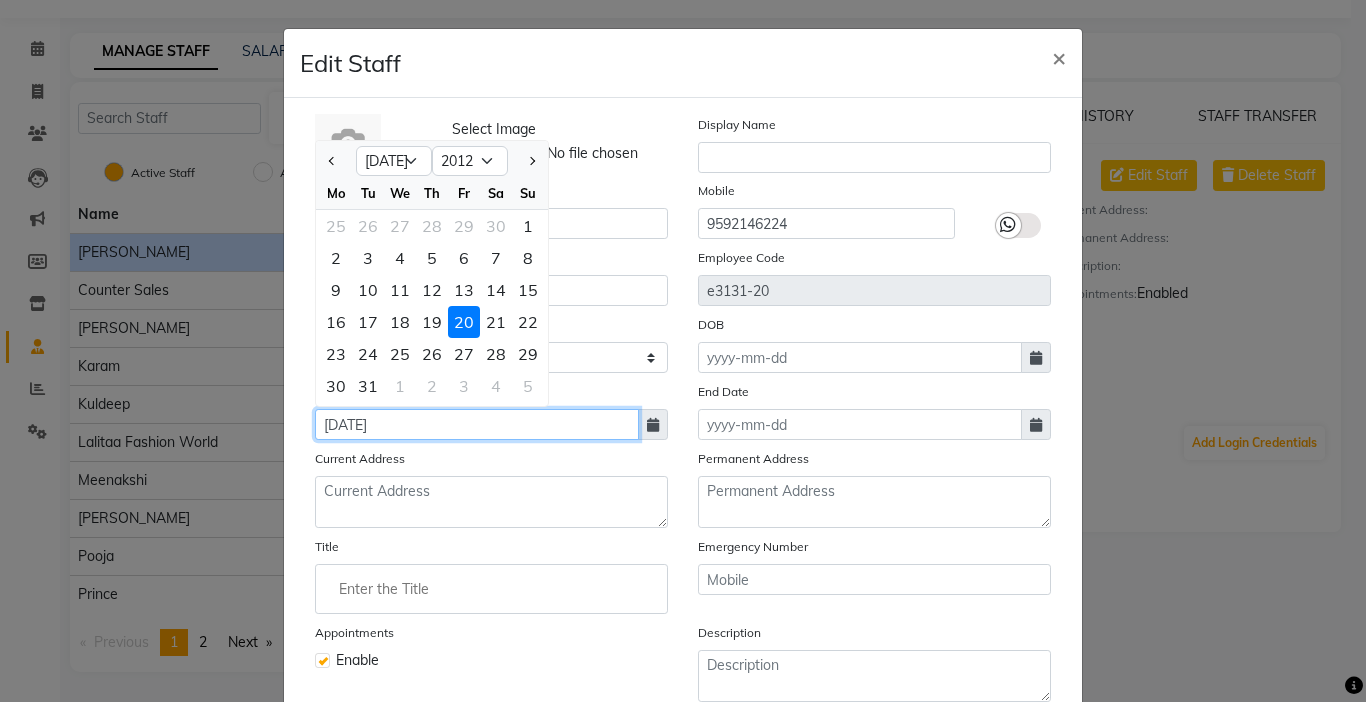 click on "20-07-2012" 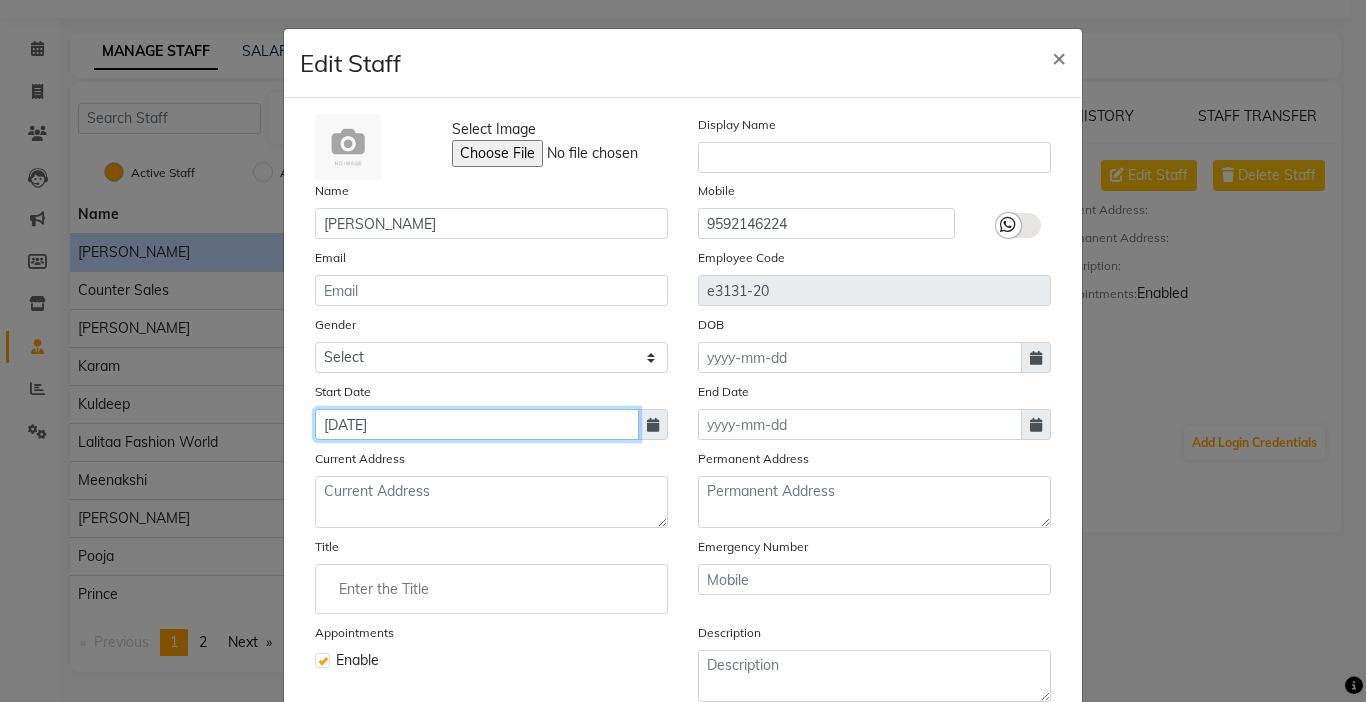 click on "20-07-2025" 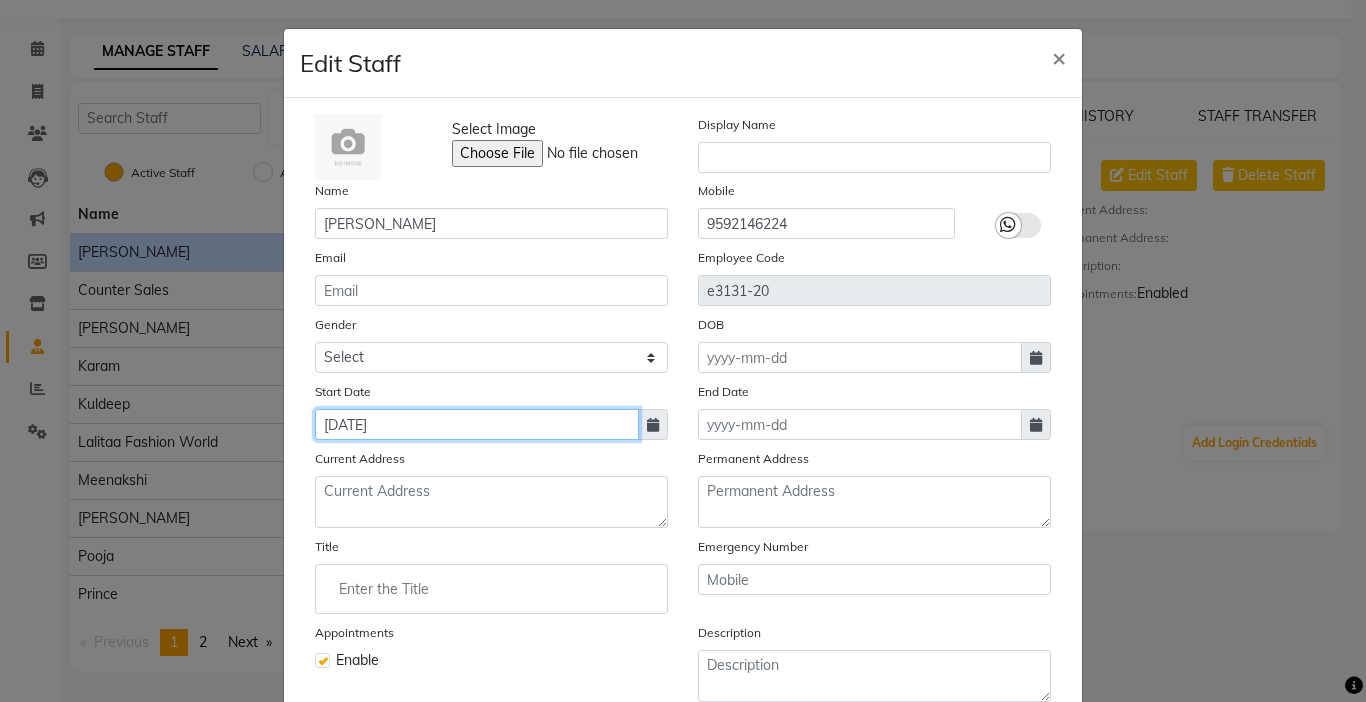 type on "20-07-2025" 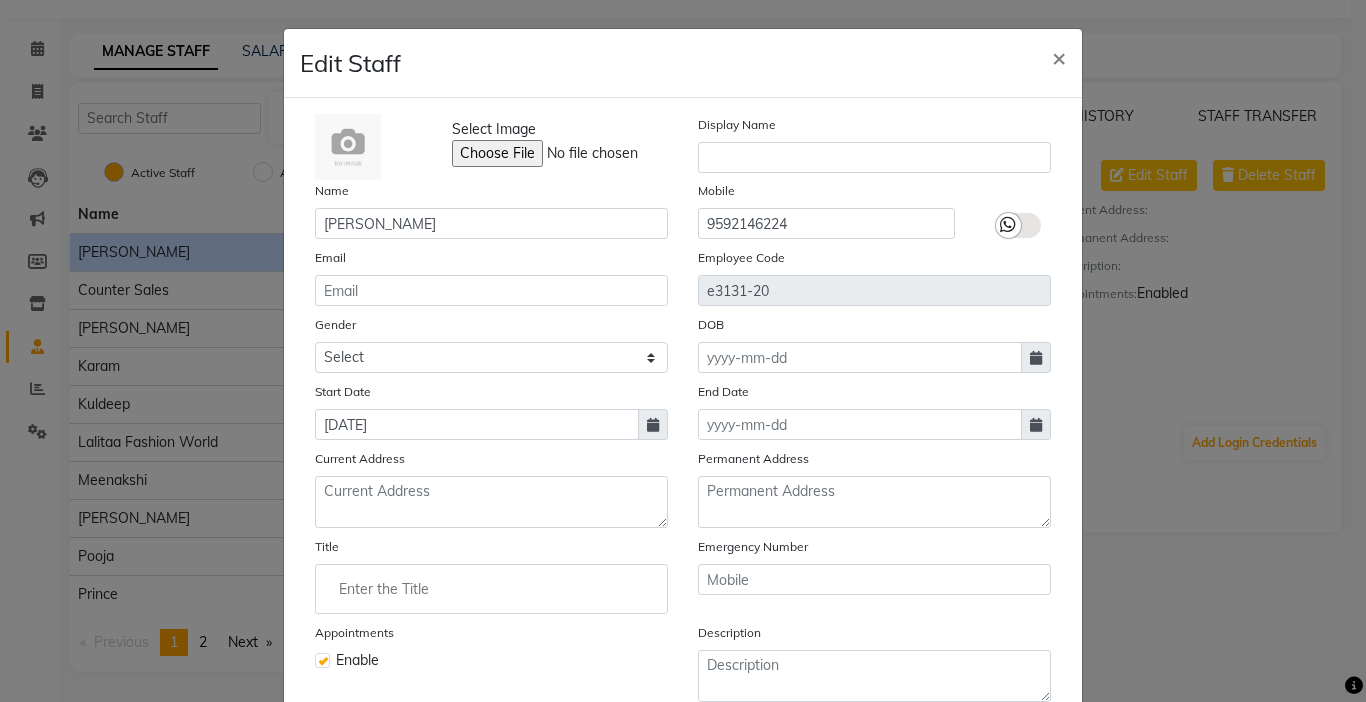 select on "7" 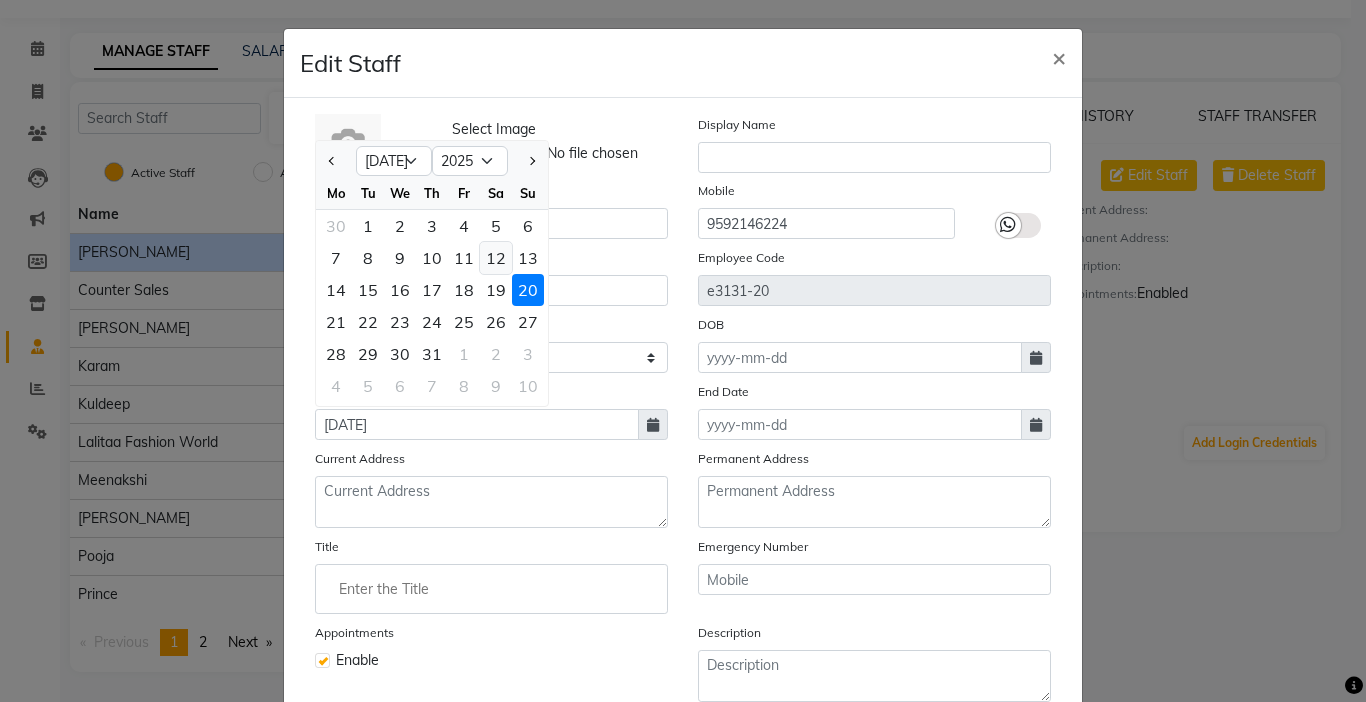 click on "12" 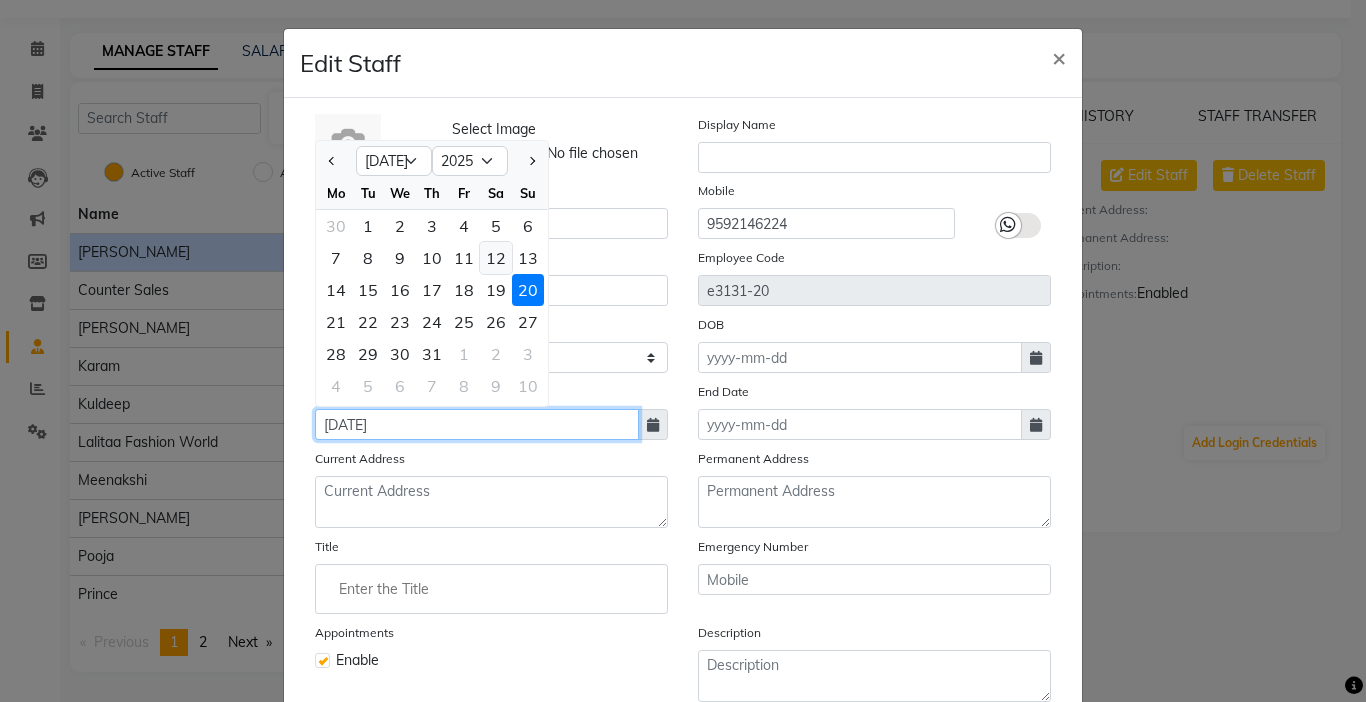 type on "12-07-2025" 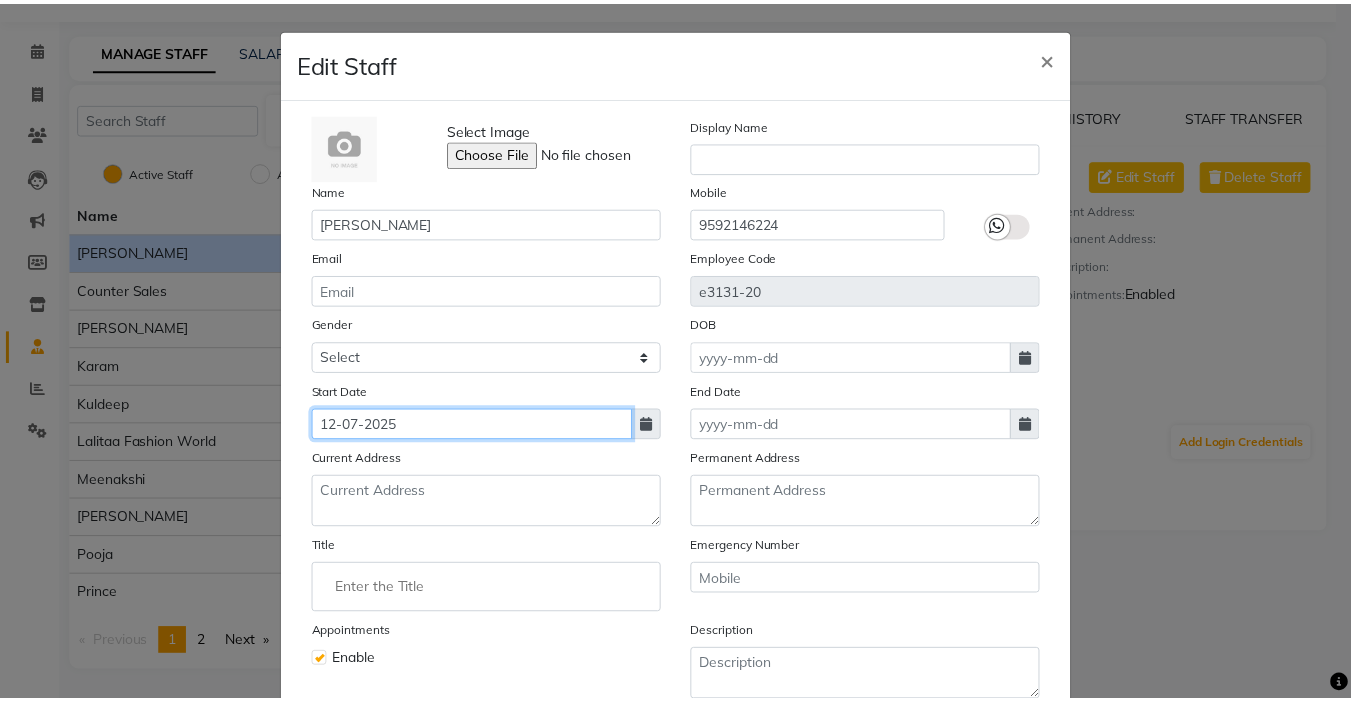 scroll, scrollTop: 180, scrollLeft: 0, axis: vertical 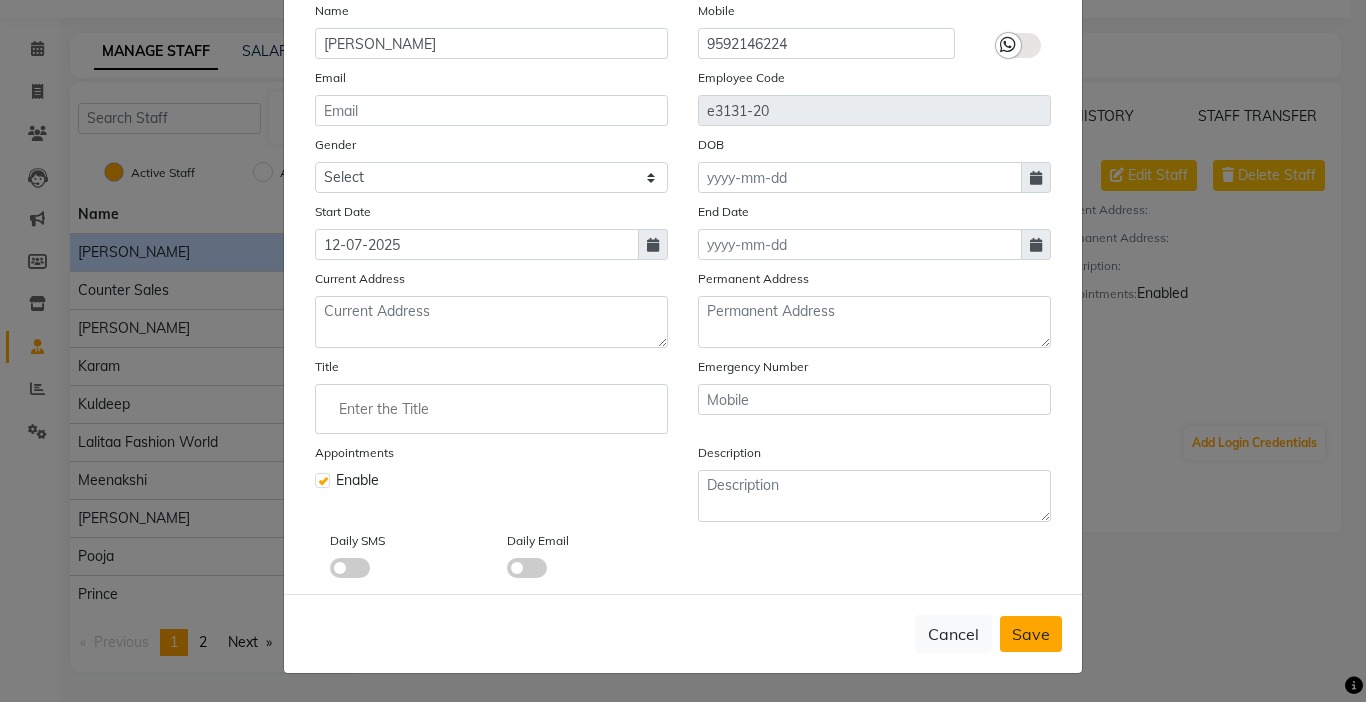 click on "Save" at bounding box center [1031, 634] 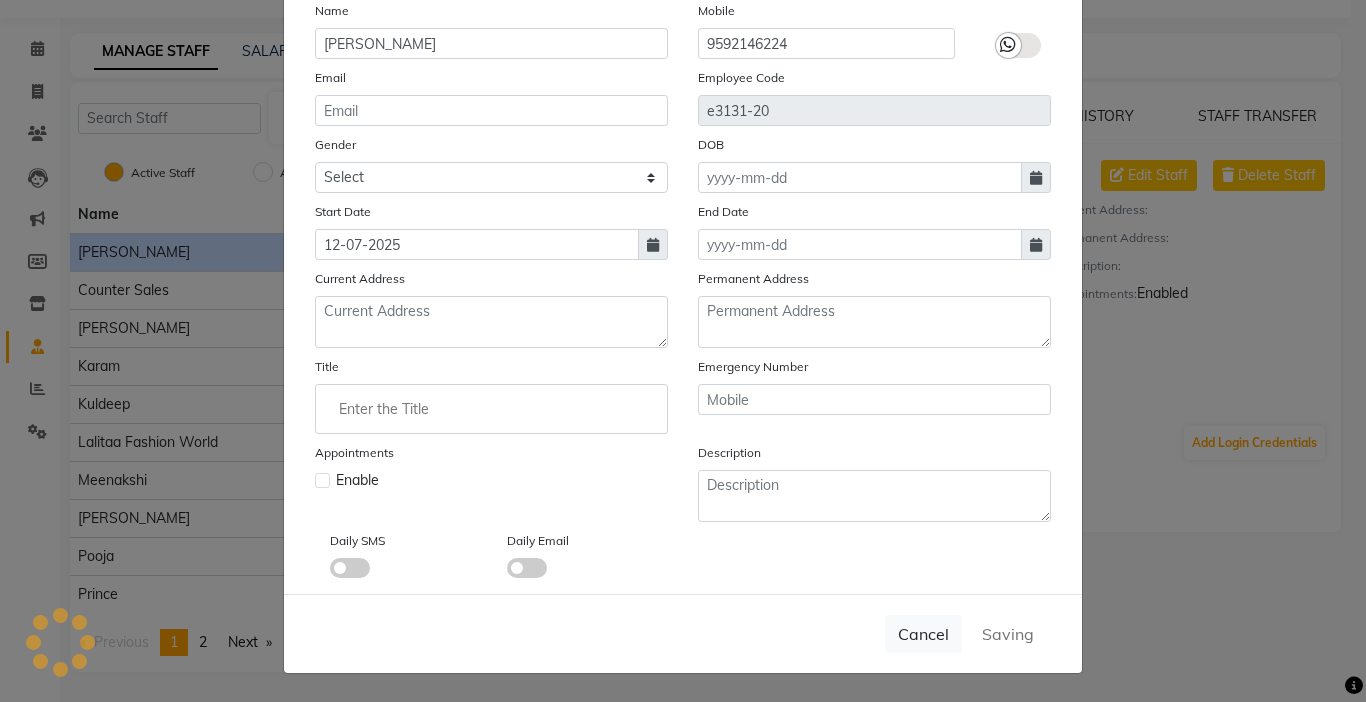 type 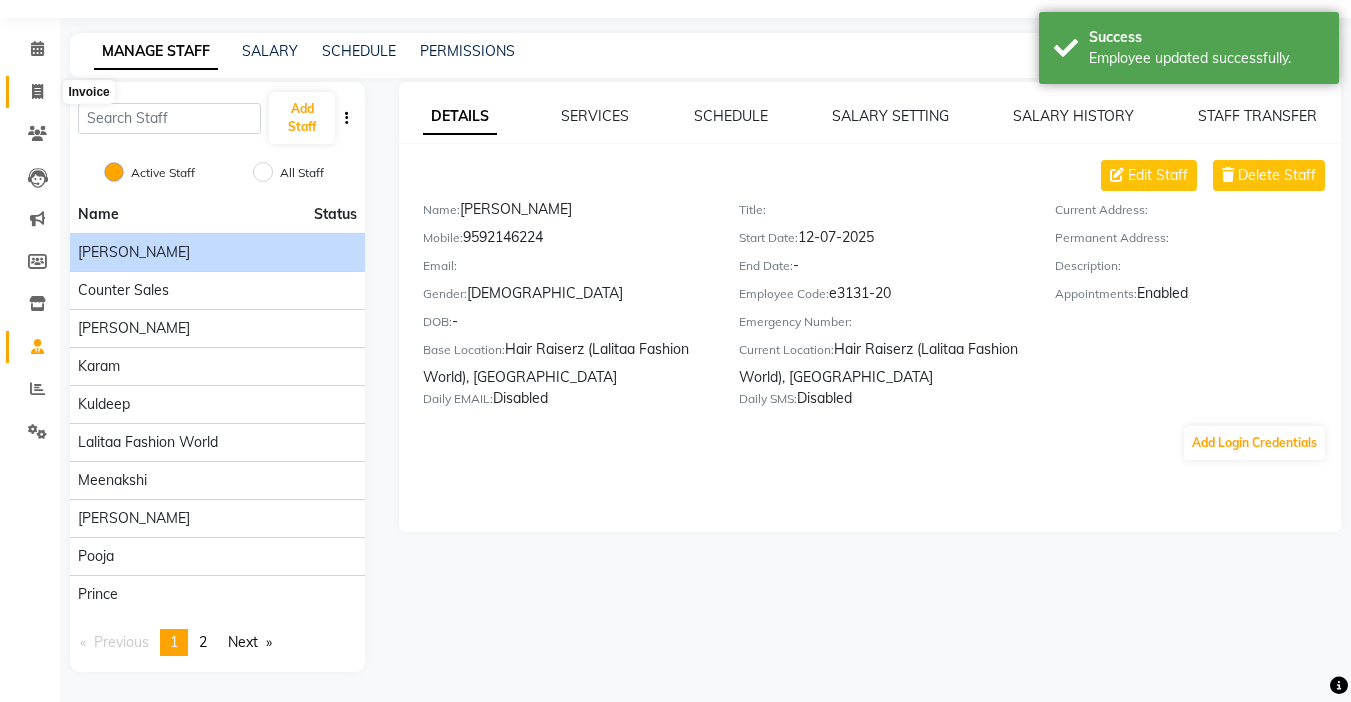 click 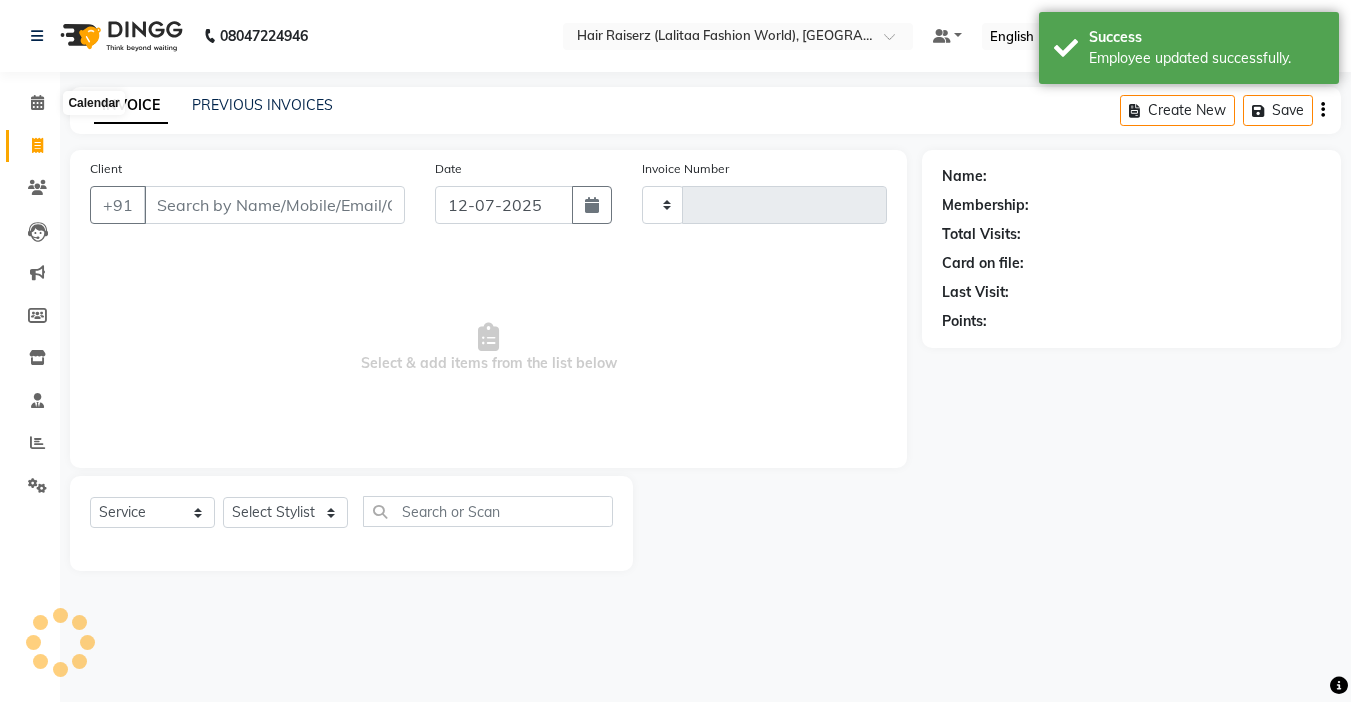 scroll, scrollTop: 0, scrollLeft: 0, axis: both 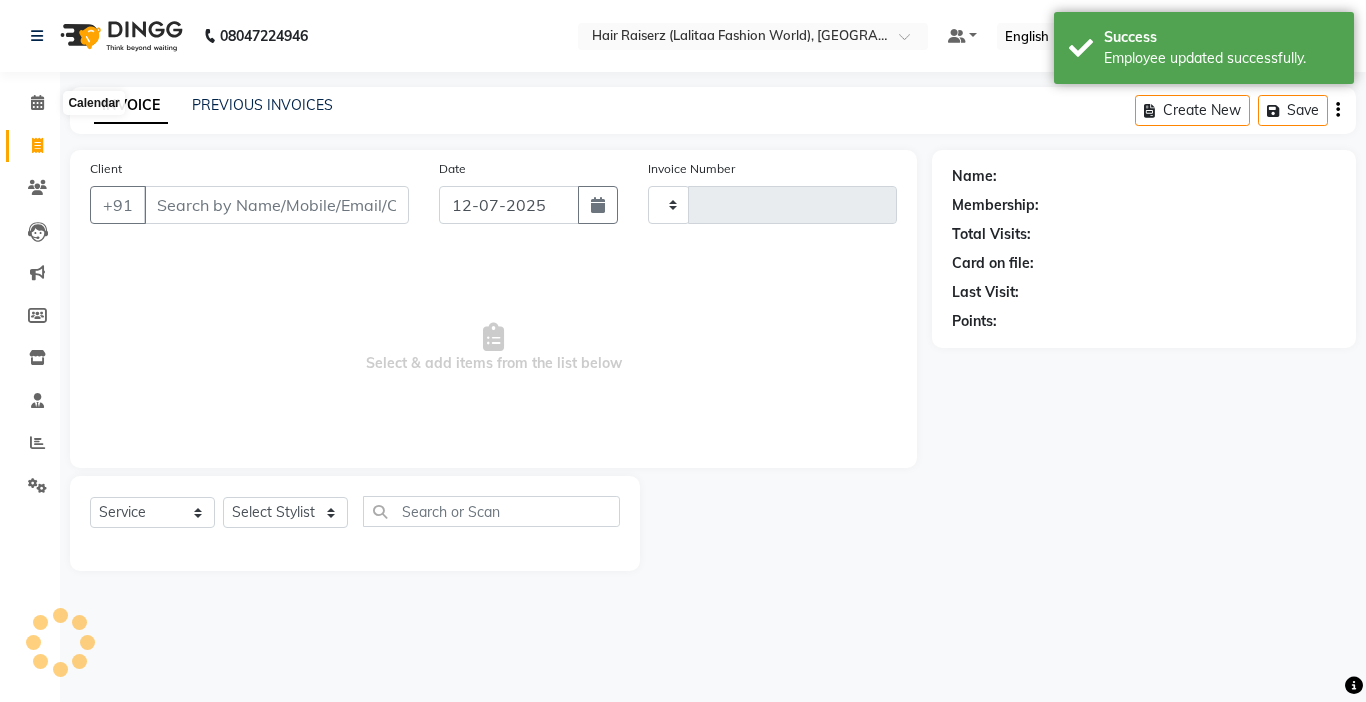 type on "0691" 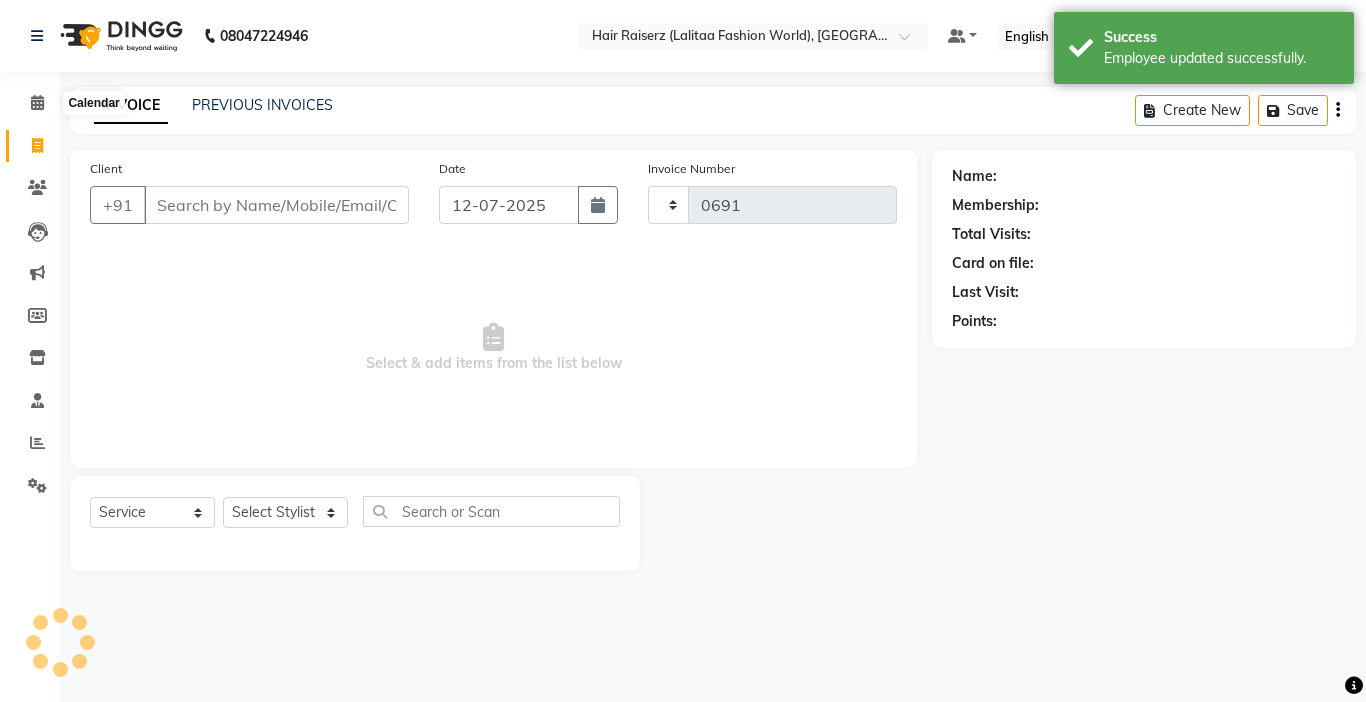 select on "7098" 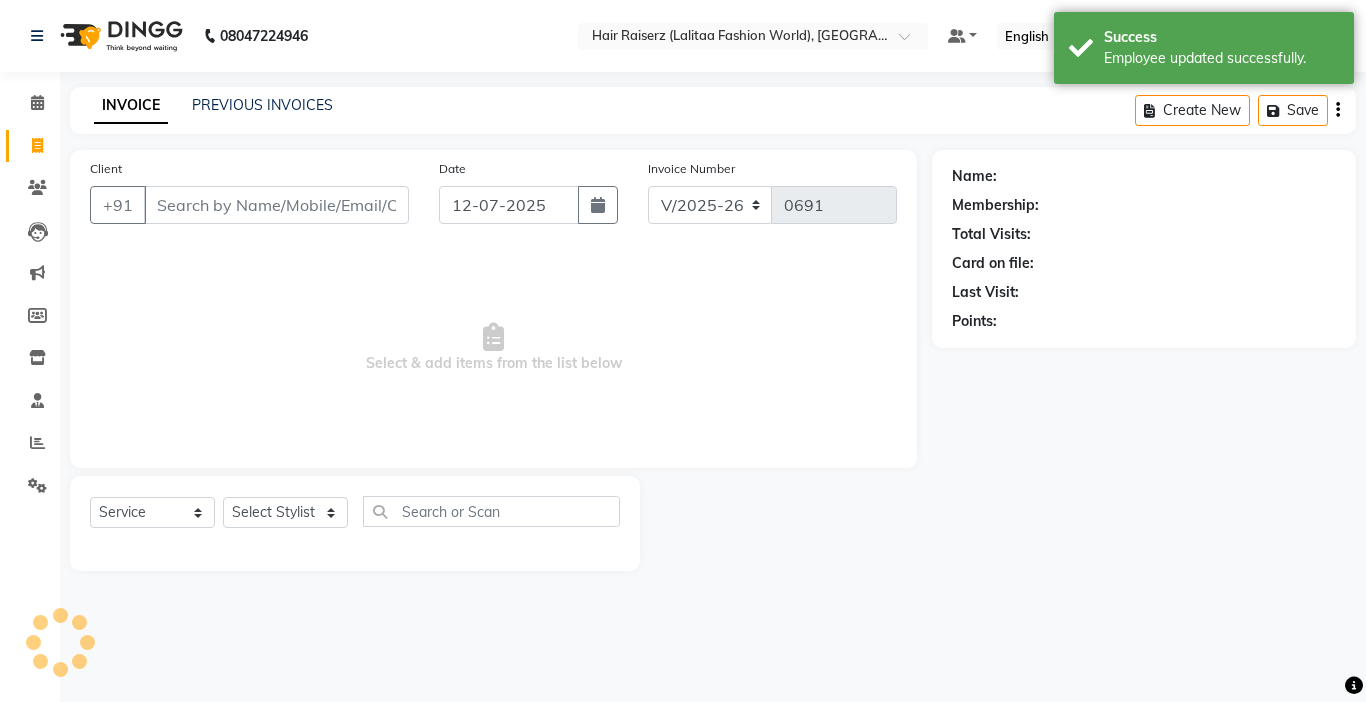 click on "Client" at bounding box center [276, 205] 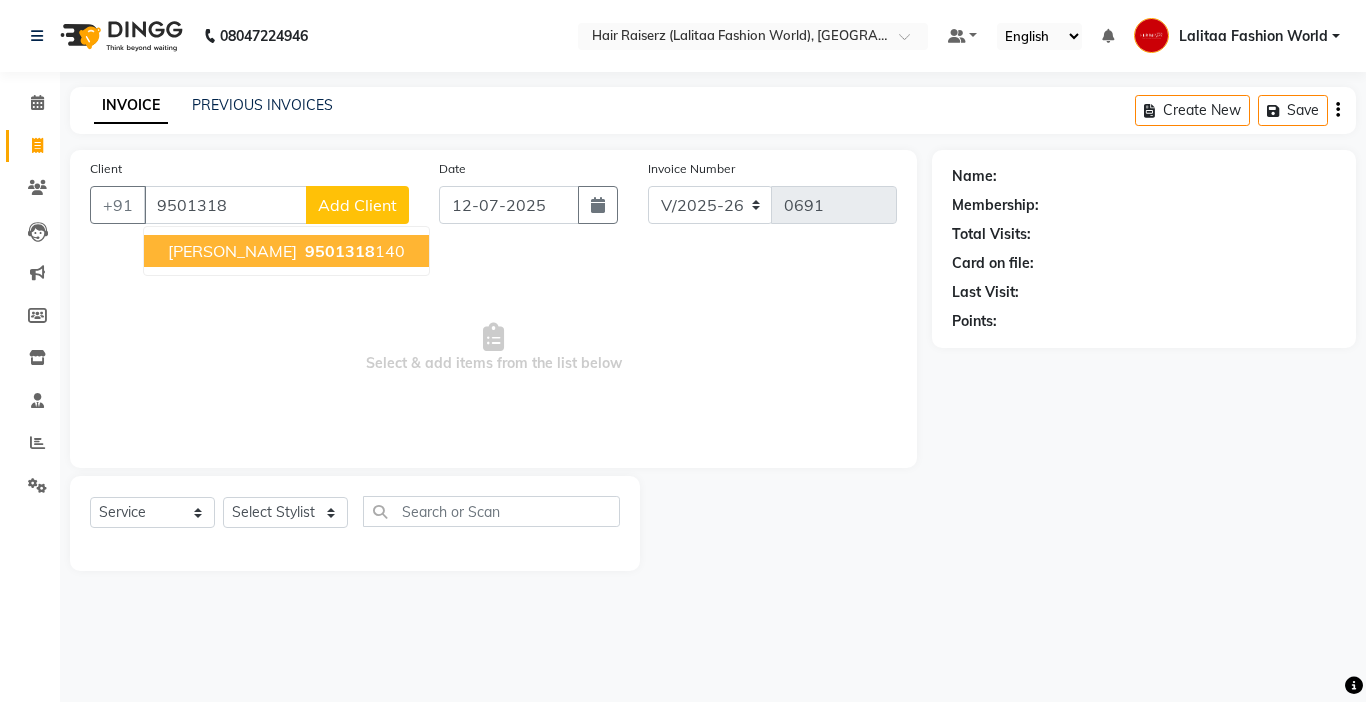 click on "9501318 140" at bounding box center [353, 251] 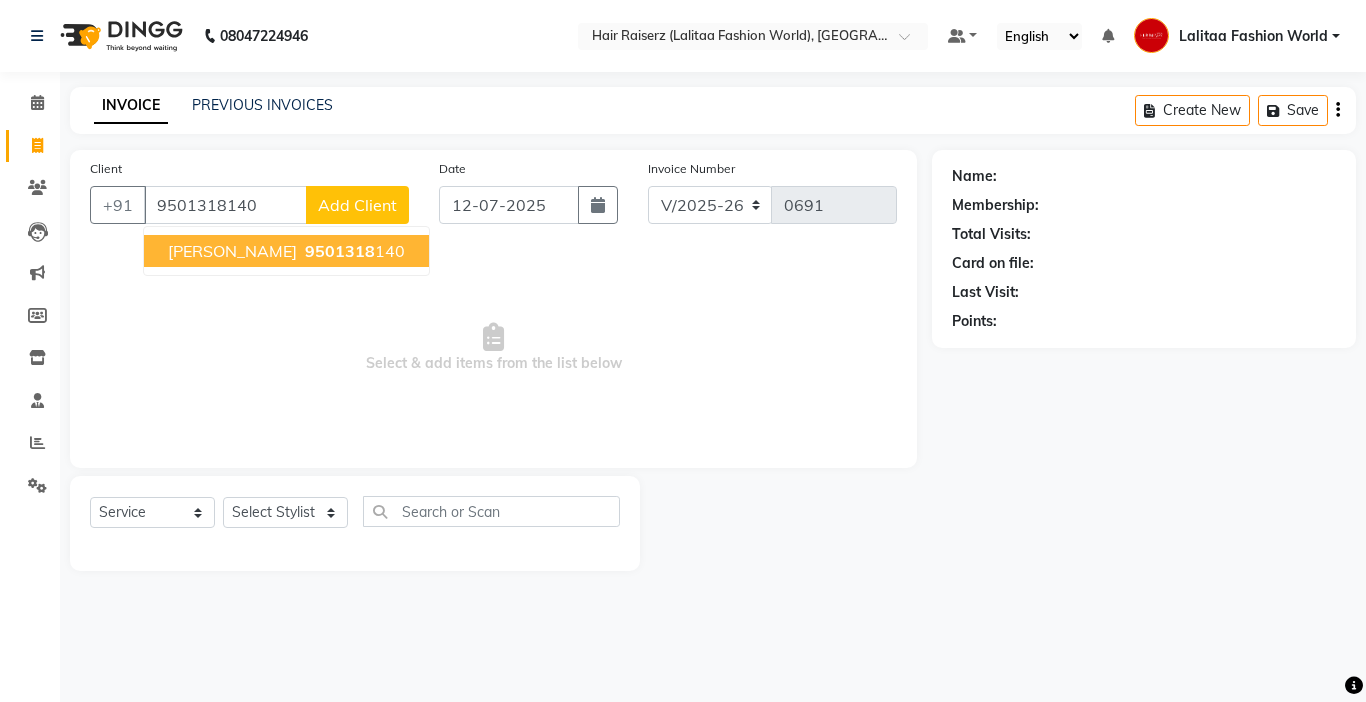 type on "9501318140" 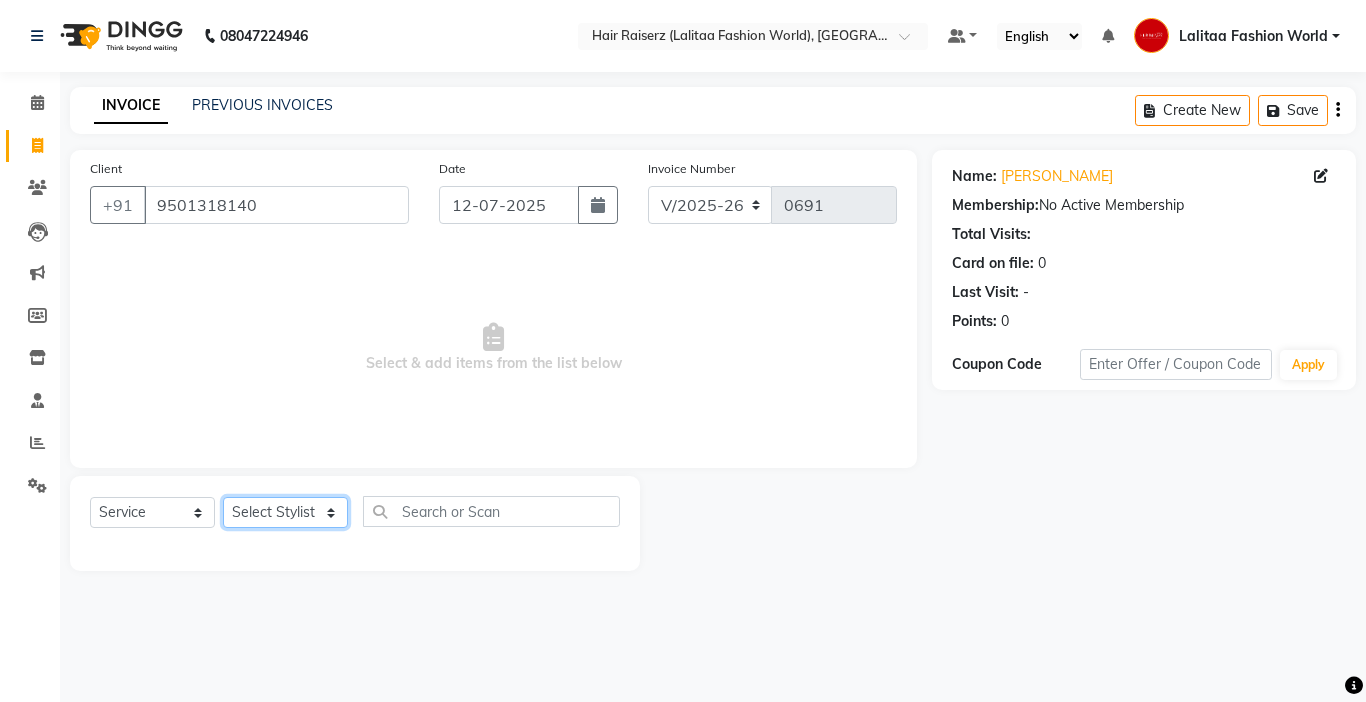 click on "Select Stylist [PERSON_NAME] counter sales [PERSON_NAME] [PERSON_NAME] Fashion World Meenakshi [PERSON_NAME] Pooja Prince  Sagar [PERSON_NAME]" 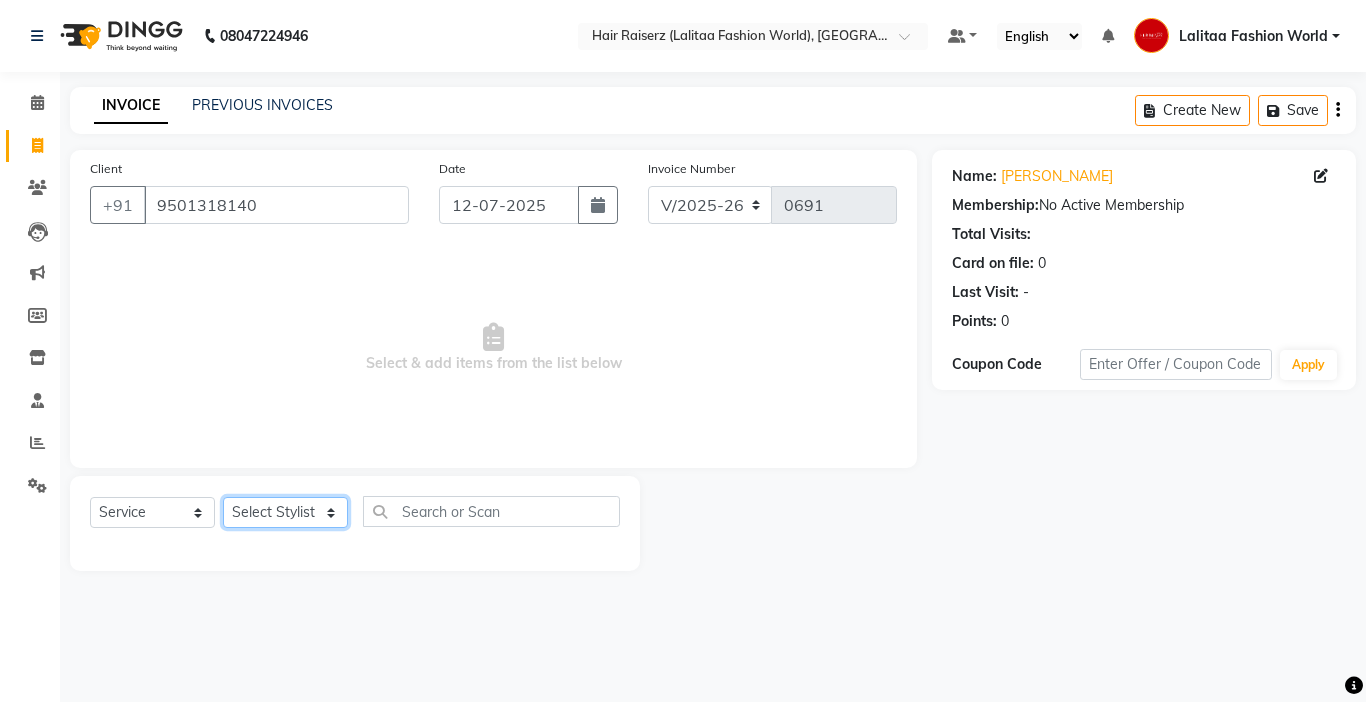 select on "86090" 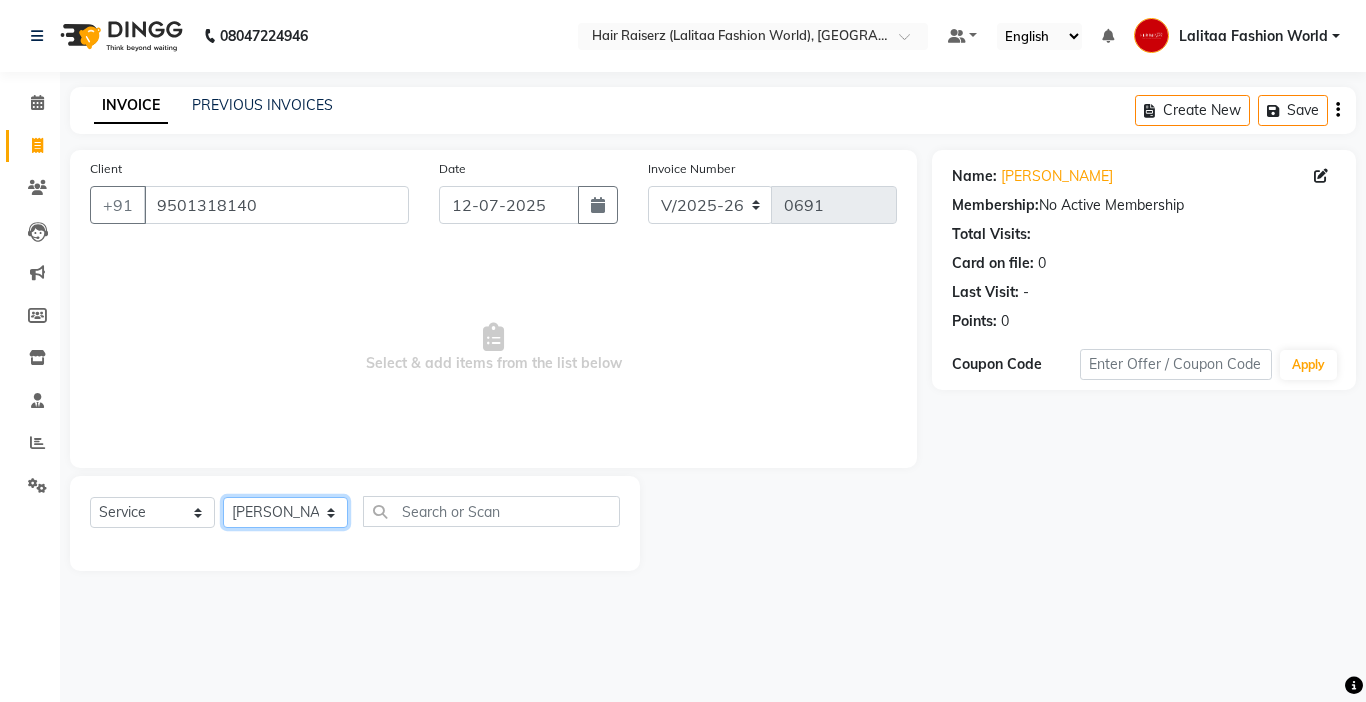 click on "Select Stylist [PERSON_NAME] counter sales [PERSON_NAME] [PERSON_NAME] Fashion World Meenakshi [PERSON_NAME] Pooja Prince  Sagar [PERSON_NAME]" 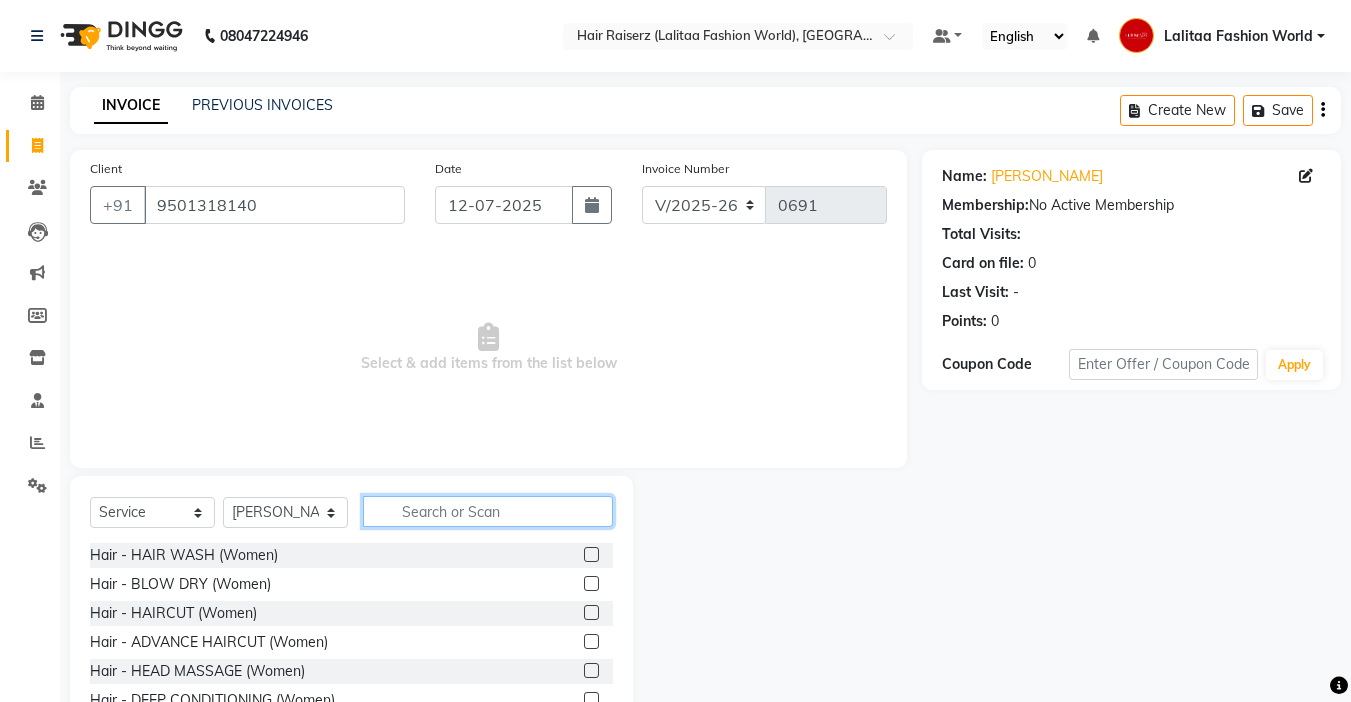 click 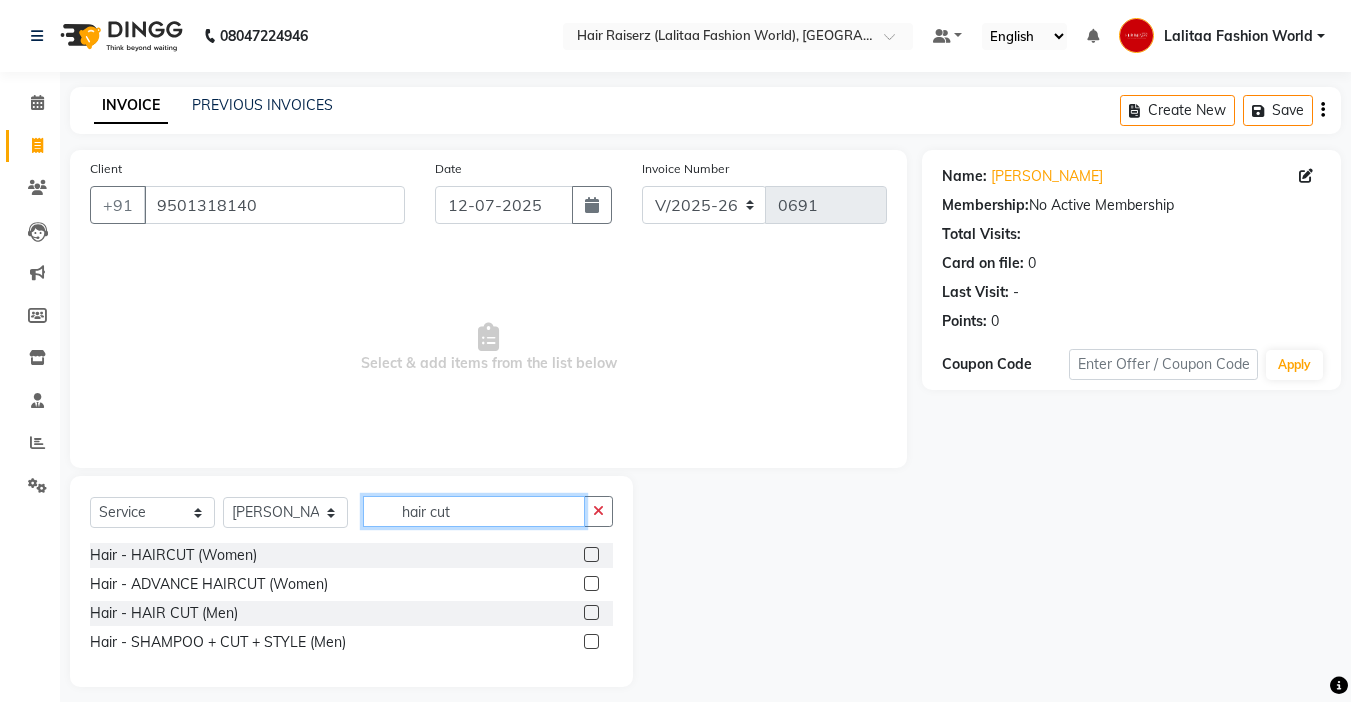 type on "hair cut" 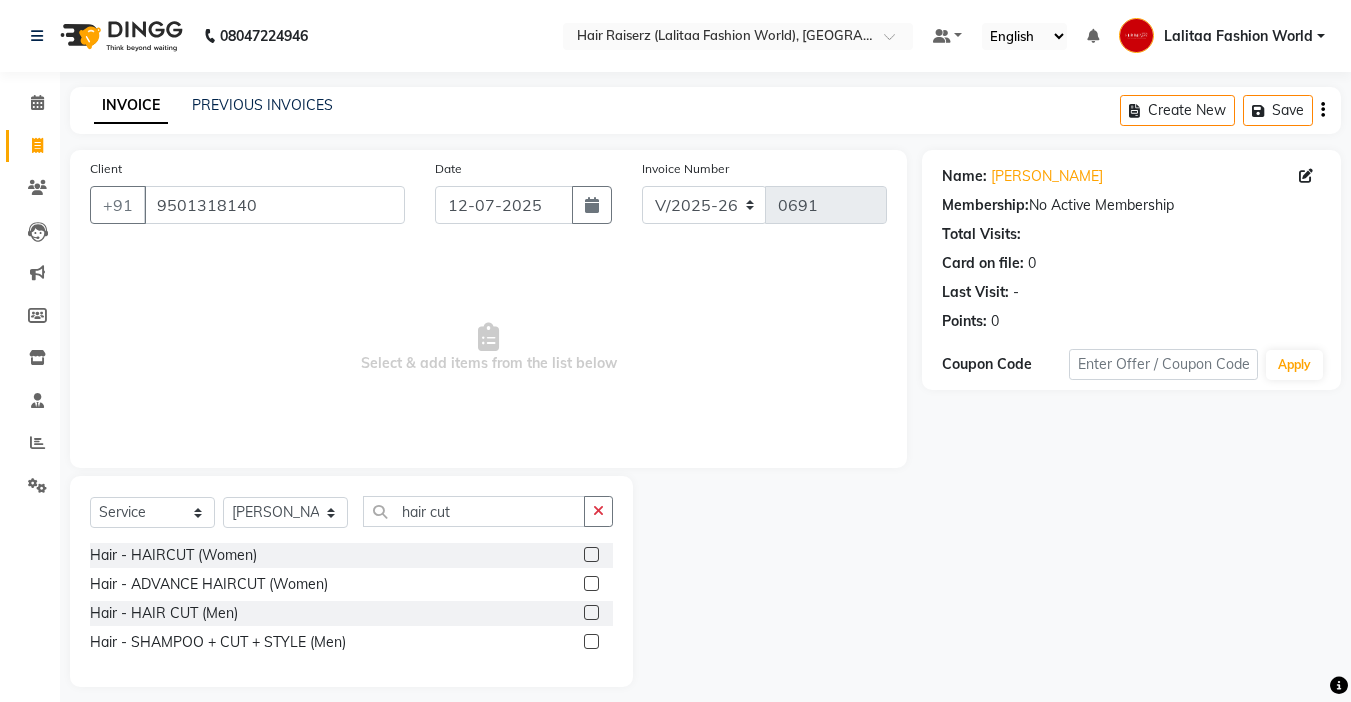click 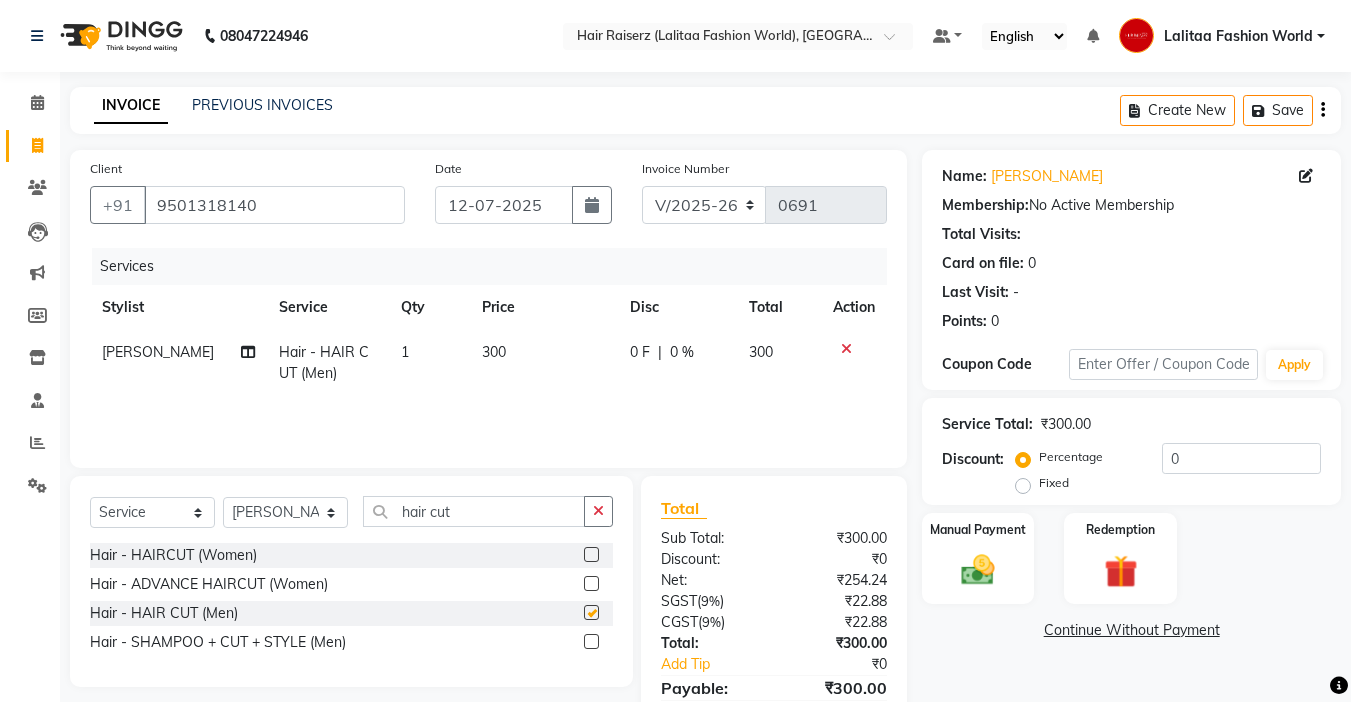 checkbox on "false" 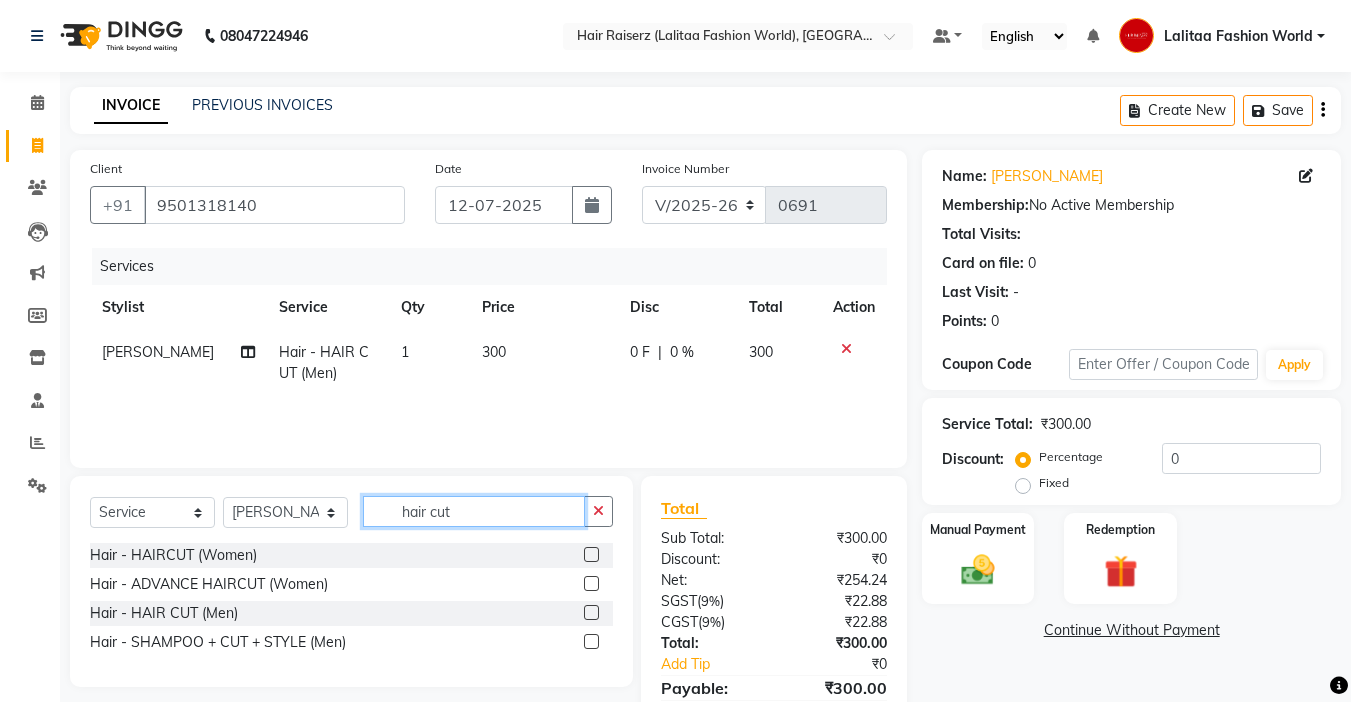 click on "hair cut" 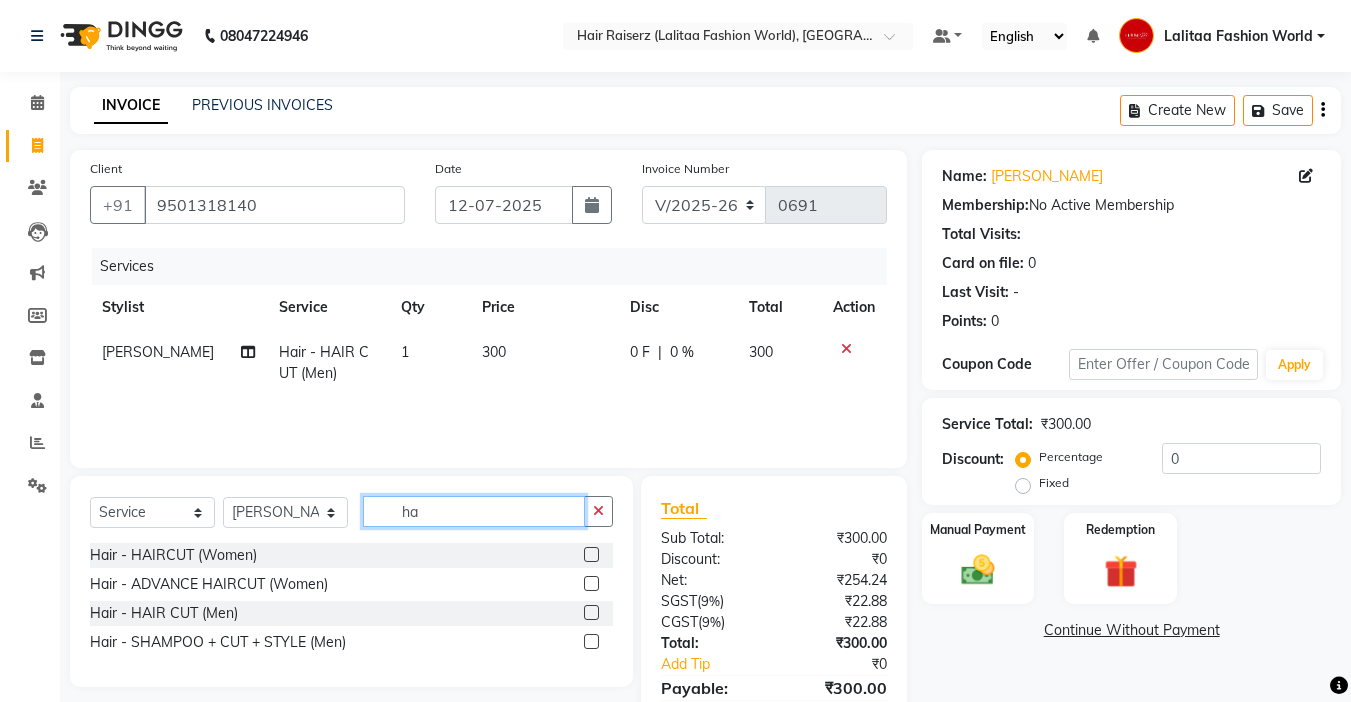 type on "h" 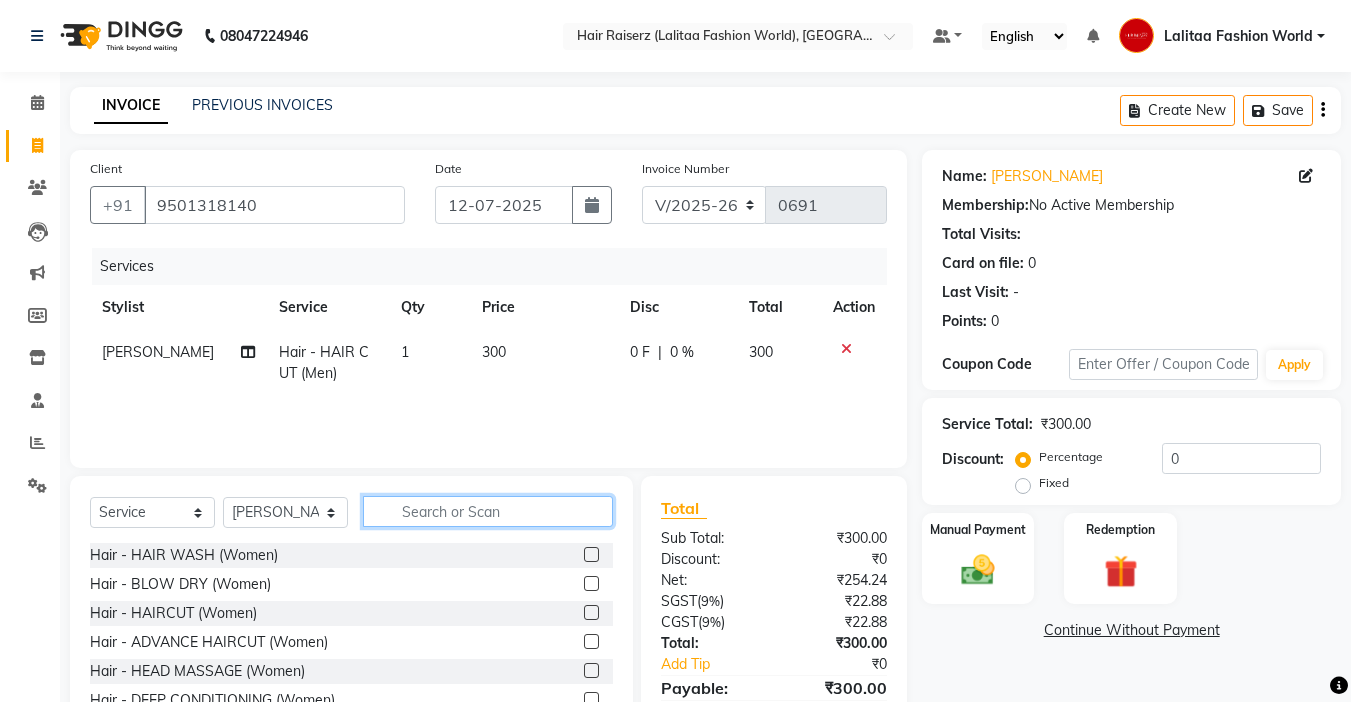 type 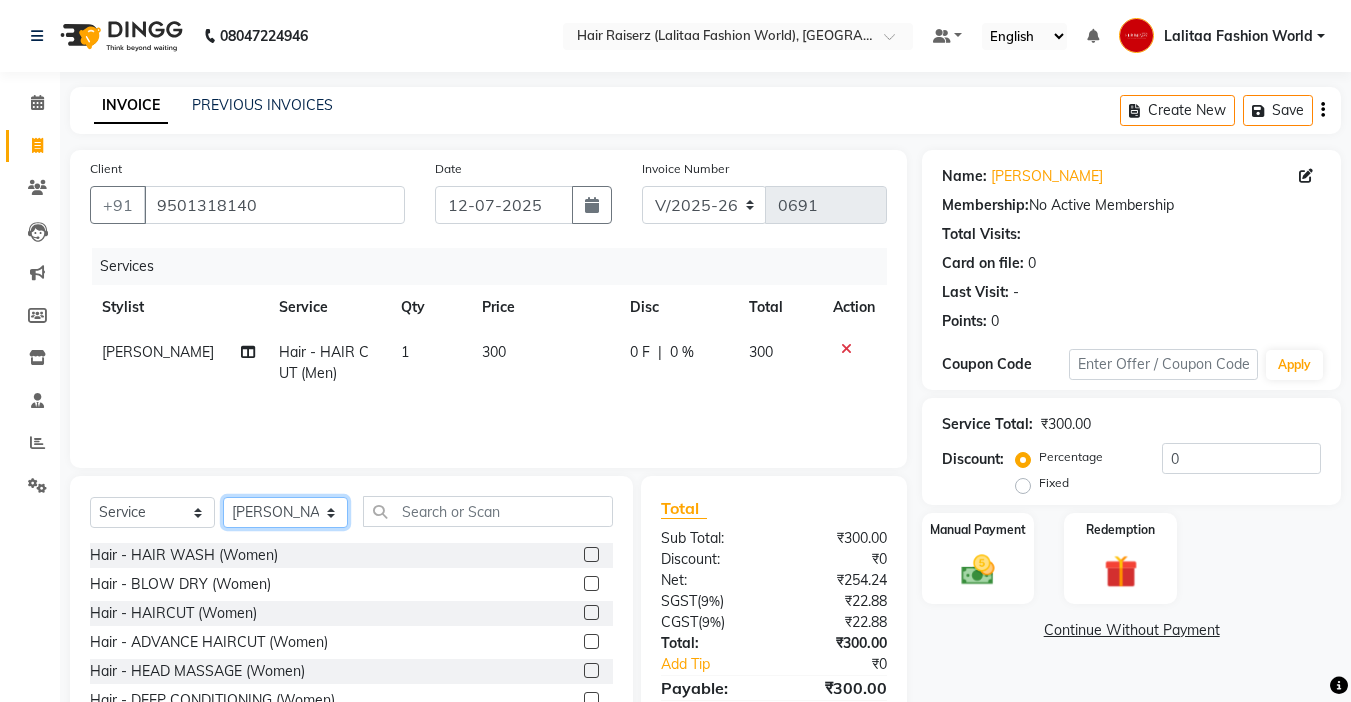 click on "Select Stylist [PERSON_NAME] counter sales [PERSON_NAME] [PERSON_NAME] Fashion World Meenakshi [PERSON_NAME] Pooja Prince  Sagar [PERSON_NAME]" 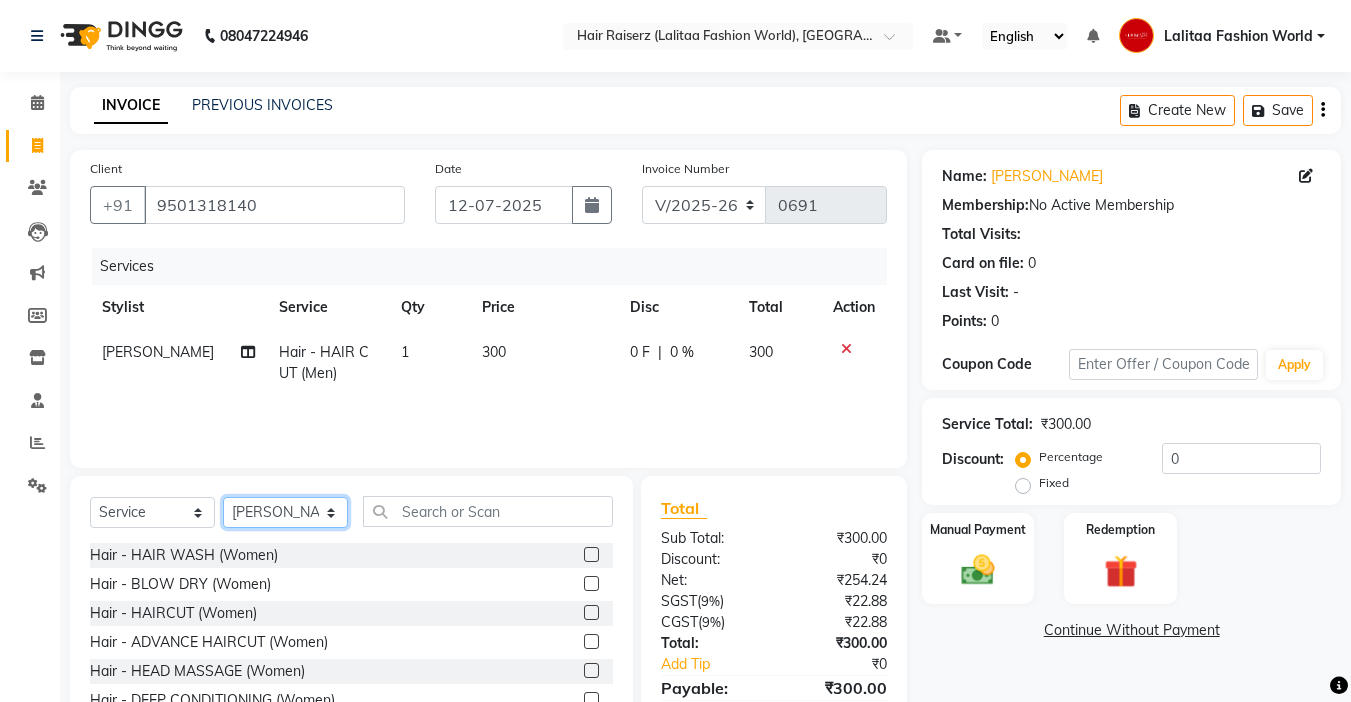 select on "85991" 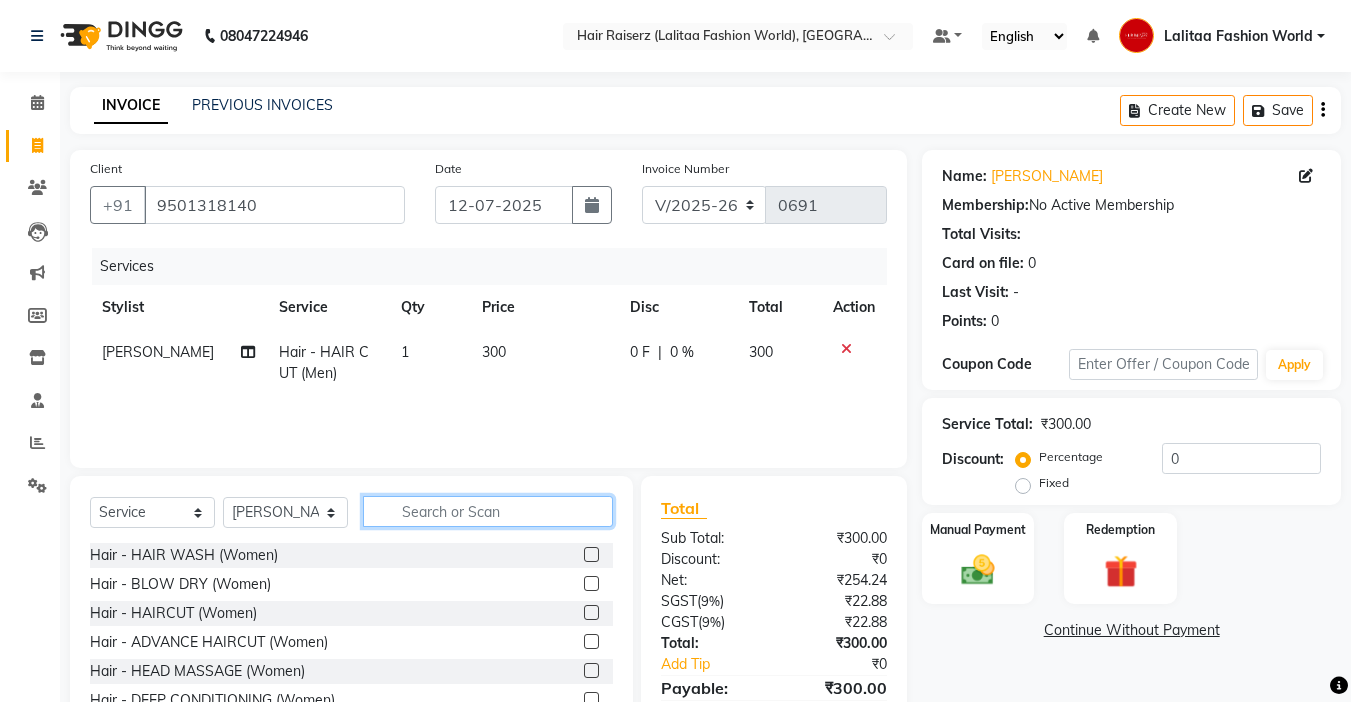 click 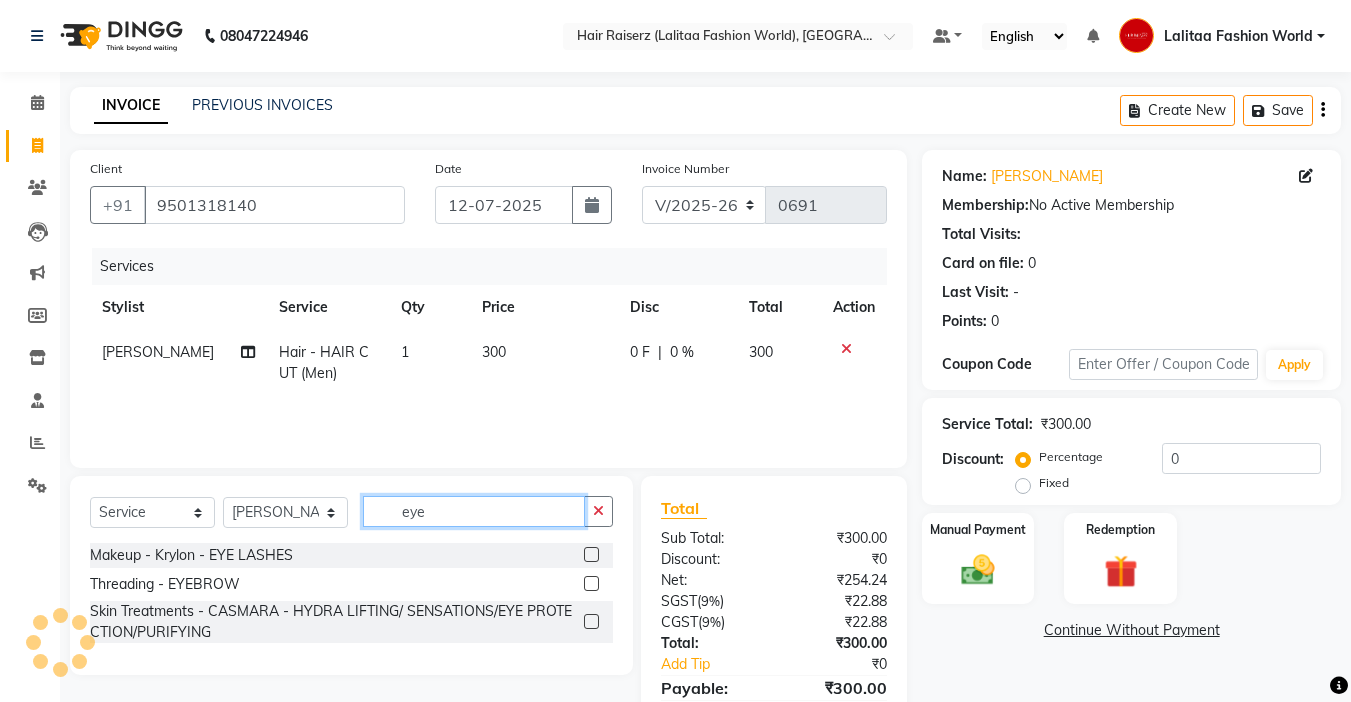 type on "eye" 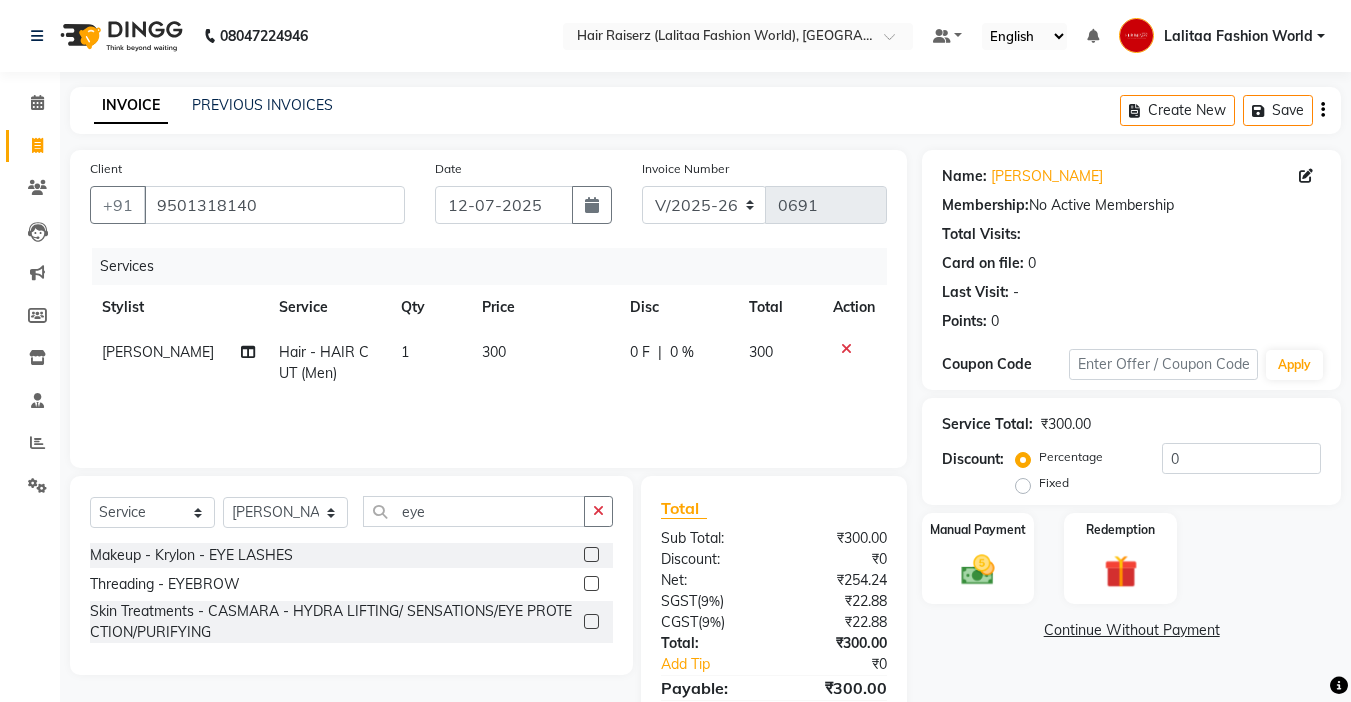 click 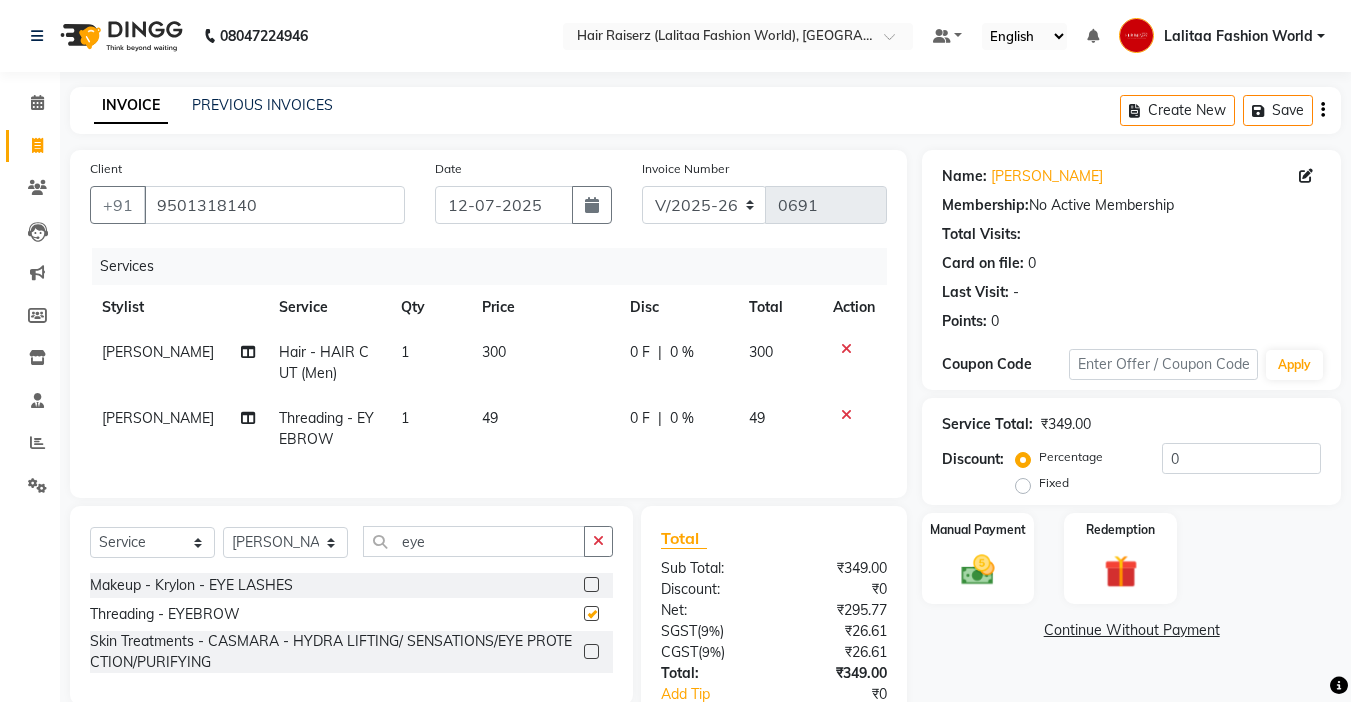 checkbox on "false" 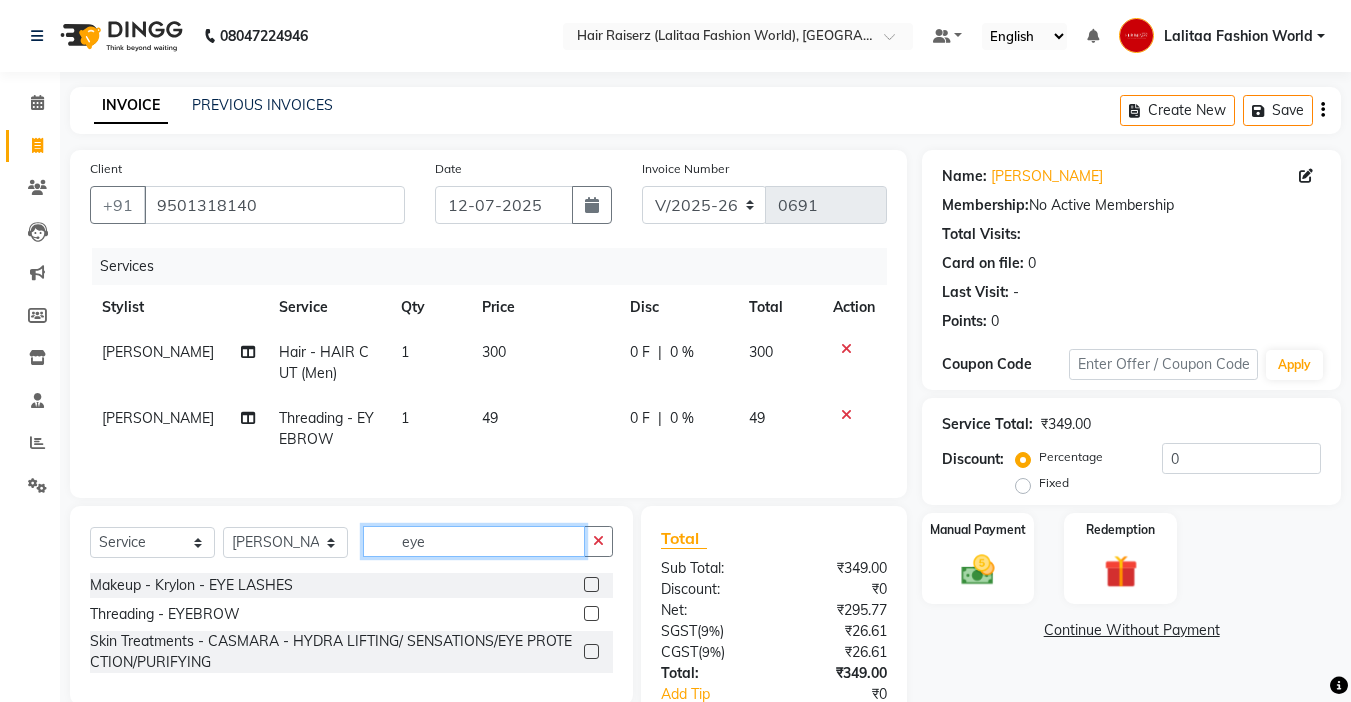 click on "eye" 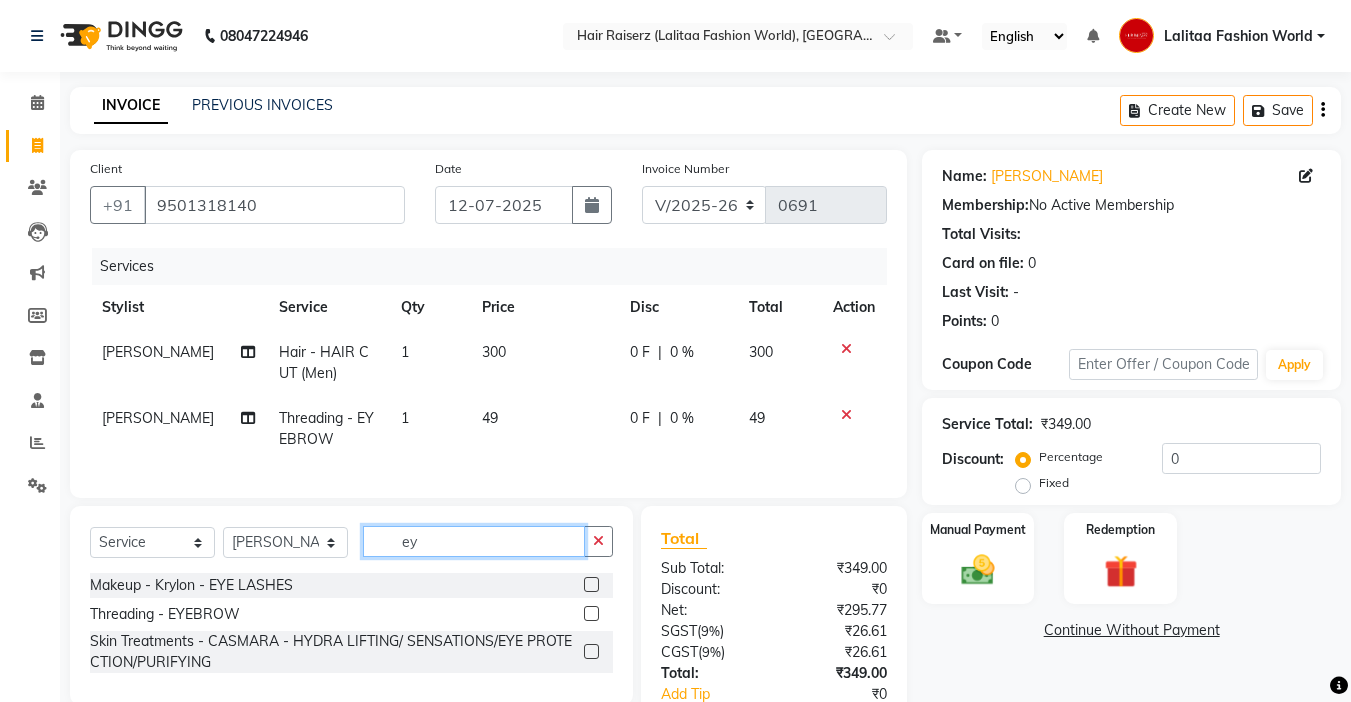 type on "e" 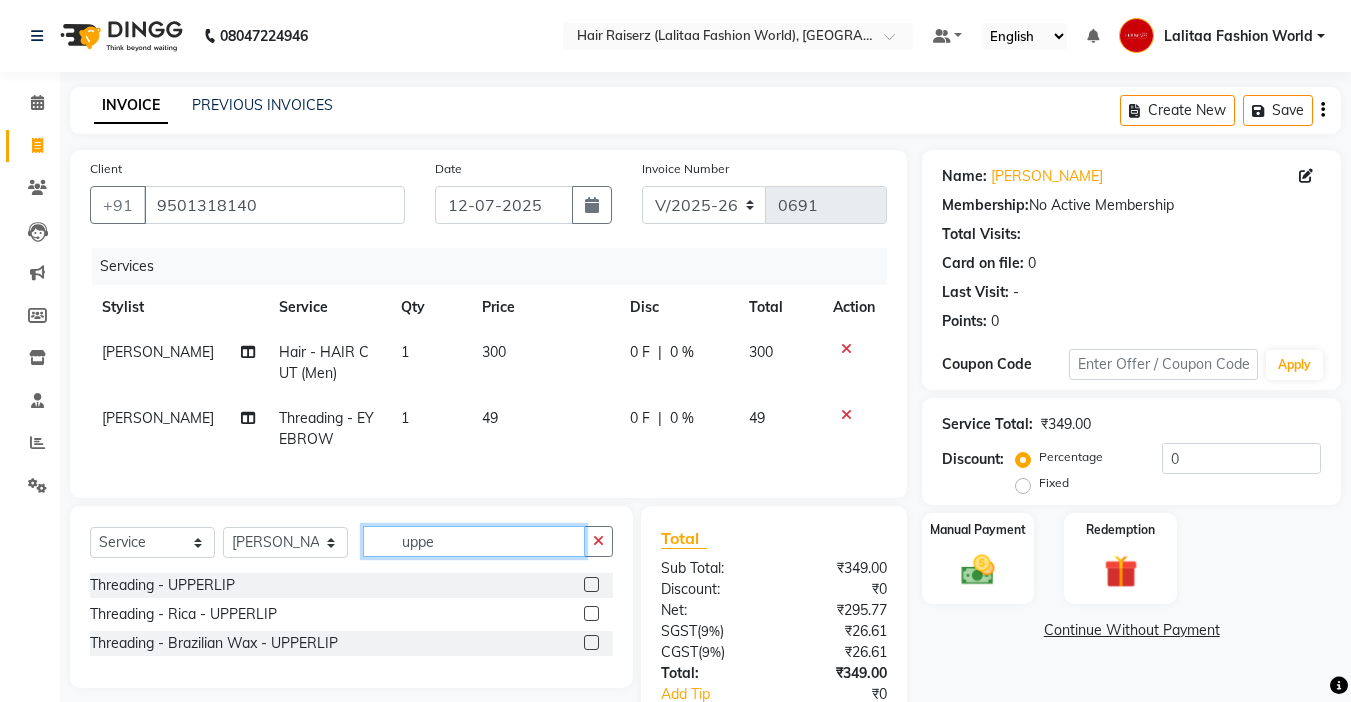 type on "uppe" 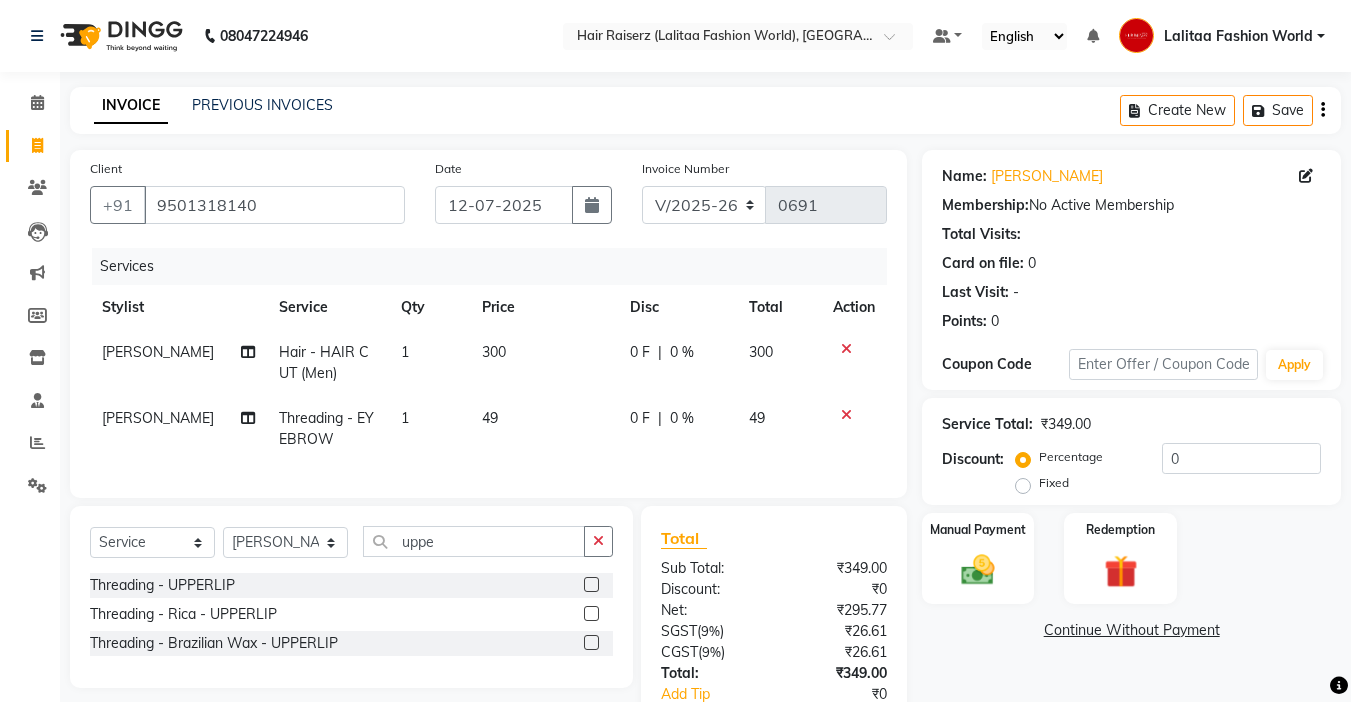 click 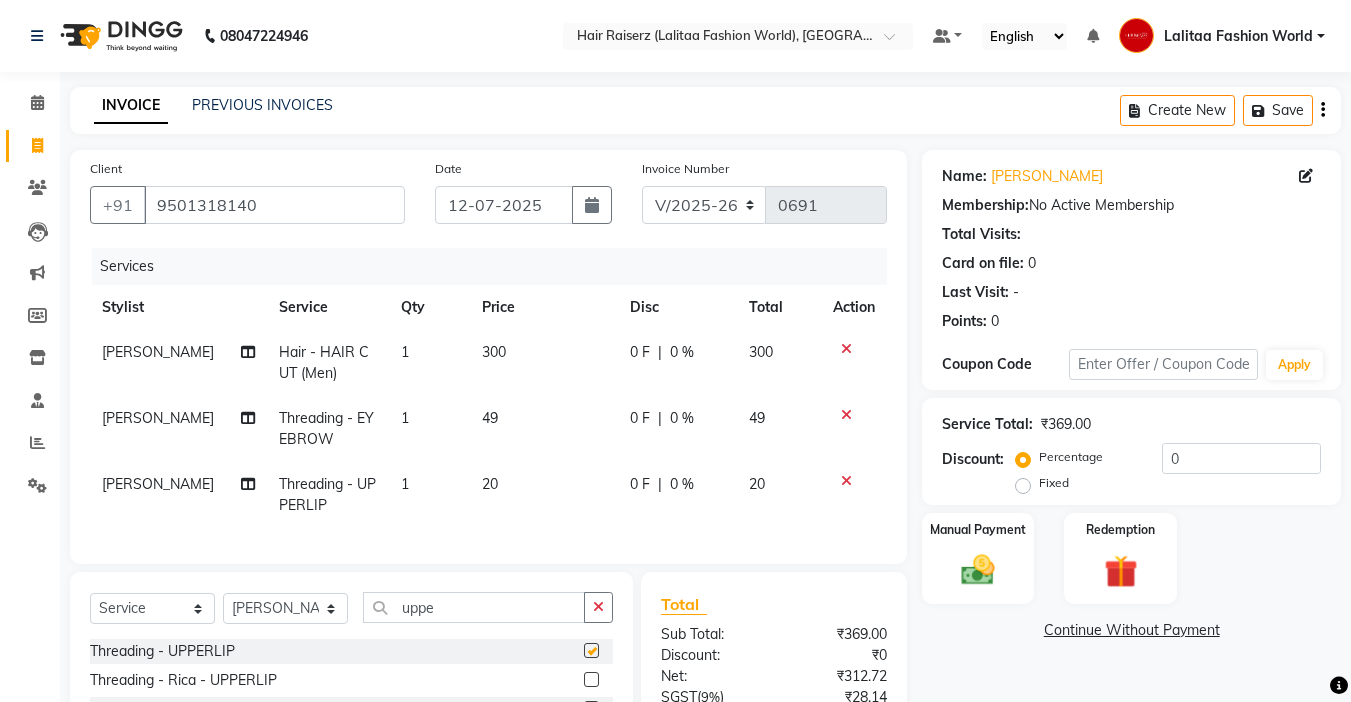 checkbox on "false" 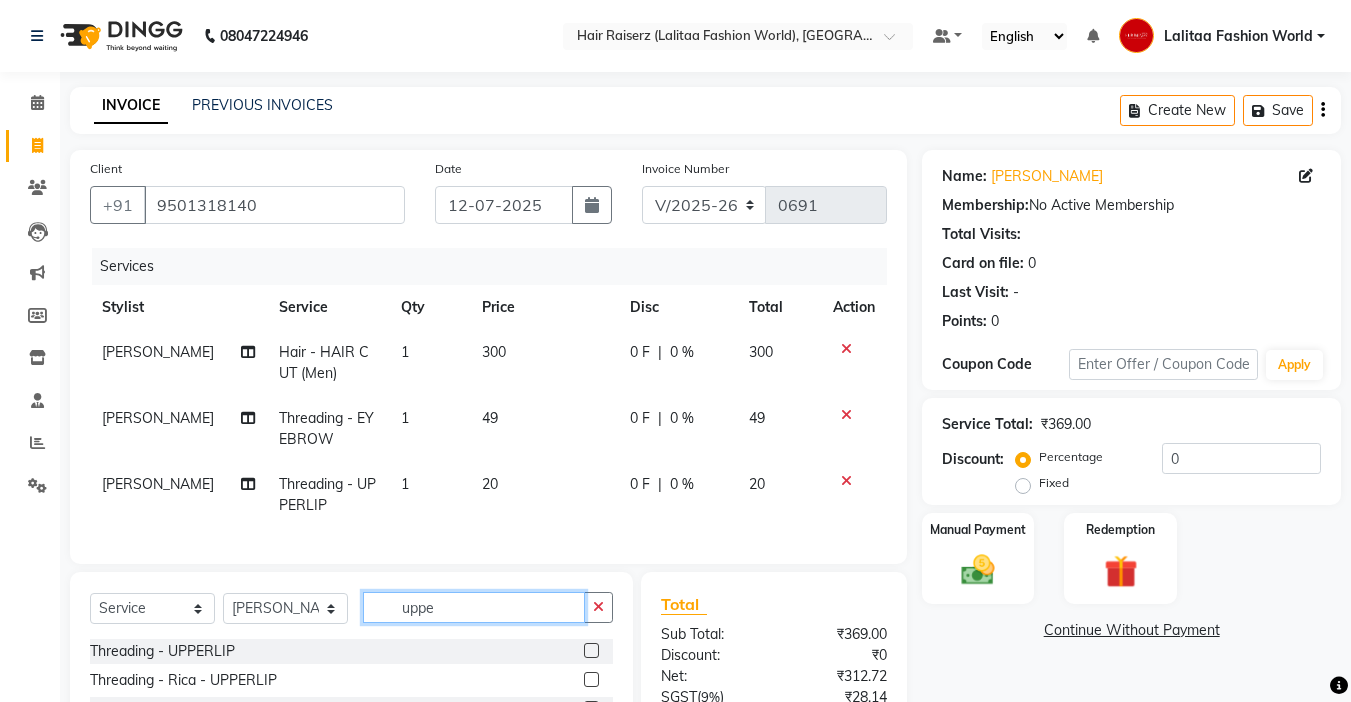 click on "uppe" 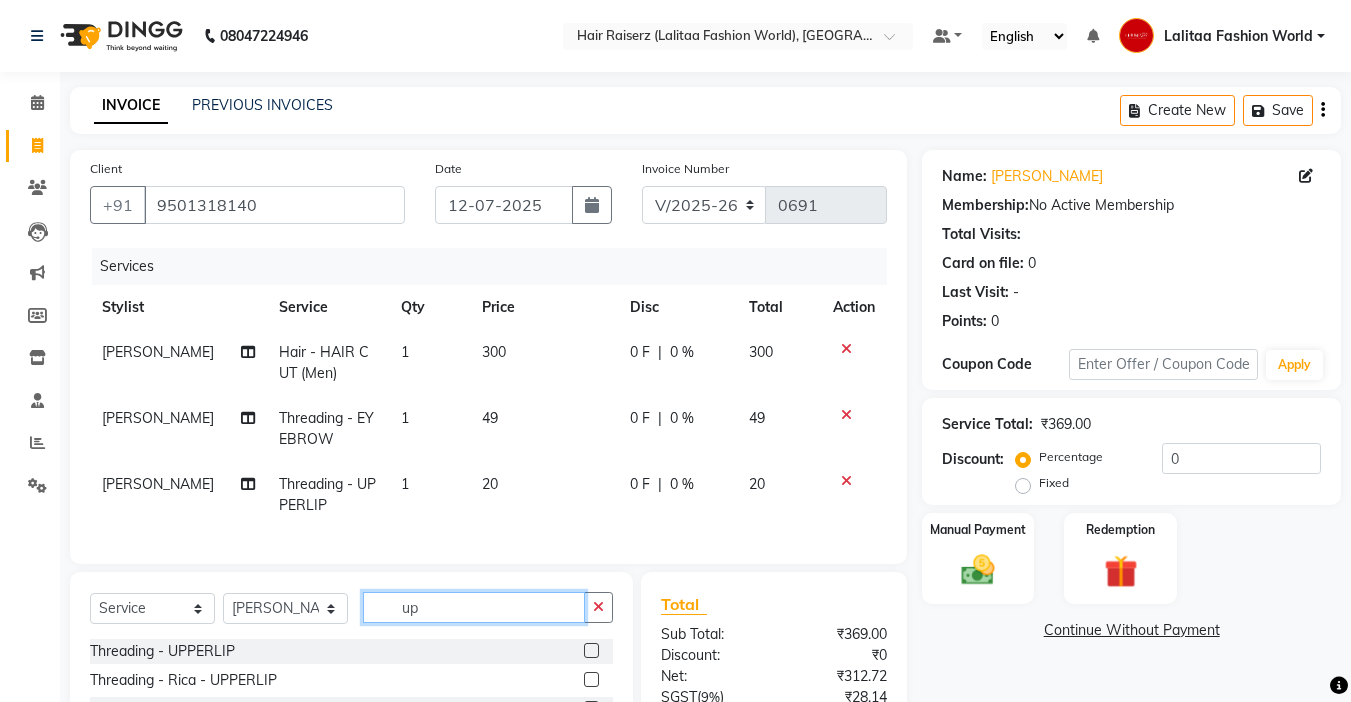 type on "u" 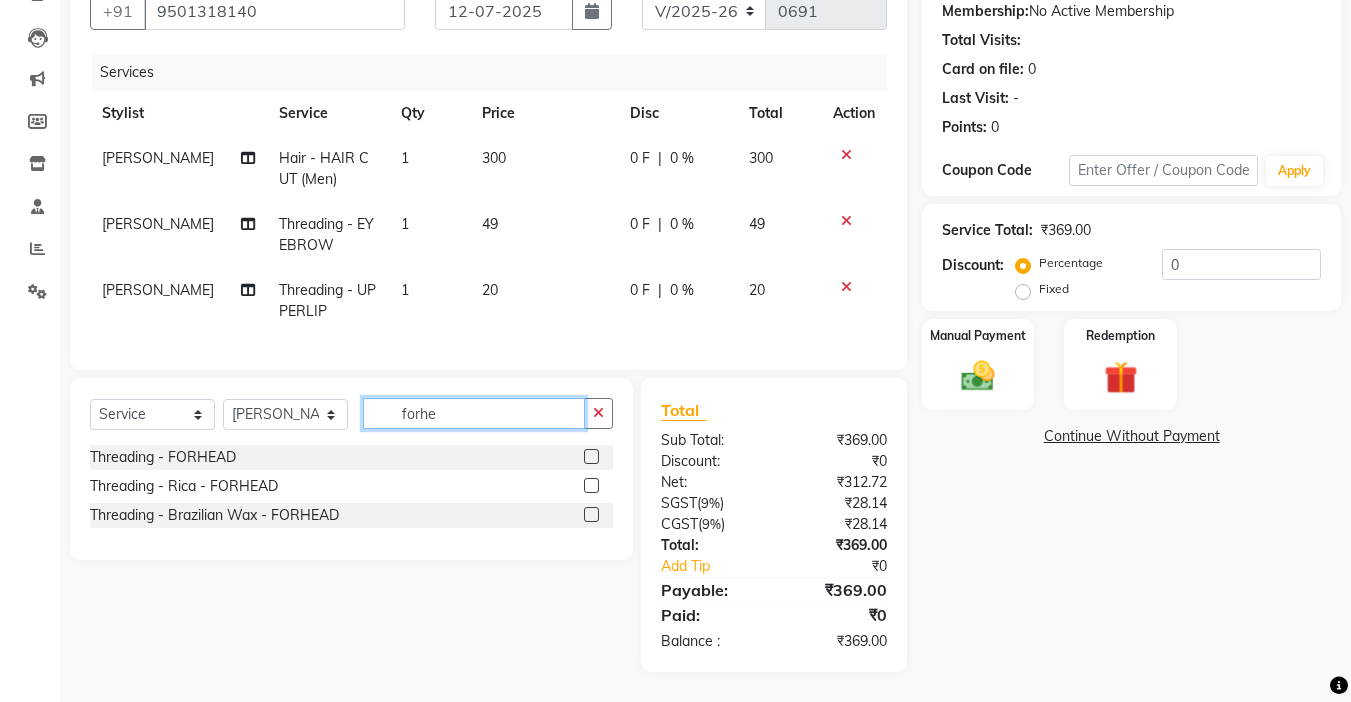 scroll, scrollTop: 209, scrollLeft: 0, axis: vertical 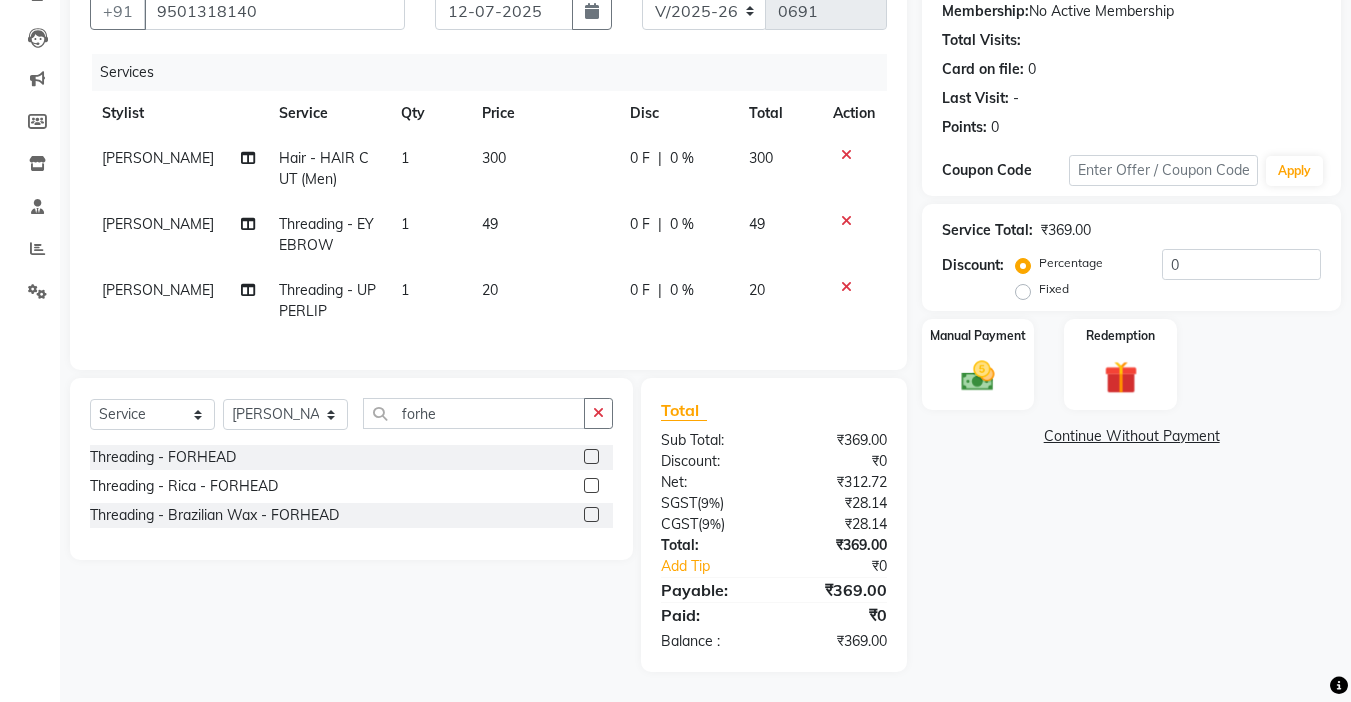 click 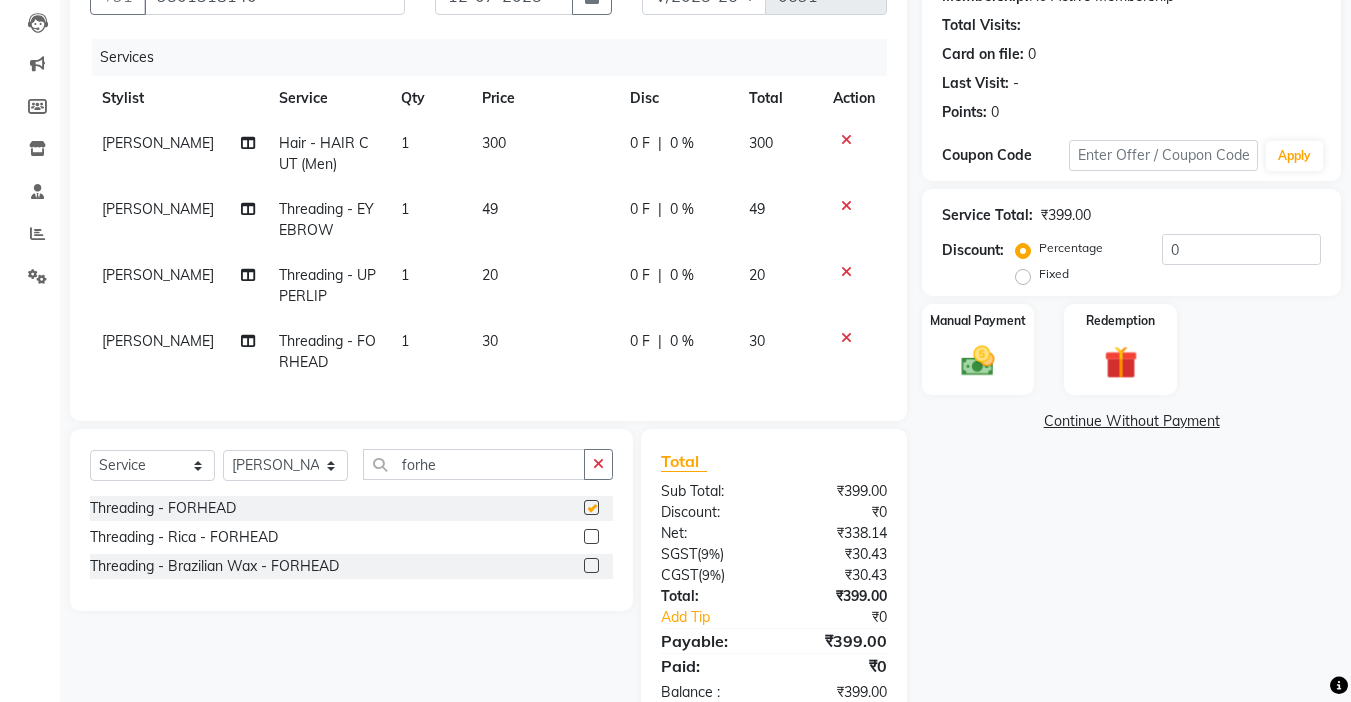 checkbox on "false" 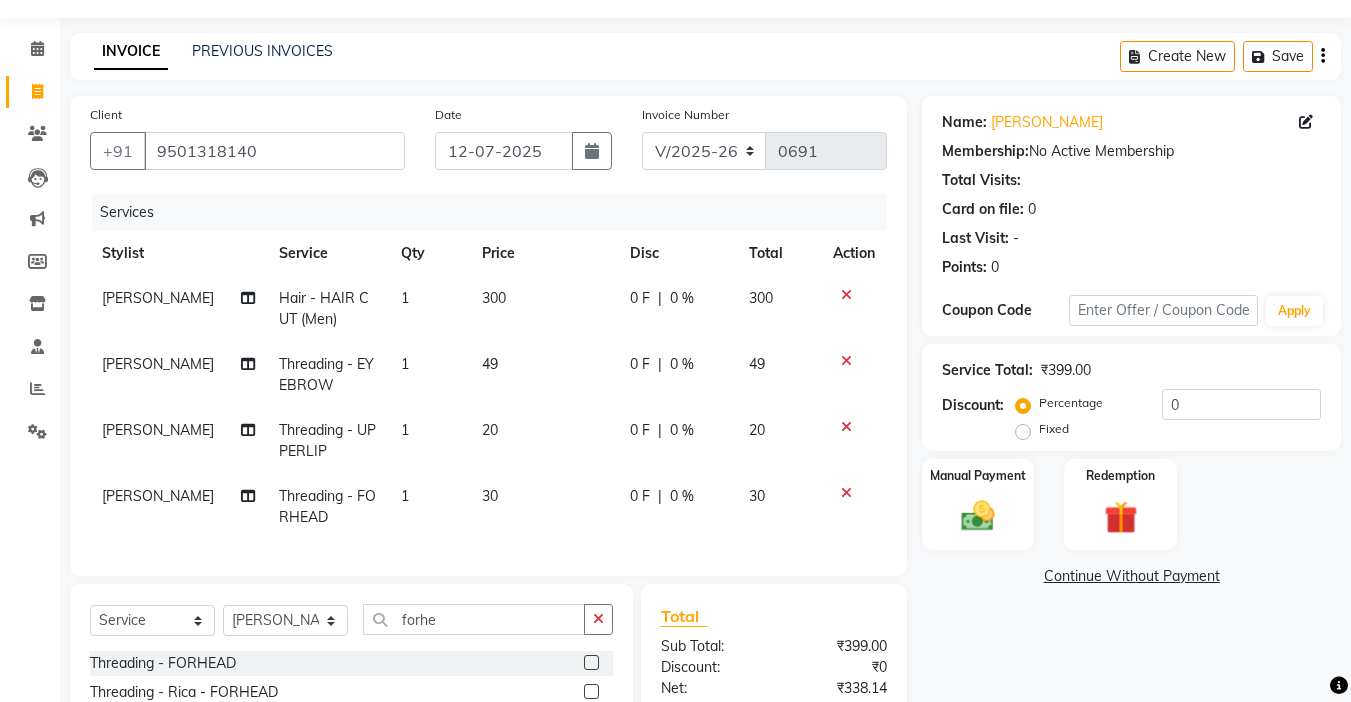 scroll, scrollTop: 0, scrollLeft: 0, axis: both 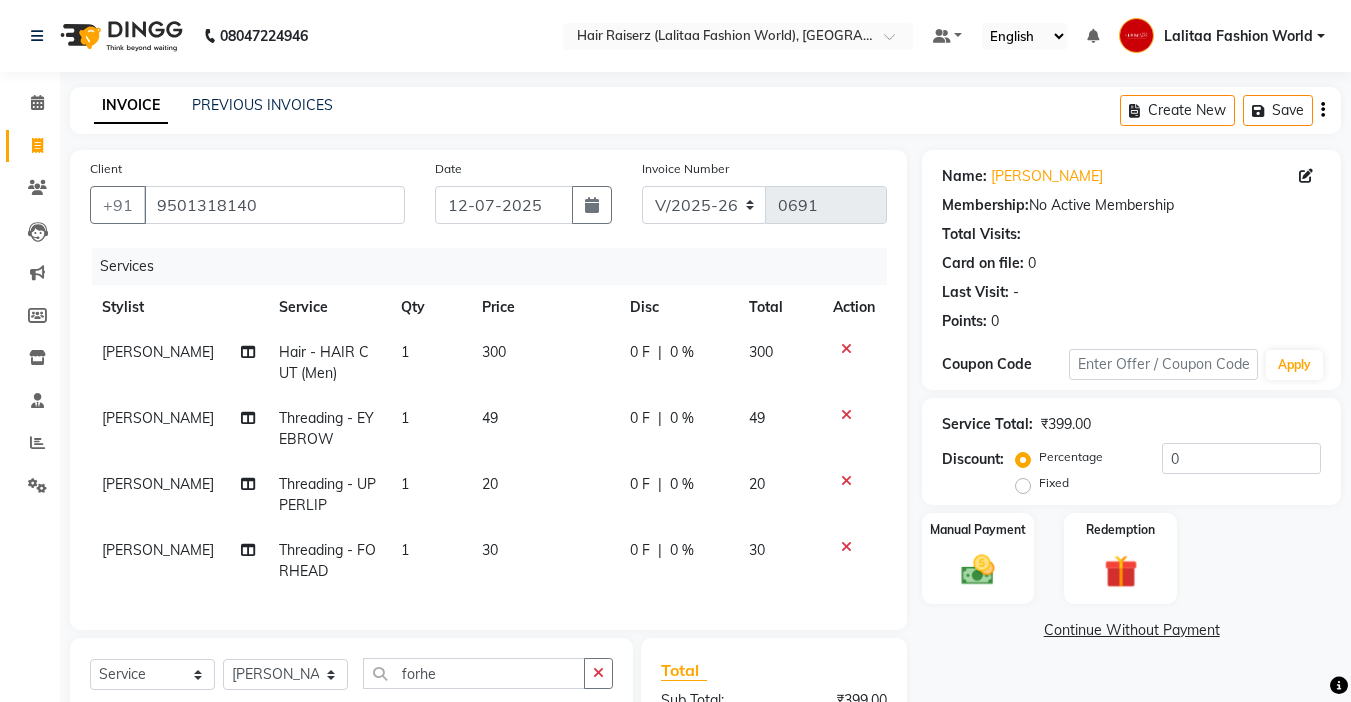 click on "49" 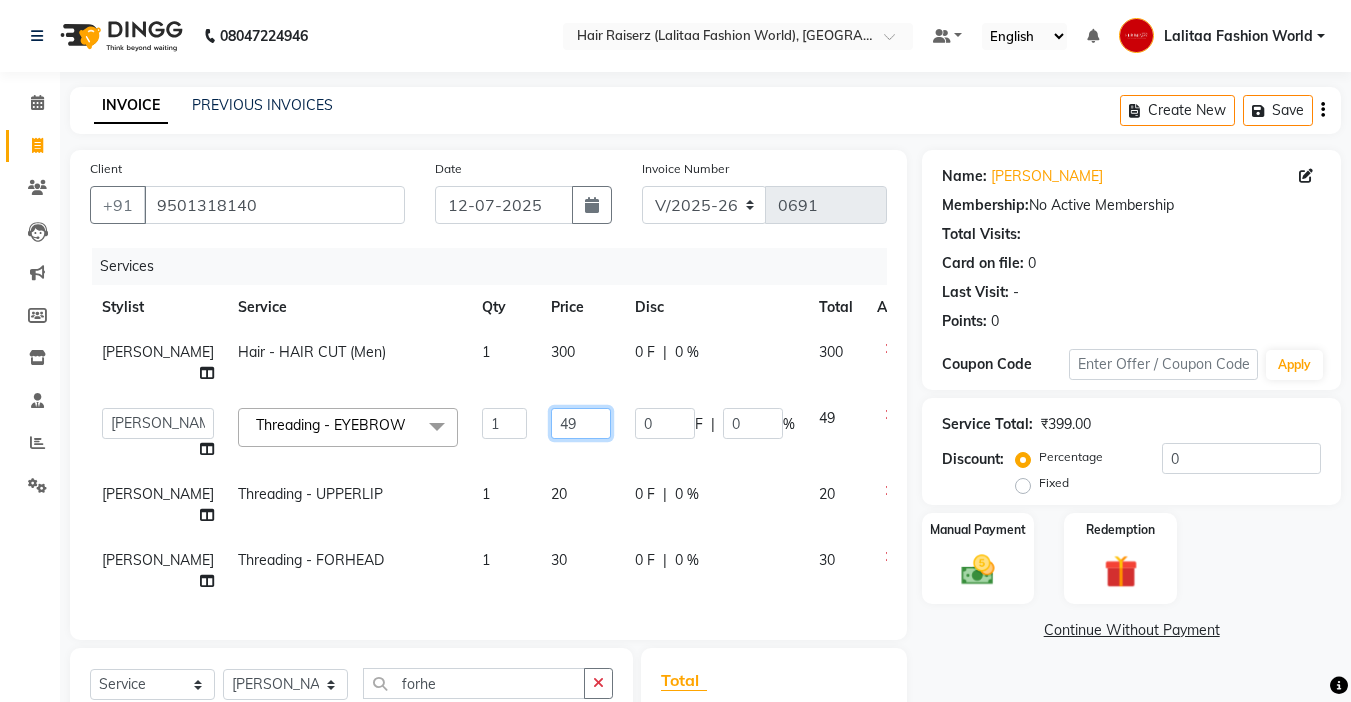 click on "49" 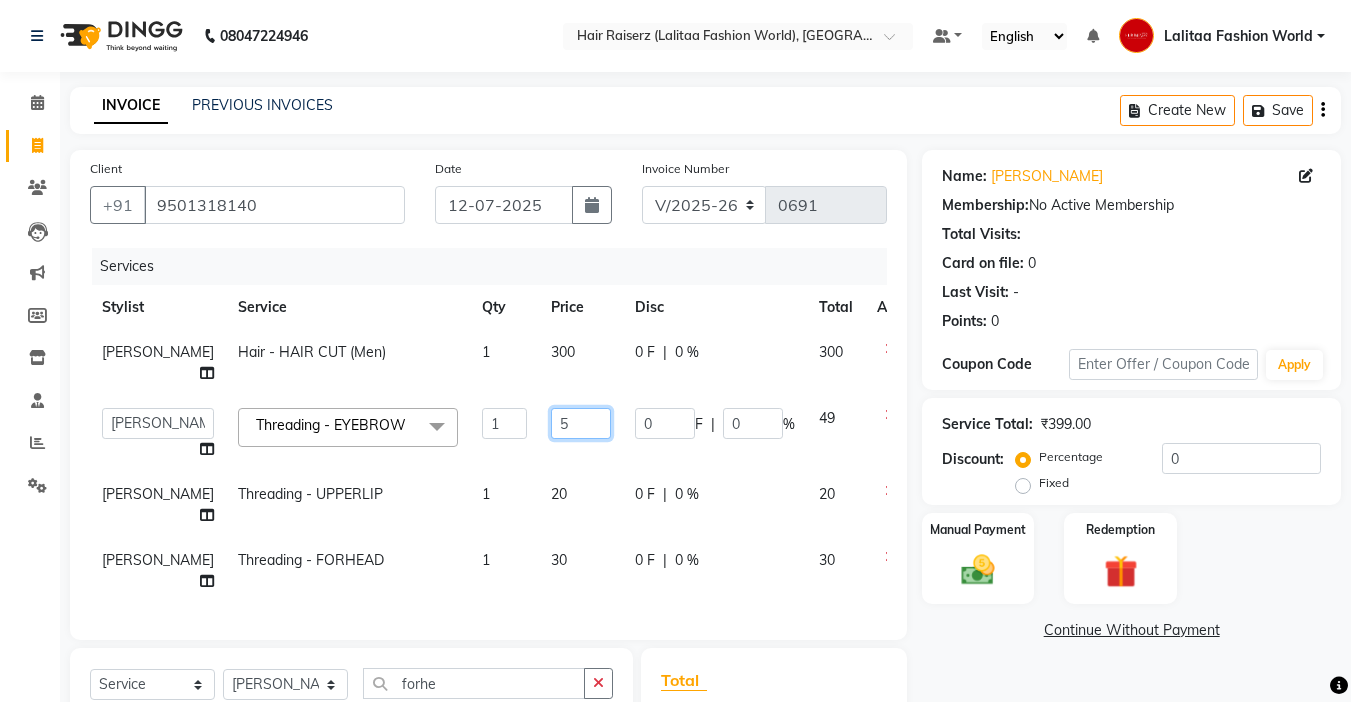 type on "50" 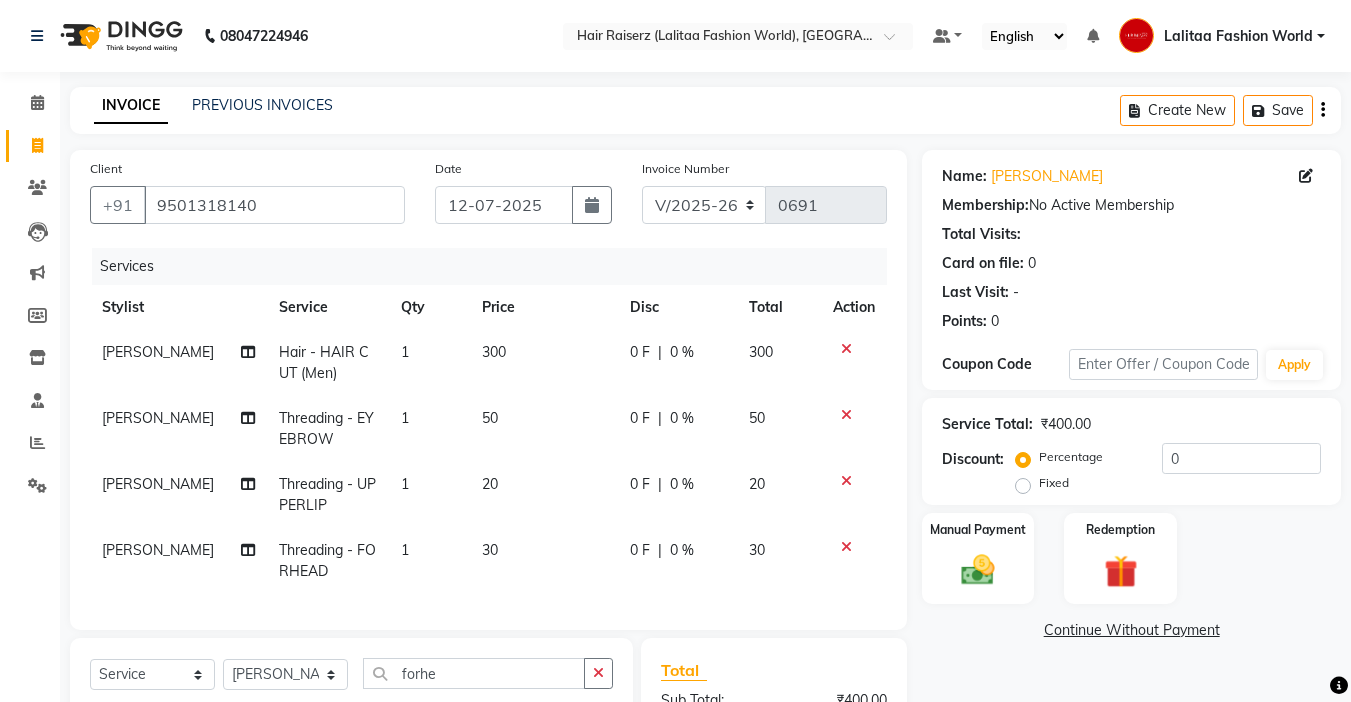 click on "Anukul Hair - HAIR CUT (Men) 1 300 0 F | 0 % 300 Teena Threading - EYEBROW 1 50 0 F | 0 % 50 Teena Threading - UPPERLIP 1 20 0 F | 0 % 20 Teena Threading - FORHEAD 1 30 0 F | 0 % 30" 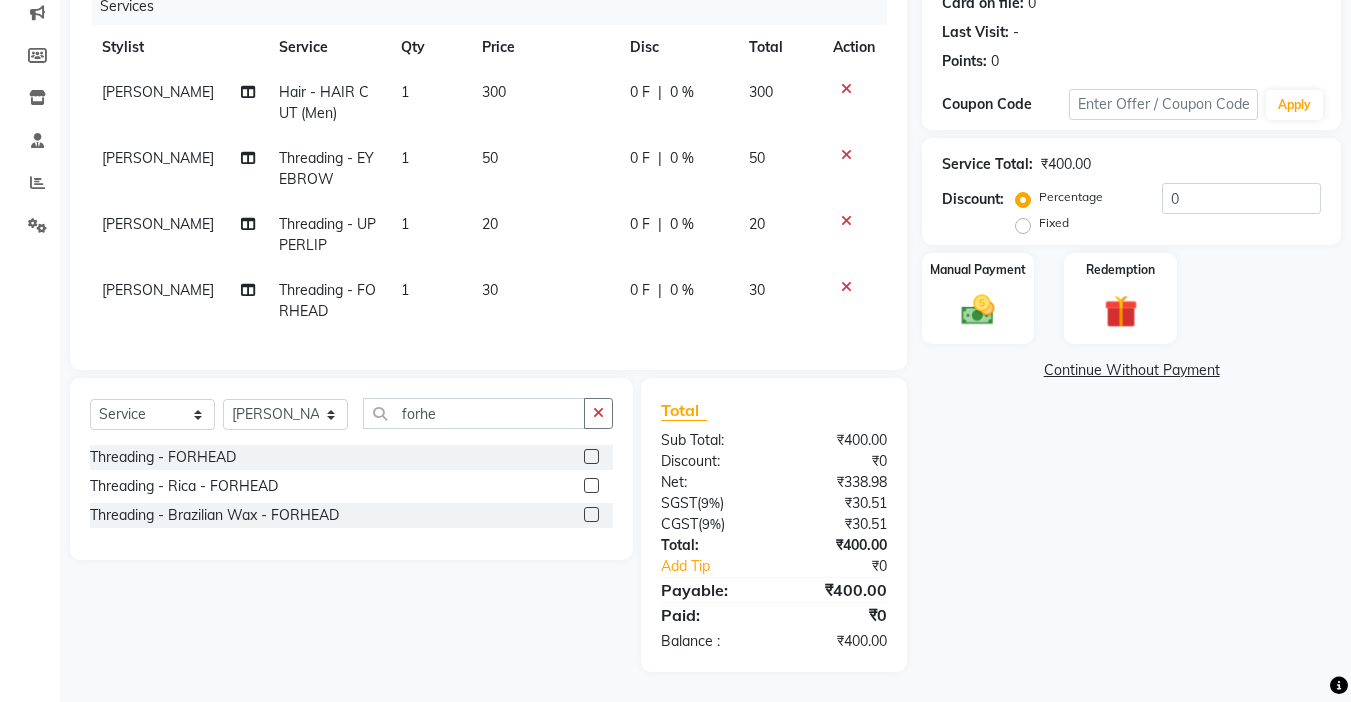 click on "Fixed" 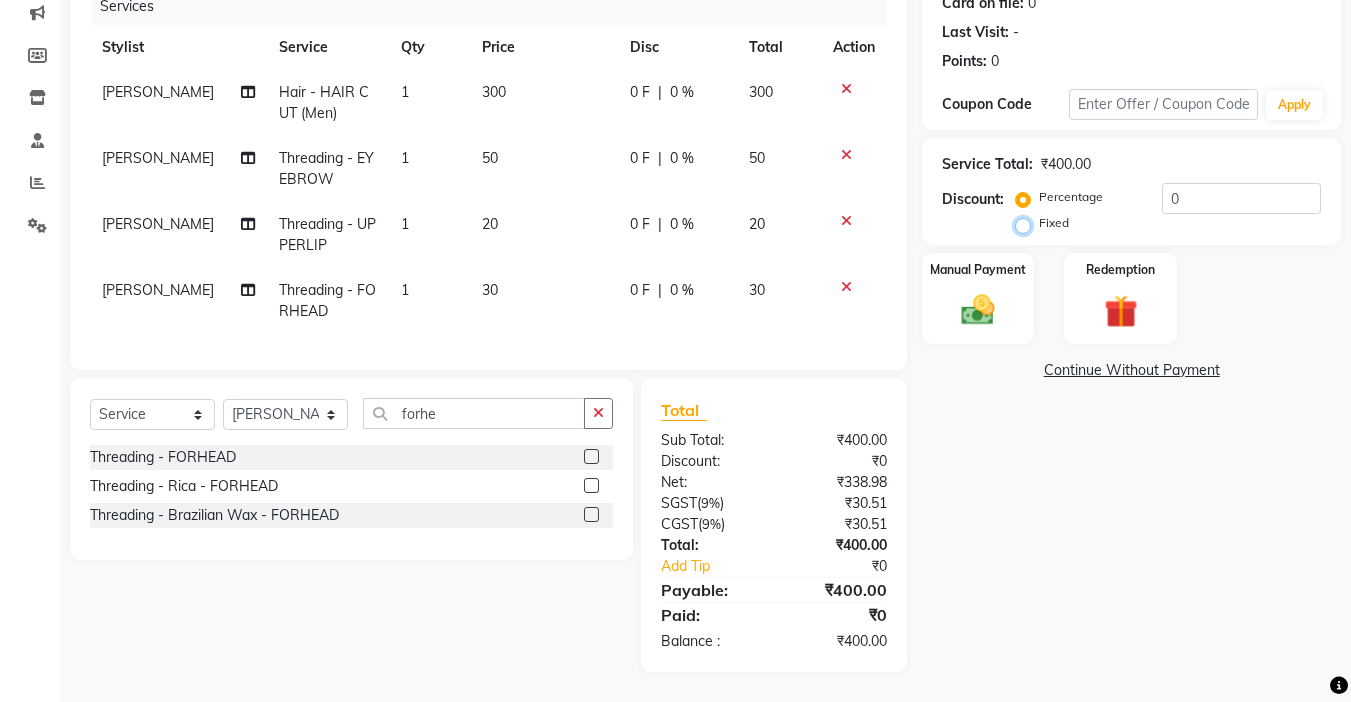 click on "Fixed" at bounding box center [1027, 223] 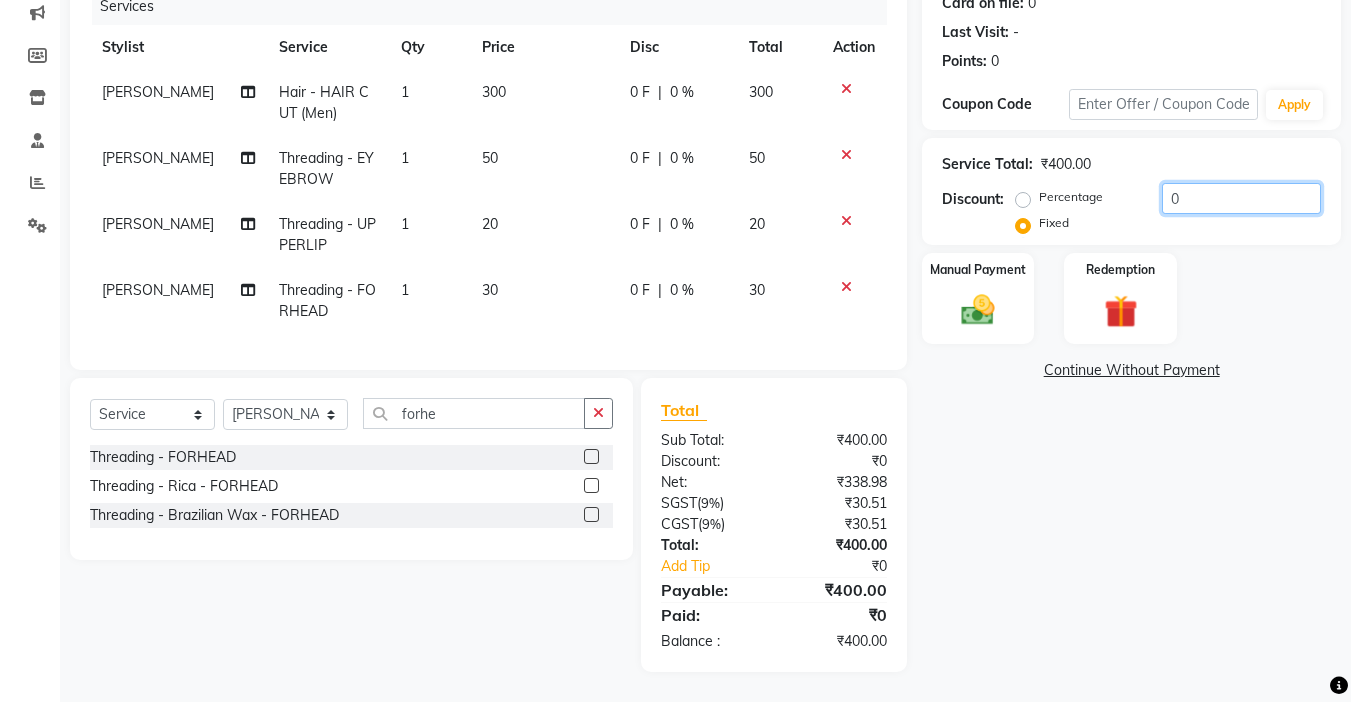 click on "0" 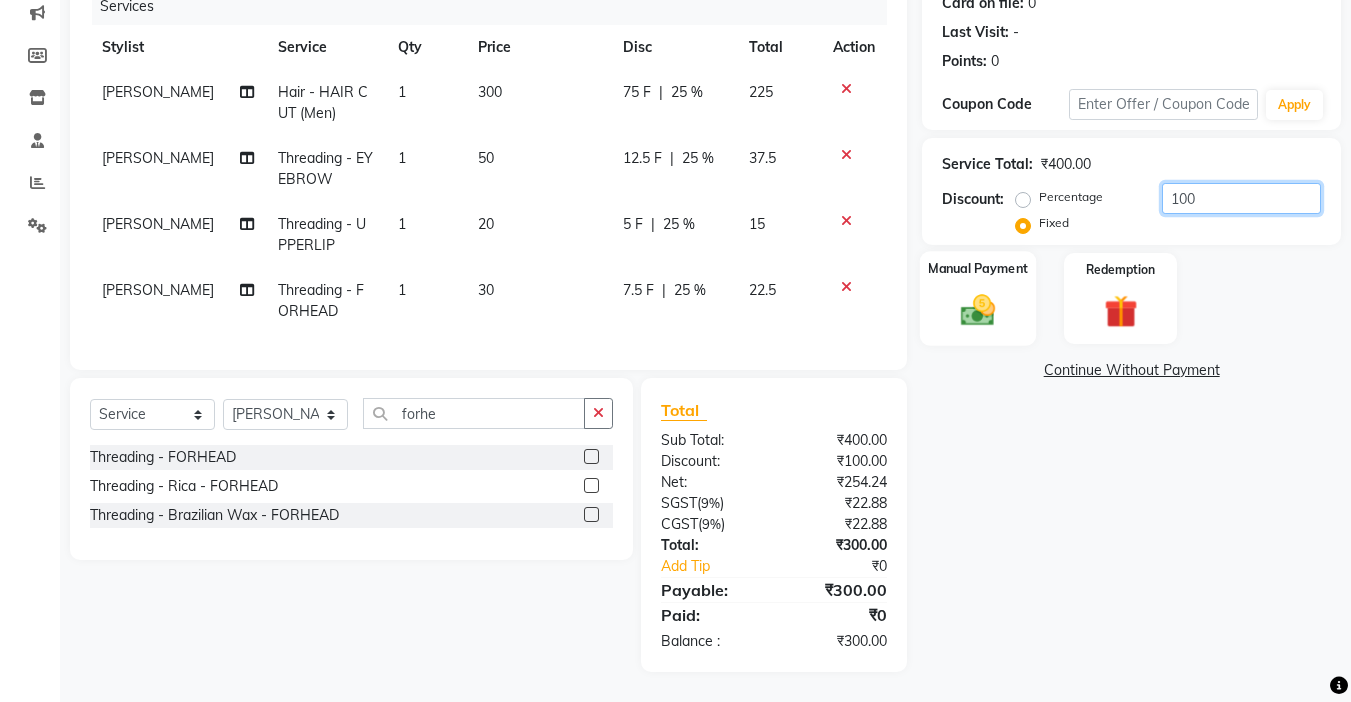 type on "100" 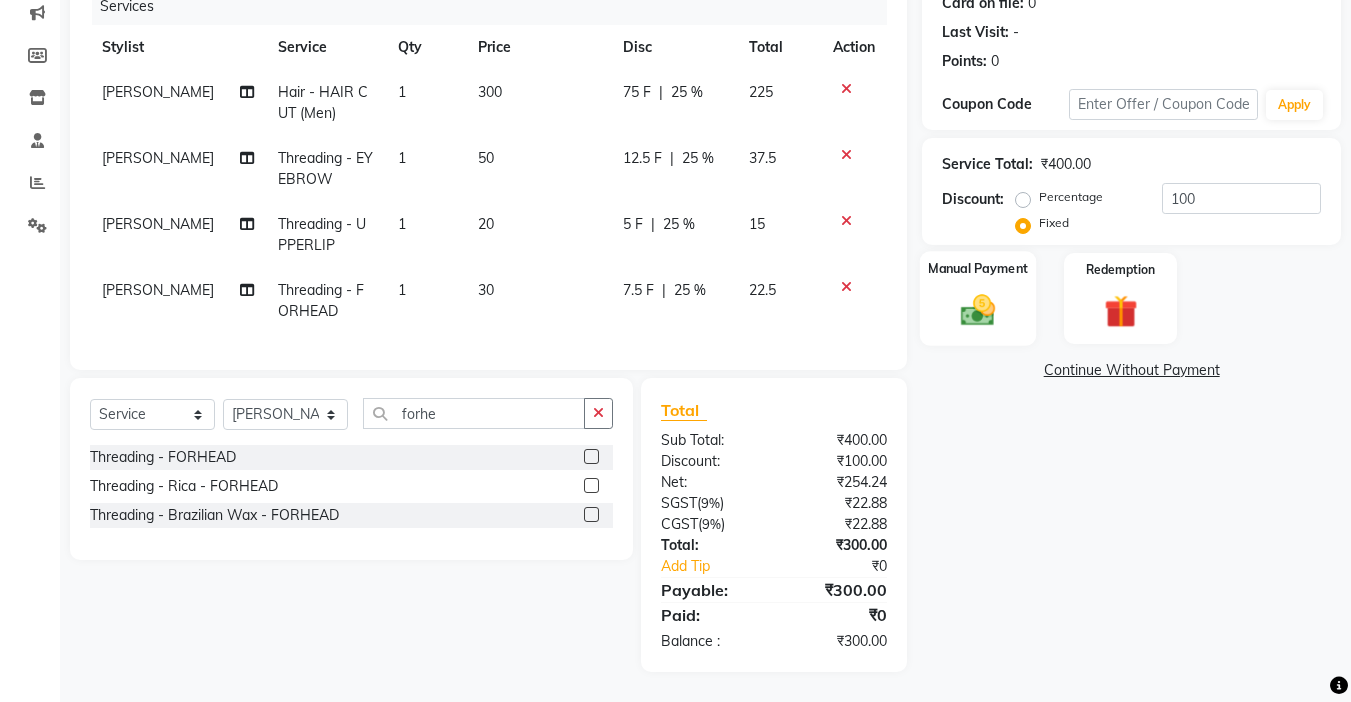 click on "Manual Payment" 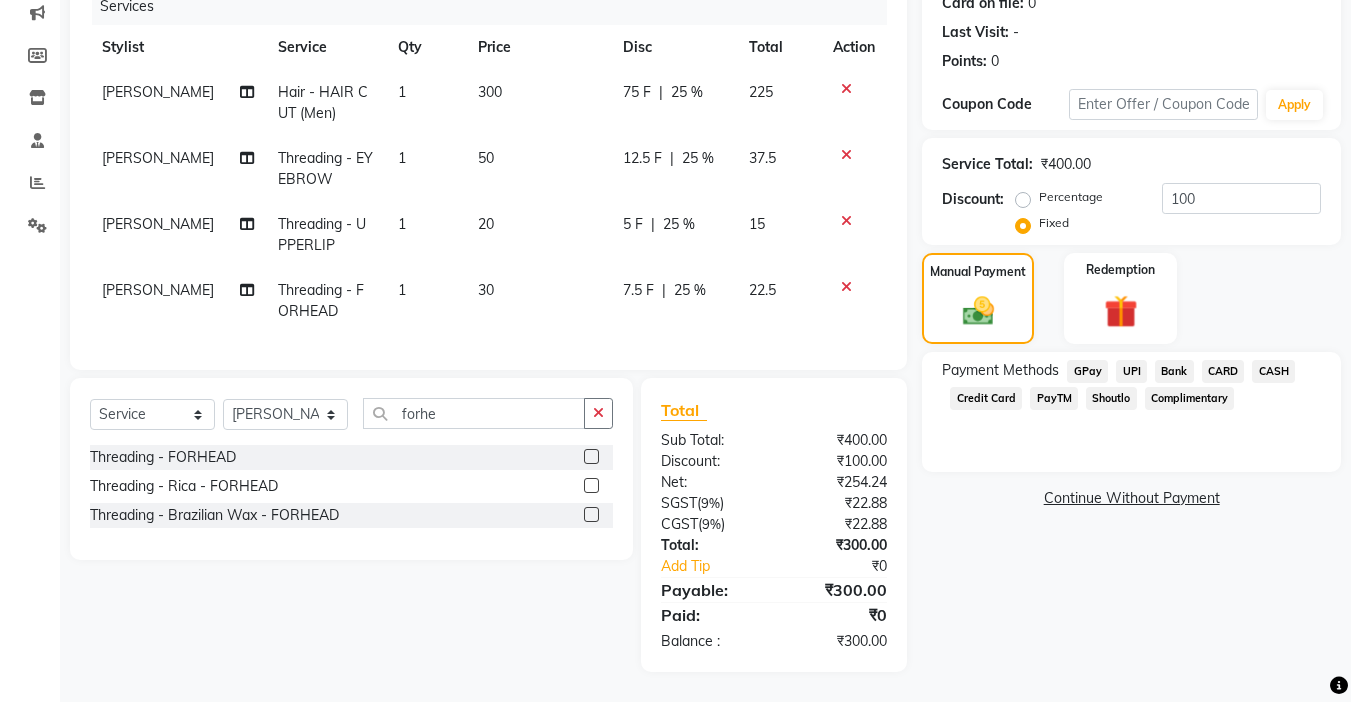 click on "UPI" 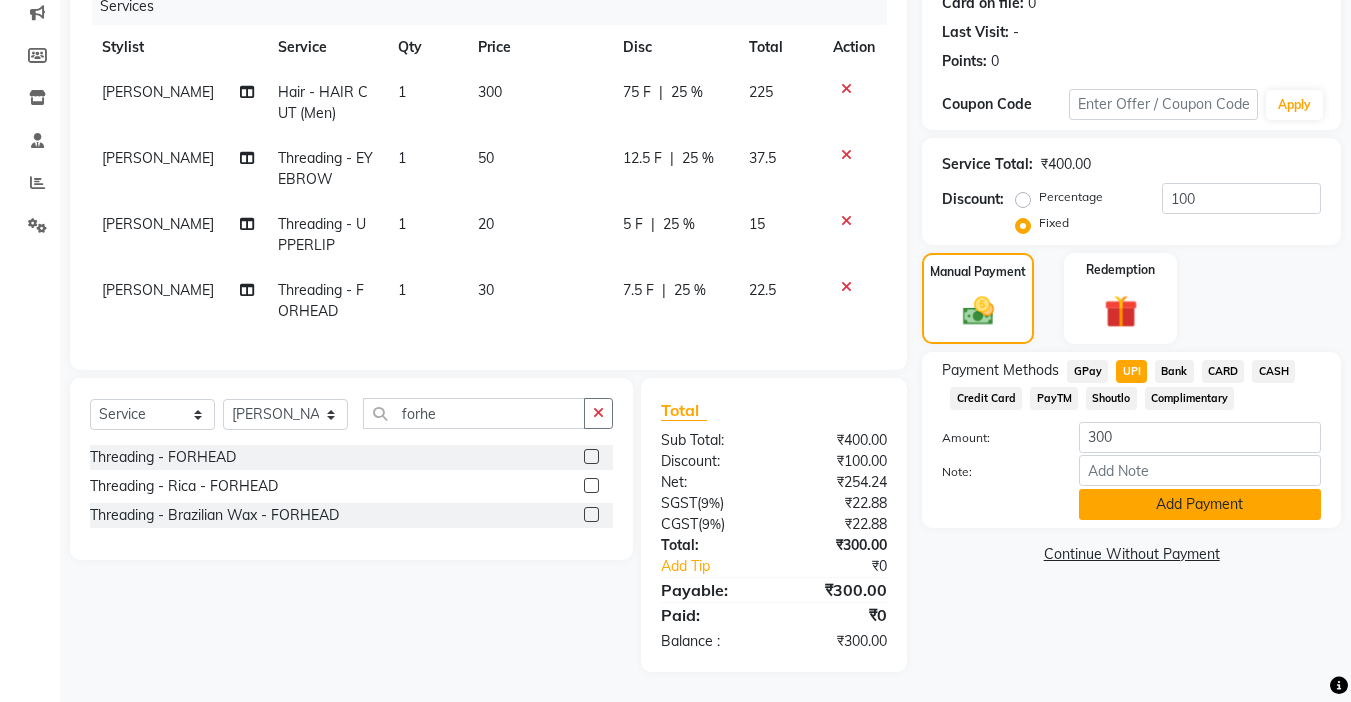 click on "Add Payment" 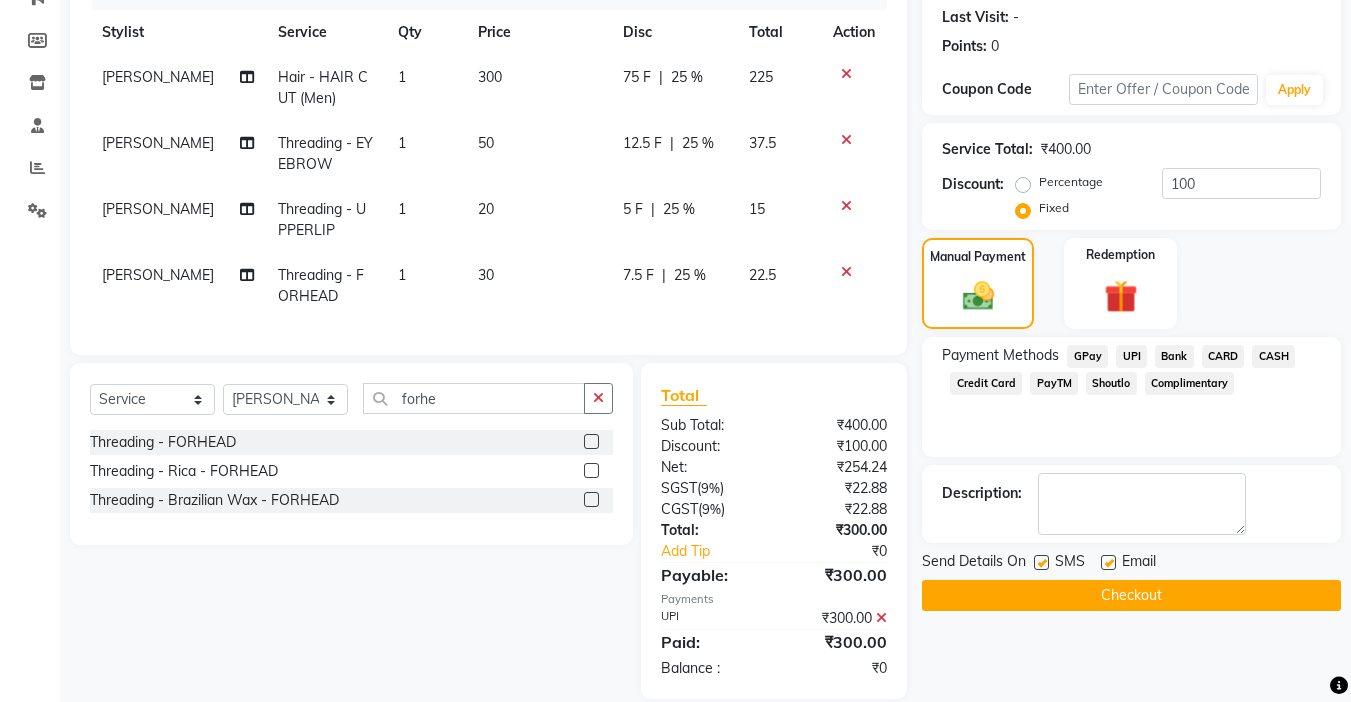 scroll, scrollTop: 317, scrollLeft: 0, axis: vertical 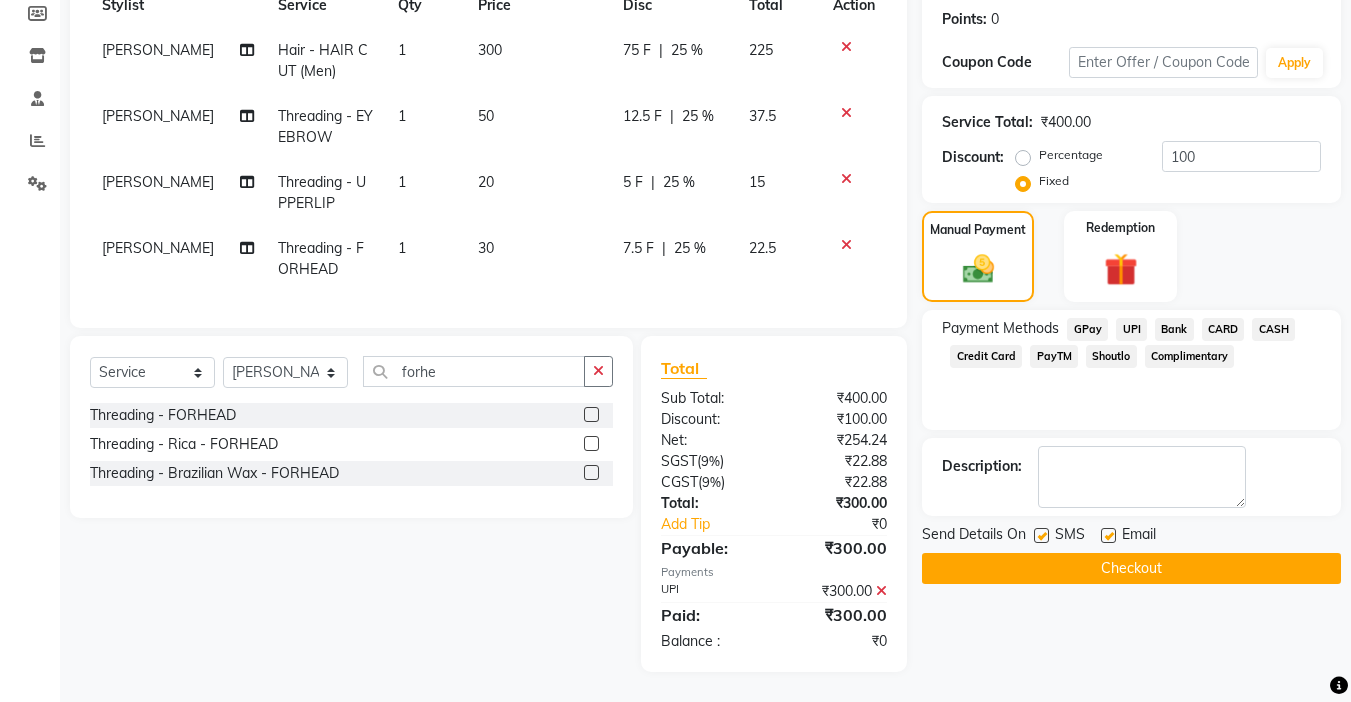 click 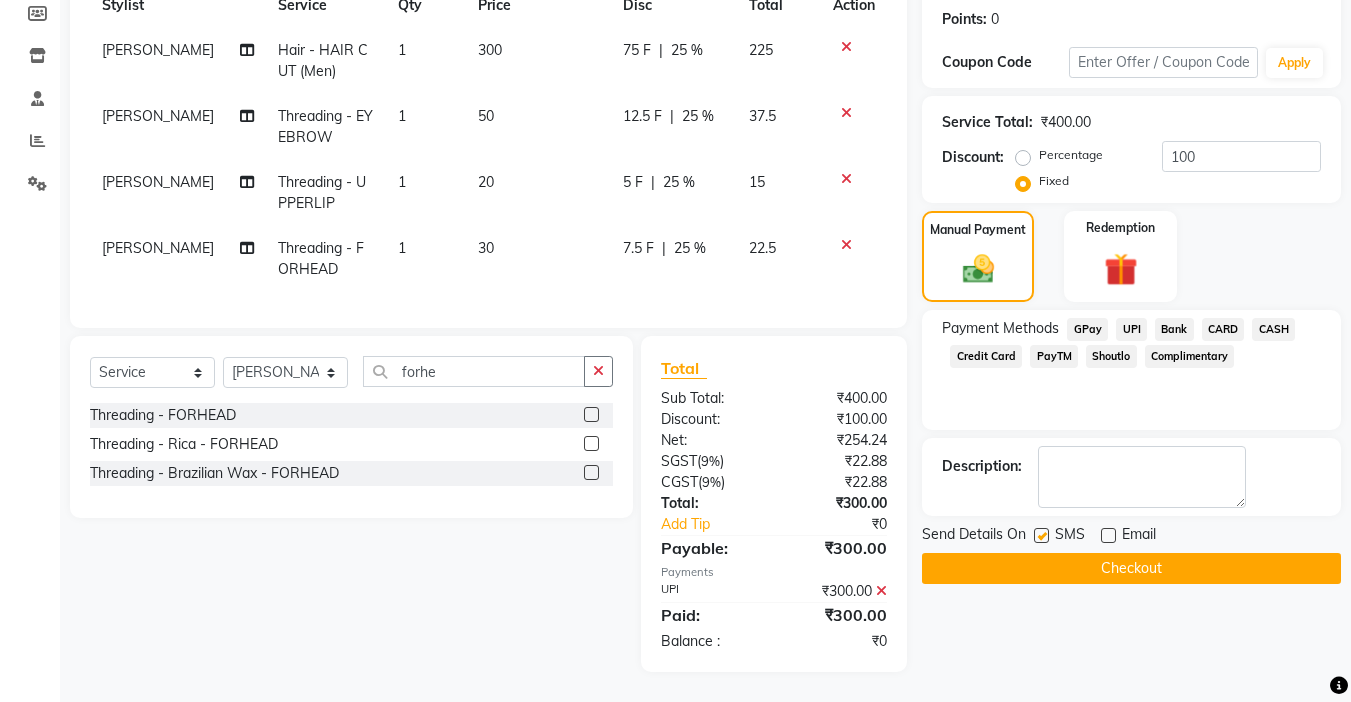 click on "Checkout" 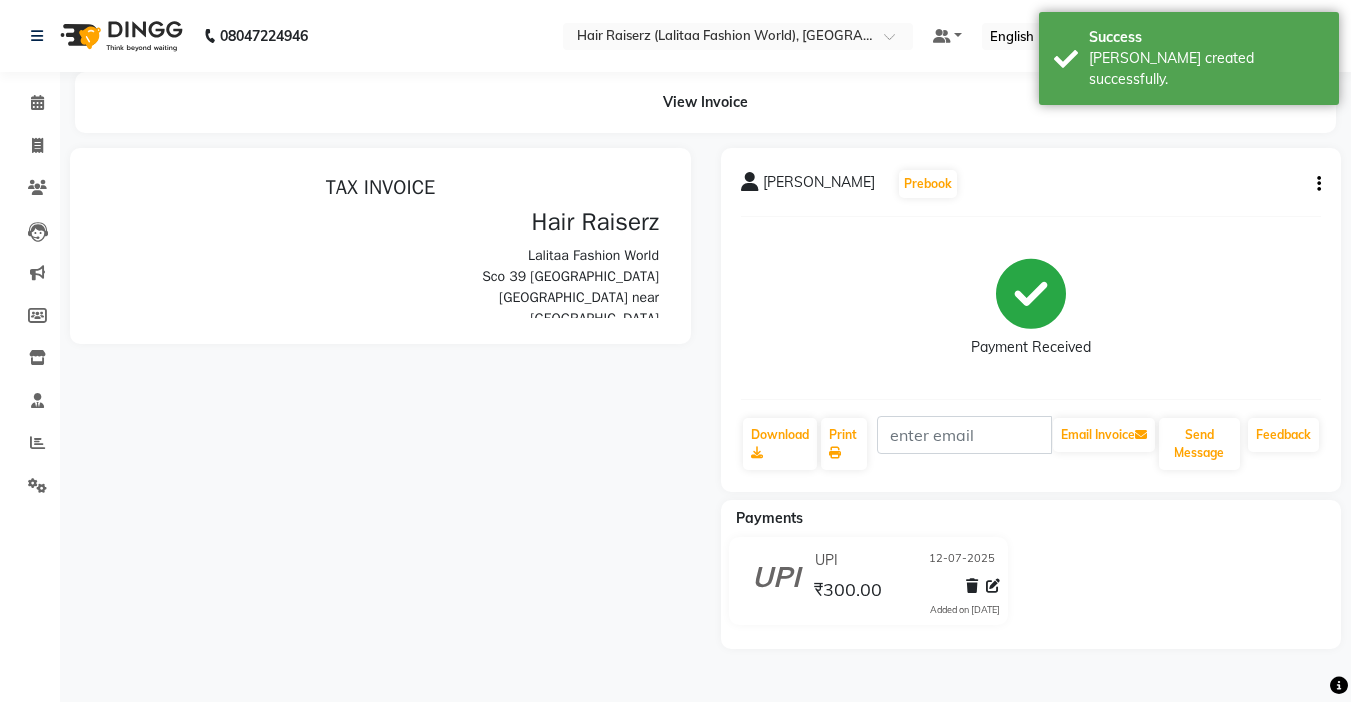 scroll, scrollTop: 0, scrollLeft: 0, axis: both 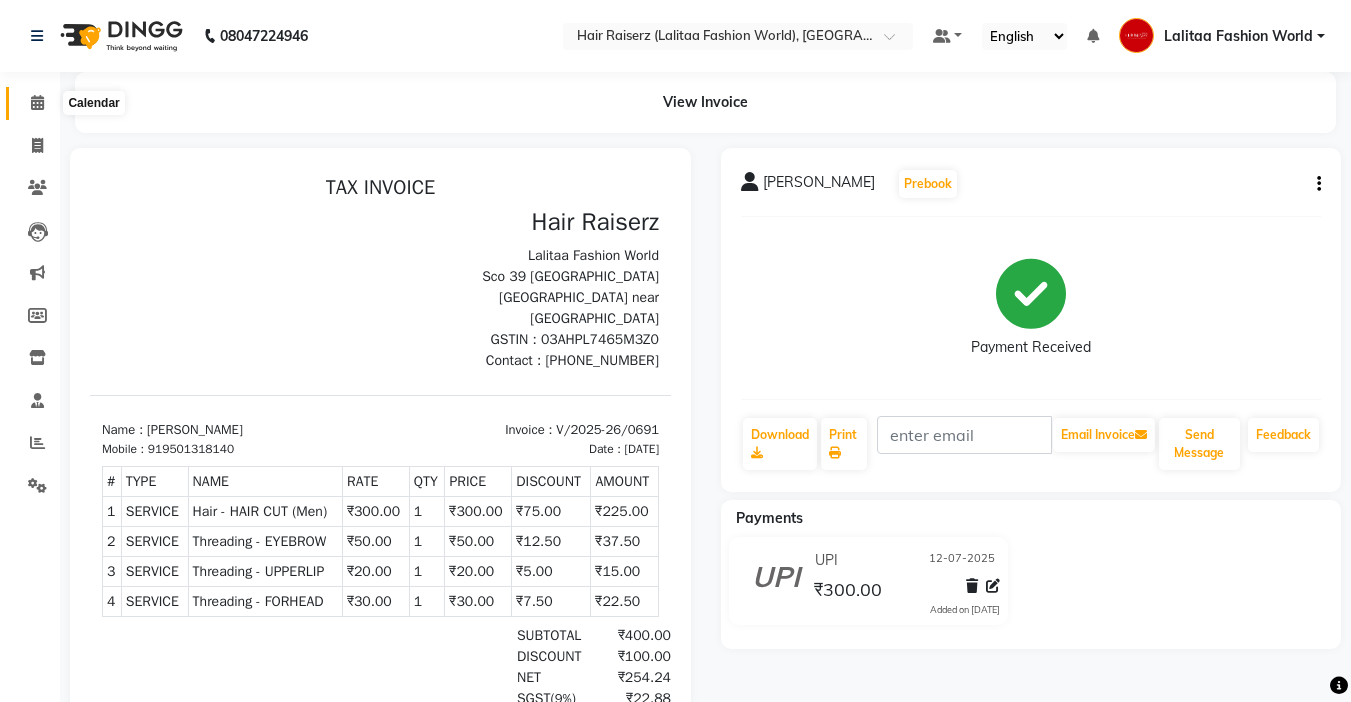 click 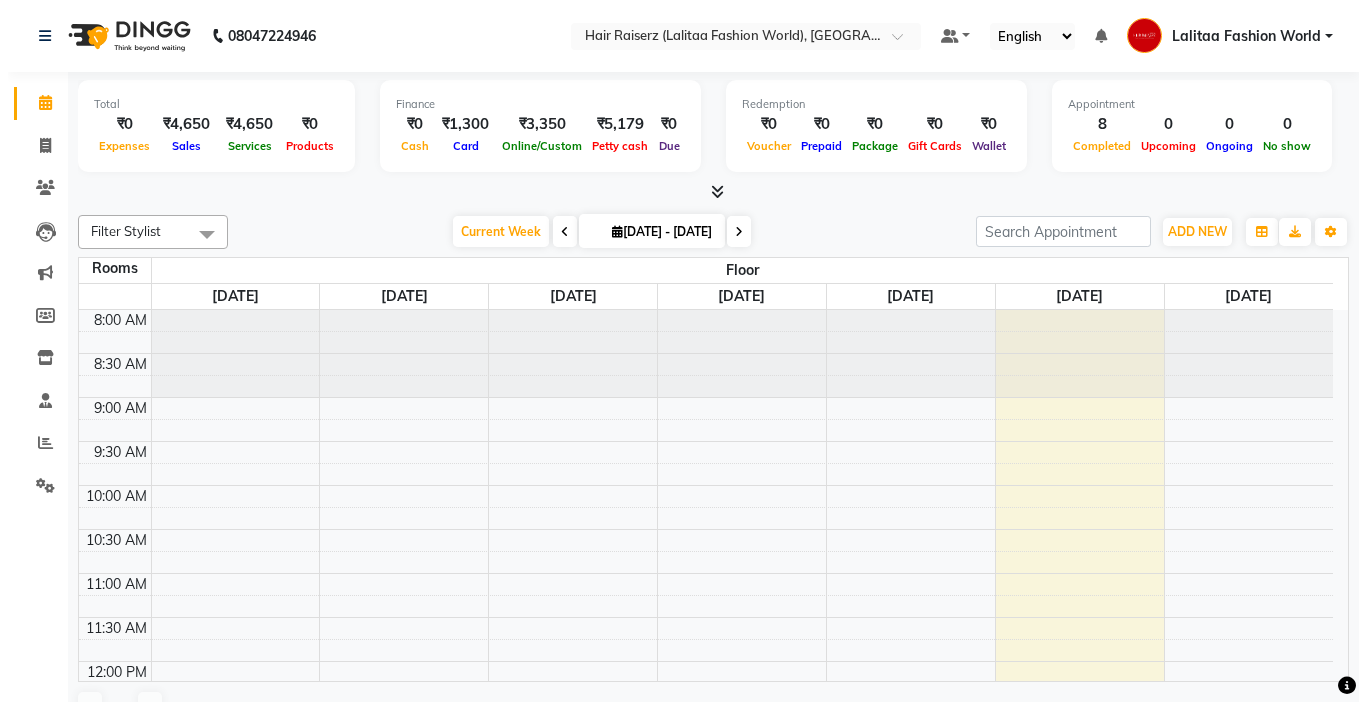 scroll, scrollTop: 764, scrollLeft: 0, axis: vertical 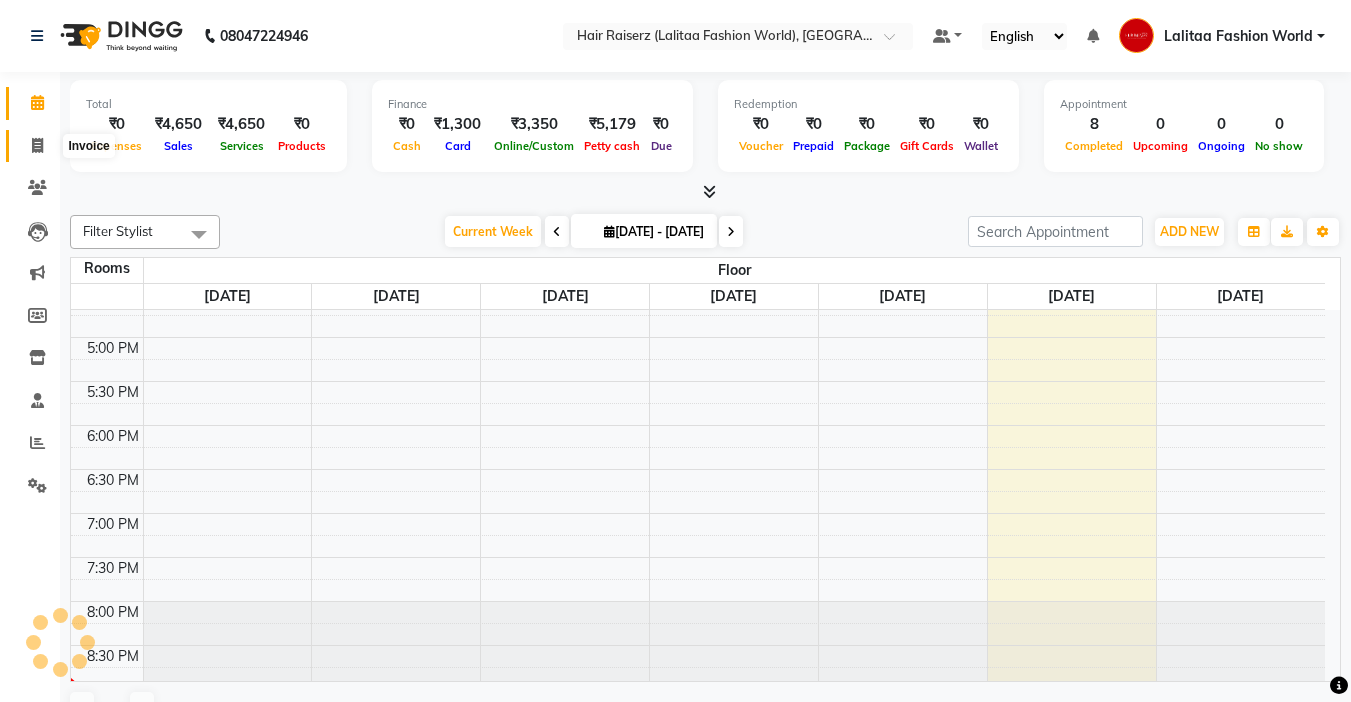 click 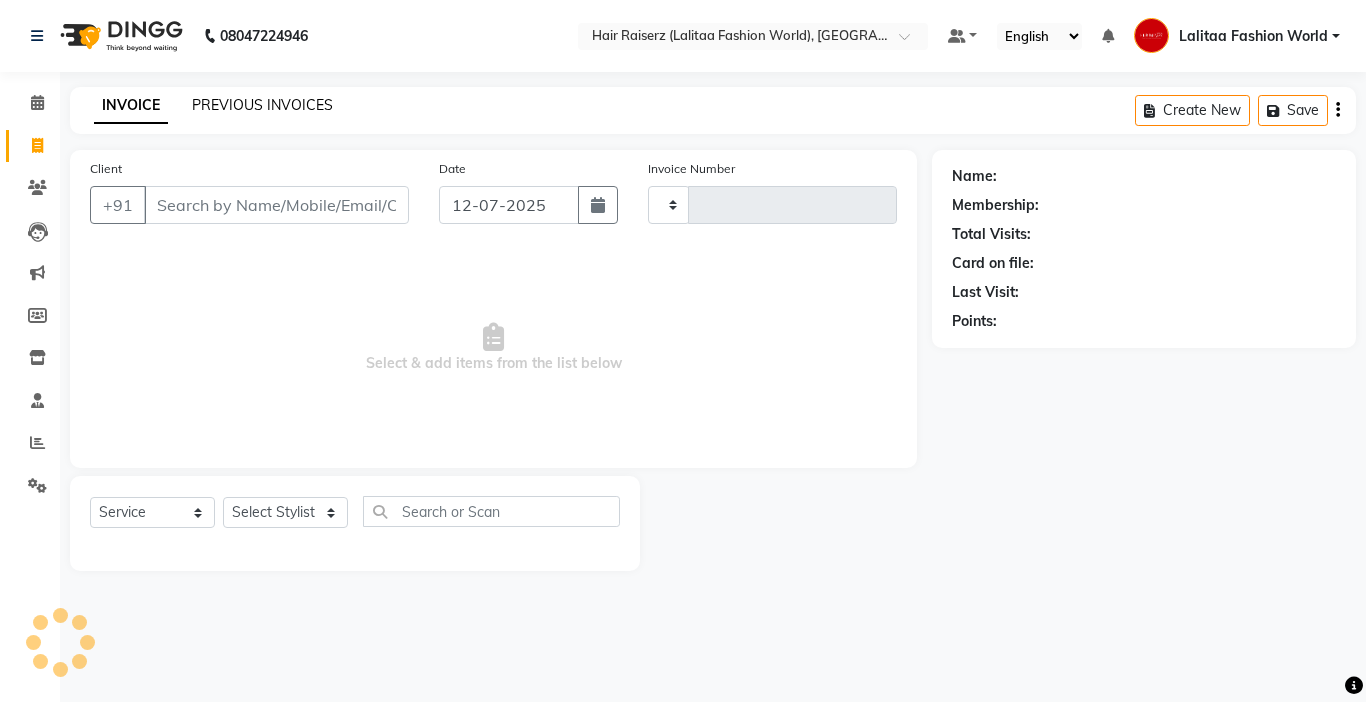 click on "PREVIOUS INVOICES" 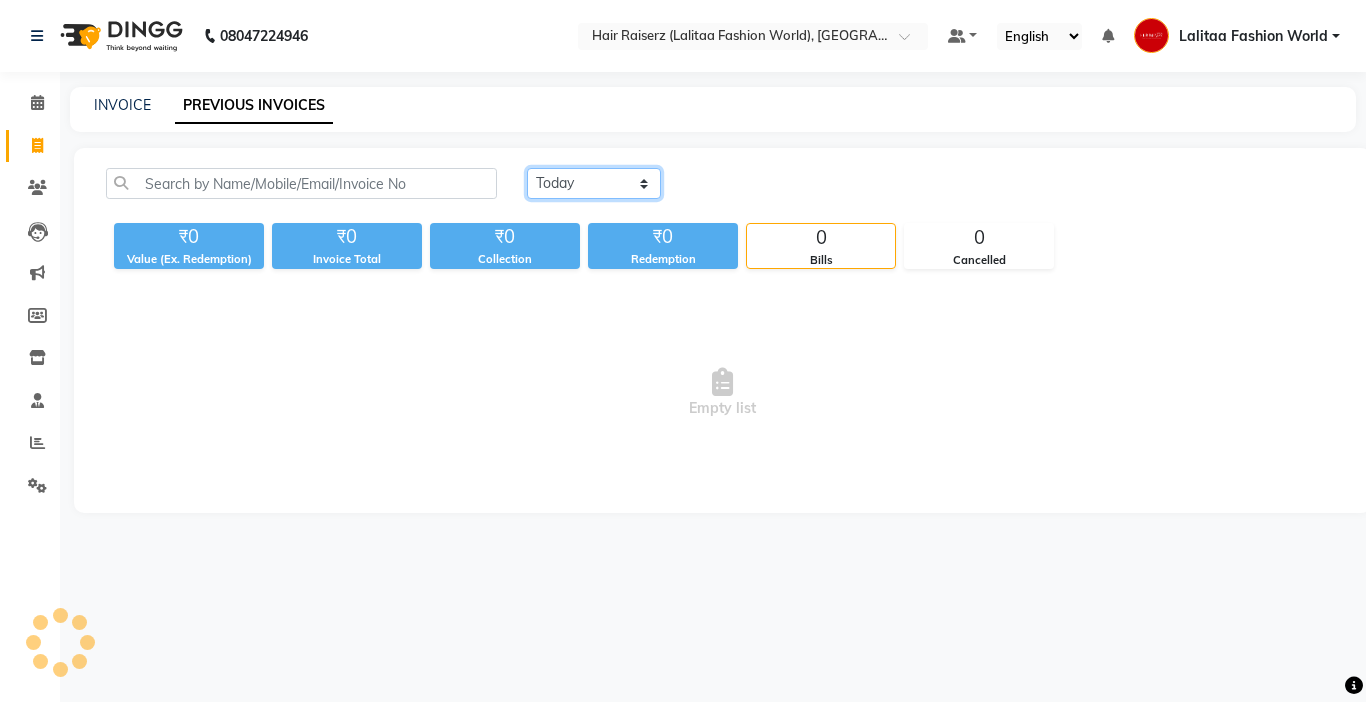 click on "[DATE] [DATE] Custom Range" 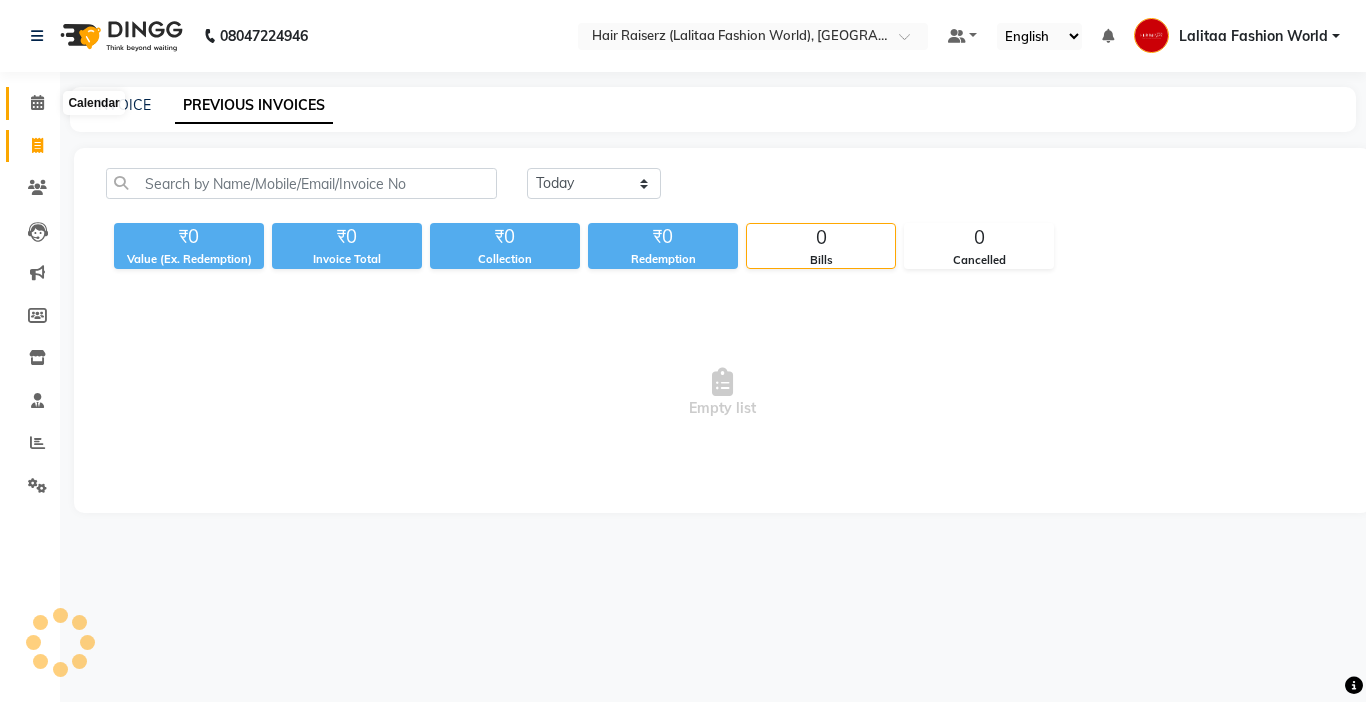 click 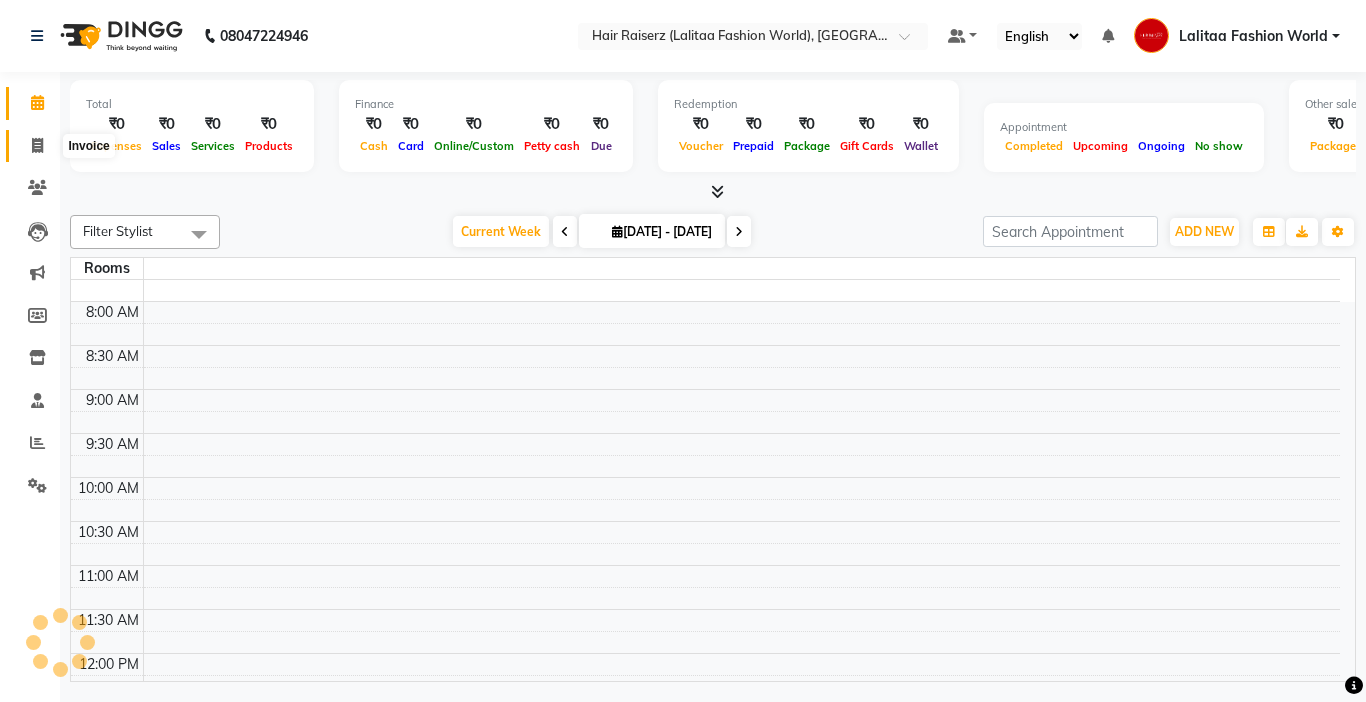 click 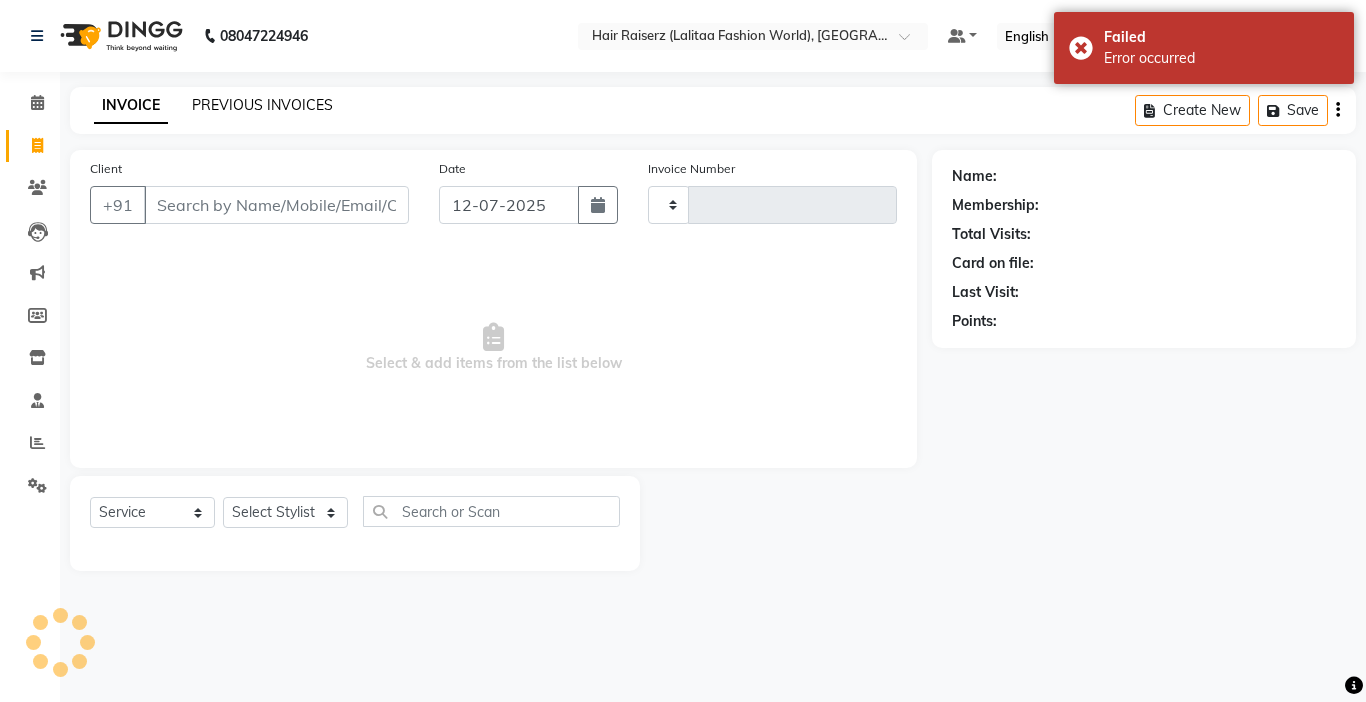 click on "PREVIOUS INVOICES" 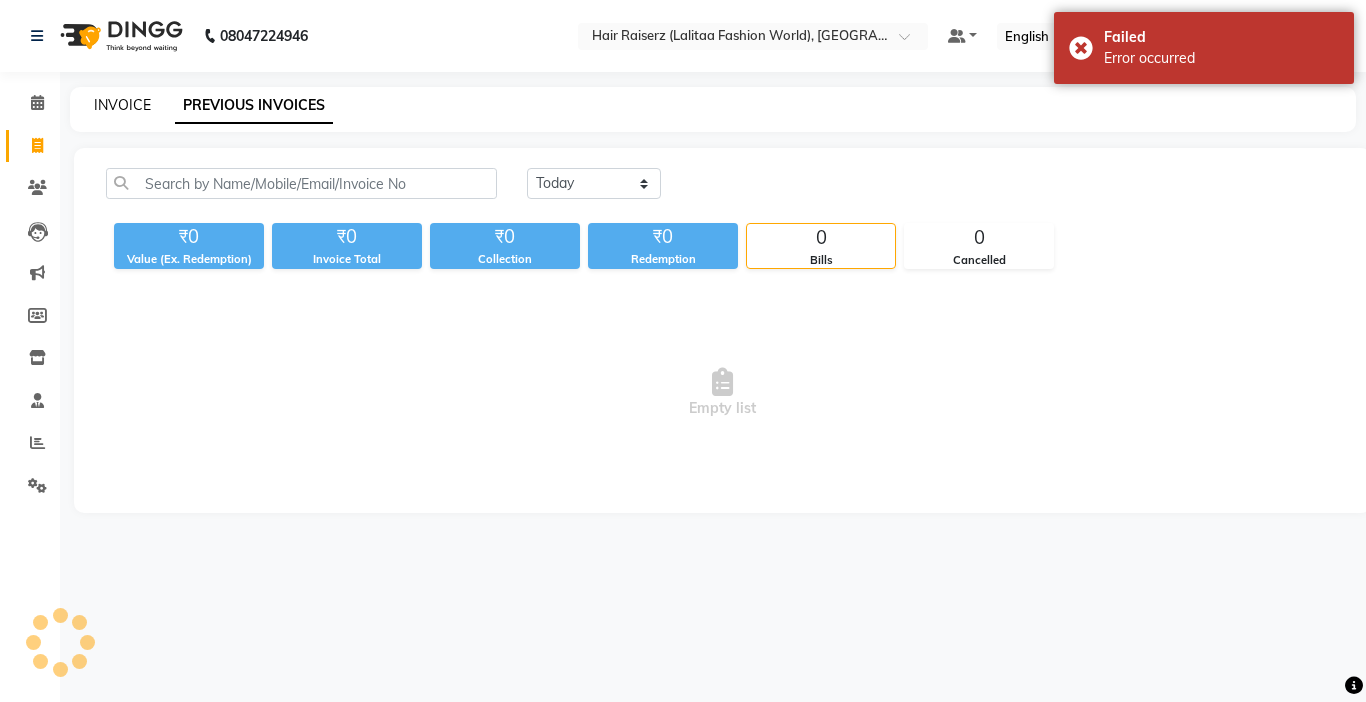 click on "INVOICE" 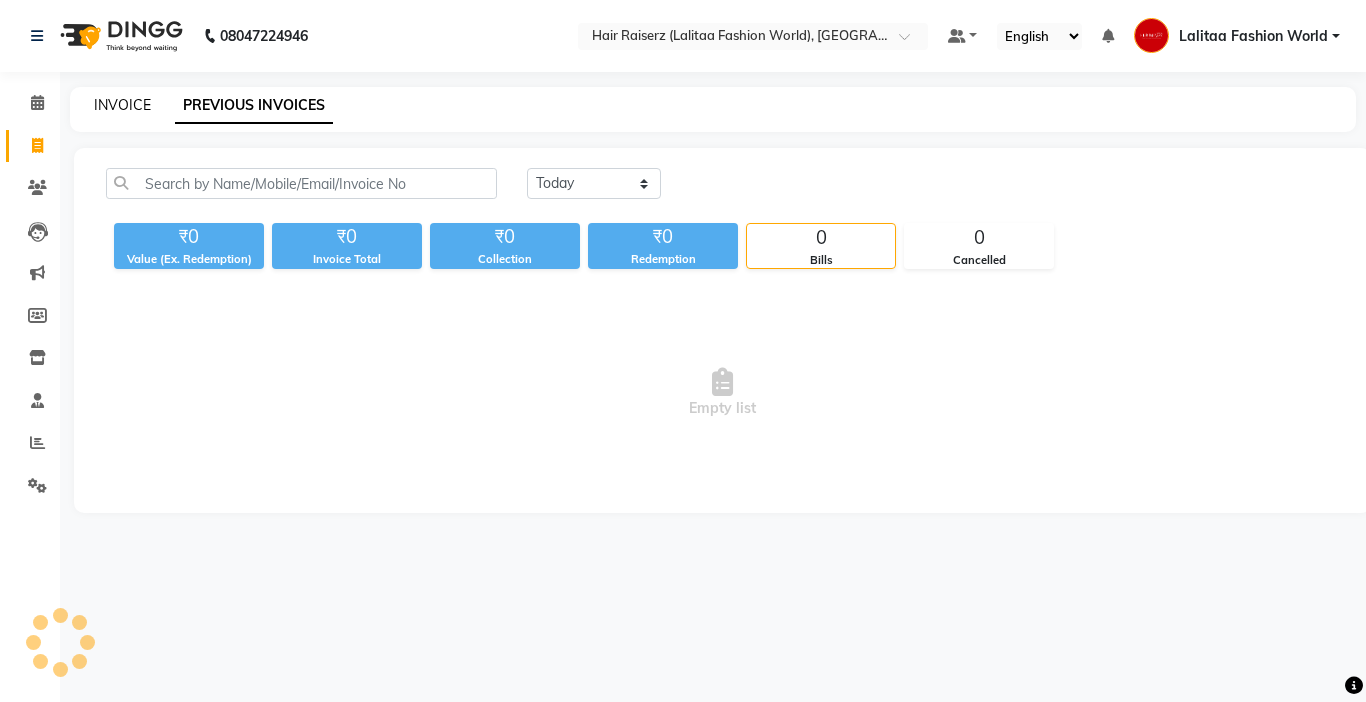 select on "service" 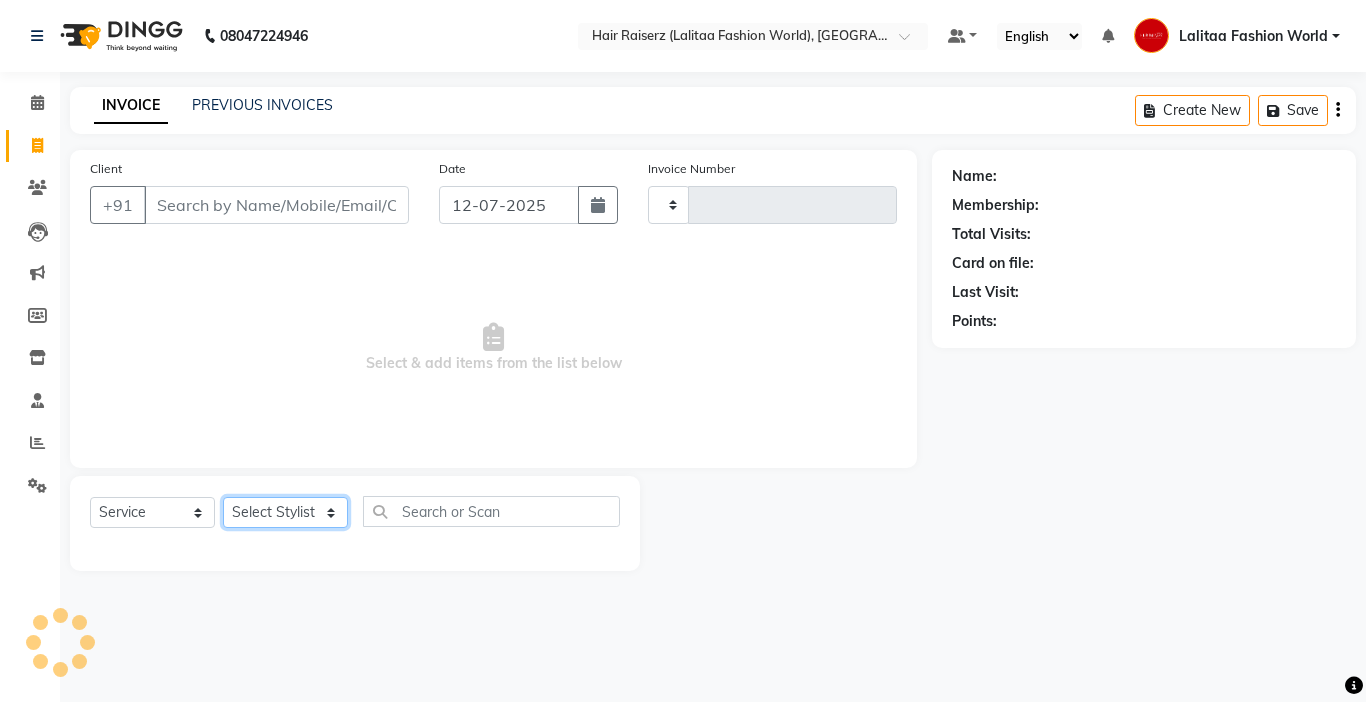 click on "Select Stylist" 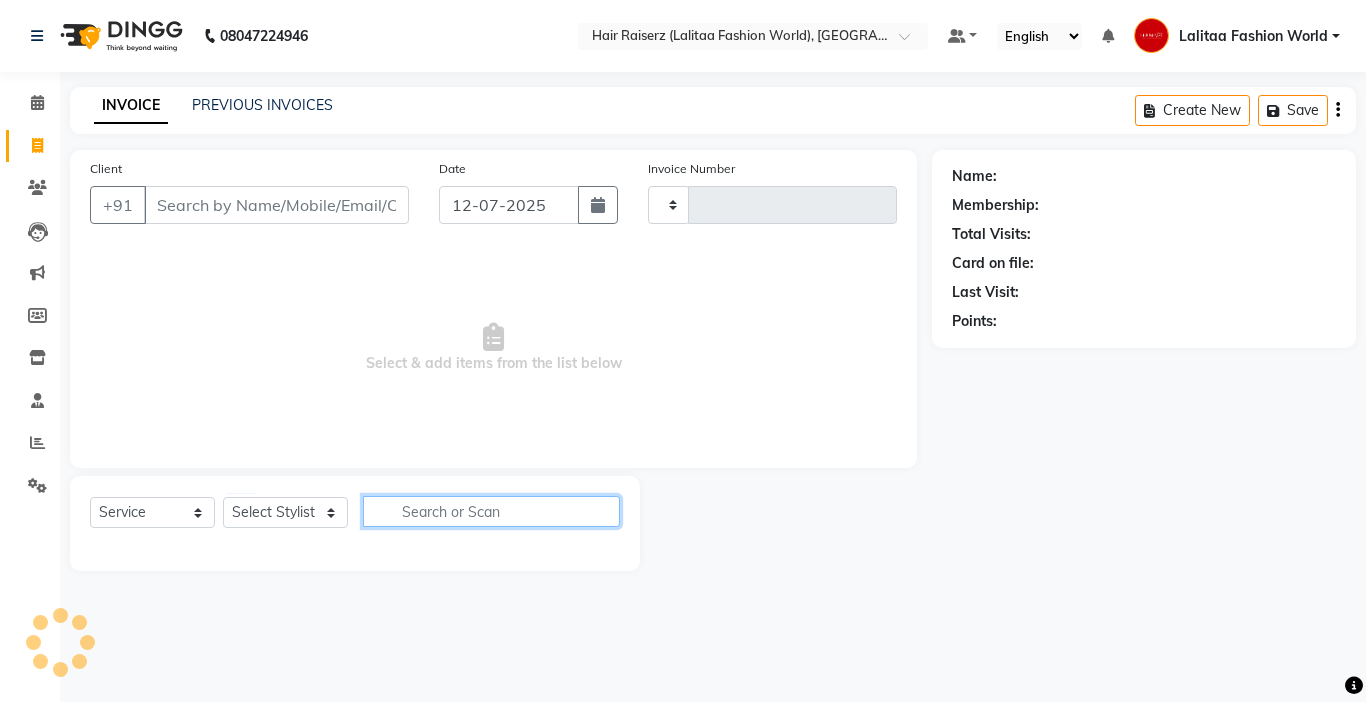 click 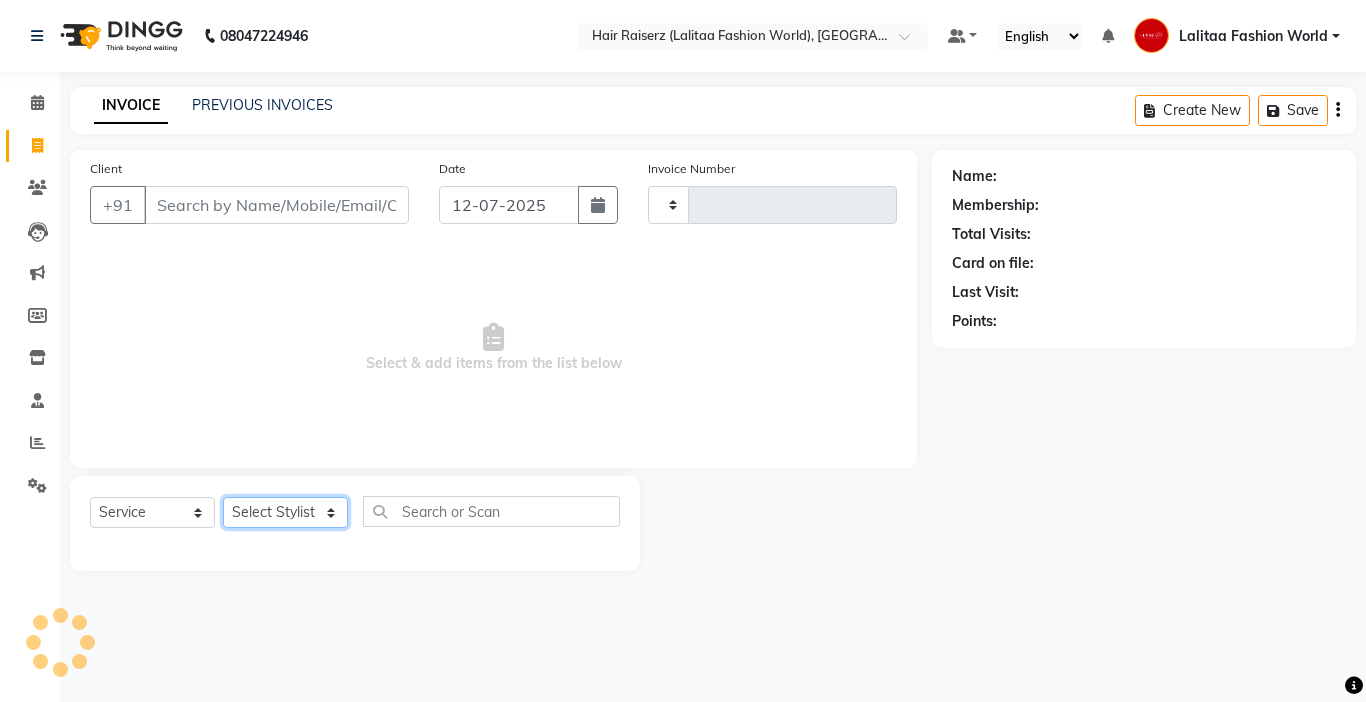click on "Select Stylist" 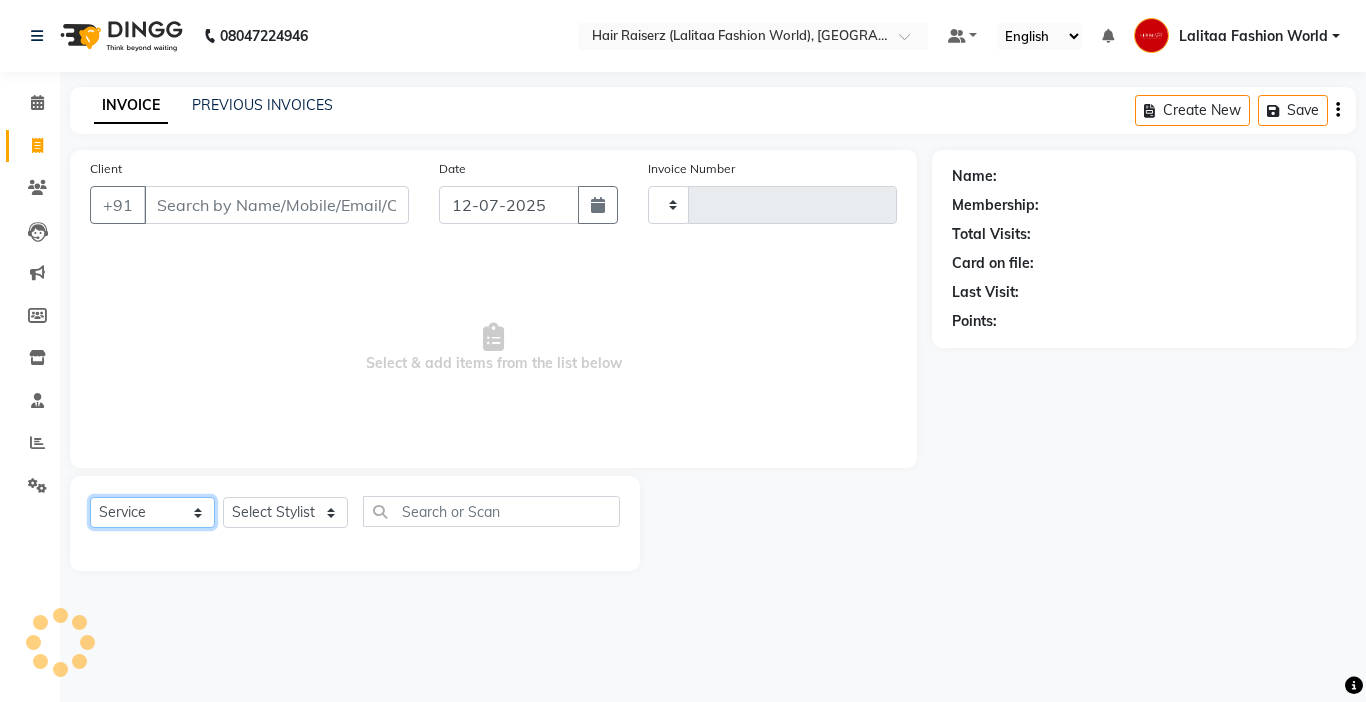 click on "Select  Service  Product  Membership  Package Voucher Prepaid Gift Card" 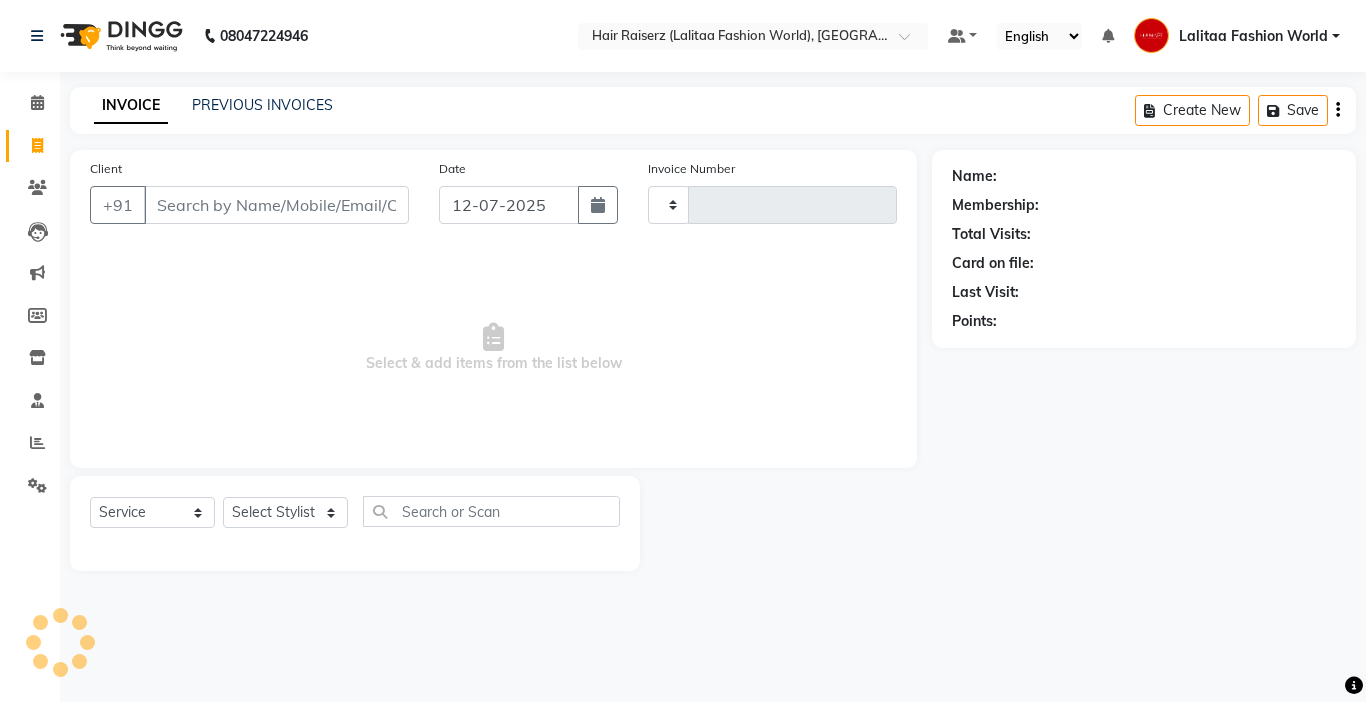 type on "0692" 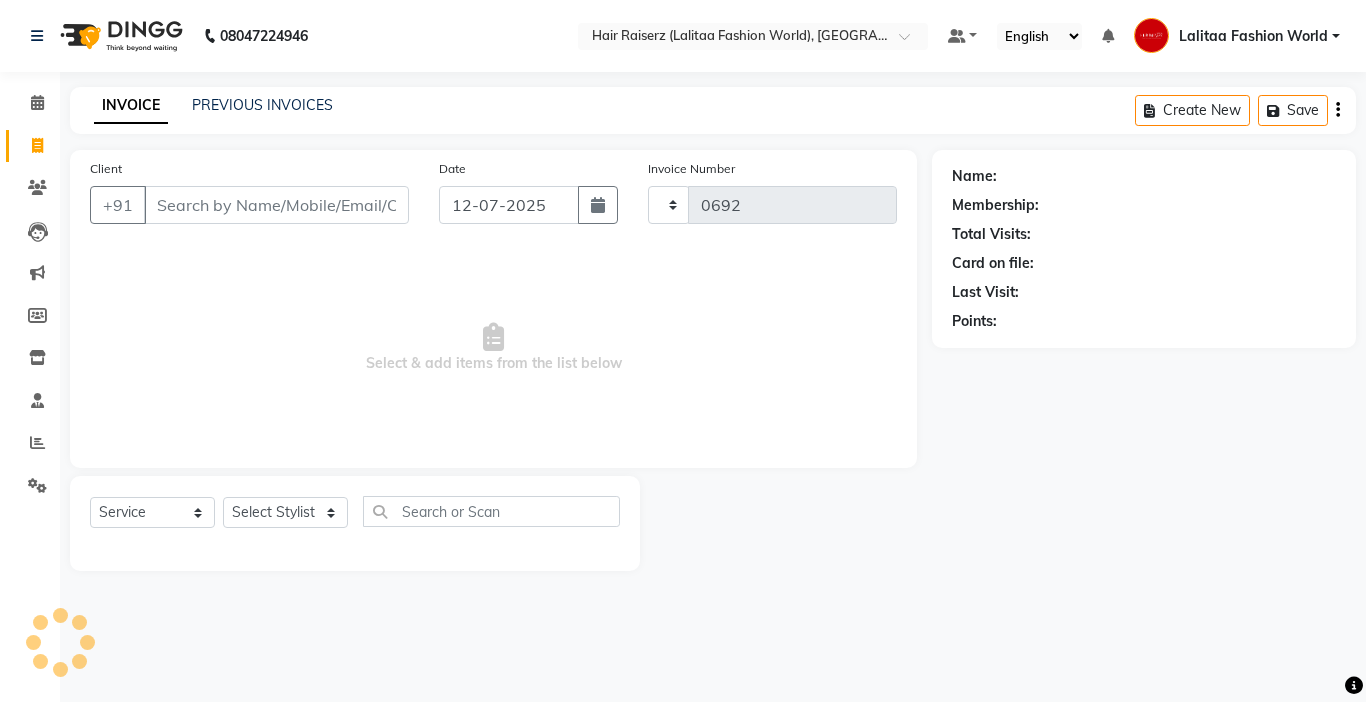 select on "7098" 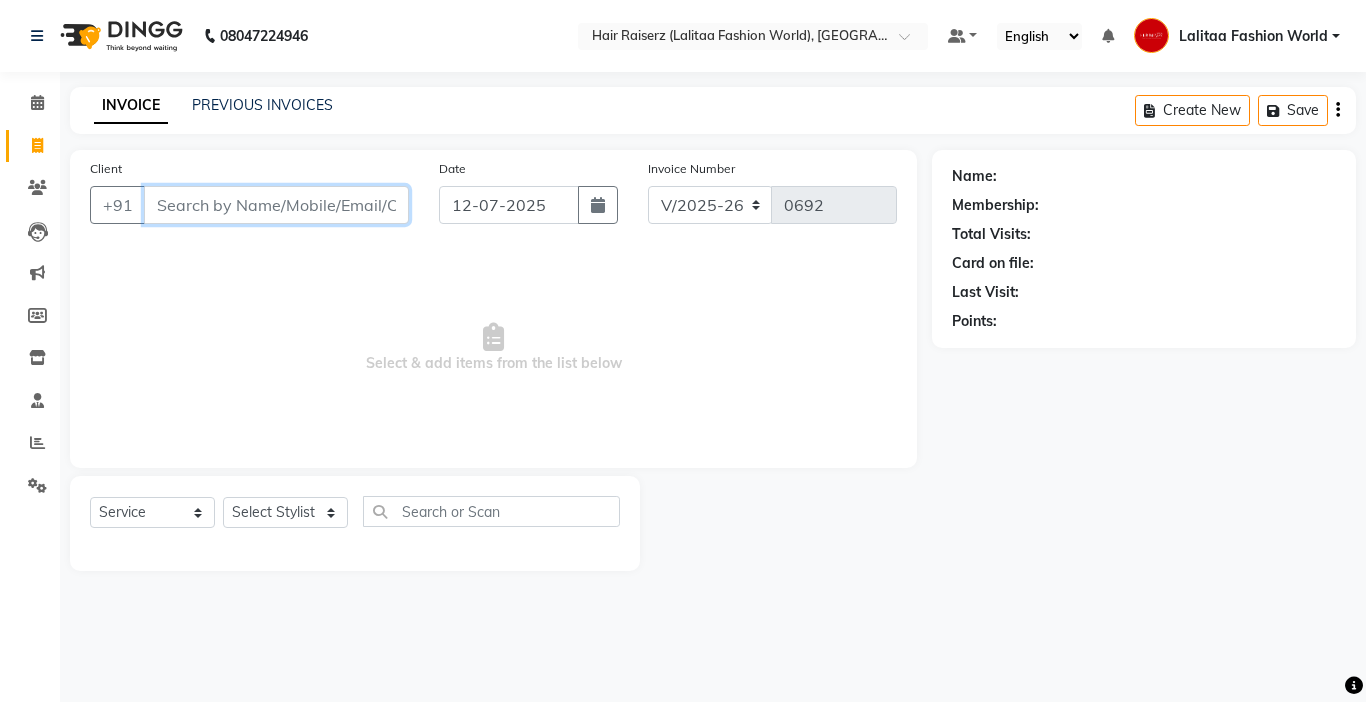 click on "Client" at bounding box center [276, 205] 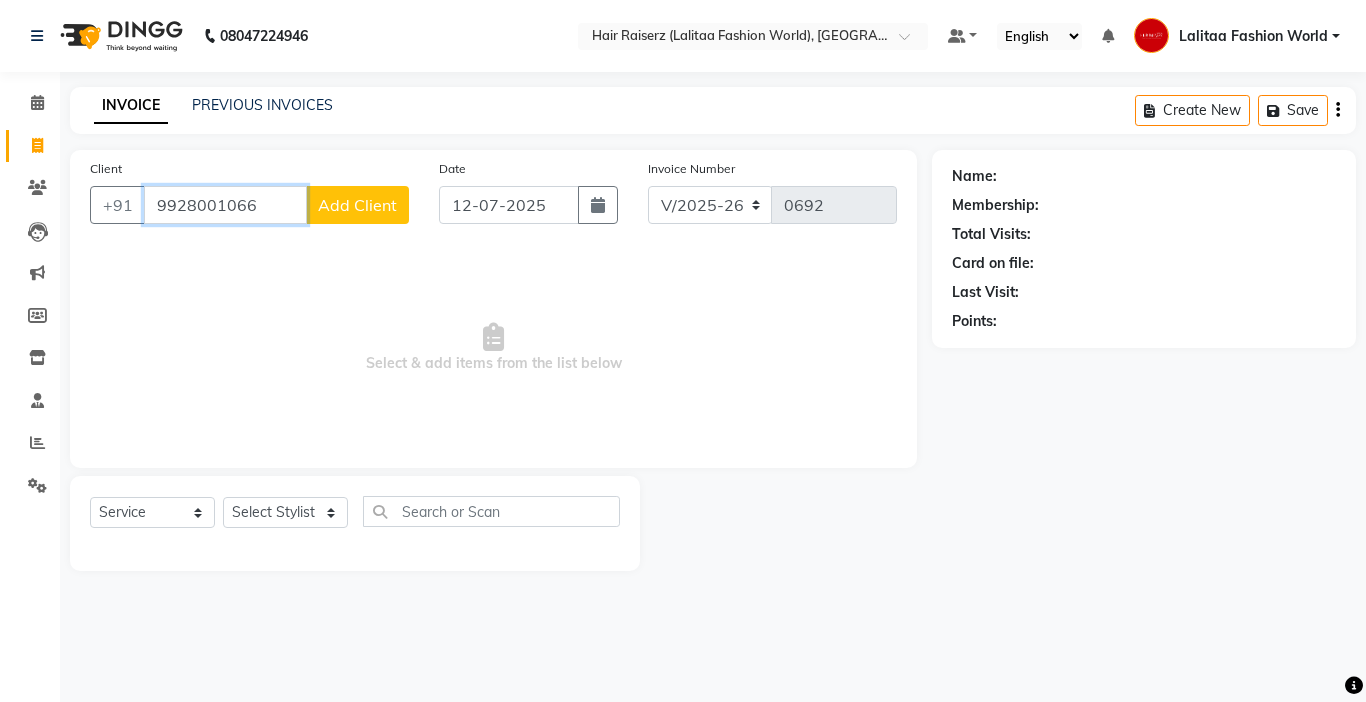 type on "9928001066" 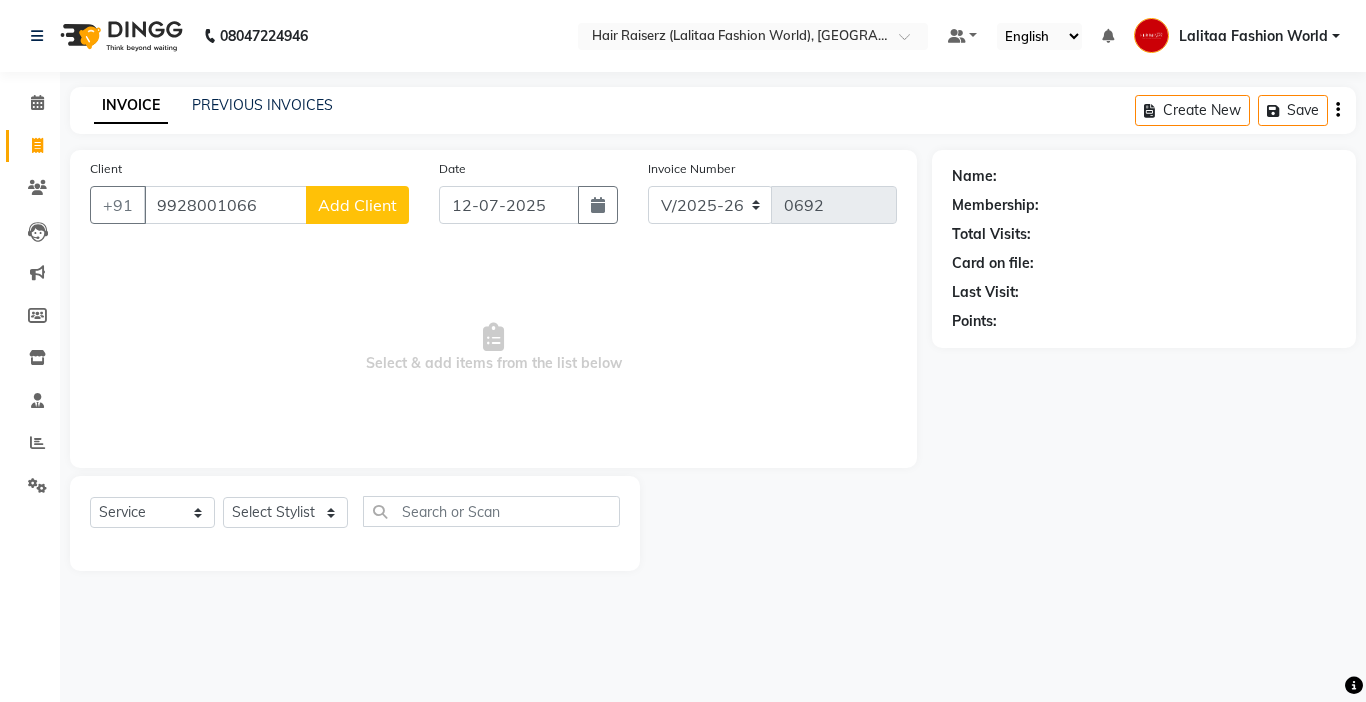 click on "Add Client" 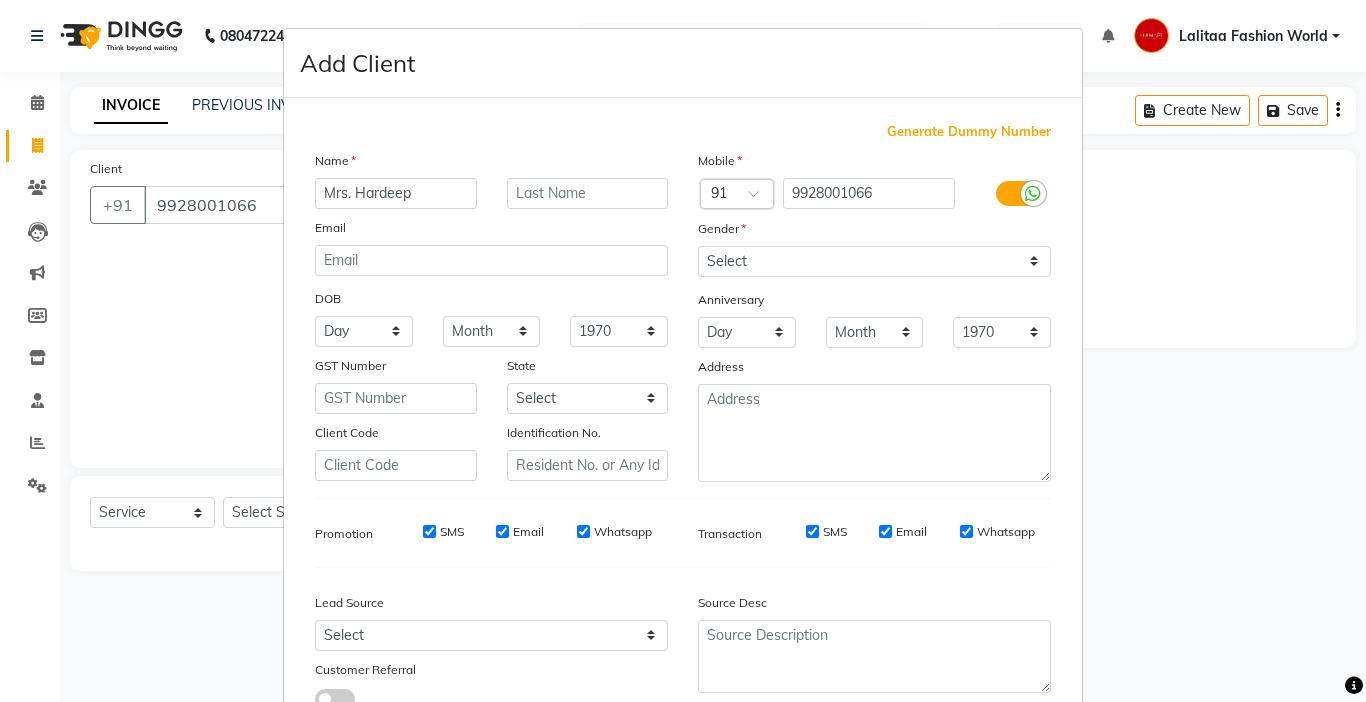 type on "Mrs. Hardeep" 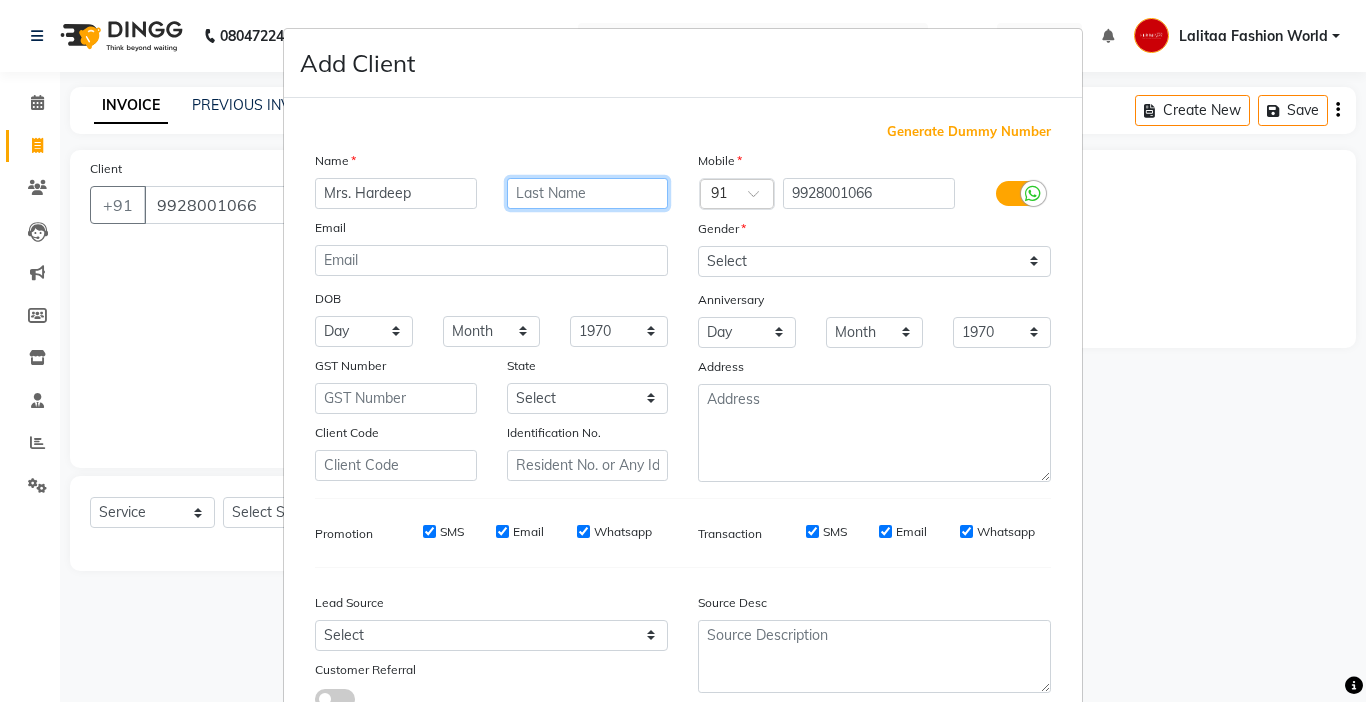 click at bounding box center [588, 193] 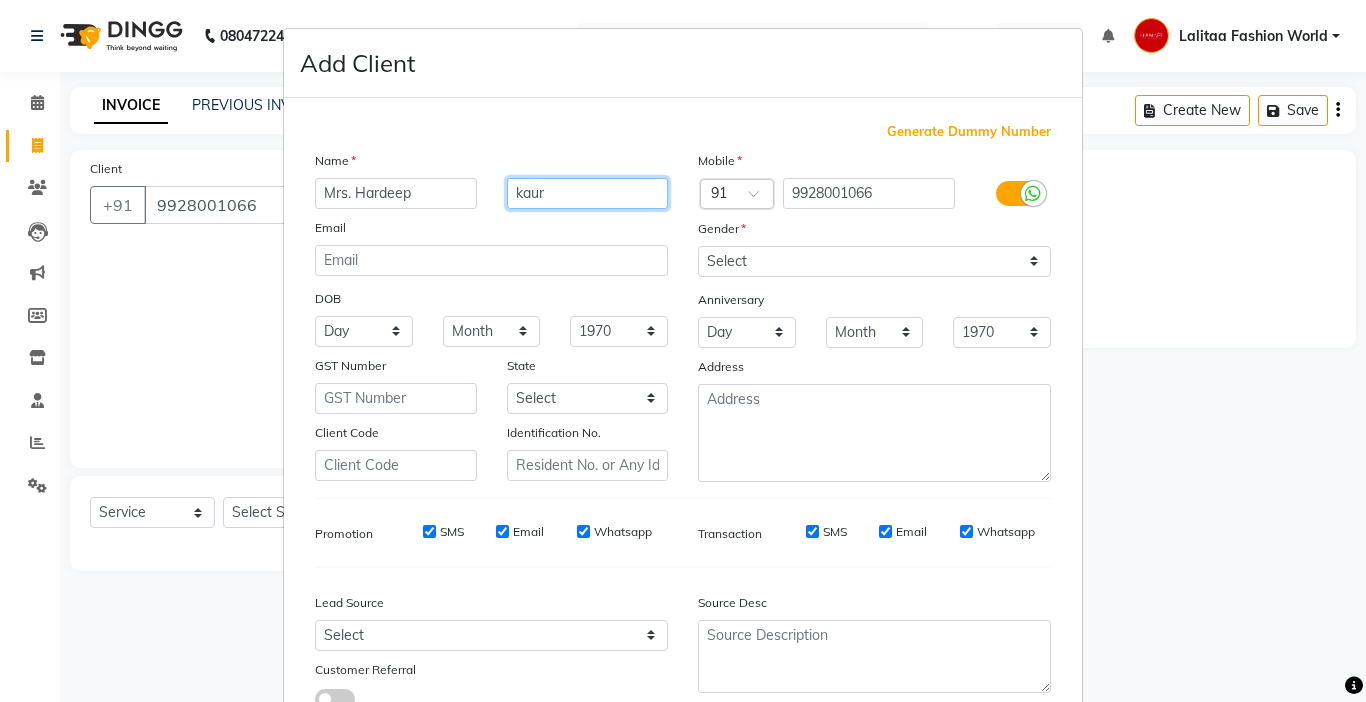type on "kaur" 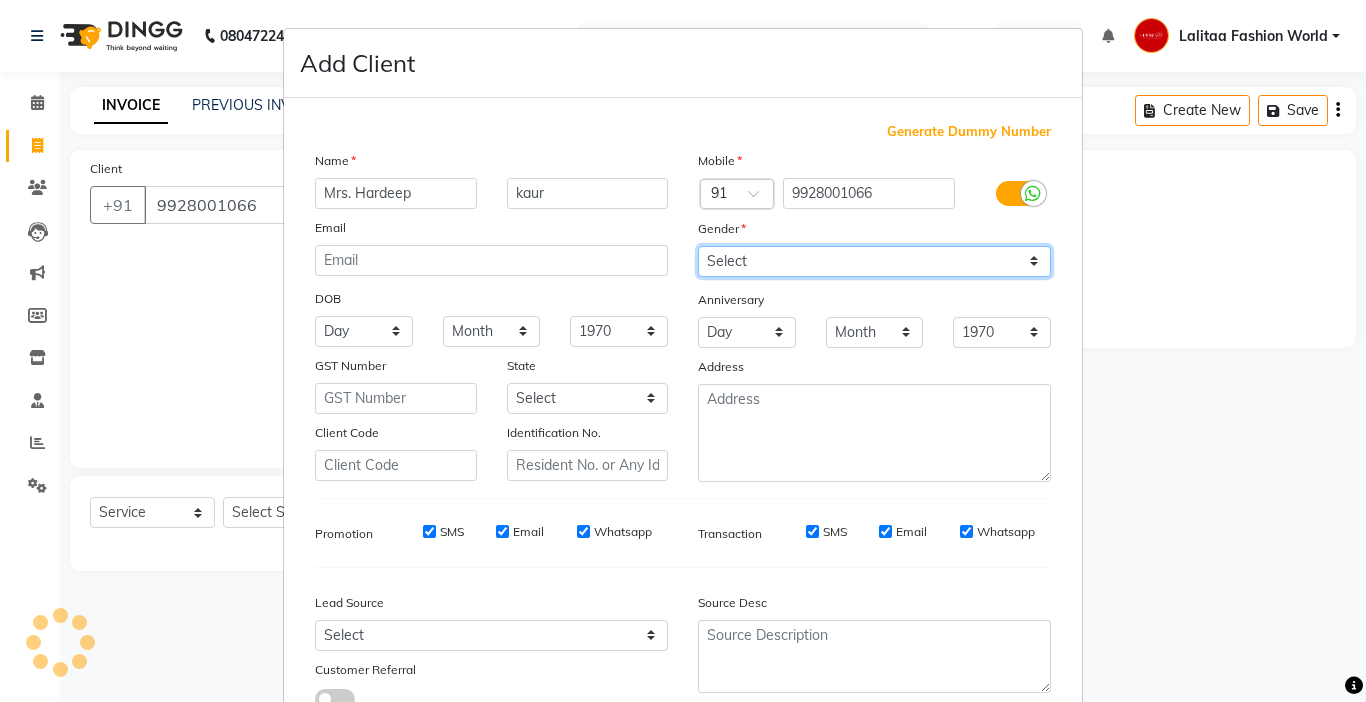 click on "Select [DEMOGRAPHIC_DATA] [DEMOGRAPHIC_DATA] Other Prefer Not To Say" at bounding box center [874, 261] 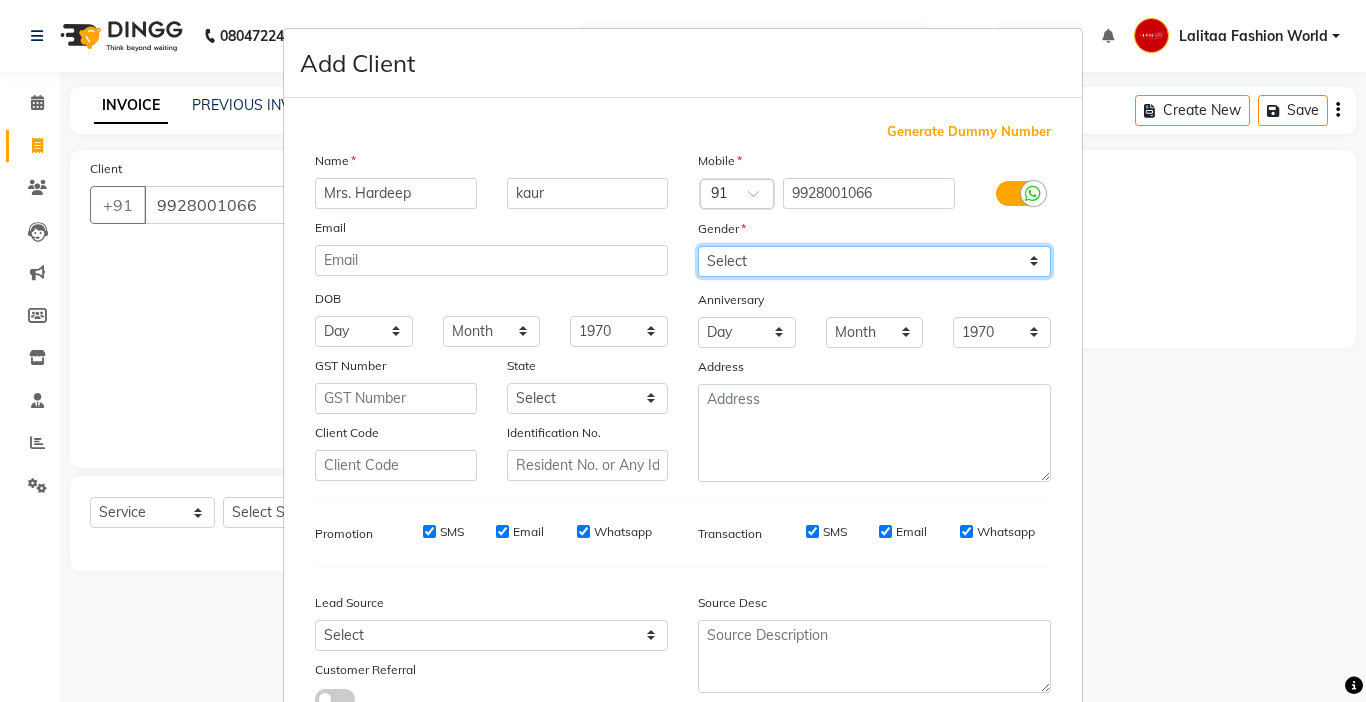 select on "female" 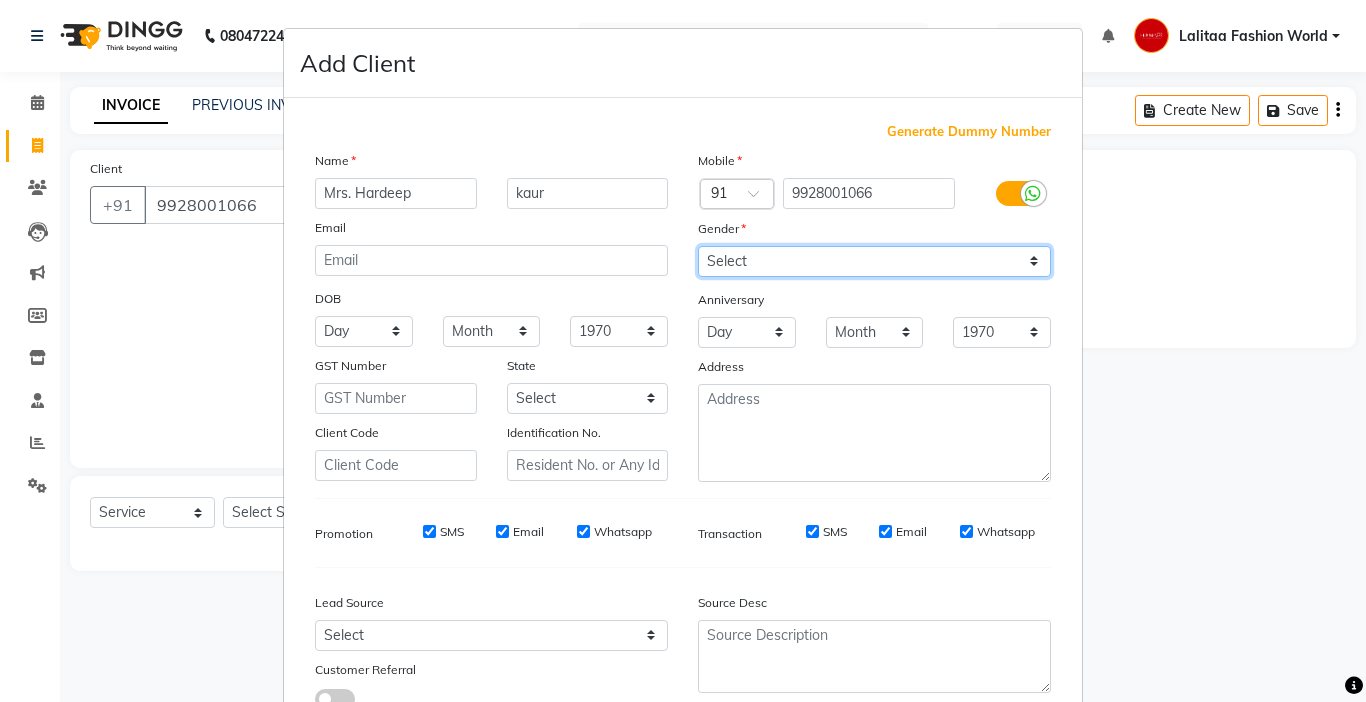 click on "Select [DEMOGRAPHIC_DATA] [DEMOGRAPHIC_DATA] Other Prefer Not To Say" at bounding box center [874, 261] 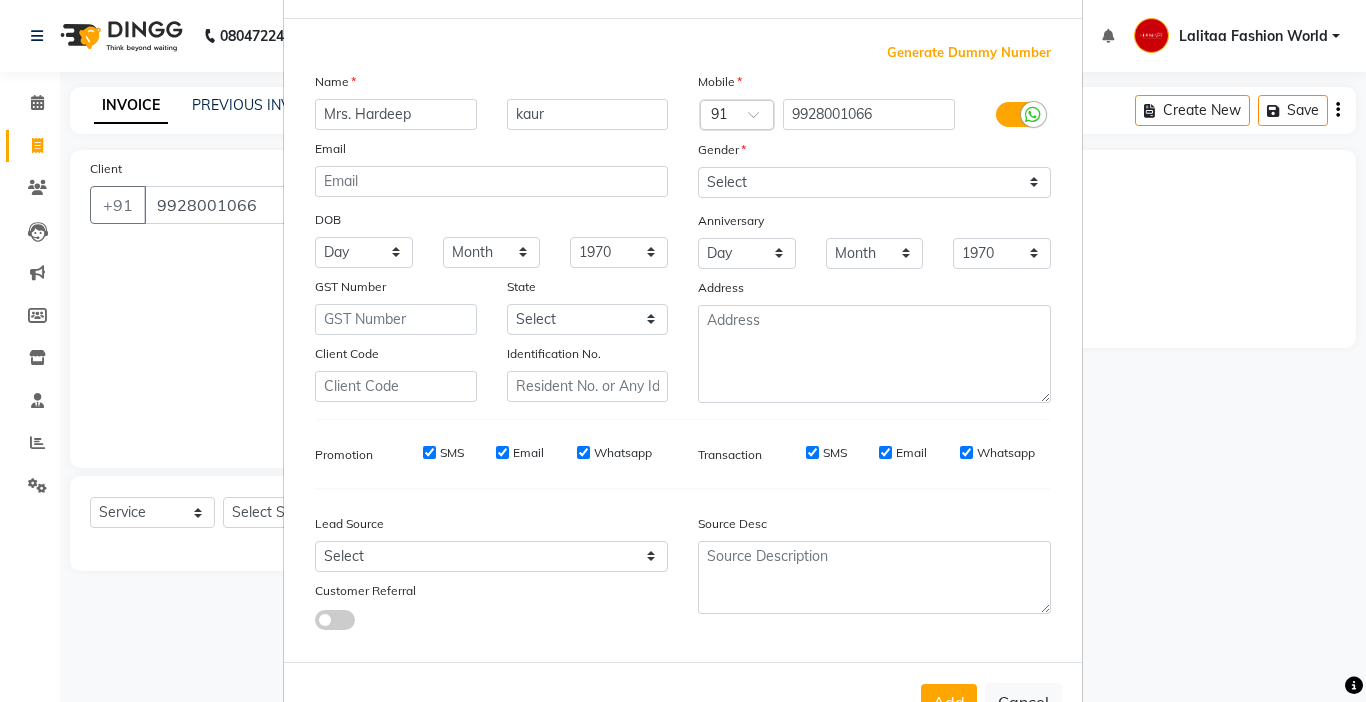 scroll, scrollTop: 147, scrollLeft: 0, axis: vertical 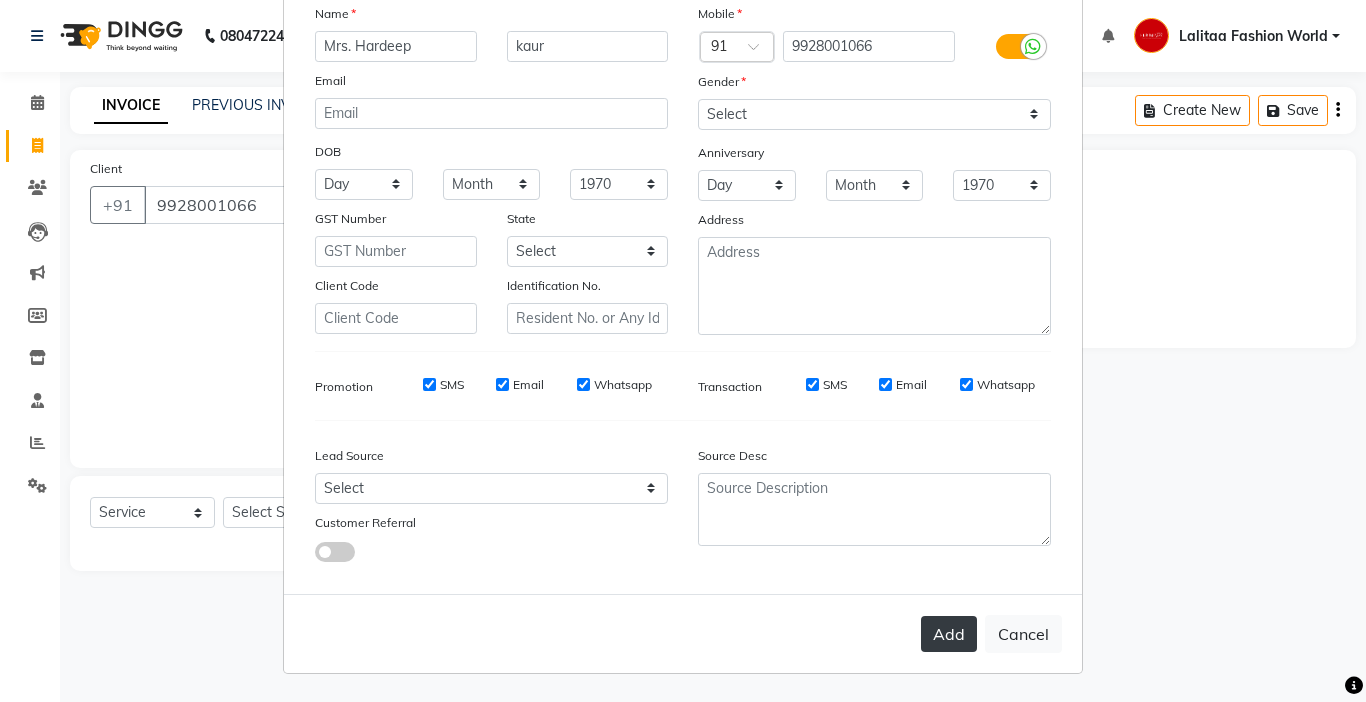 click on "Add" at bounding box center (949, 634) 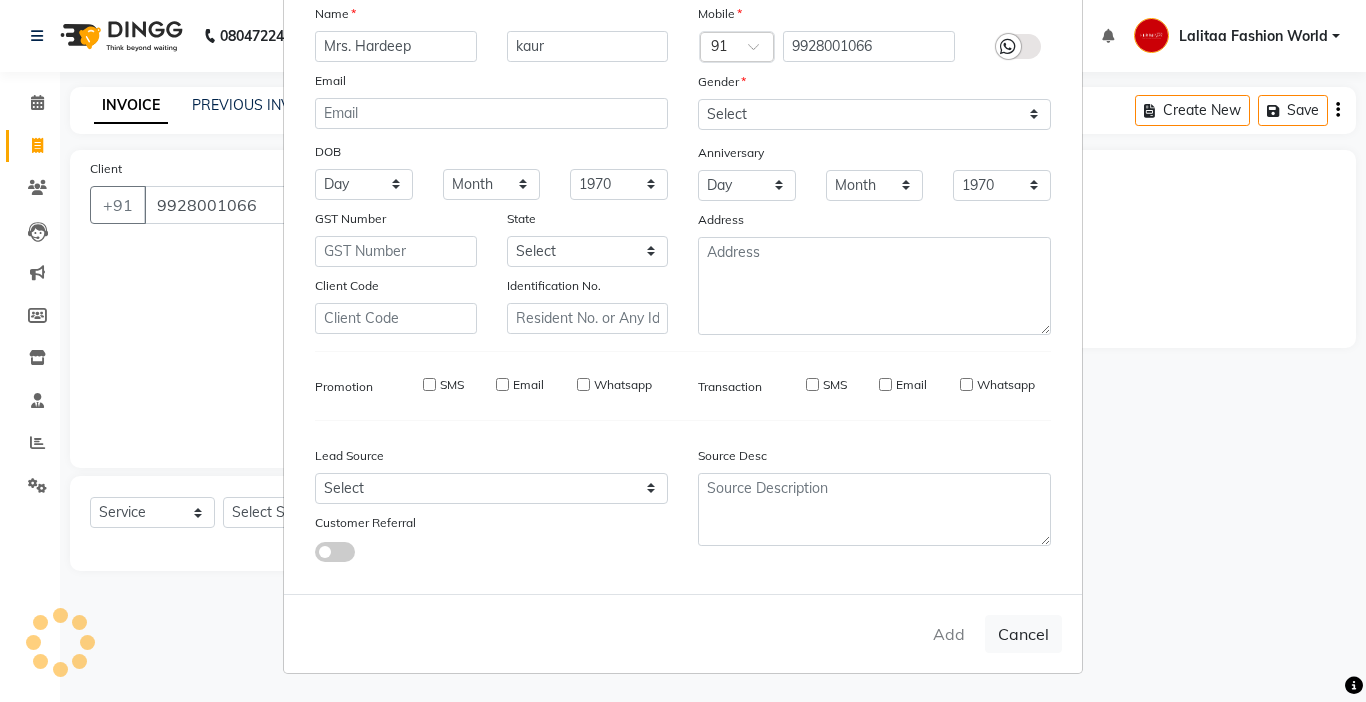 type 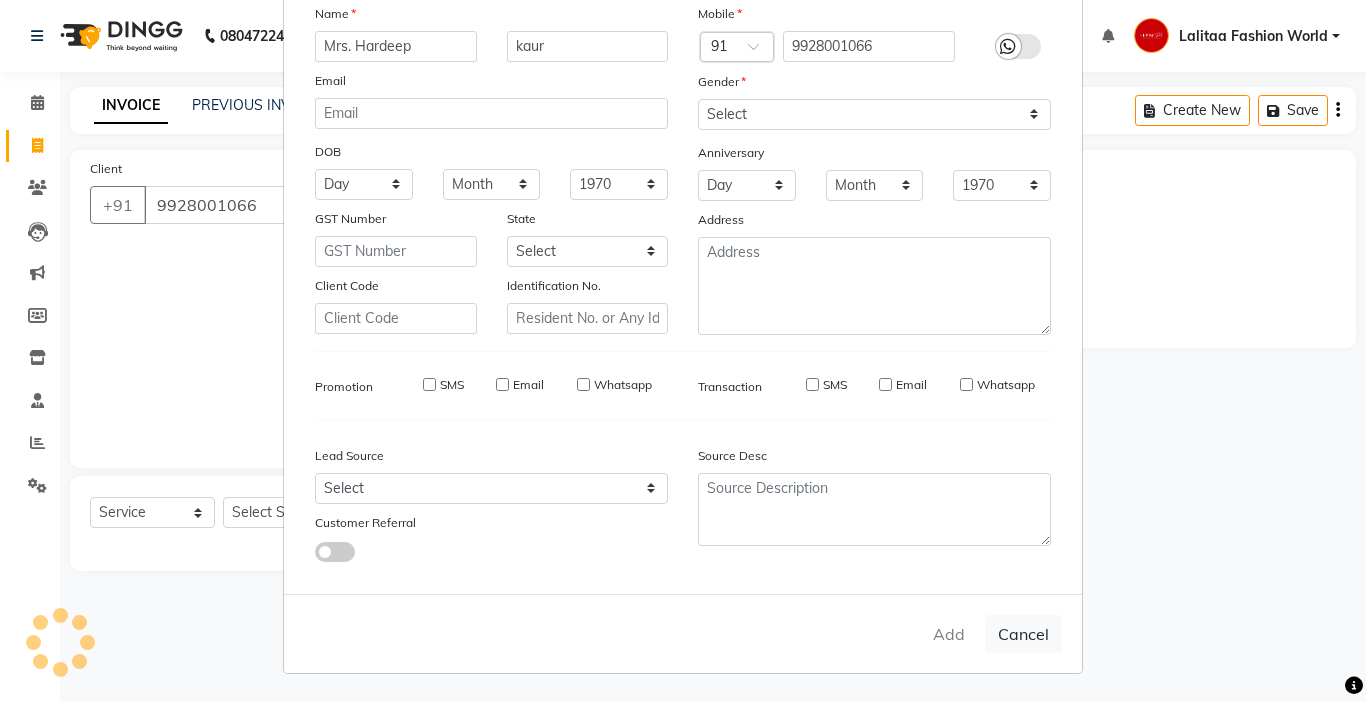 type 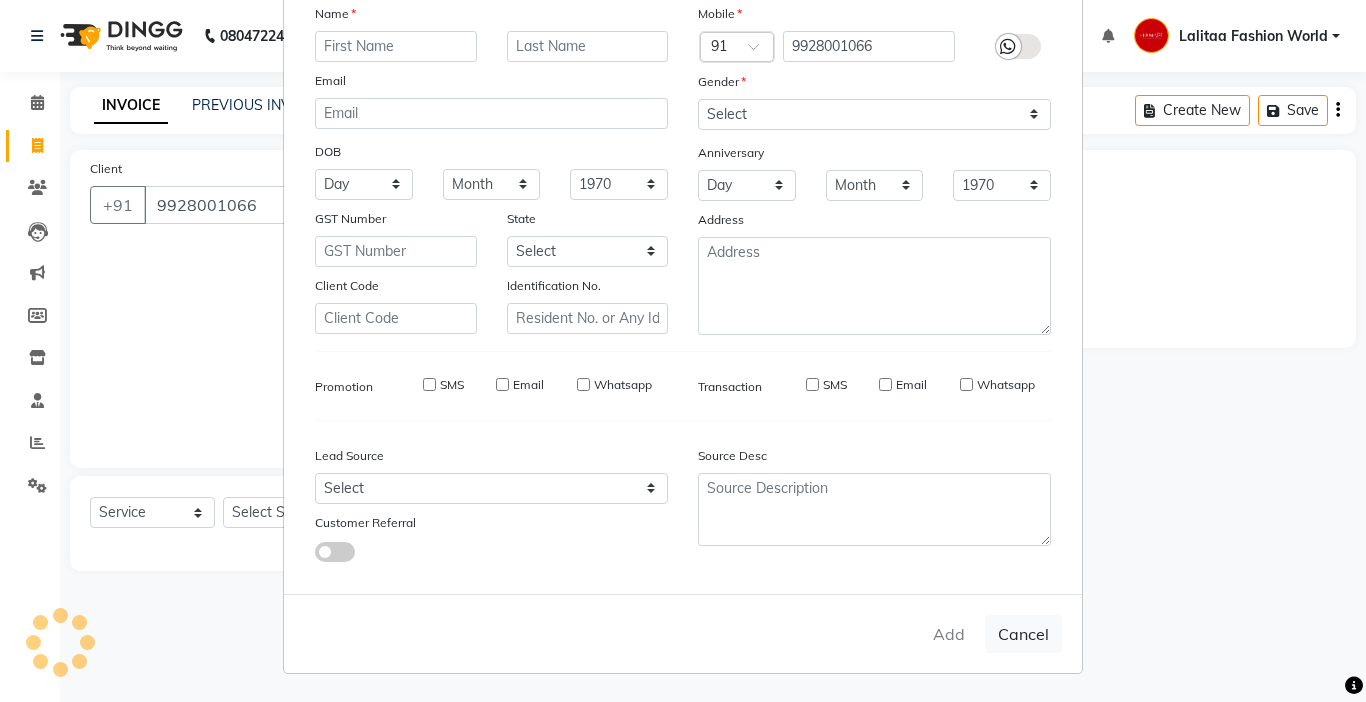 select 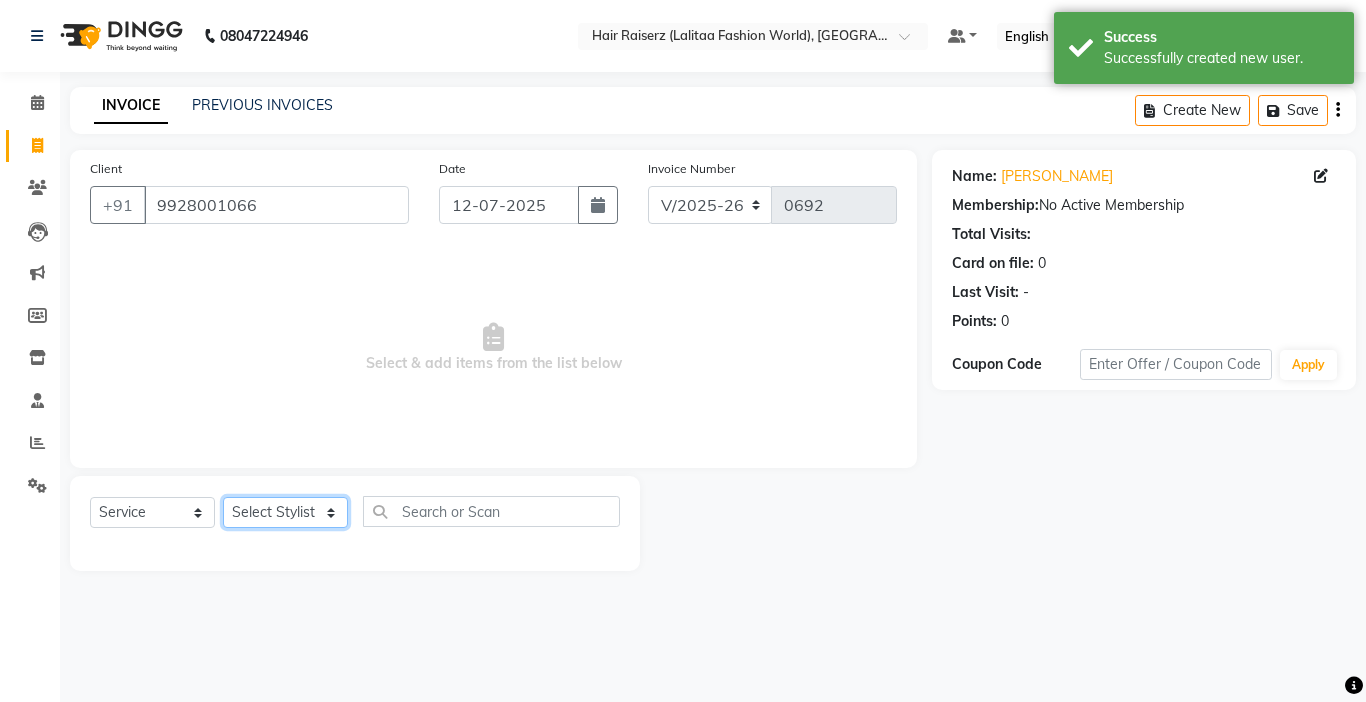 click on "Select Stylist" 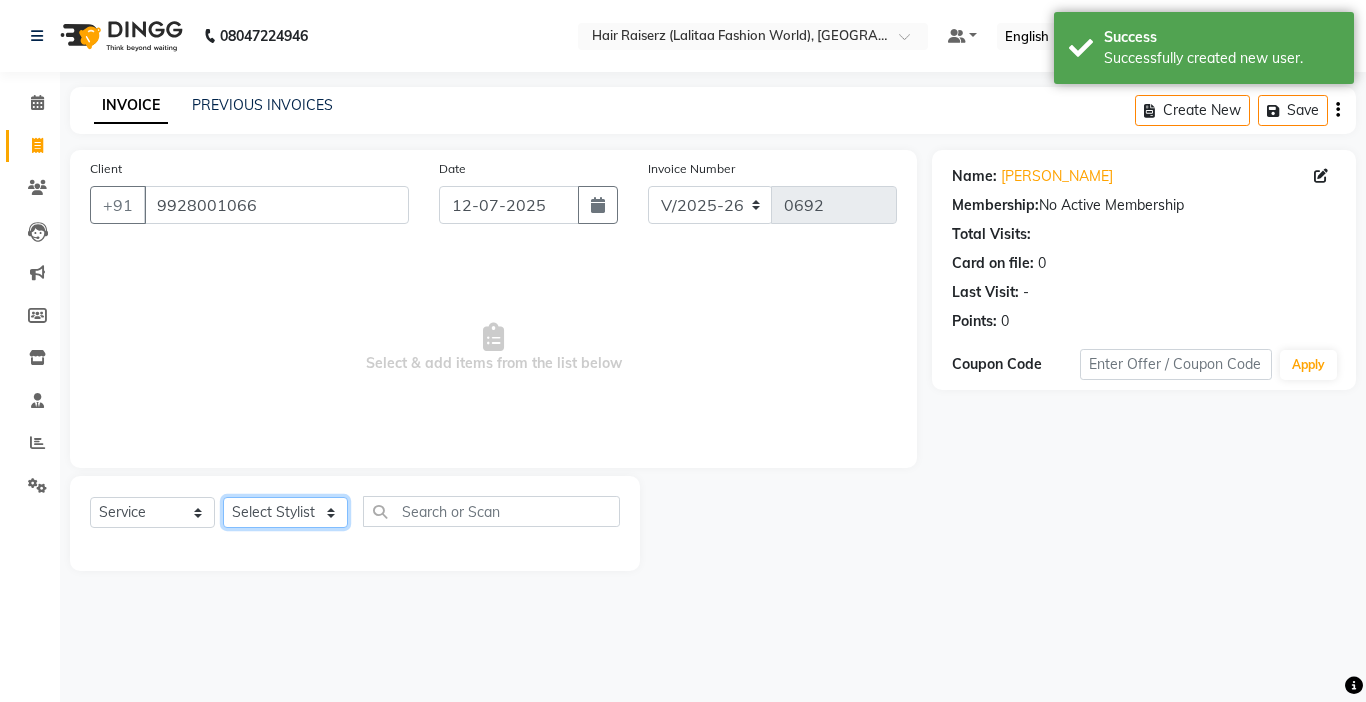 click on "Select Stylist" 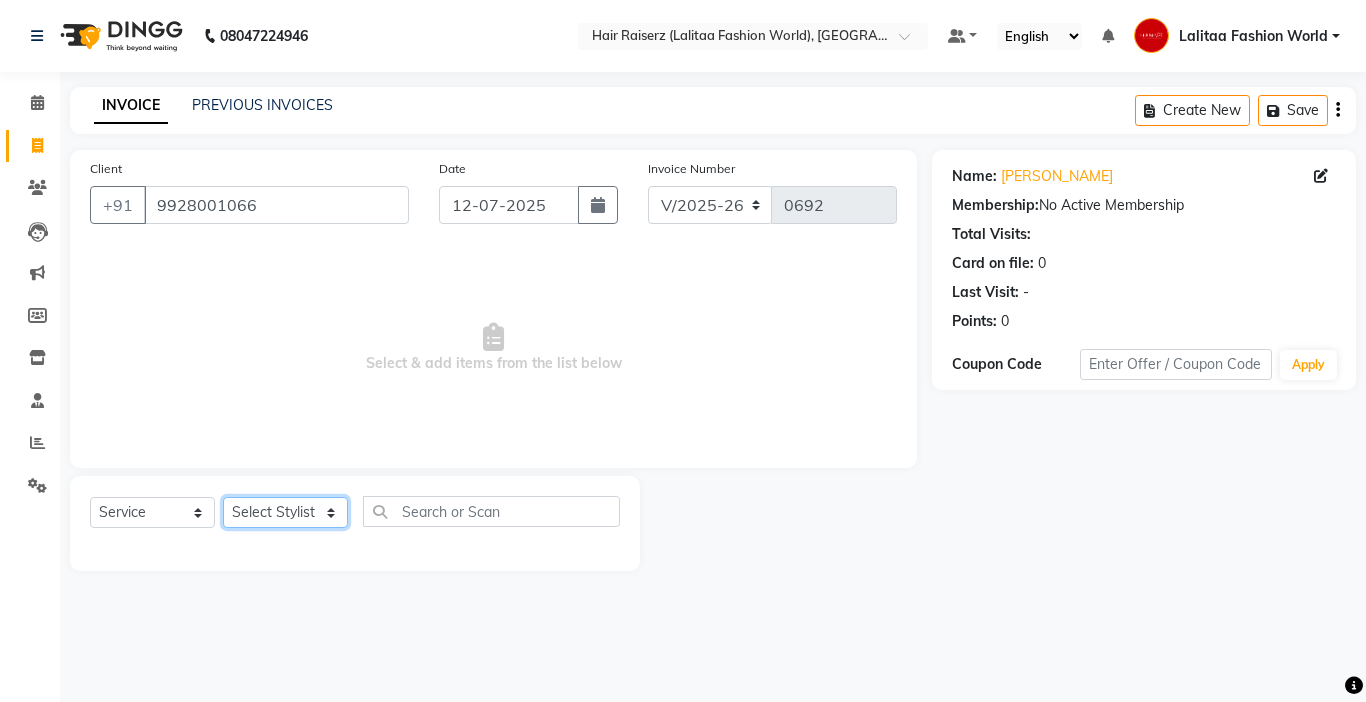 click on "Select Stylist" 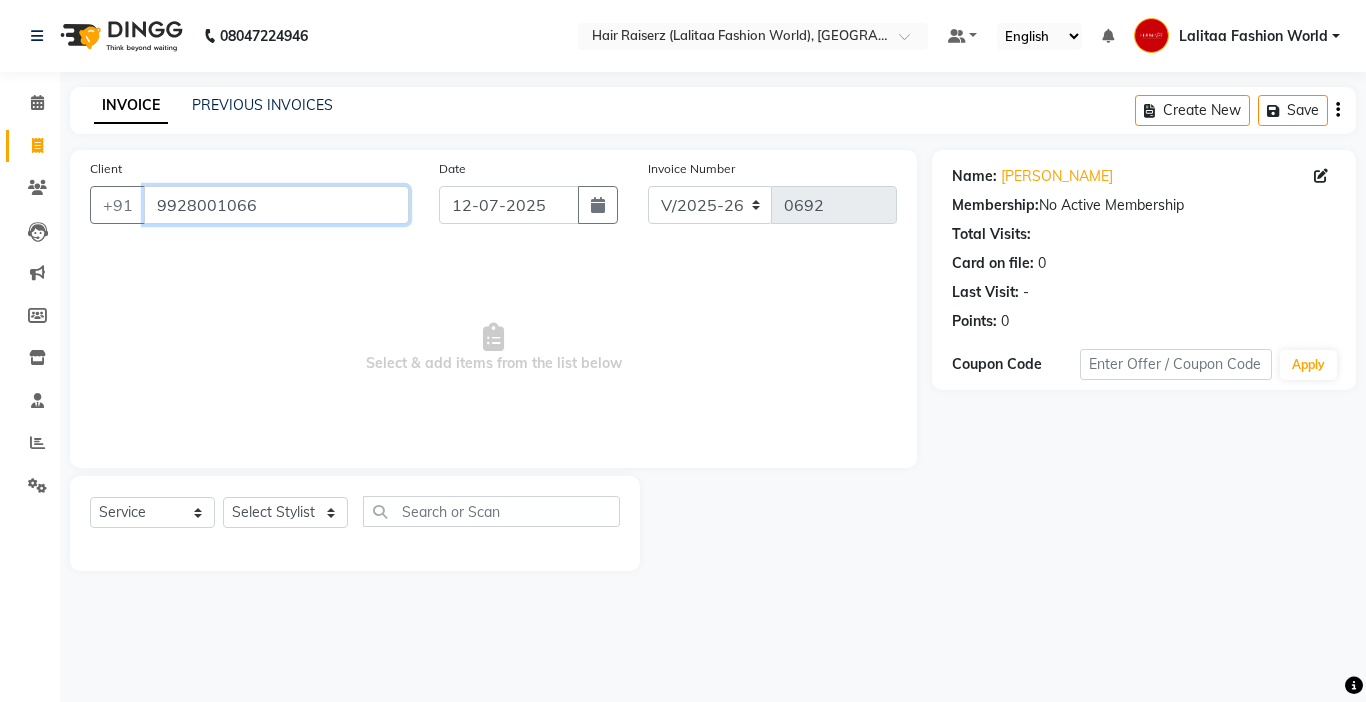 click on "9928001066" at bounding box center [276, 205] 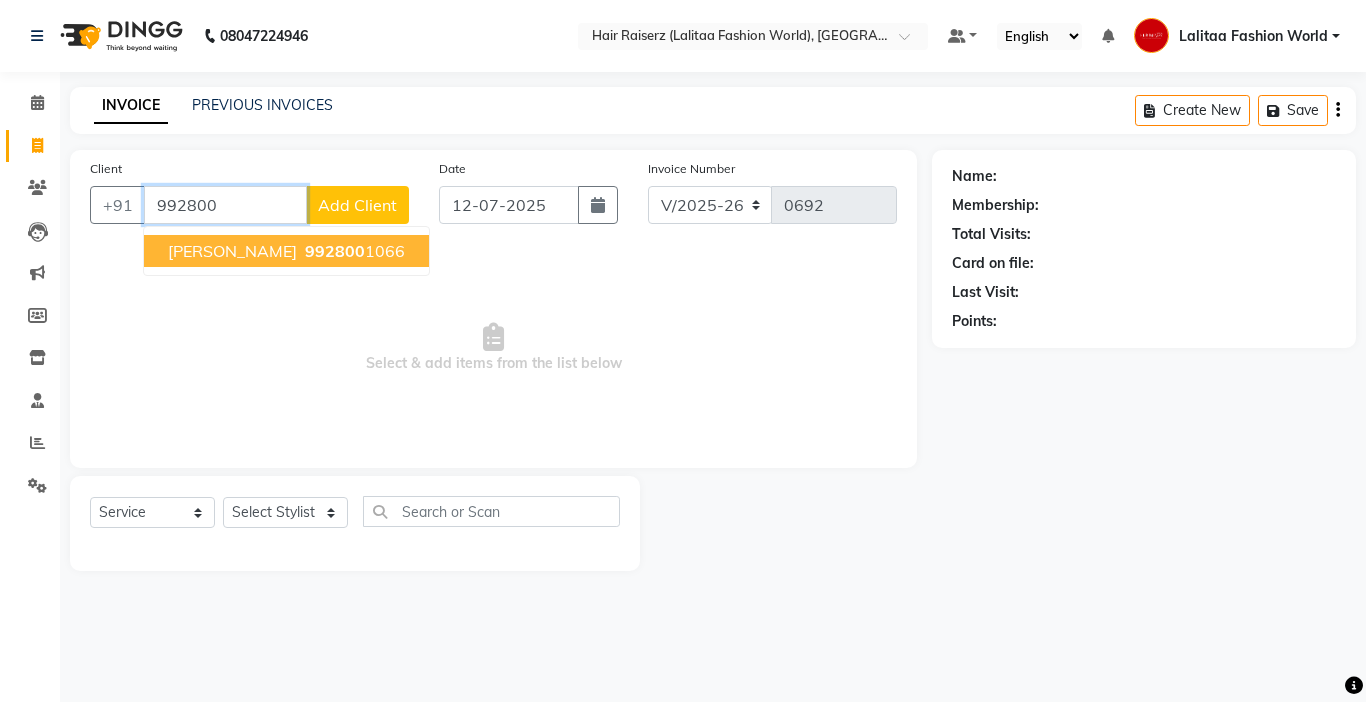 click on "Mrs. Hardeep kaur   992800 1066" at bounding box center (286, 251) 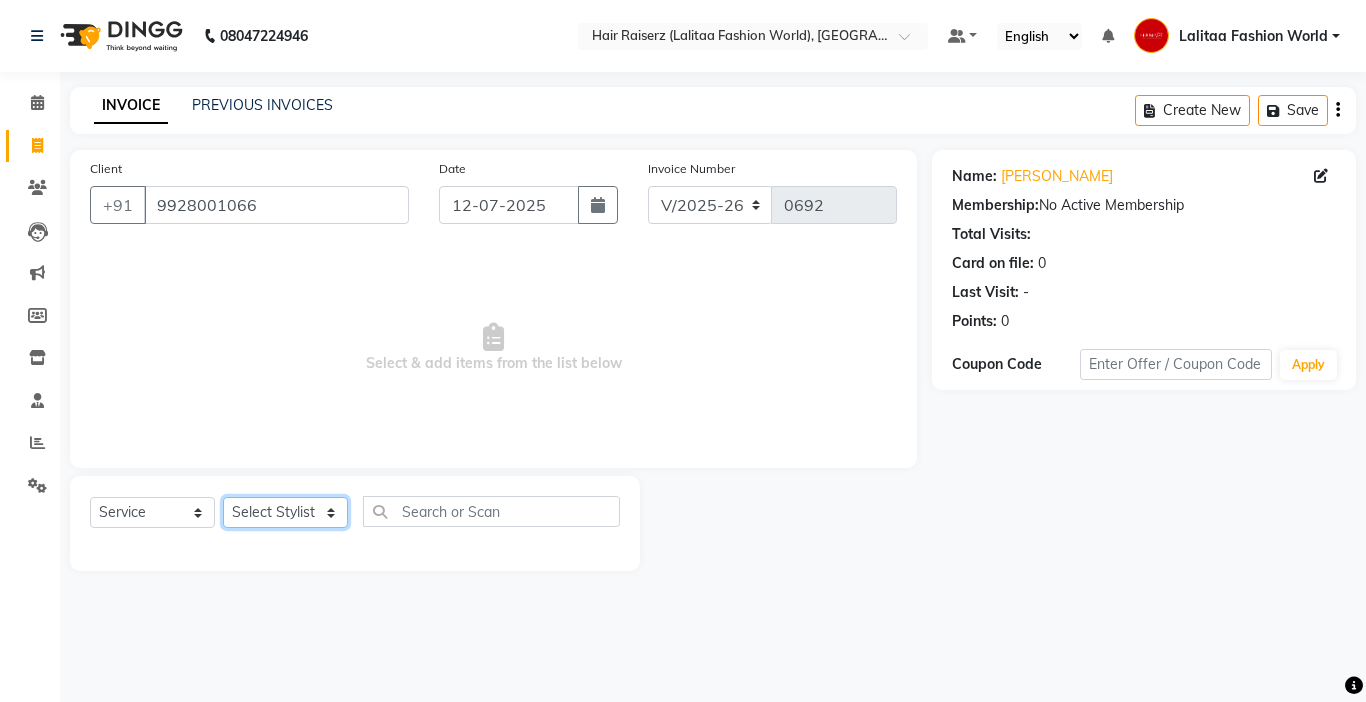 click on "Select Stylist" 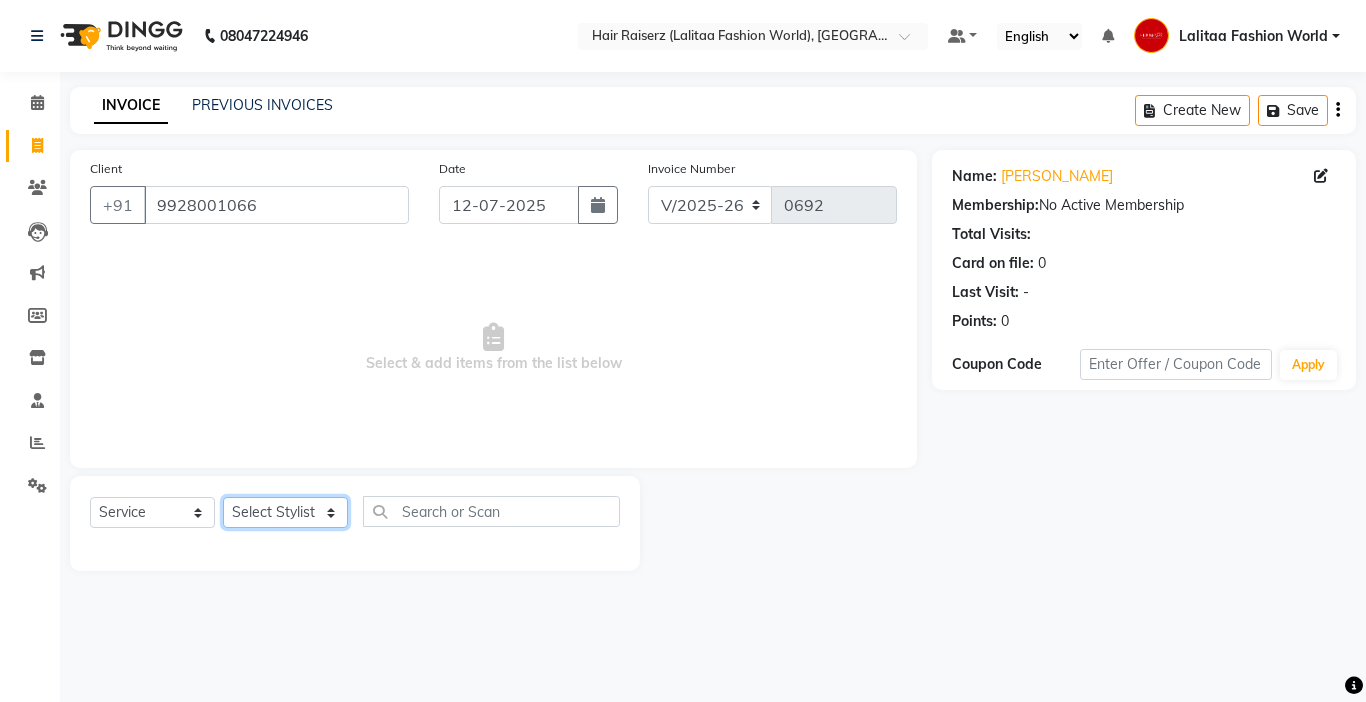 click on "Select Stylist" 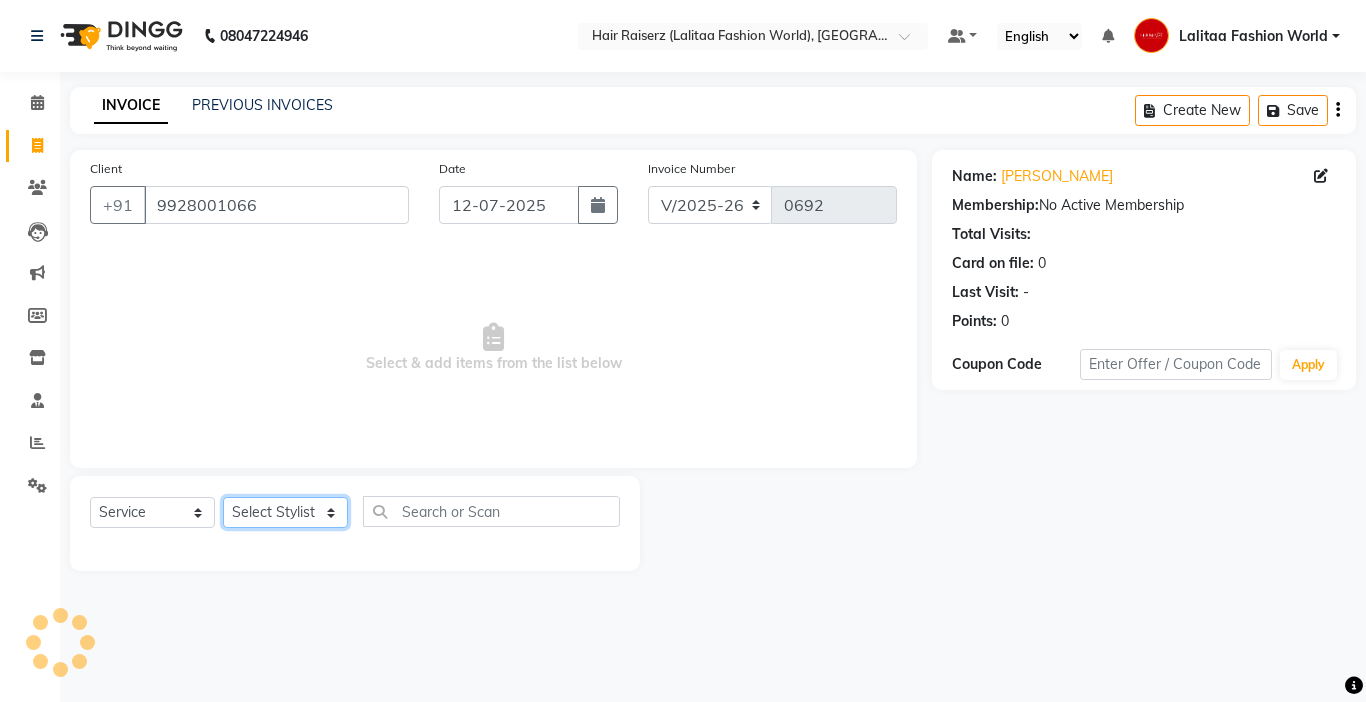 click on "Select Stylist" 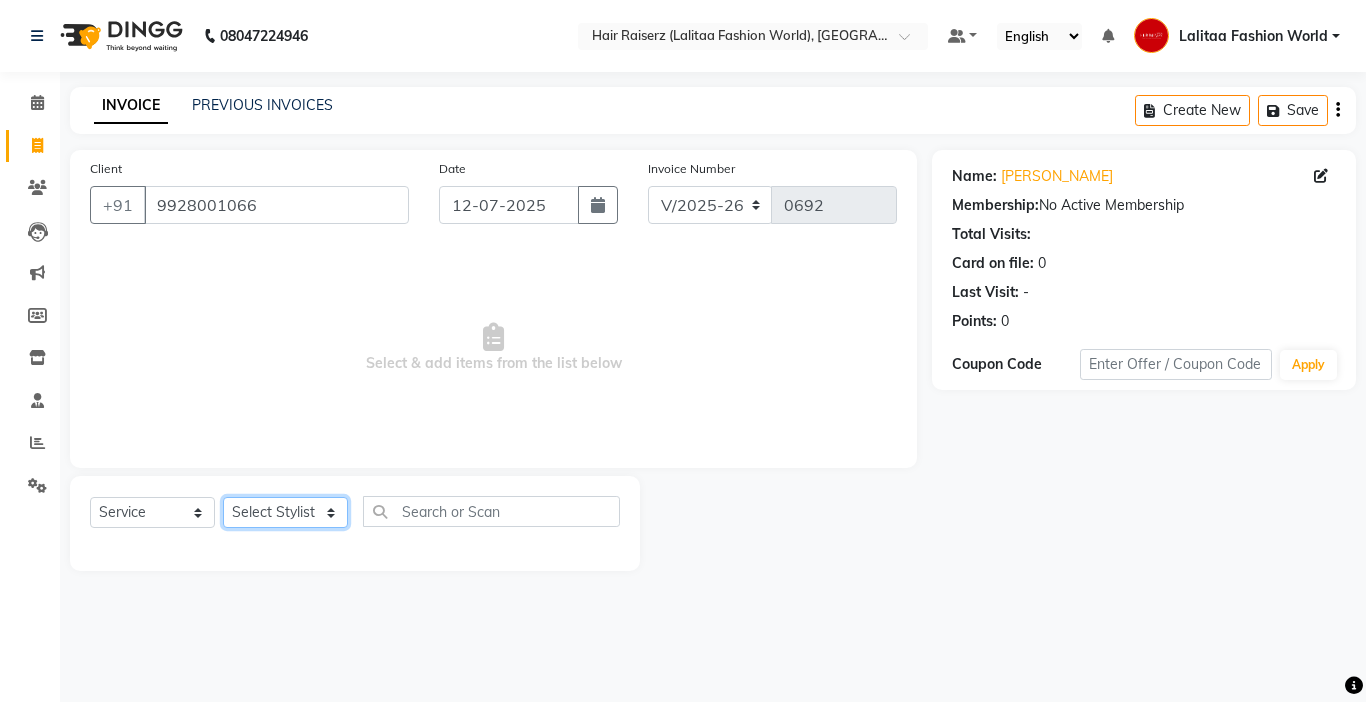 click on "Select Stylist" 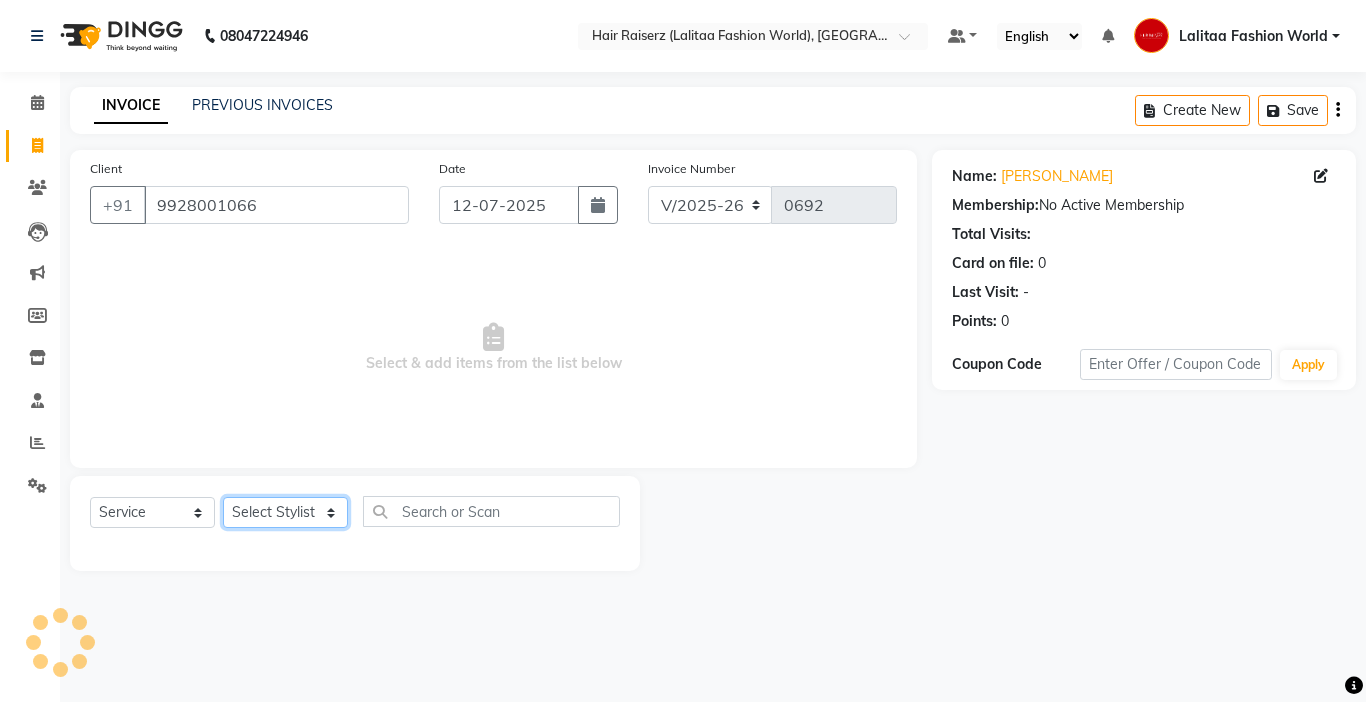 click on "Select Stylist" 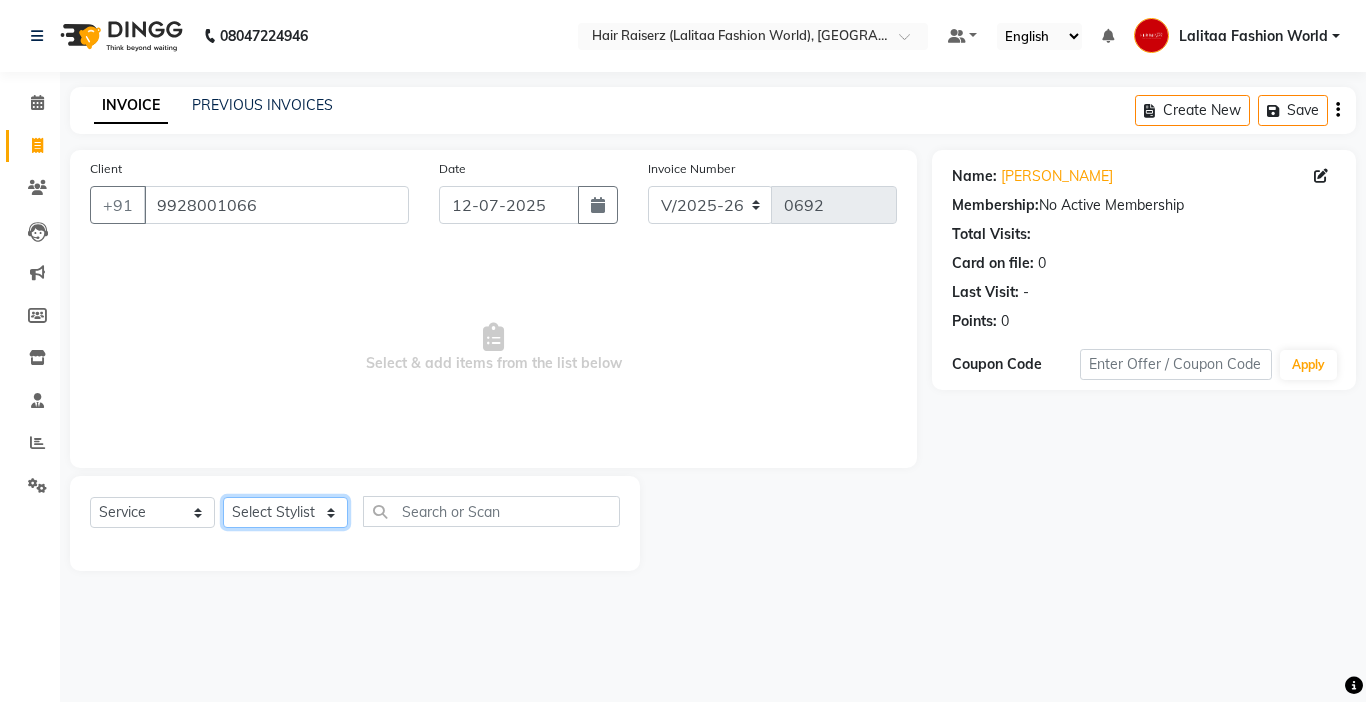 click on "Select Stylist" 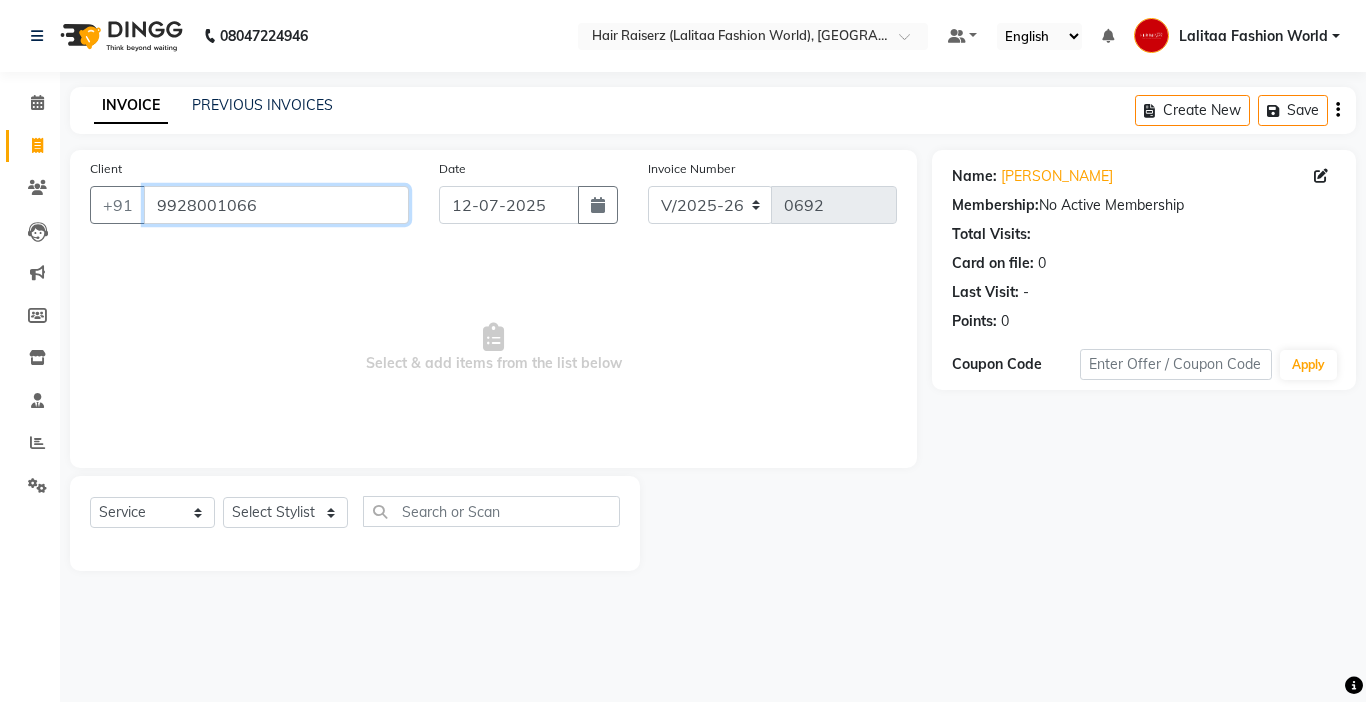 click on "9928001066" at bounding box center [276, 205] 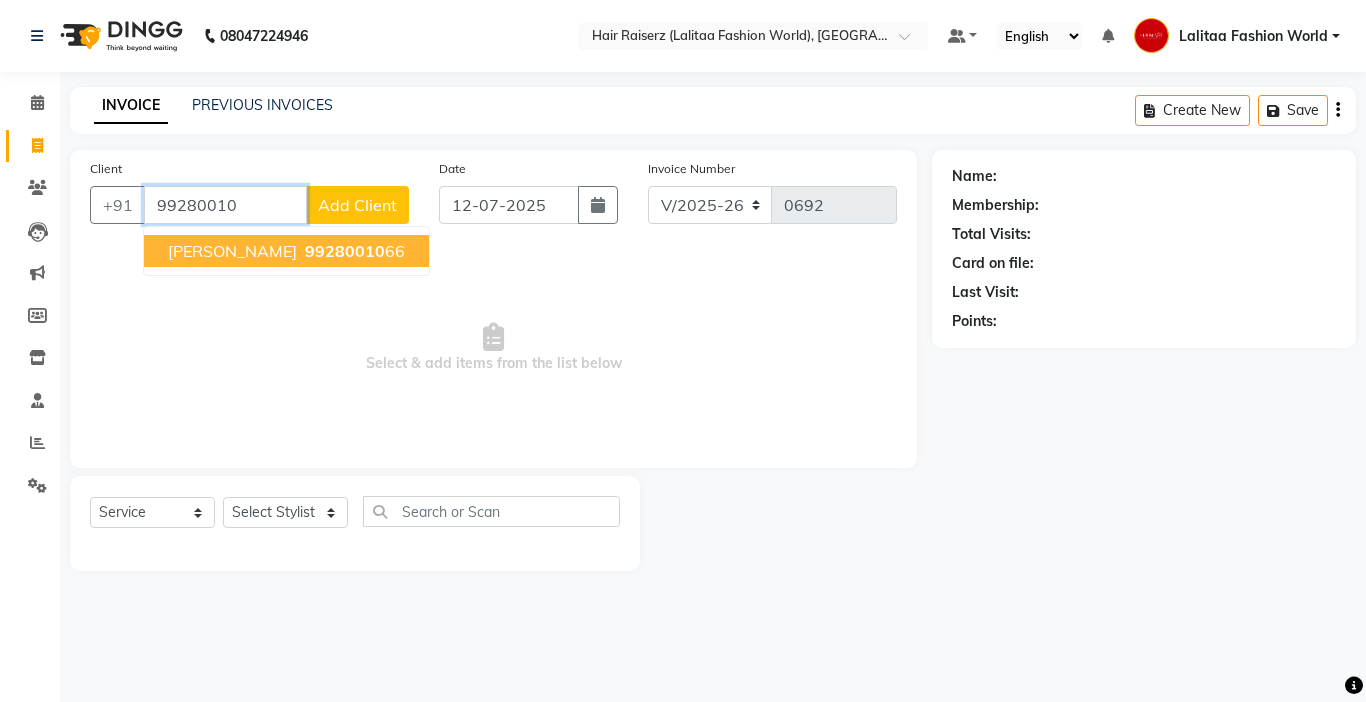 click on "[PERSON_NAME]" at bounding box center [232, 251] 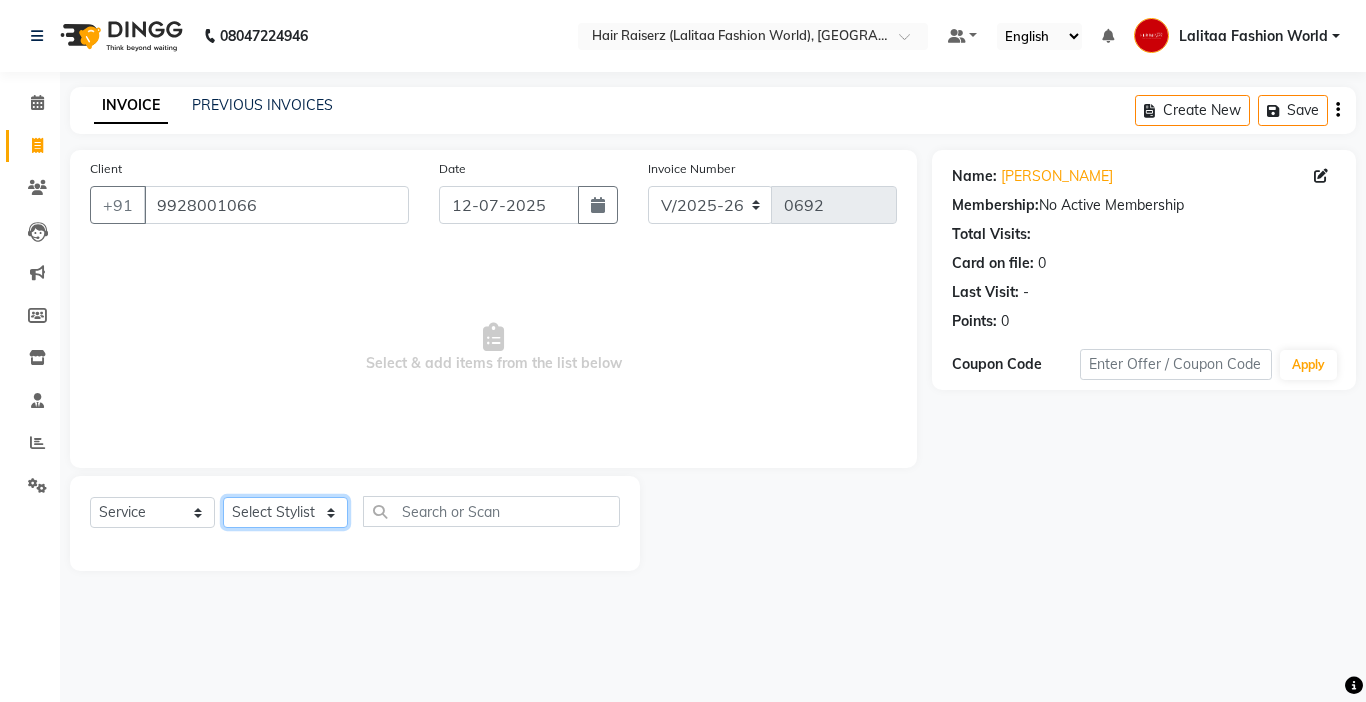 click on "Select Stylist" 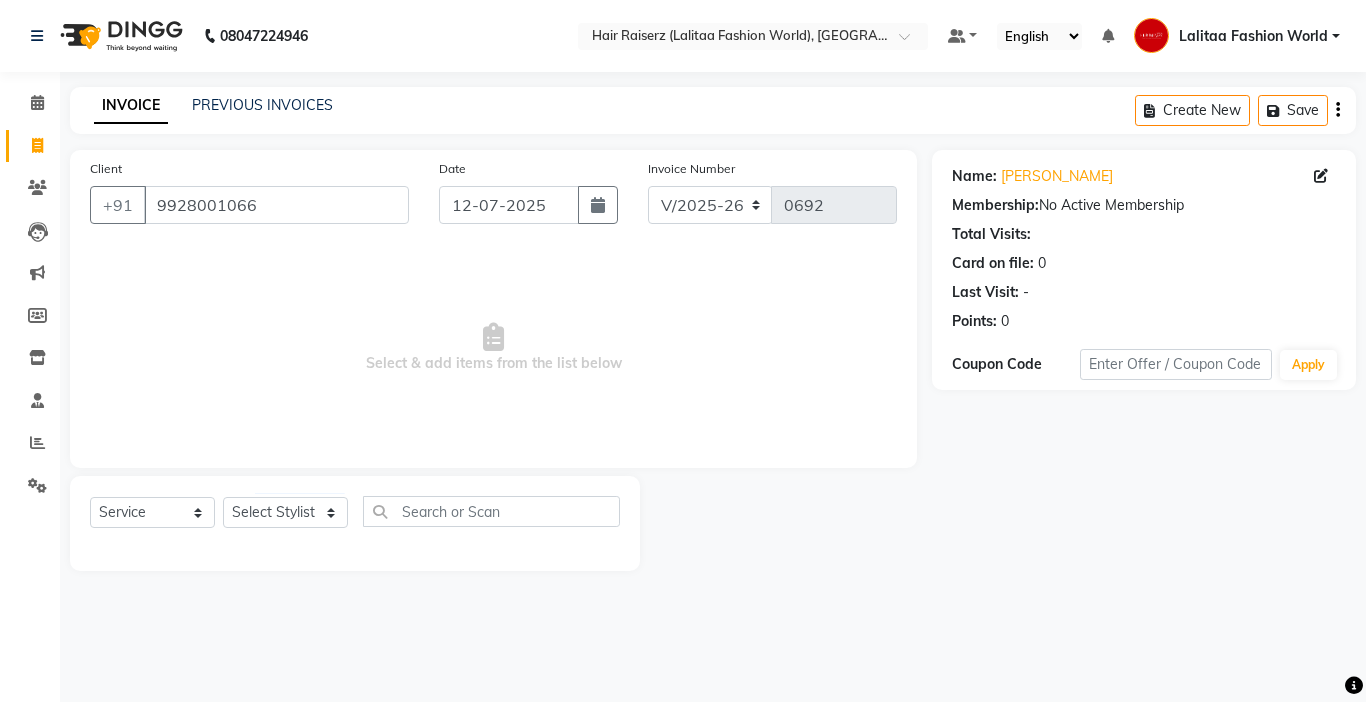 click on "Select  Service  Product  Membership  Package Voucher Prepaid Gift Card  Select Stylist" 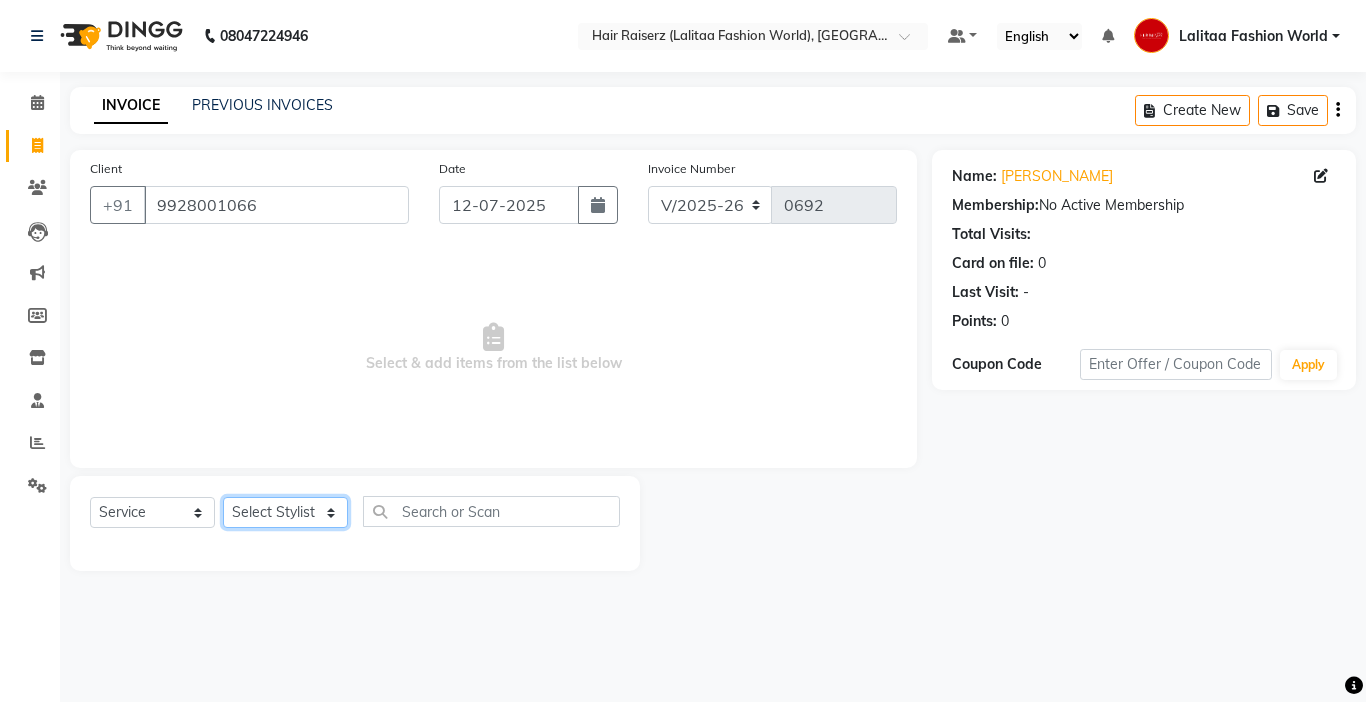 click on "Select Stylist" 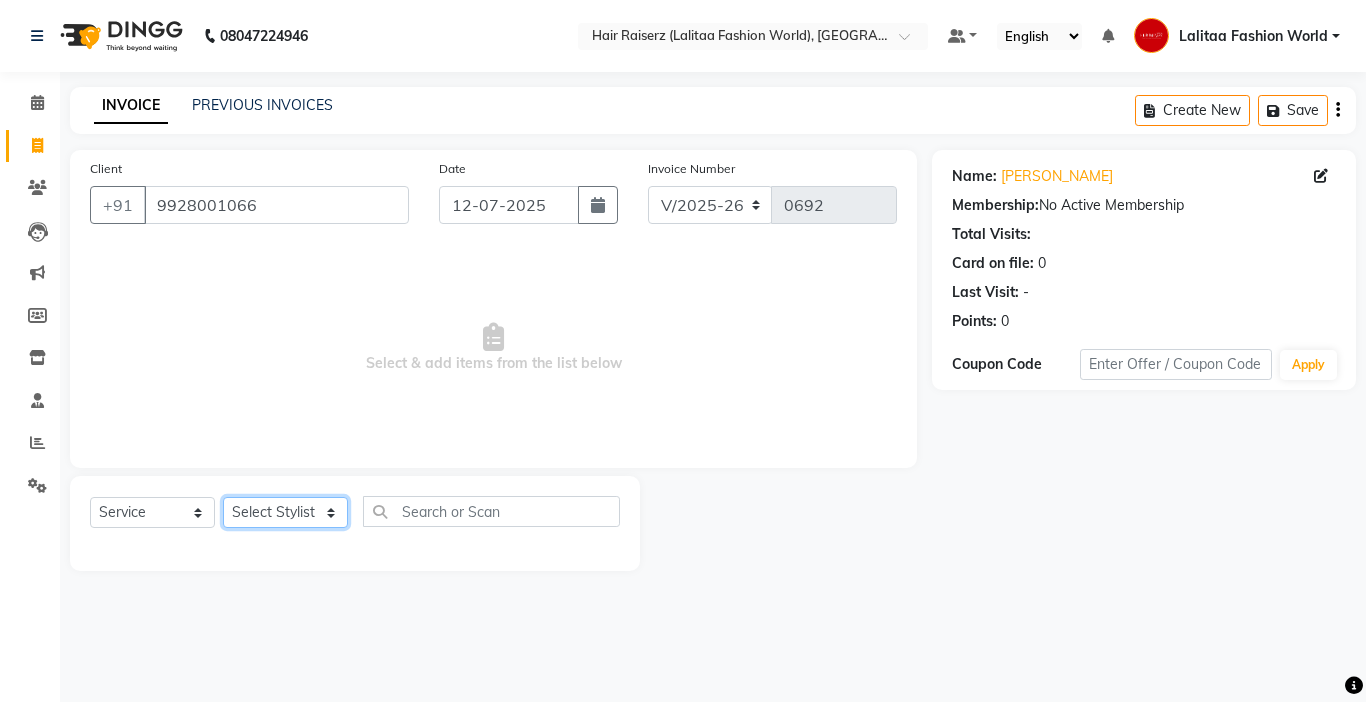 click on "Select Stylist" 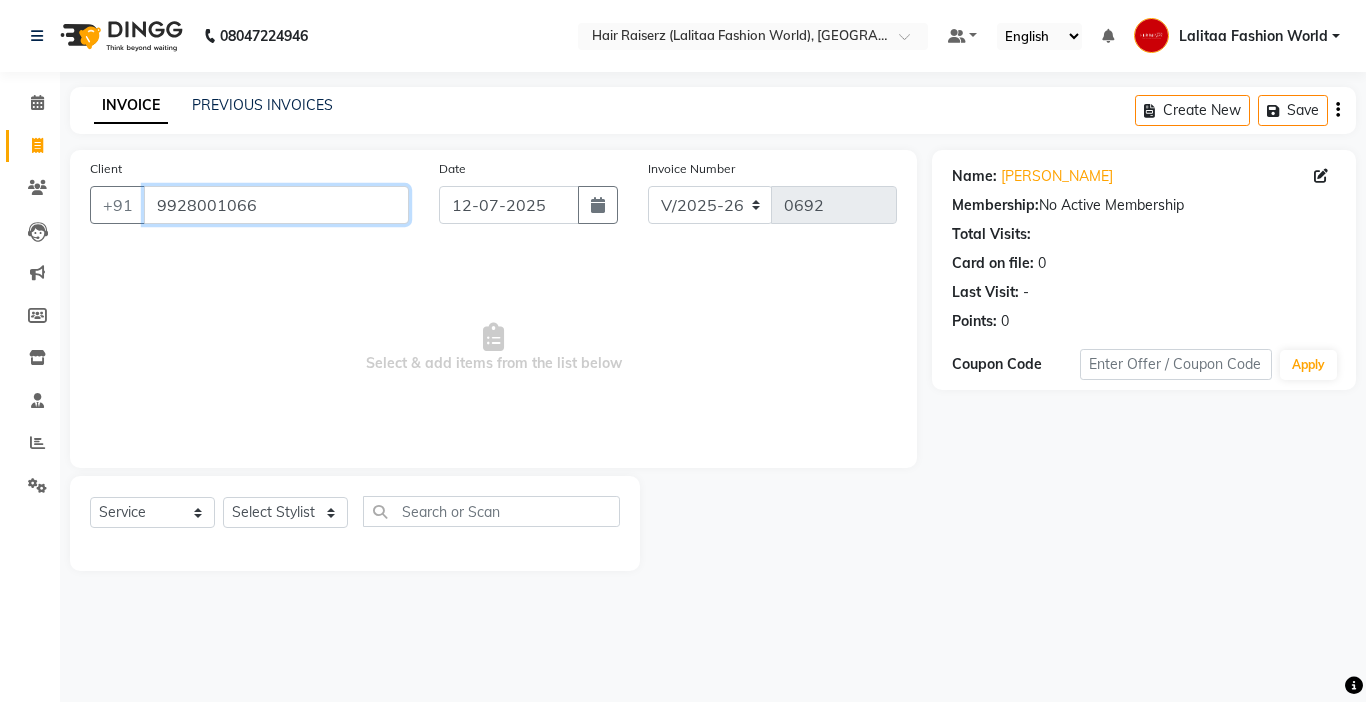click on "9928001066" at bounding box center [276, 205] 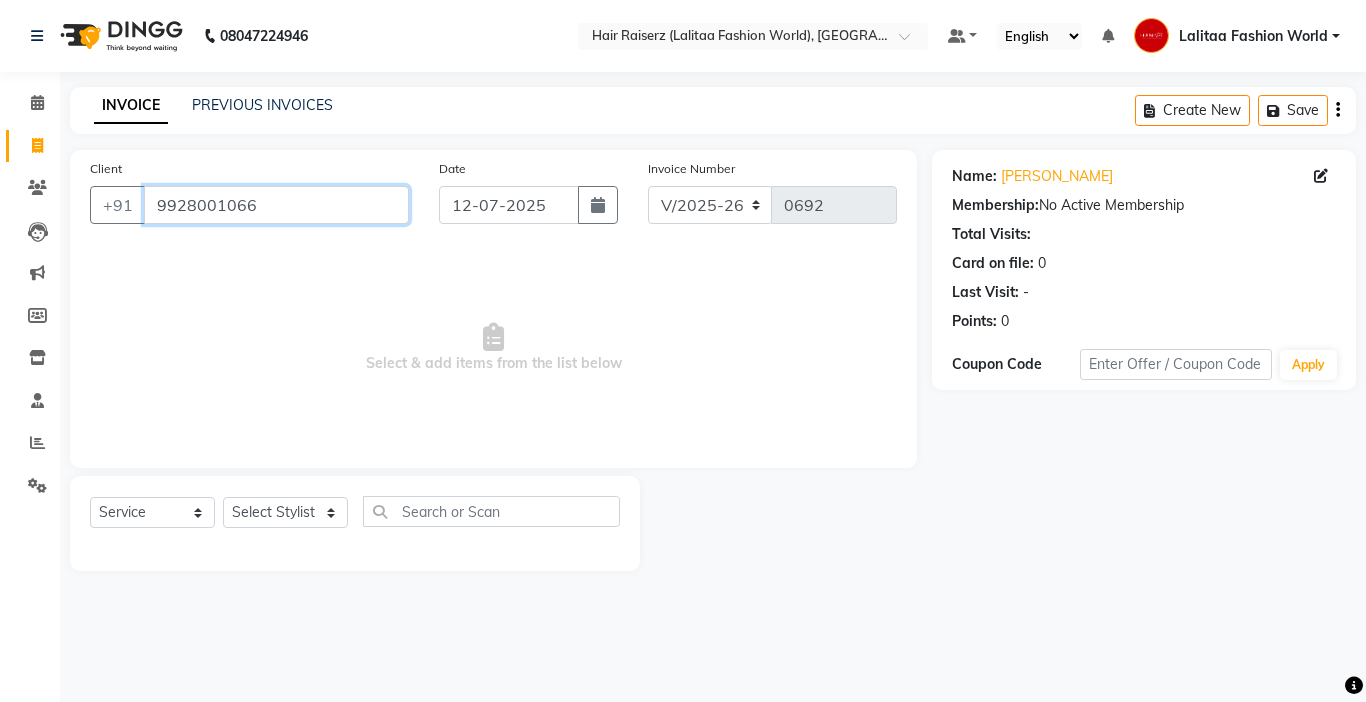 click on "9928001066" at bounding box center [276, 205] 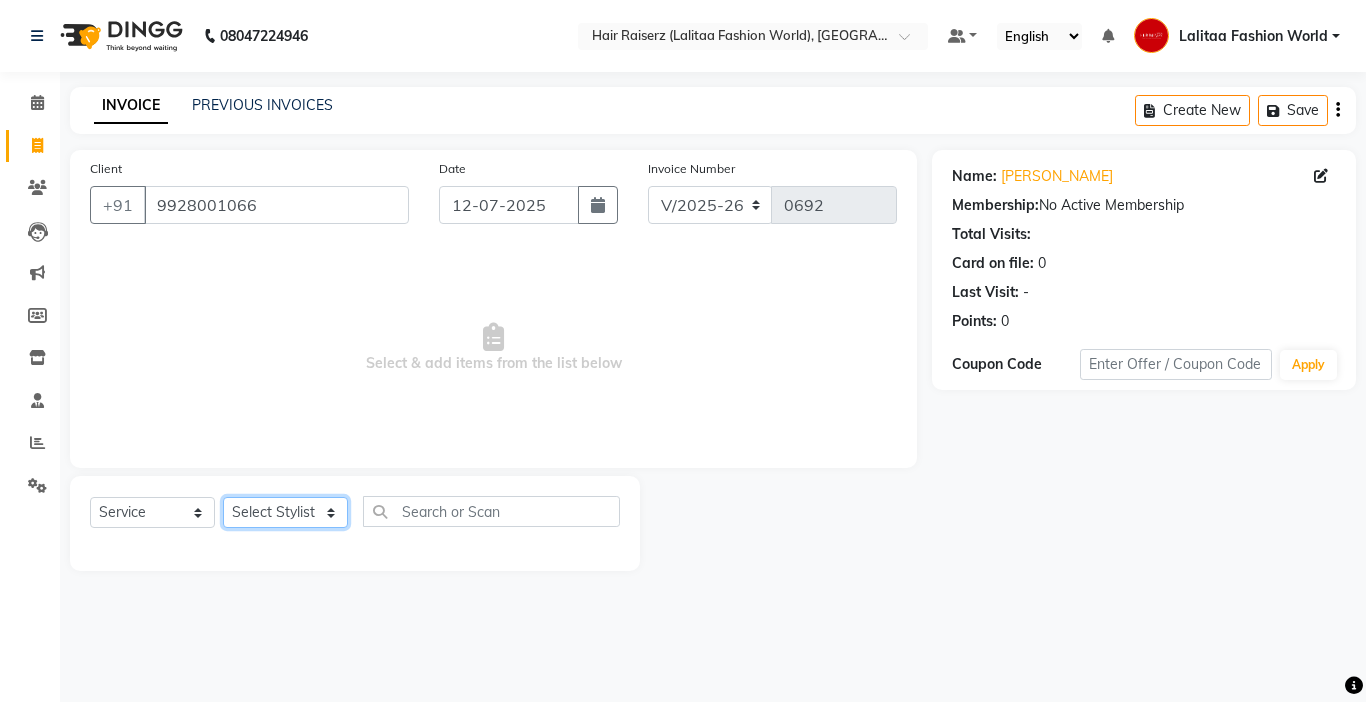 click on "Select Stylist" 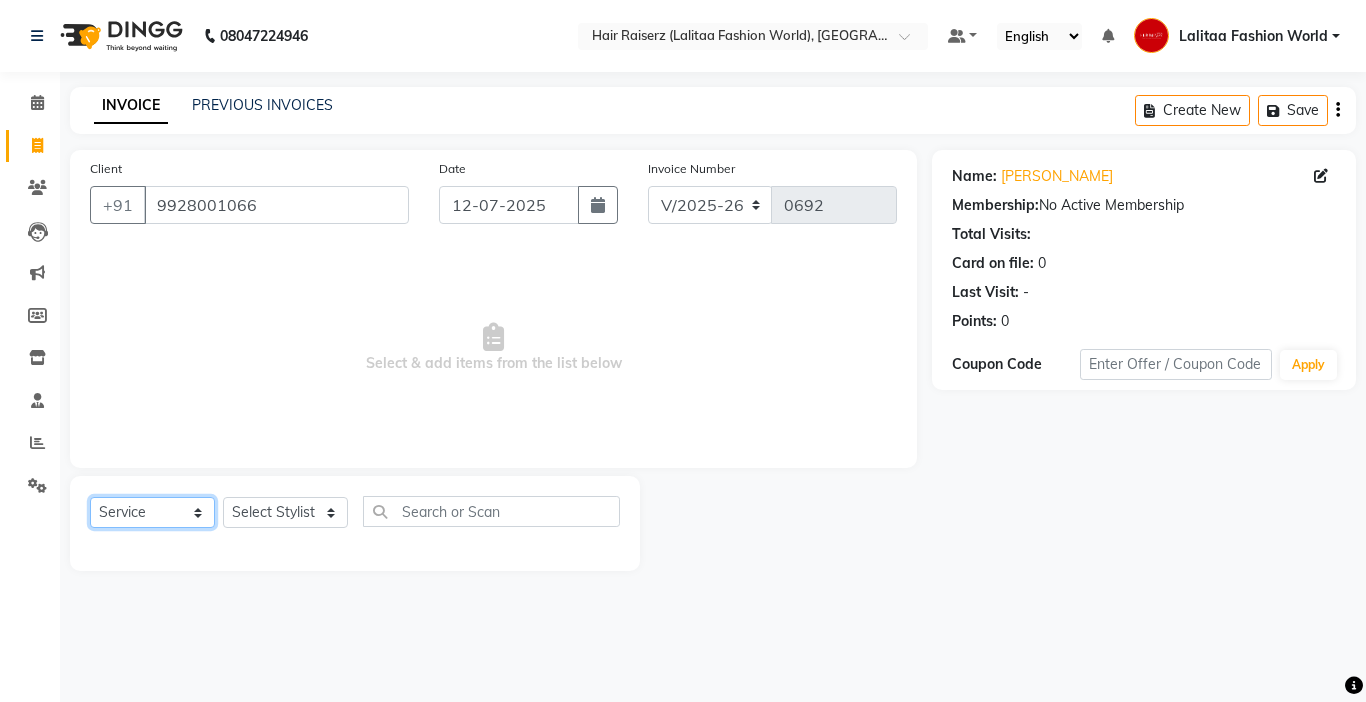 click on "Select  Service  Product  Membership  Package Voucher Prepaid Gift Card" 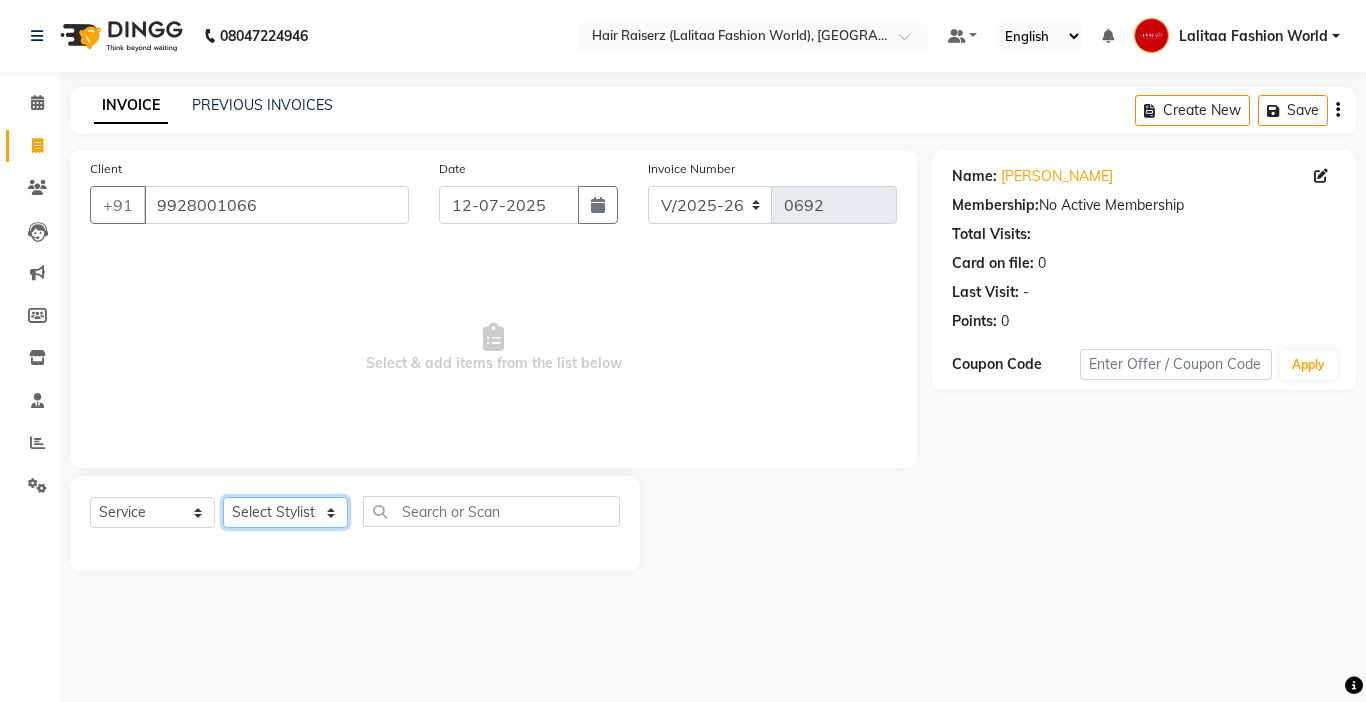 click on "Select Stylist" 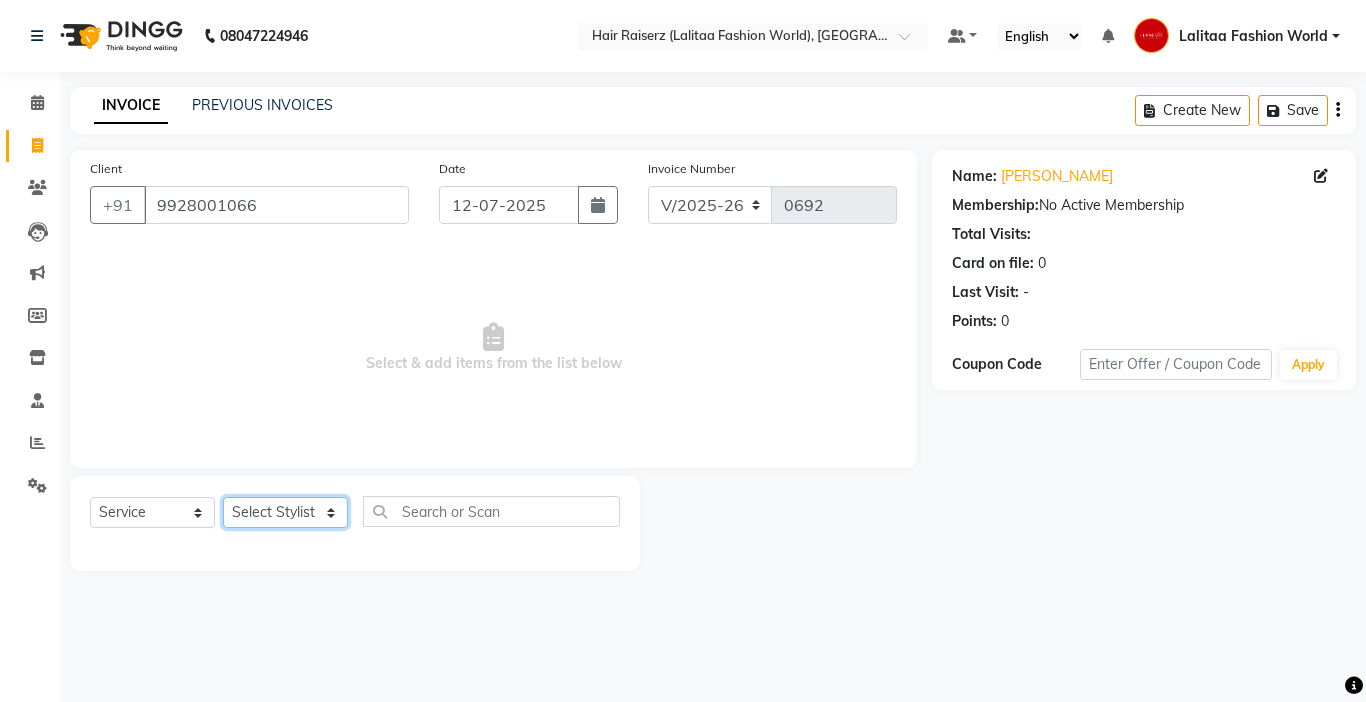 click on "Select Stylist" 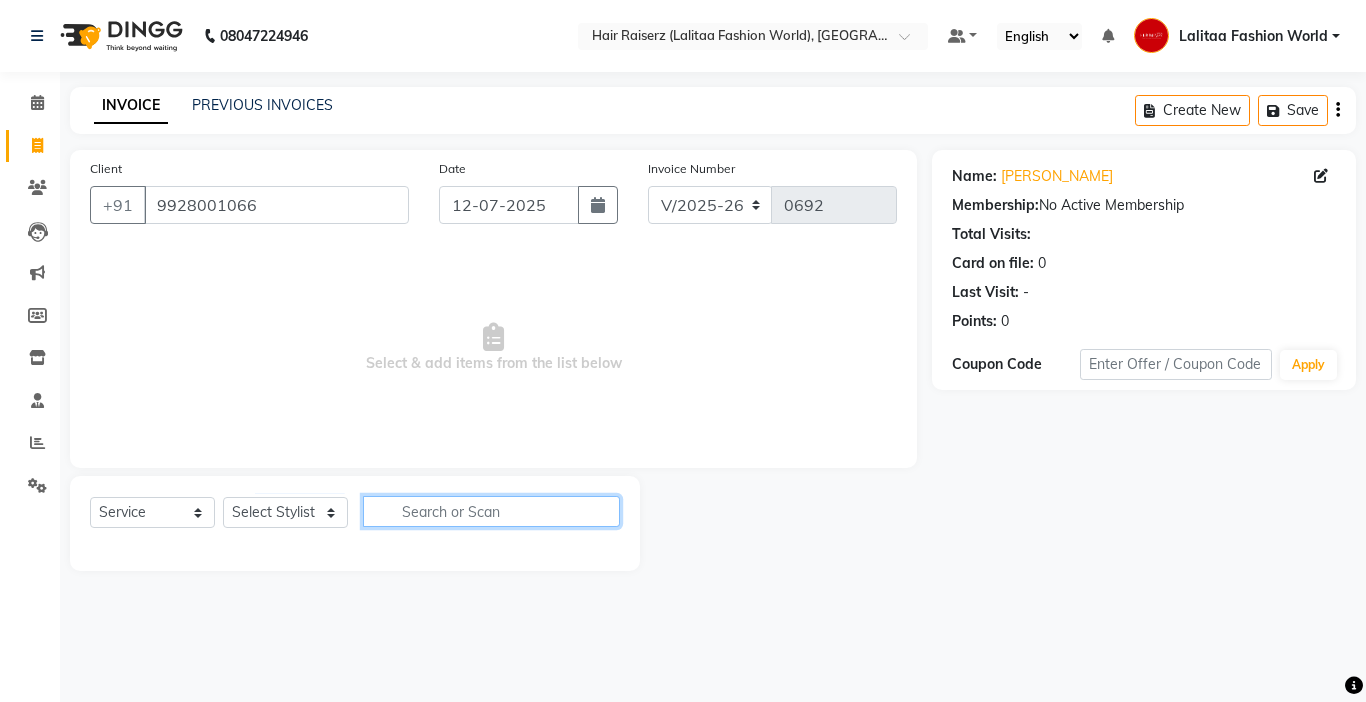 click 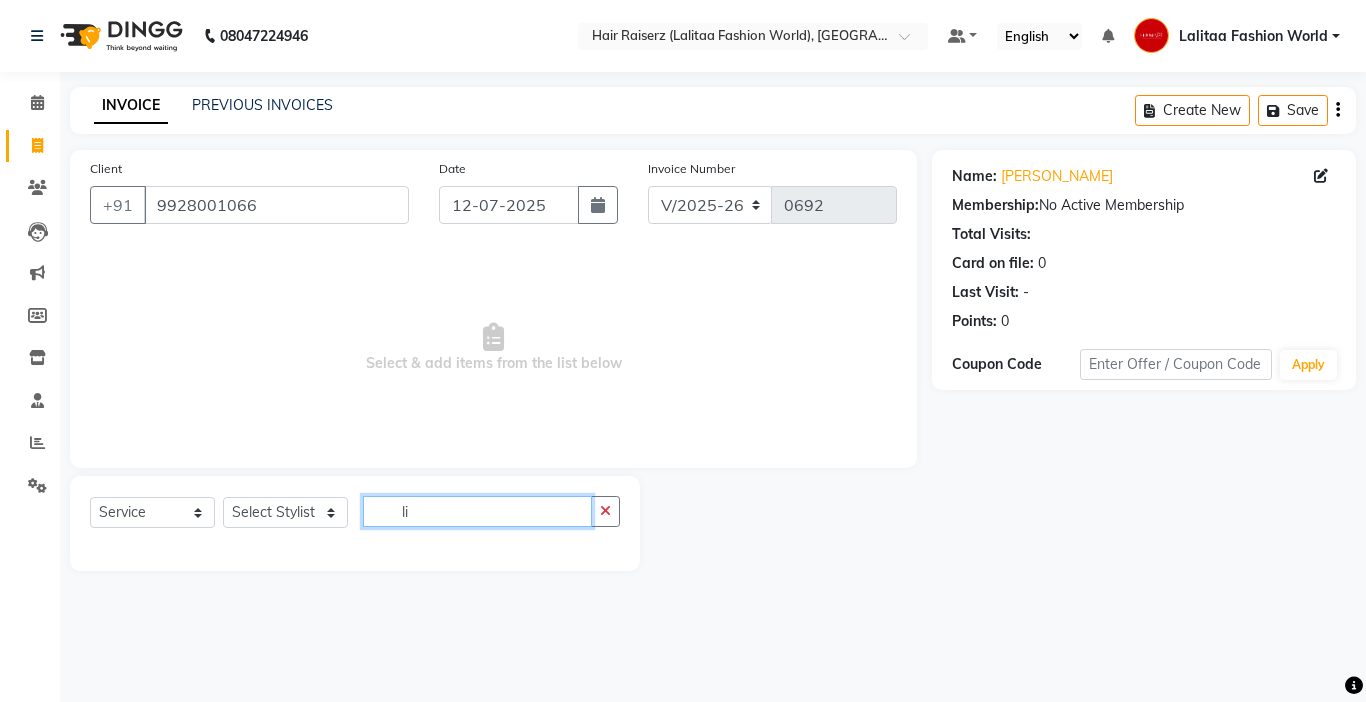 type on "l" 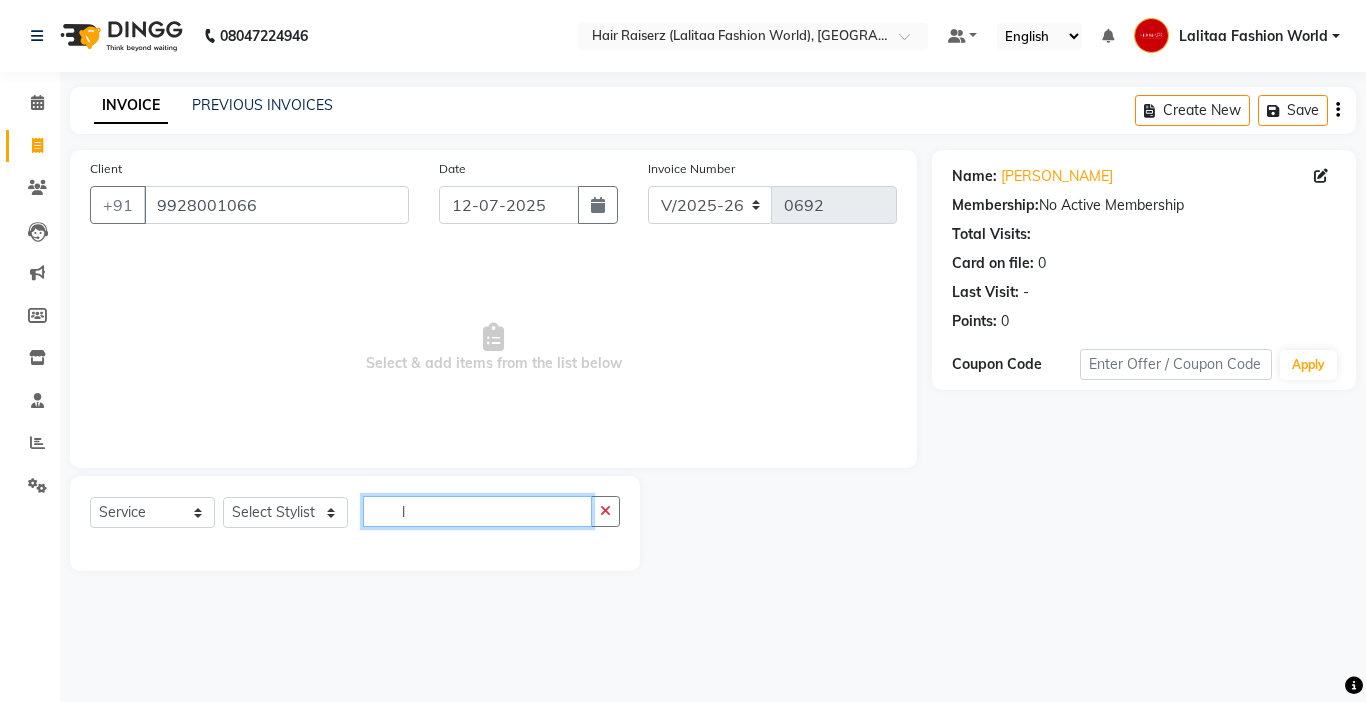 type 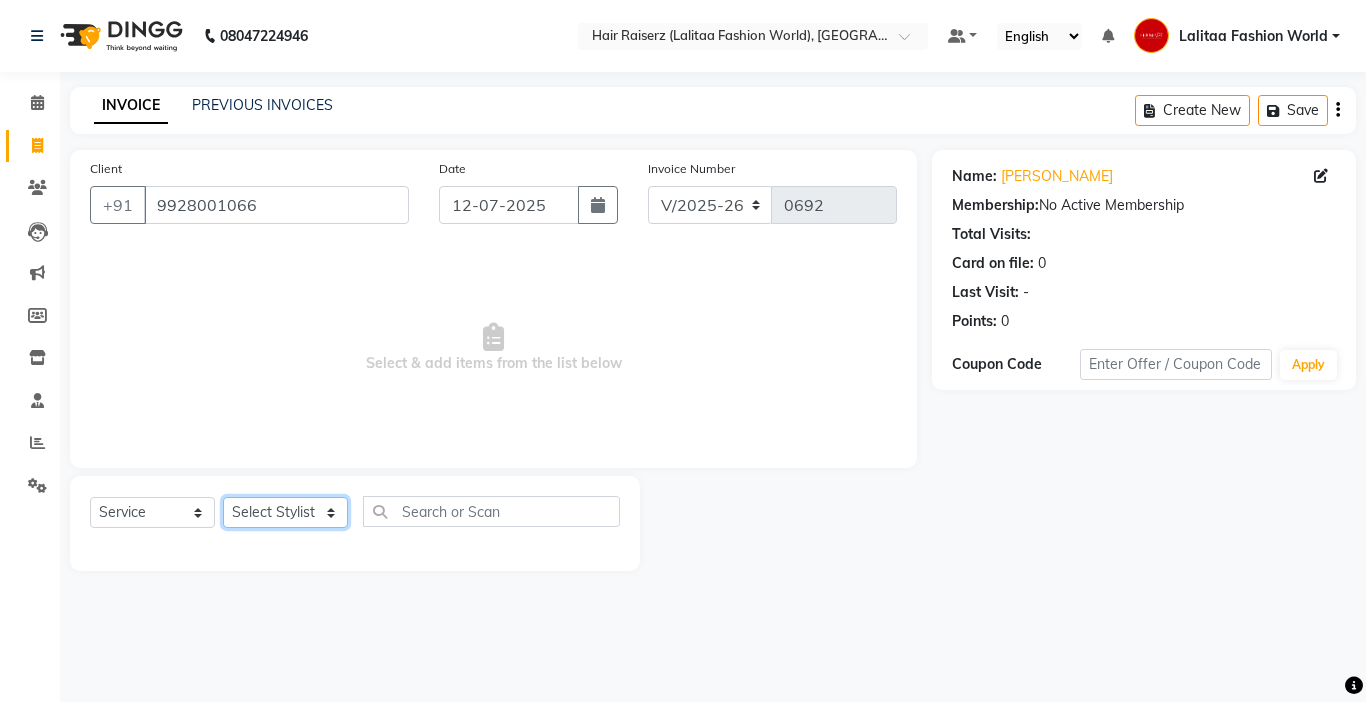 click on "Select Stylist" 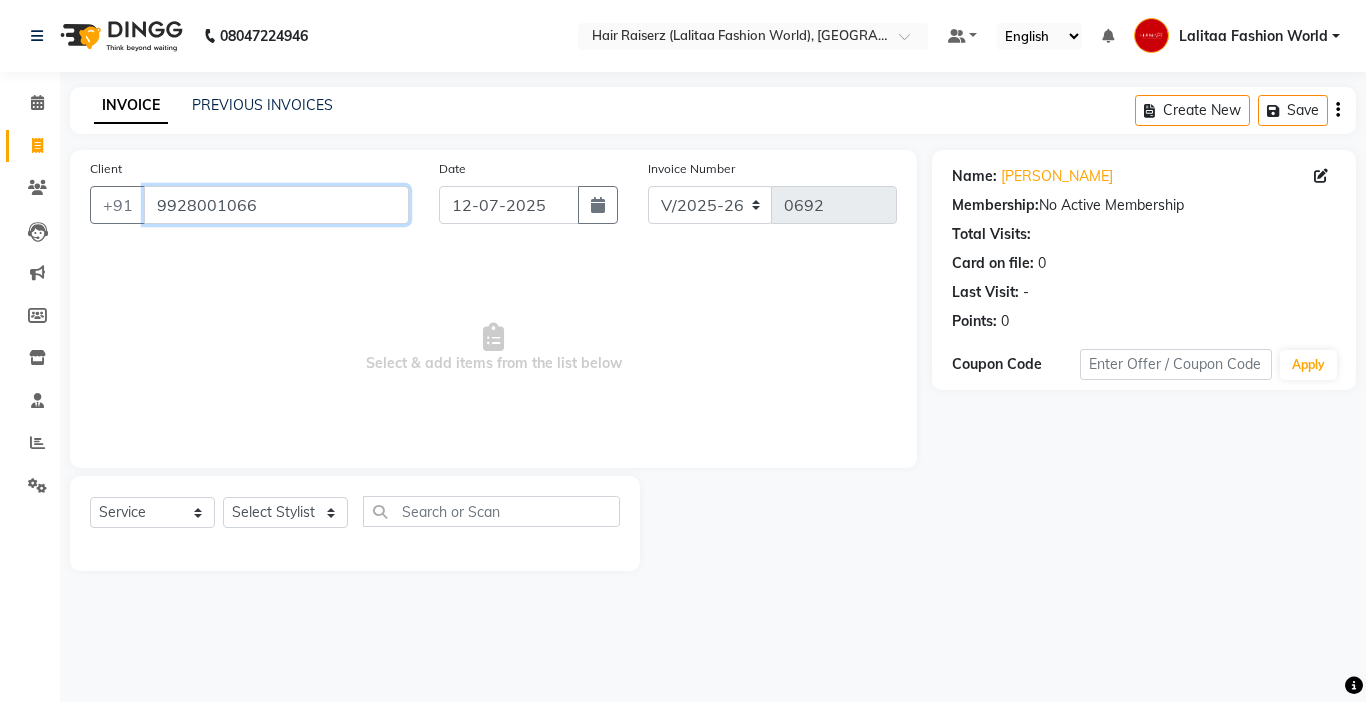click on "9928001066" at bounding box center (276, 205) 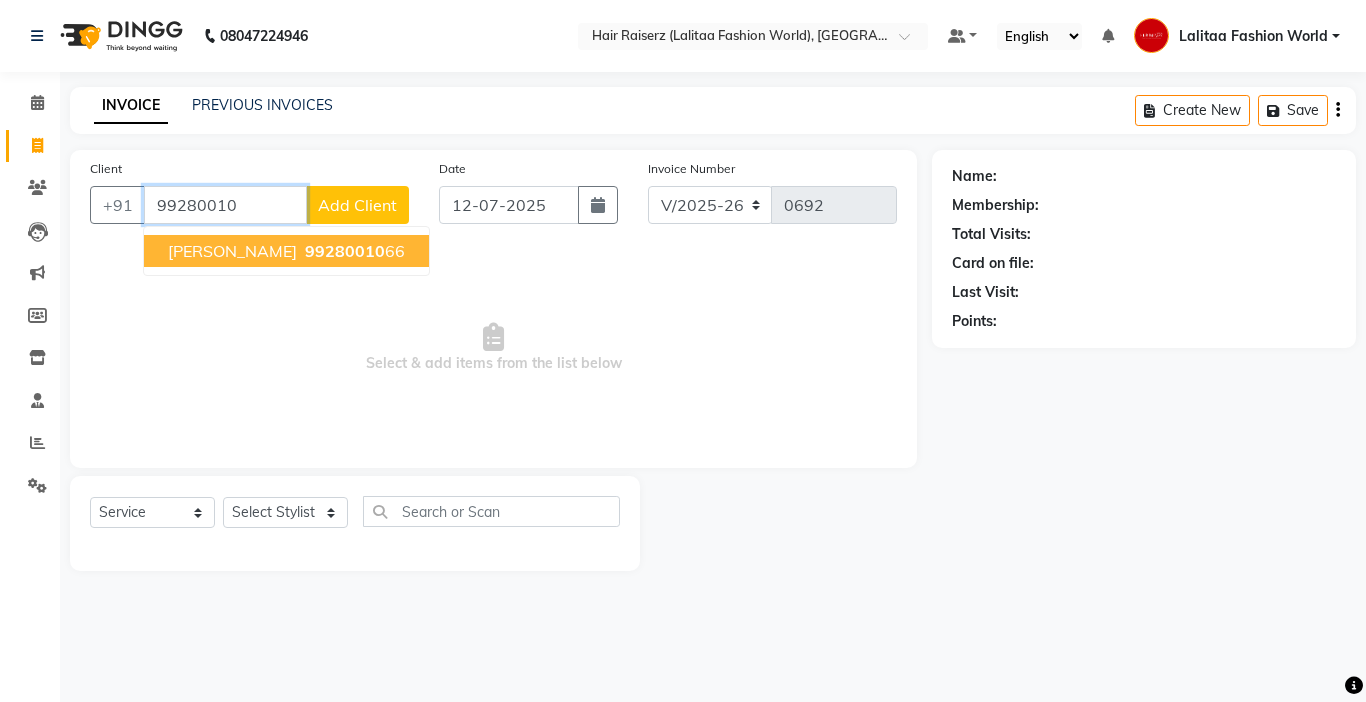 click on "[PERSON_NAME]" at bounding box center (232, 251) 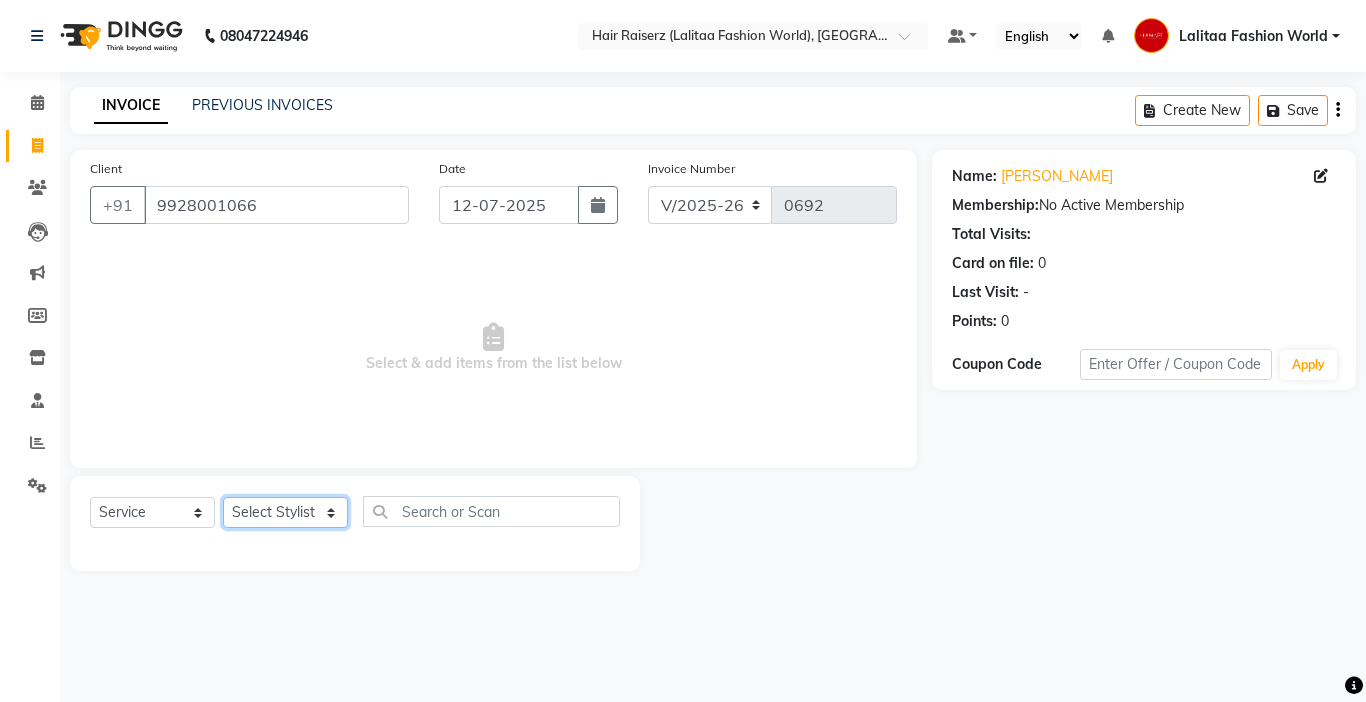 click on "Select Stylist" 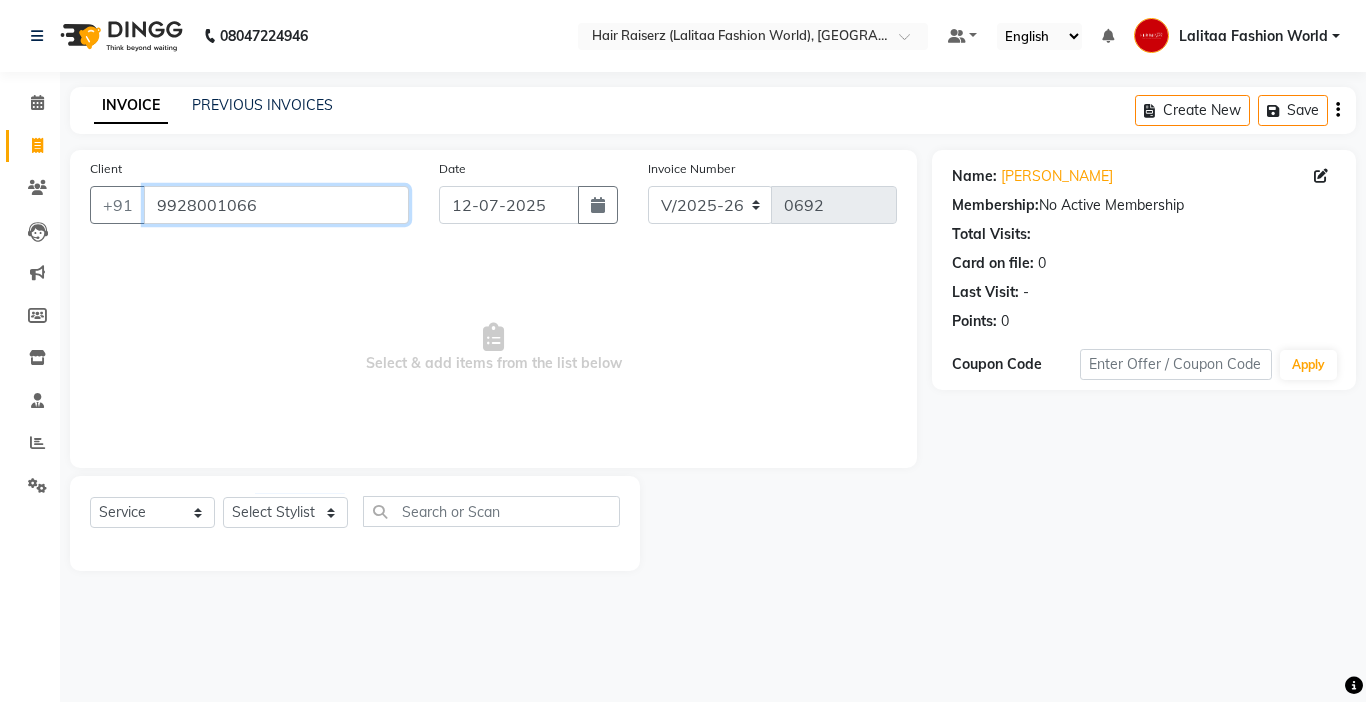 click on "9928001066" at bounding box center [276, 205] 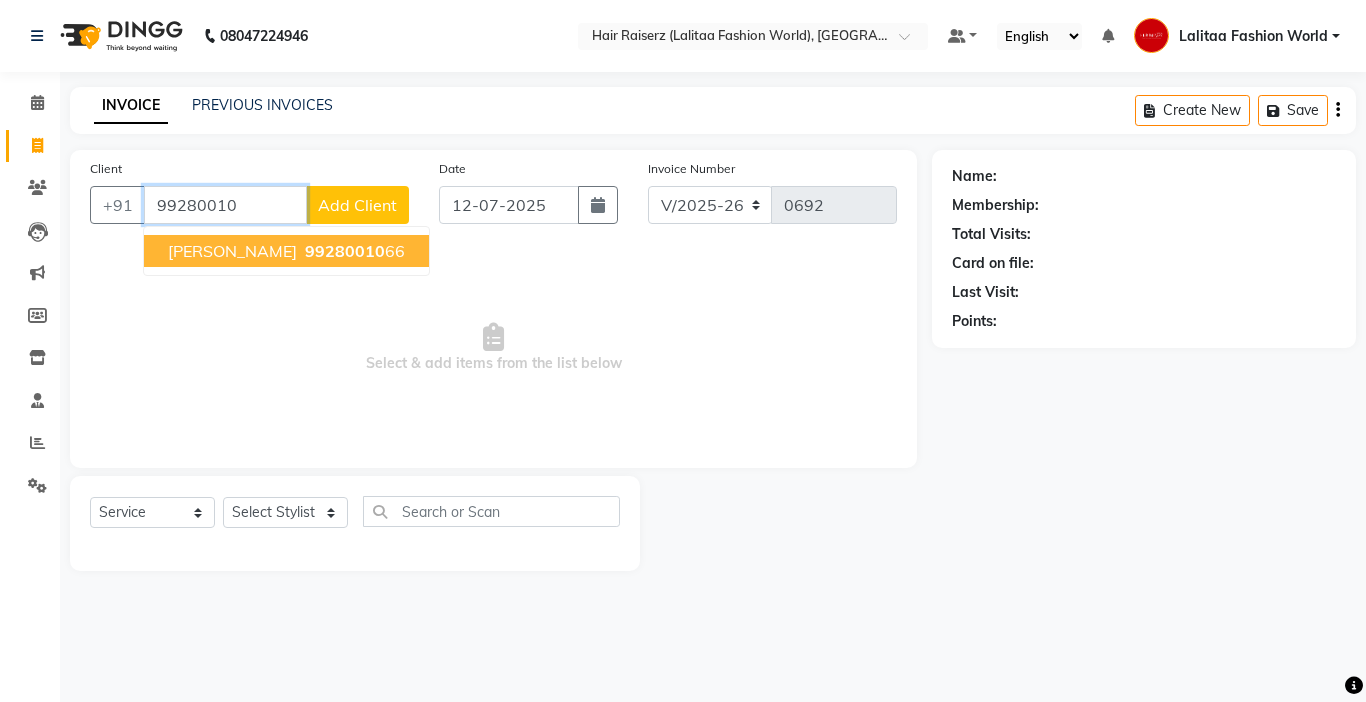 click on "[PERSON_NAME]" at bounding box center [232, 251] 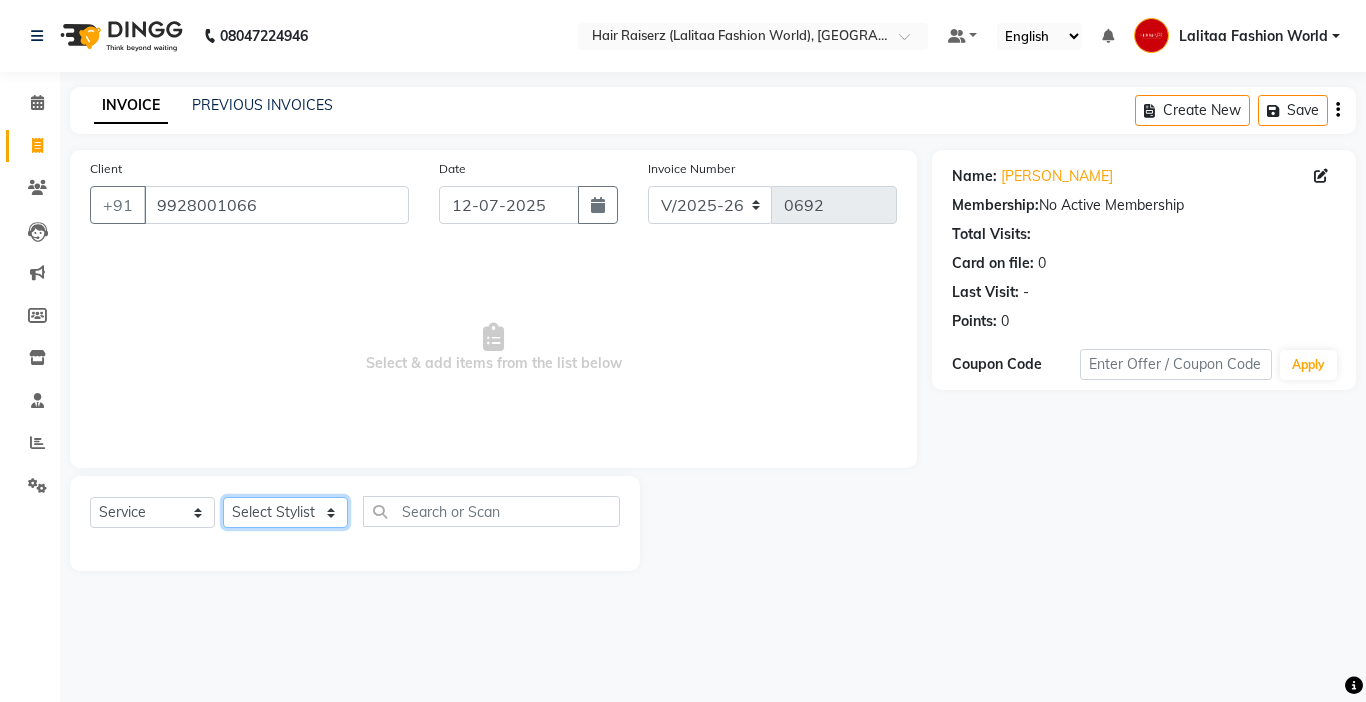 click on "Select Stylist" 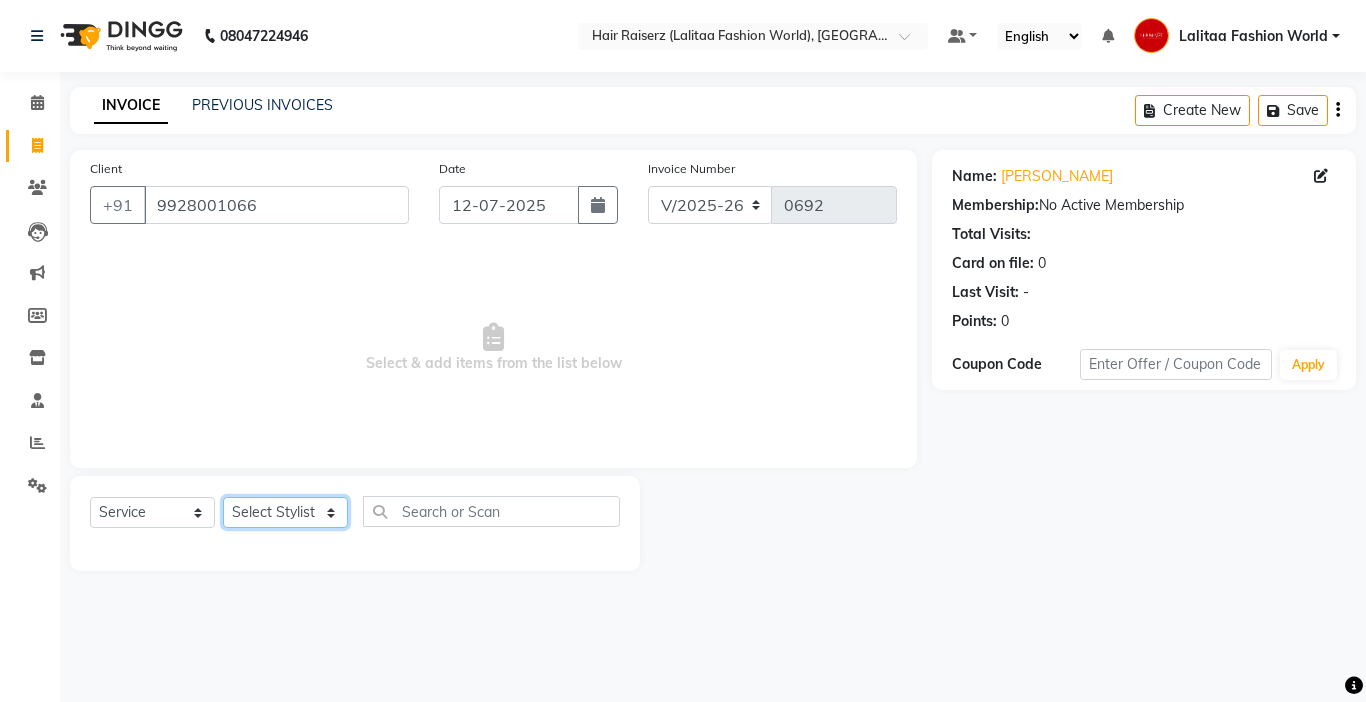 click on "Select Stylist" 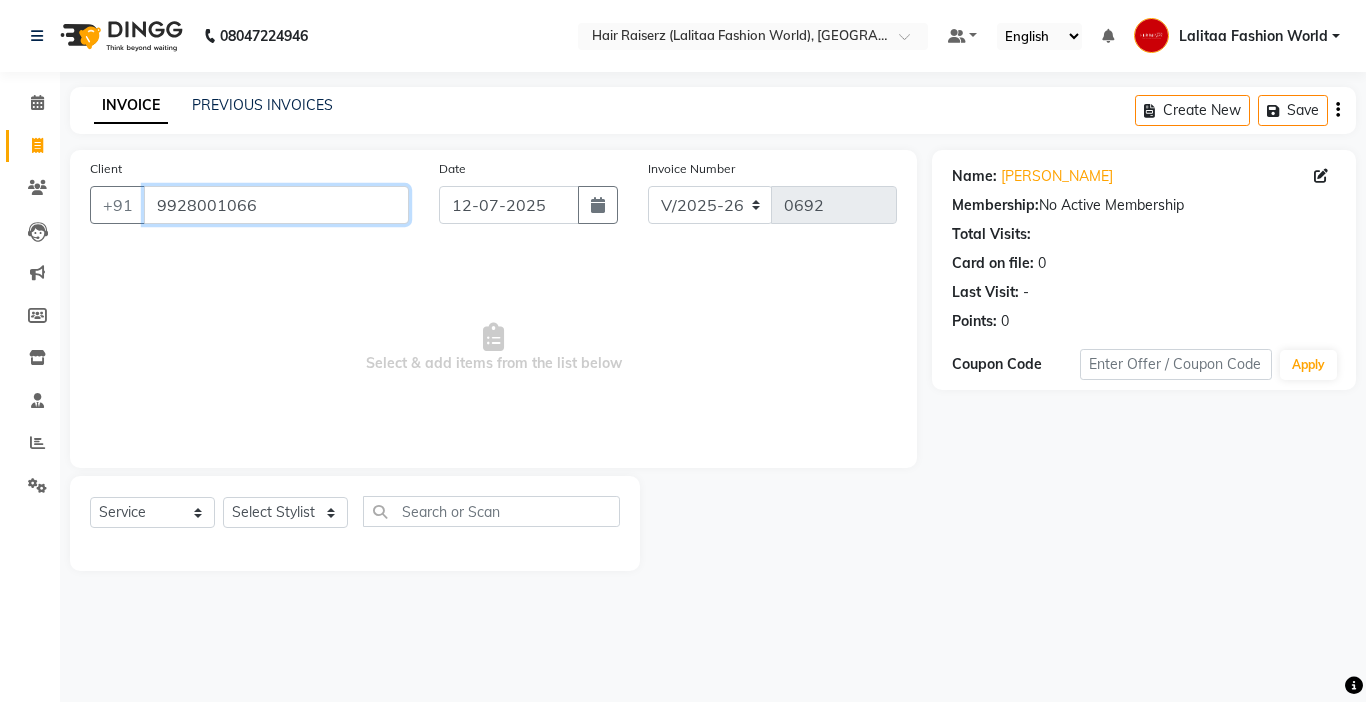 click on "9928001066" at bounding box center [276, 205] 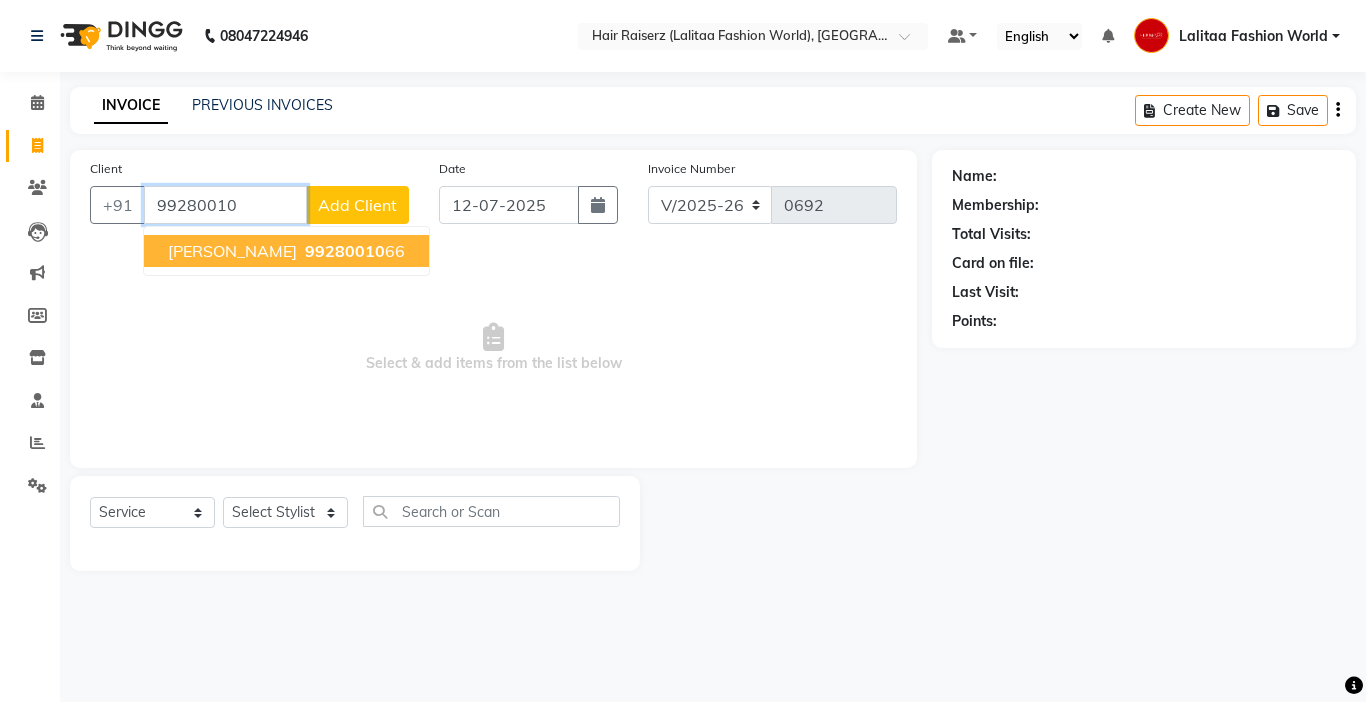 click on "[PERSON_NAME]" at bounding box center [232, 251] 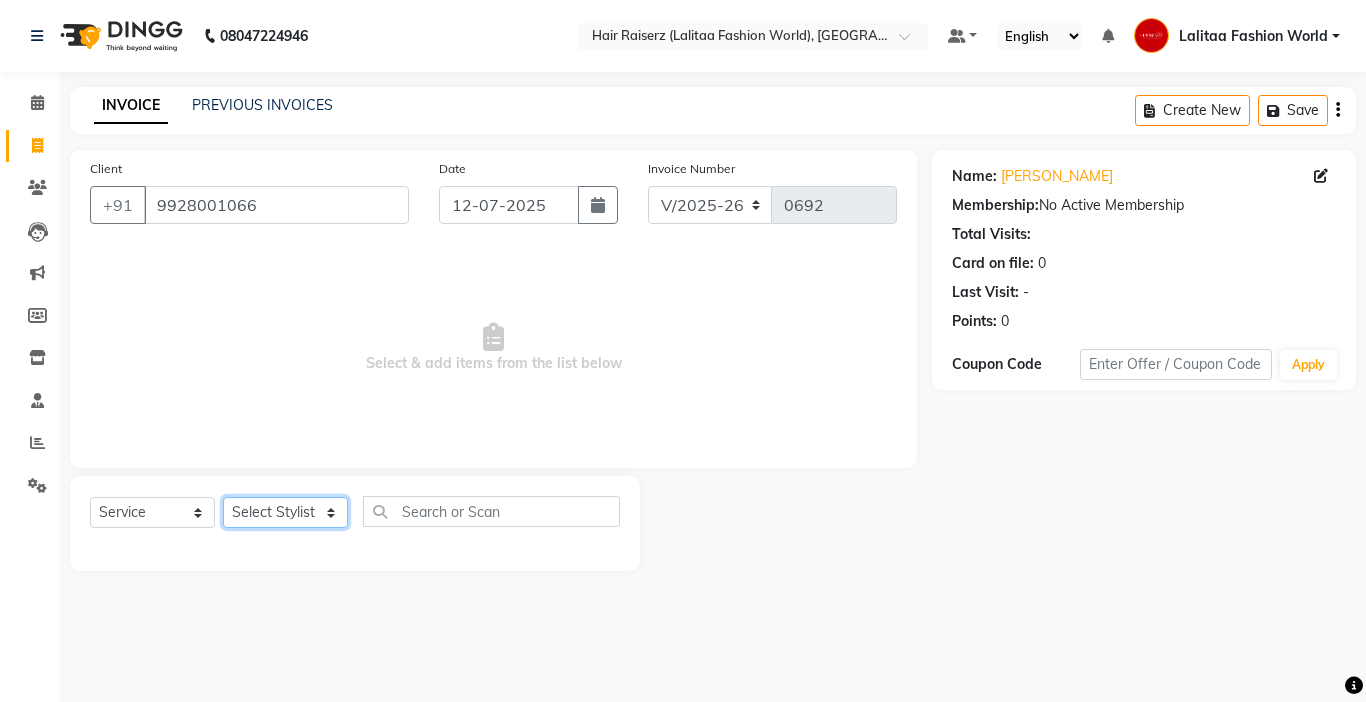 click on "Select Stylist" 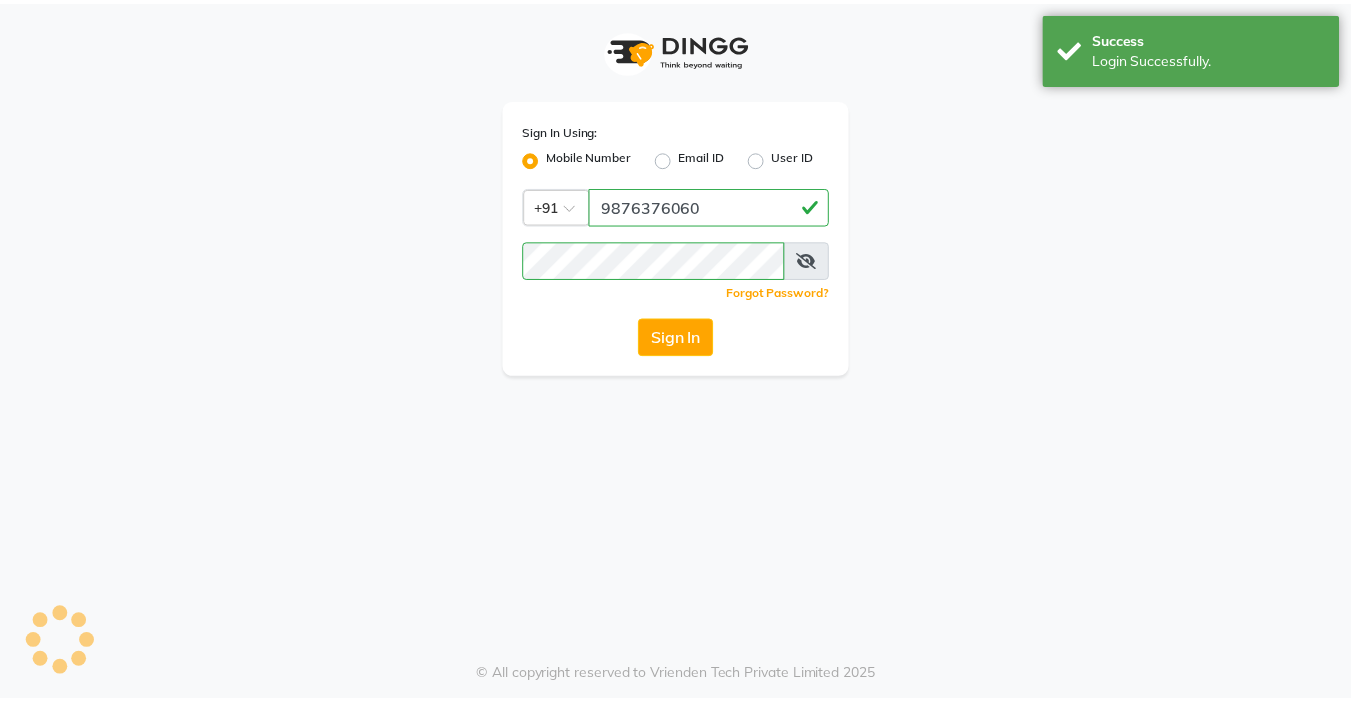 scroll, scrollTop: 0, scrollLeft: 0, axis: both 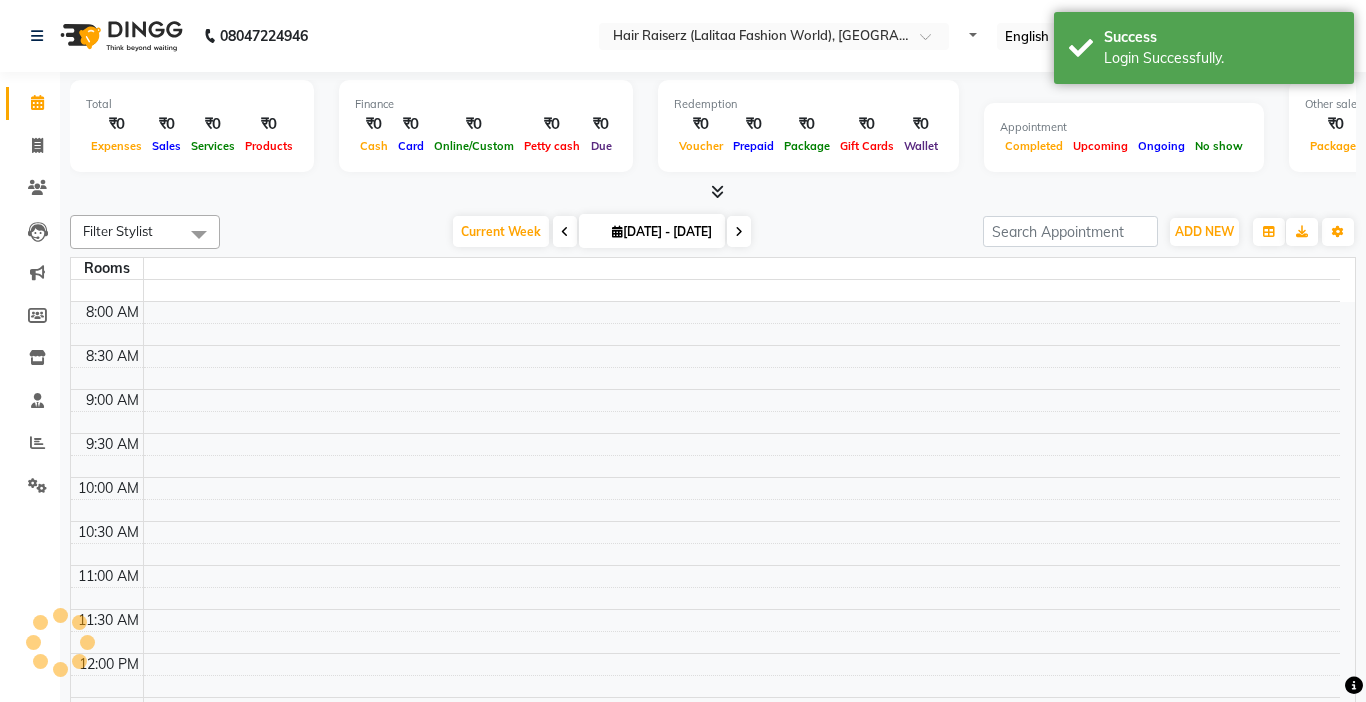 select on "en" 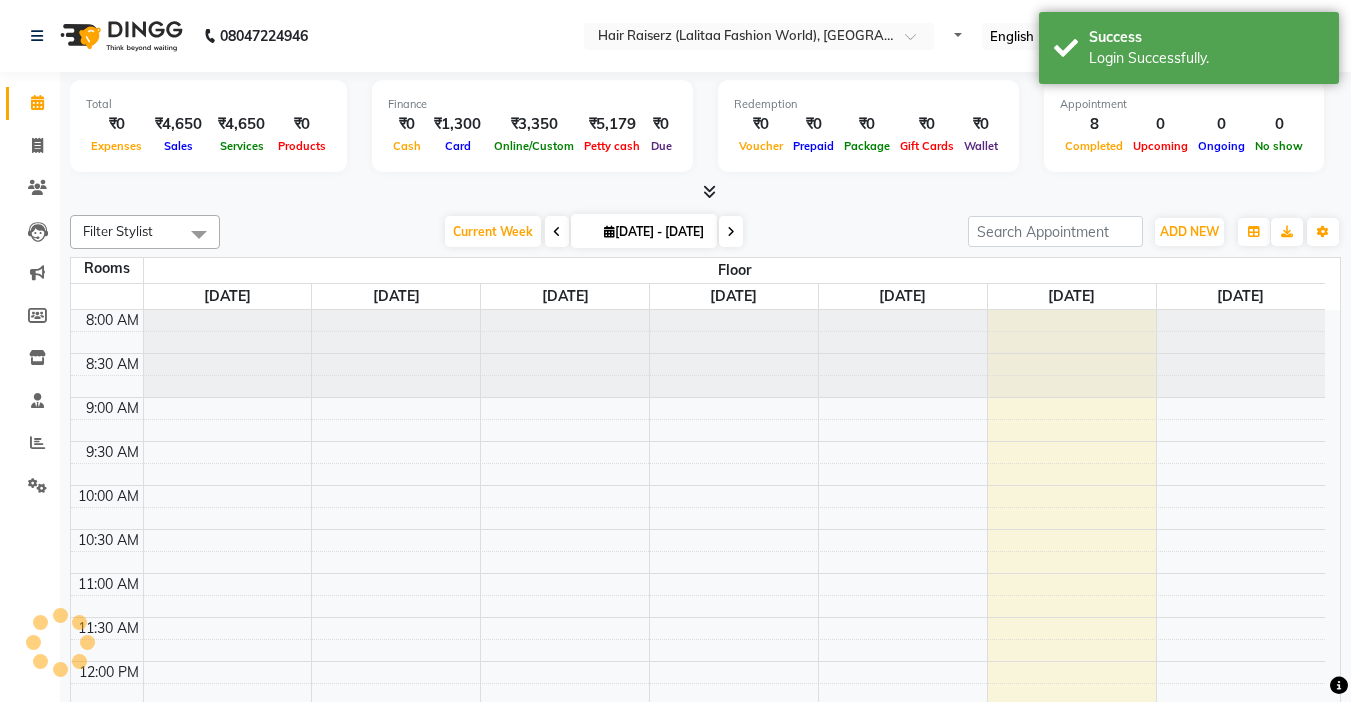 scroll, scrollTop: 0, scrollLeft: 0, axis: both 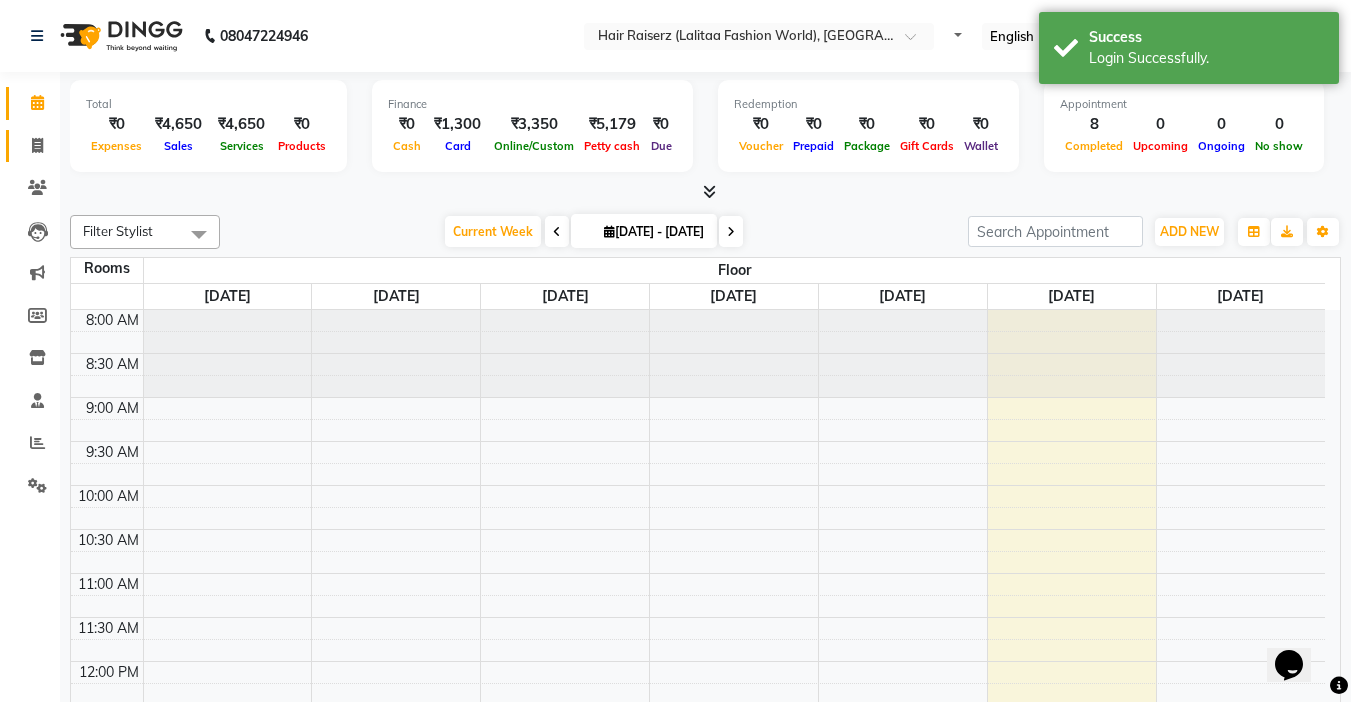 click 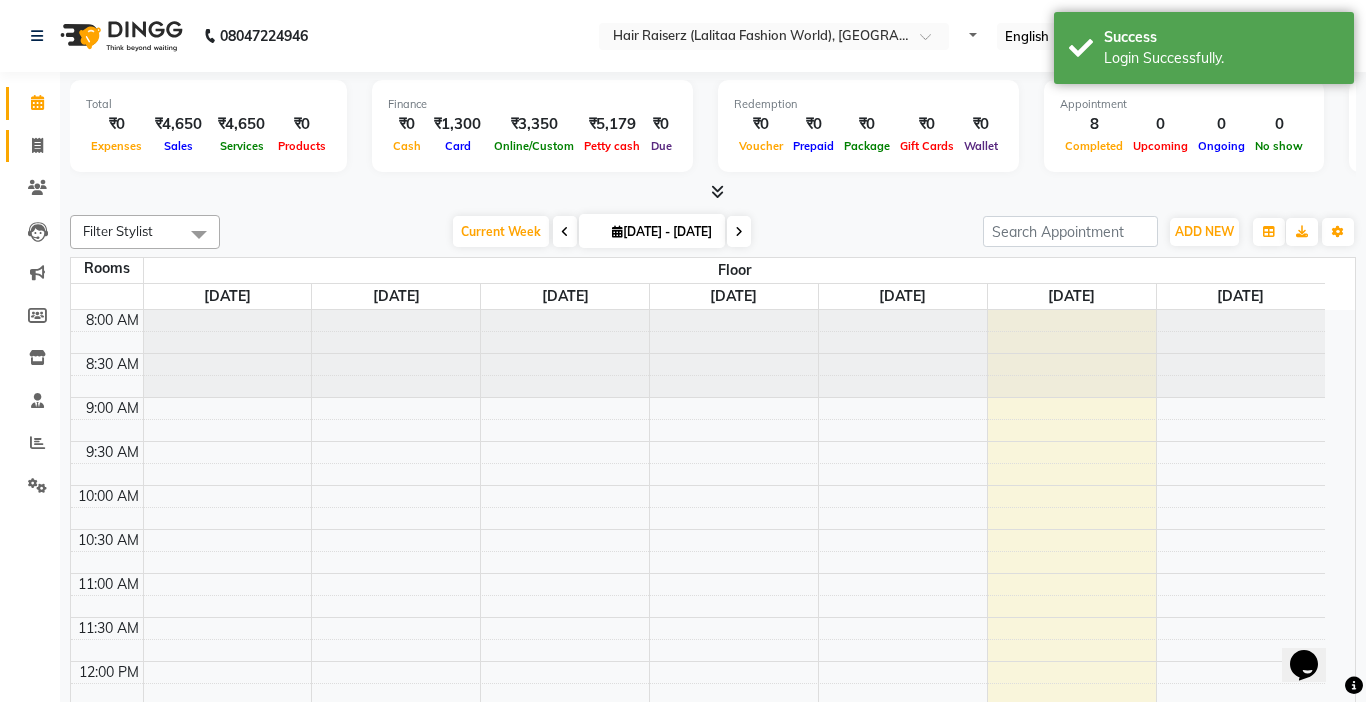select on "service" 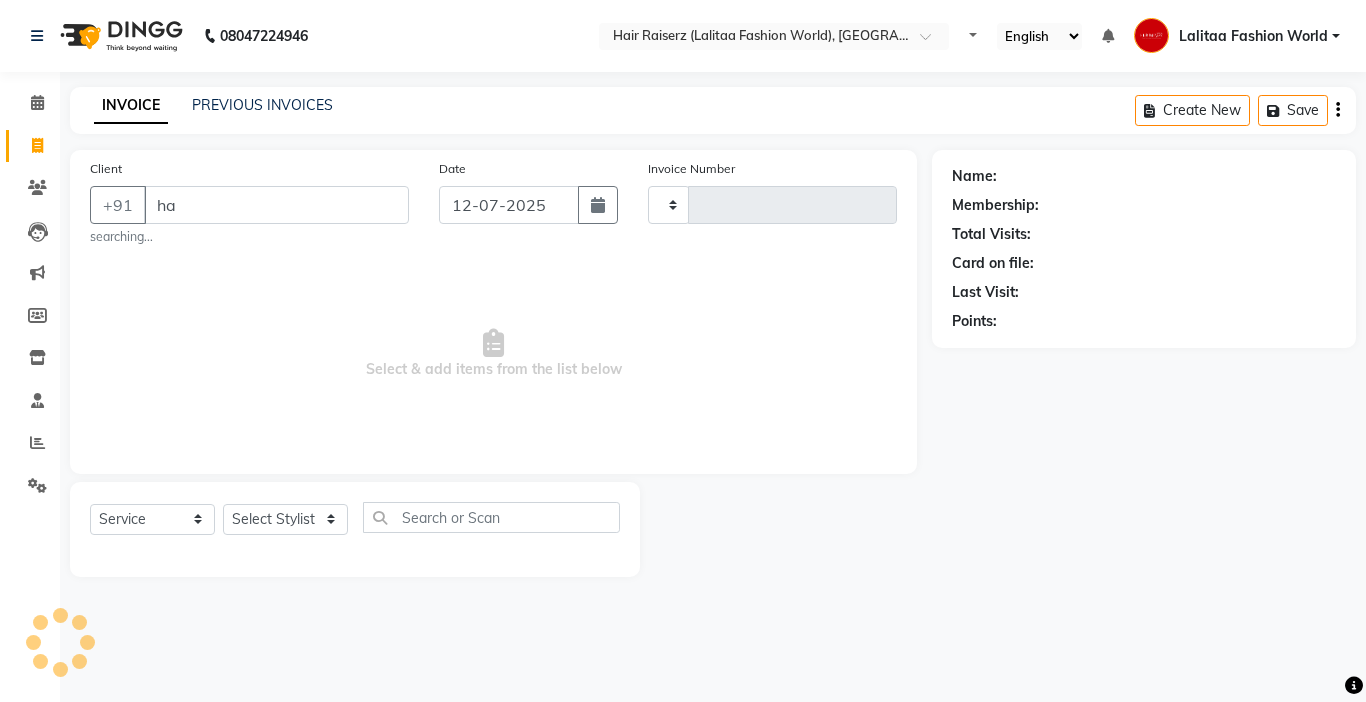 type on "h" 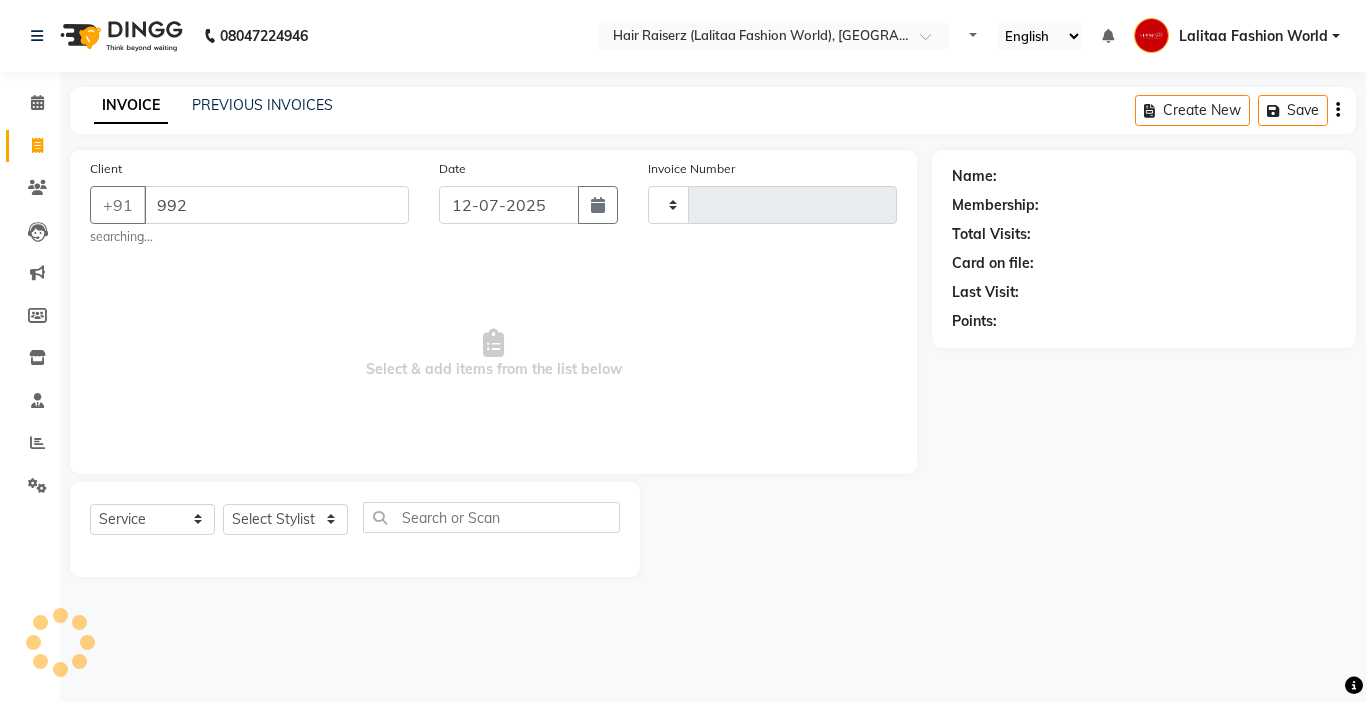 type on "9928" 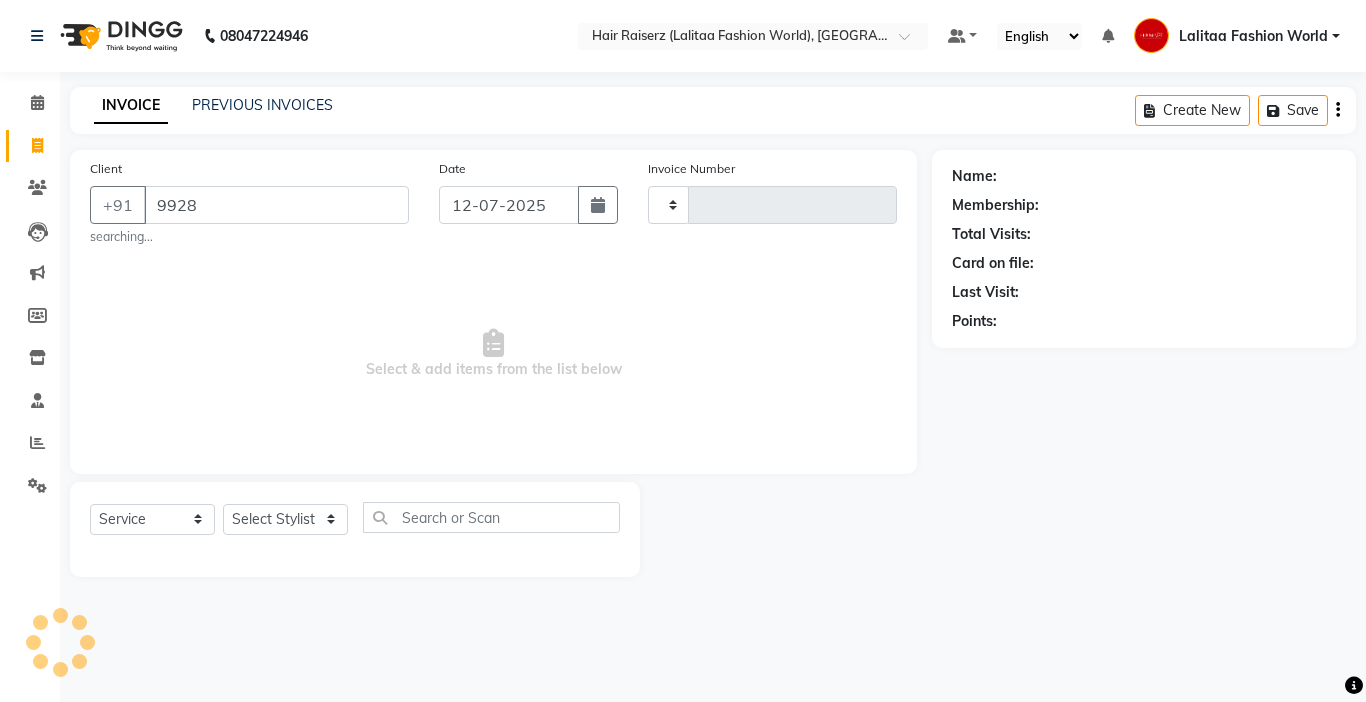 type on "0692" 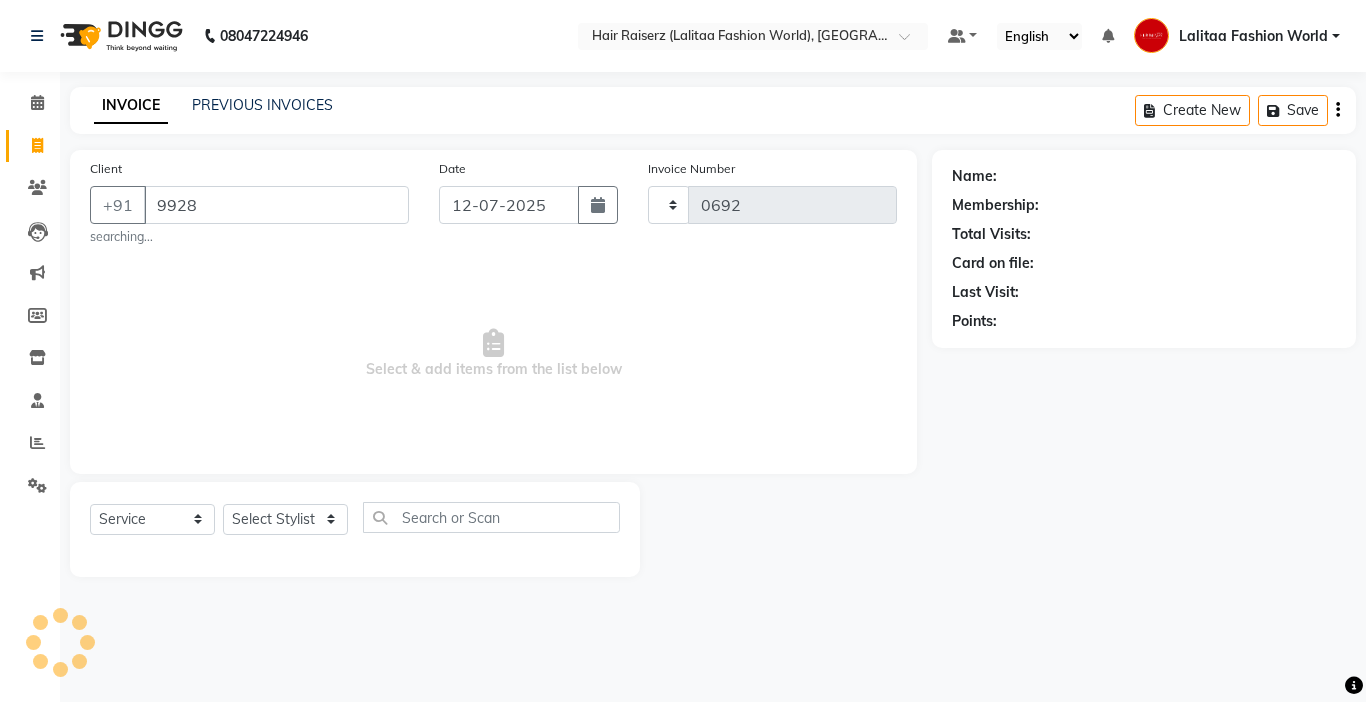 select on "7098" 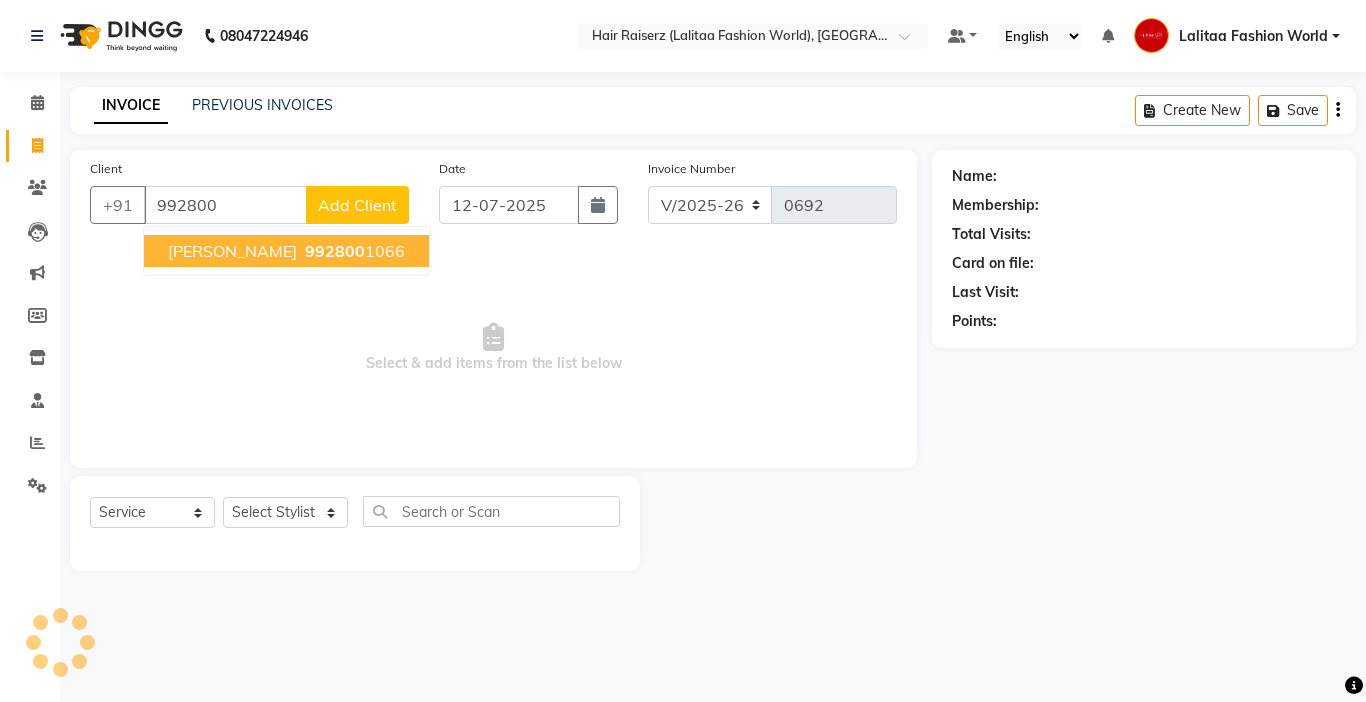 click on "[PERSON_NAME]" at bounding box center (232, 251) 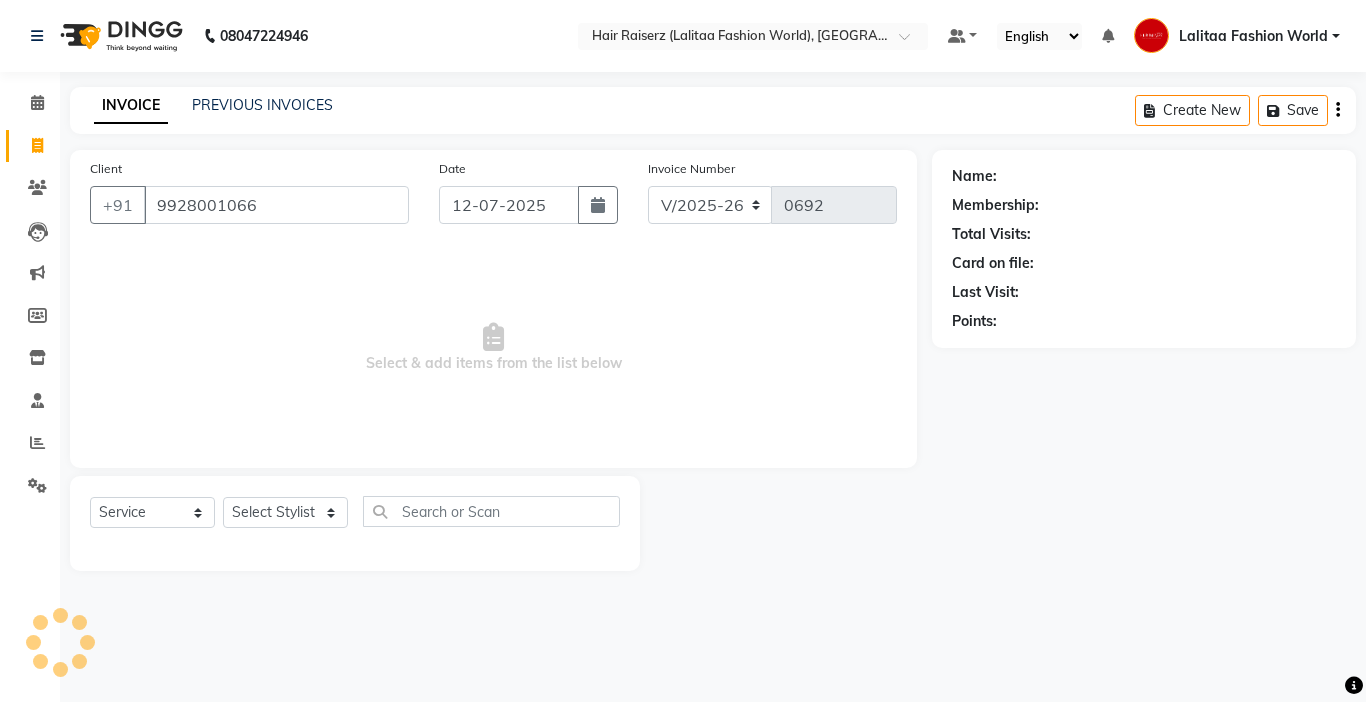 type on "9928001066" 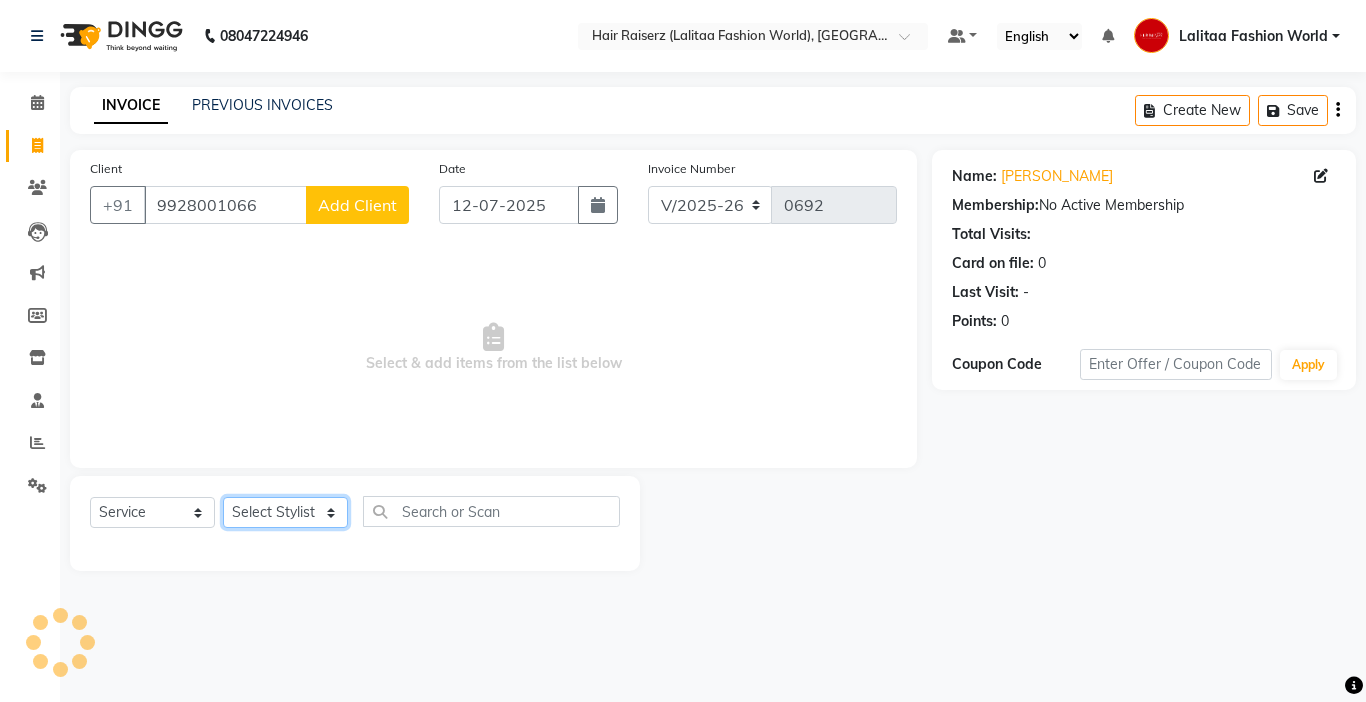 click on "Select Stylist" 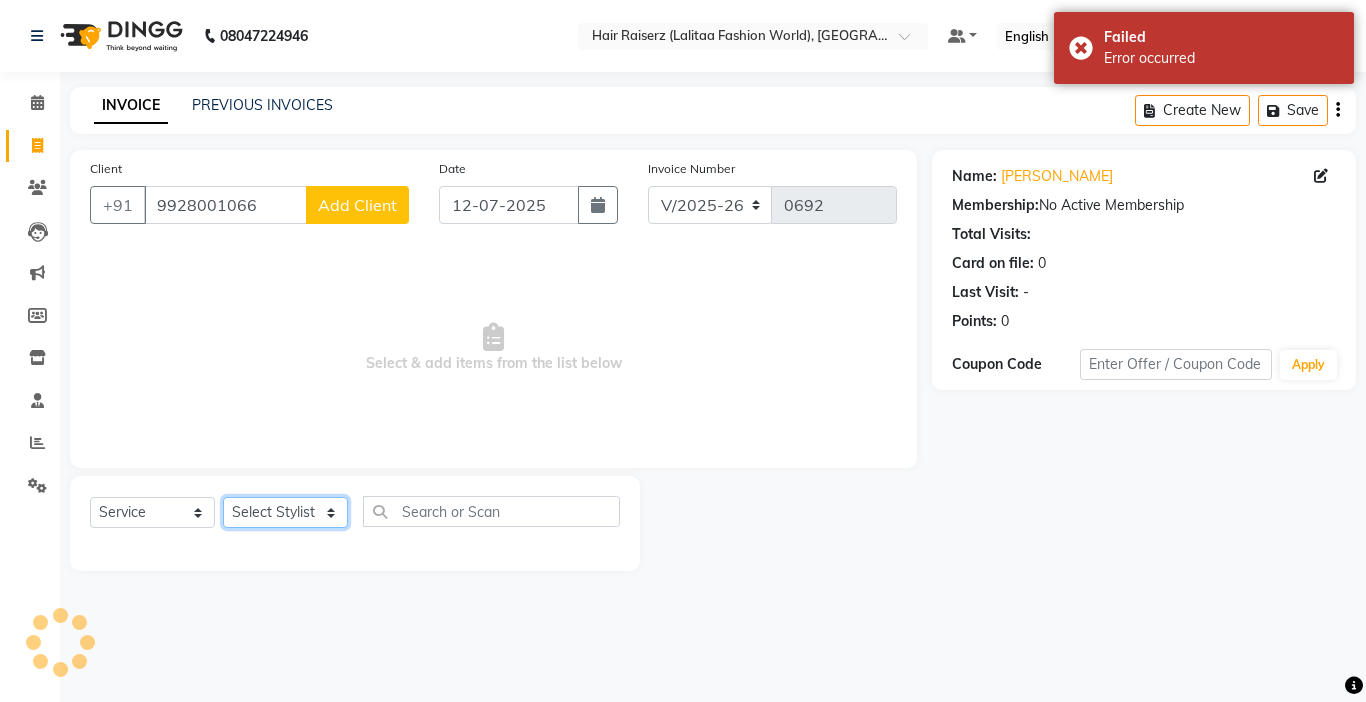 click on "Select Stylist" 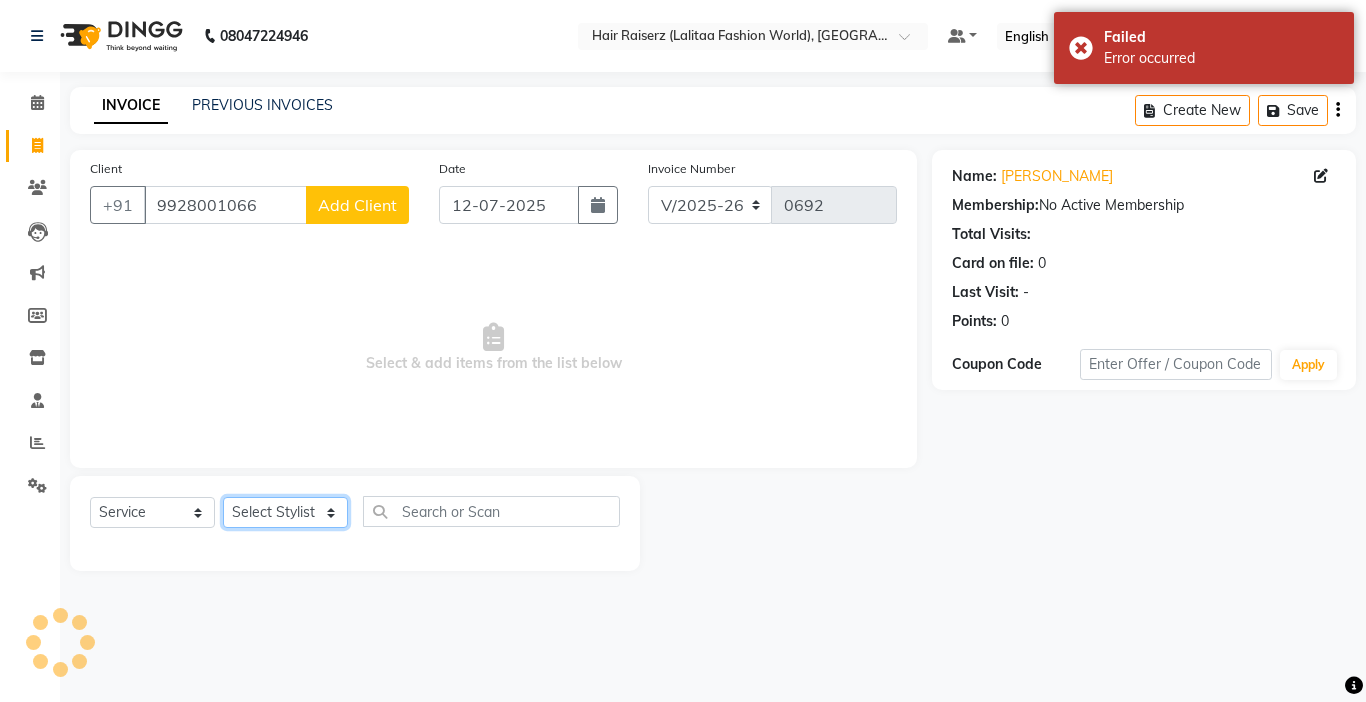 click on "Select Stylist" 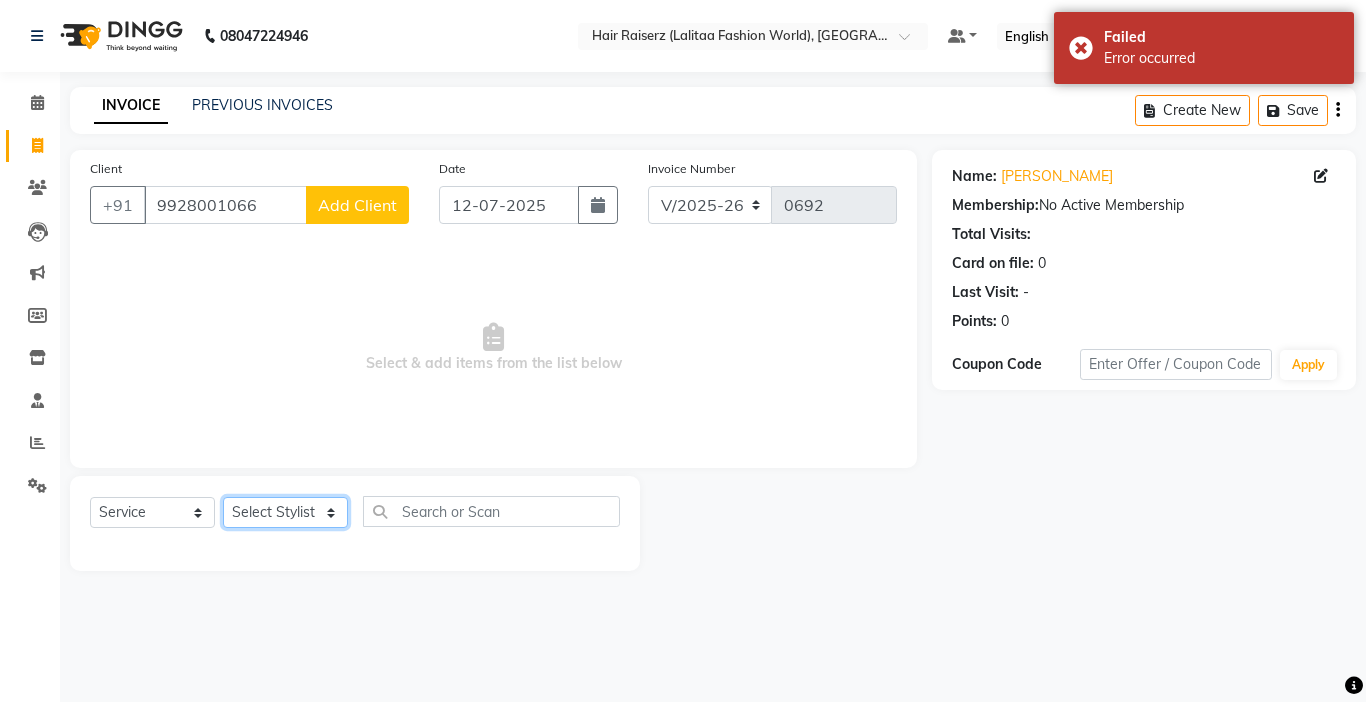 click on "Select Stylist" 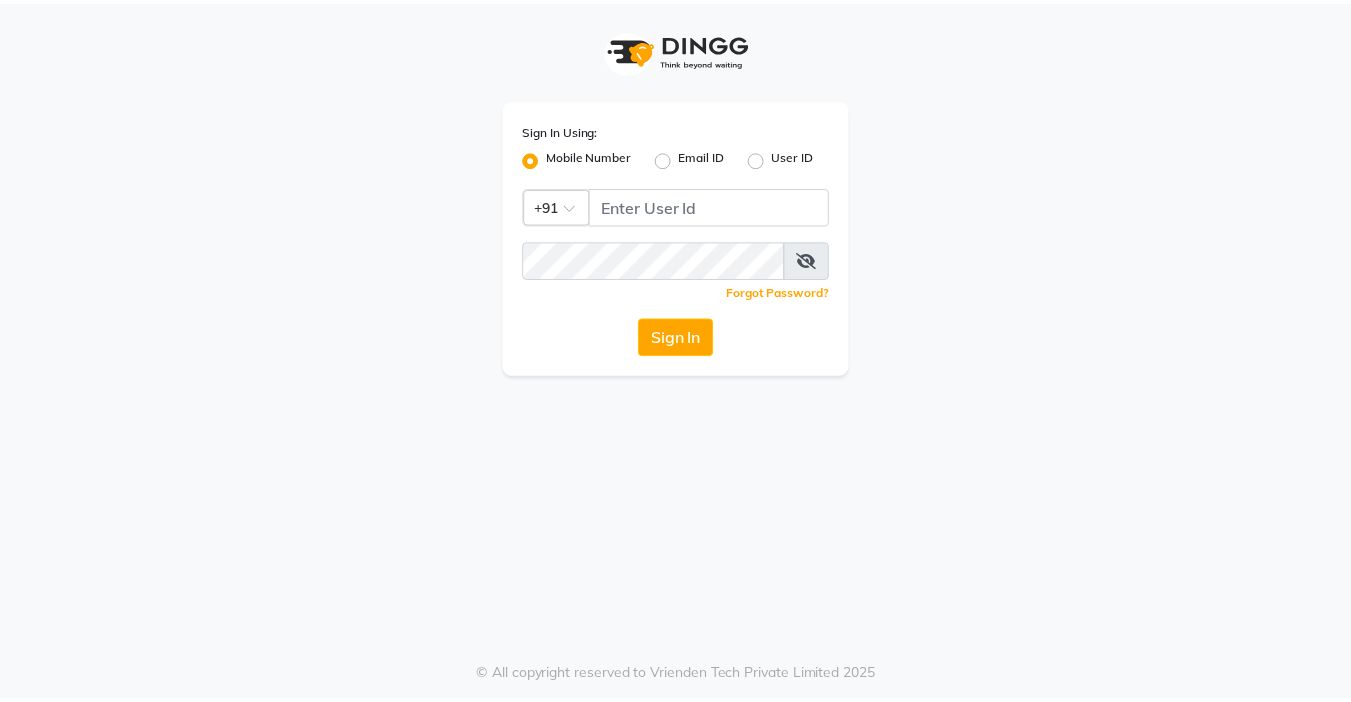 scroll, scrollTop: 0, scrollLeft: 0, axis: both 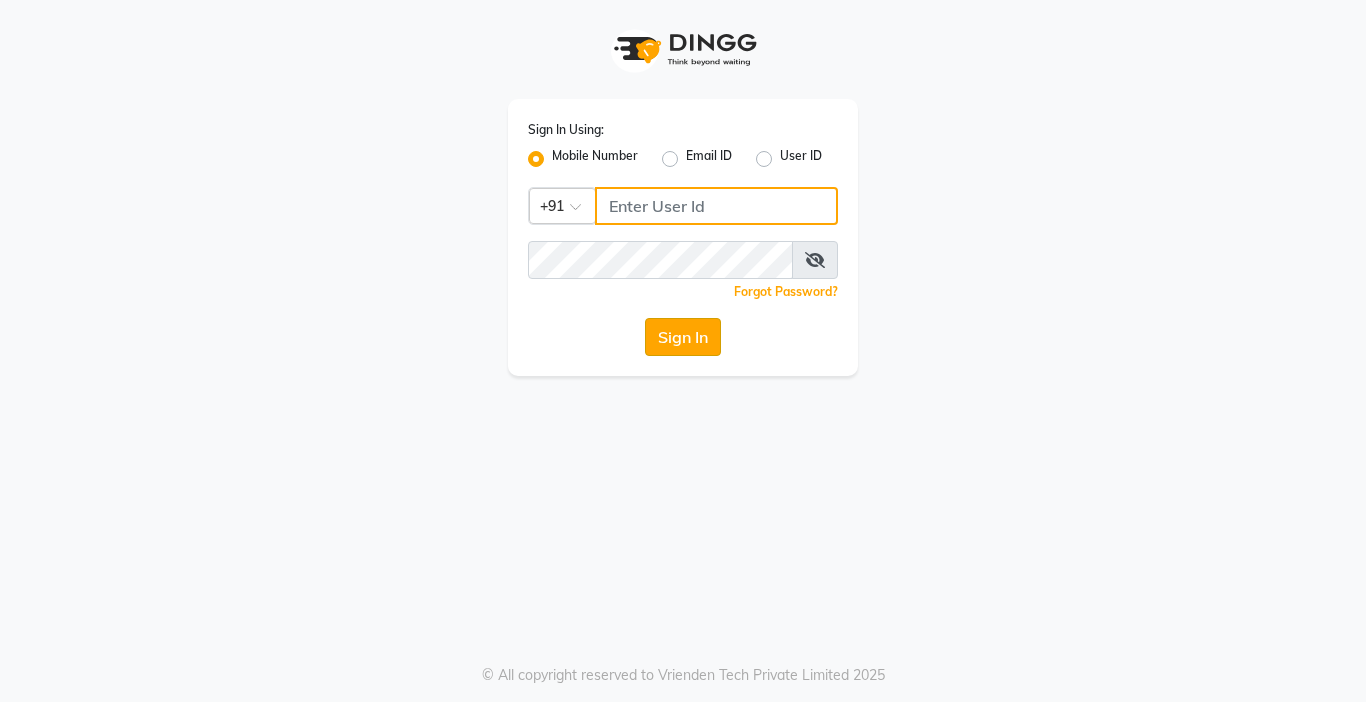 type on "9876376060" 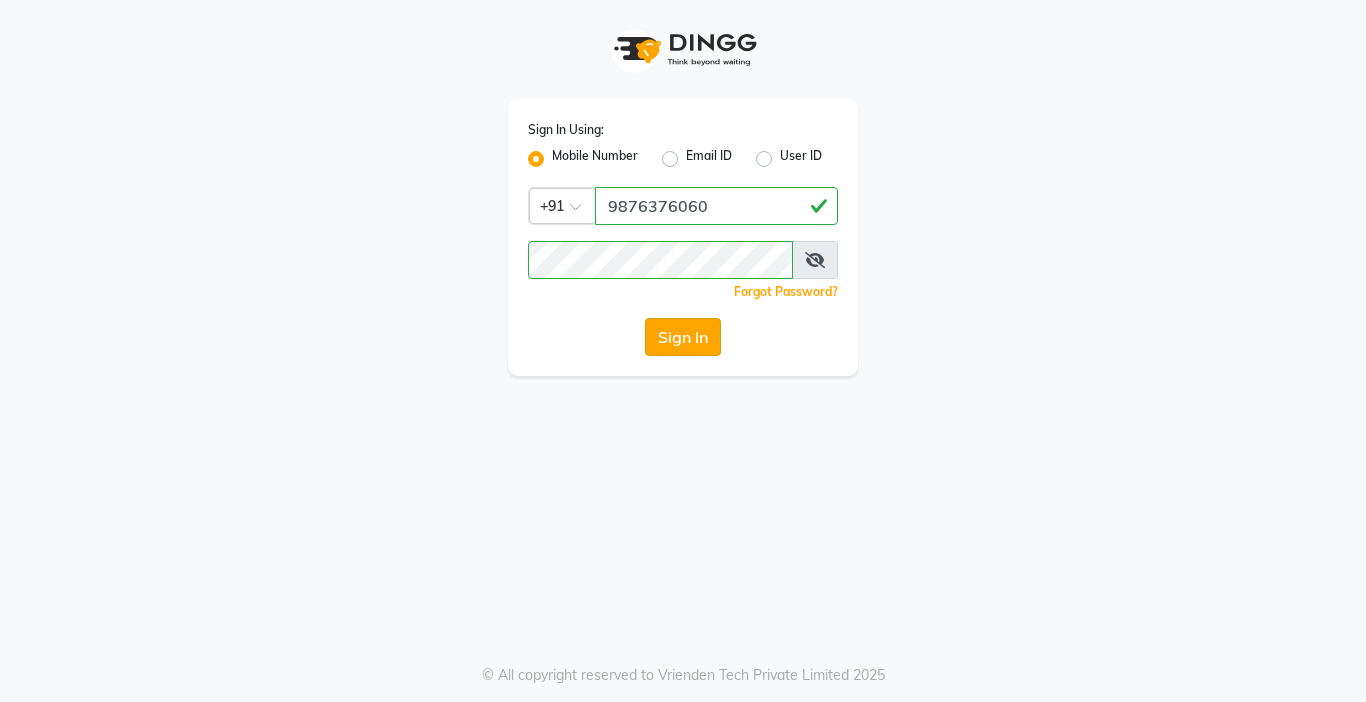 click on "Sign In" 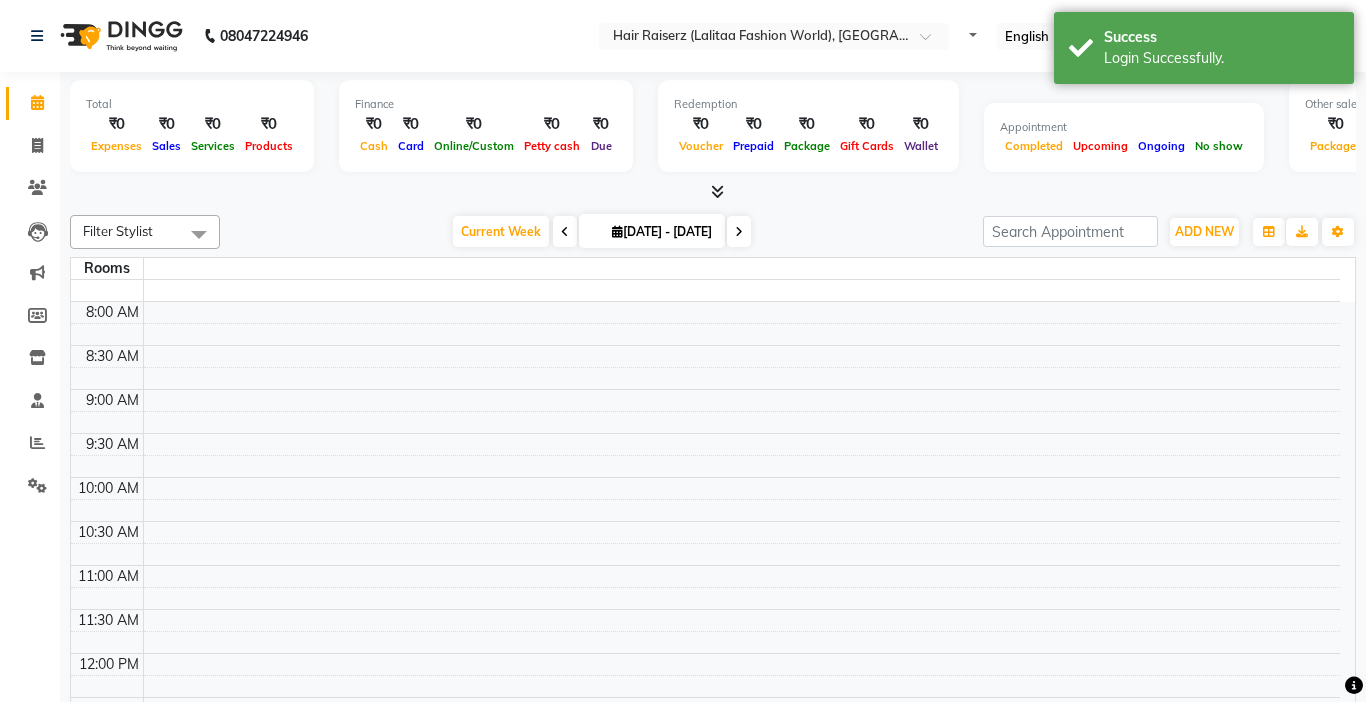 select on "en" 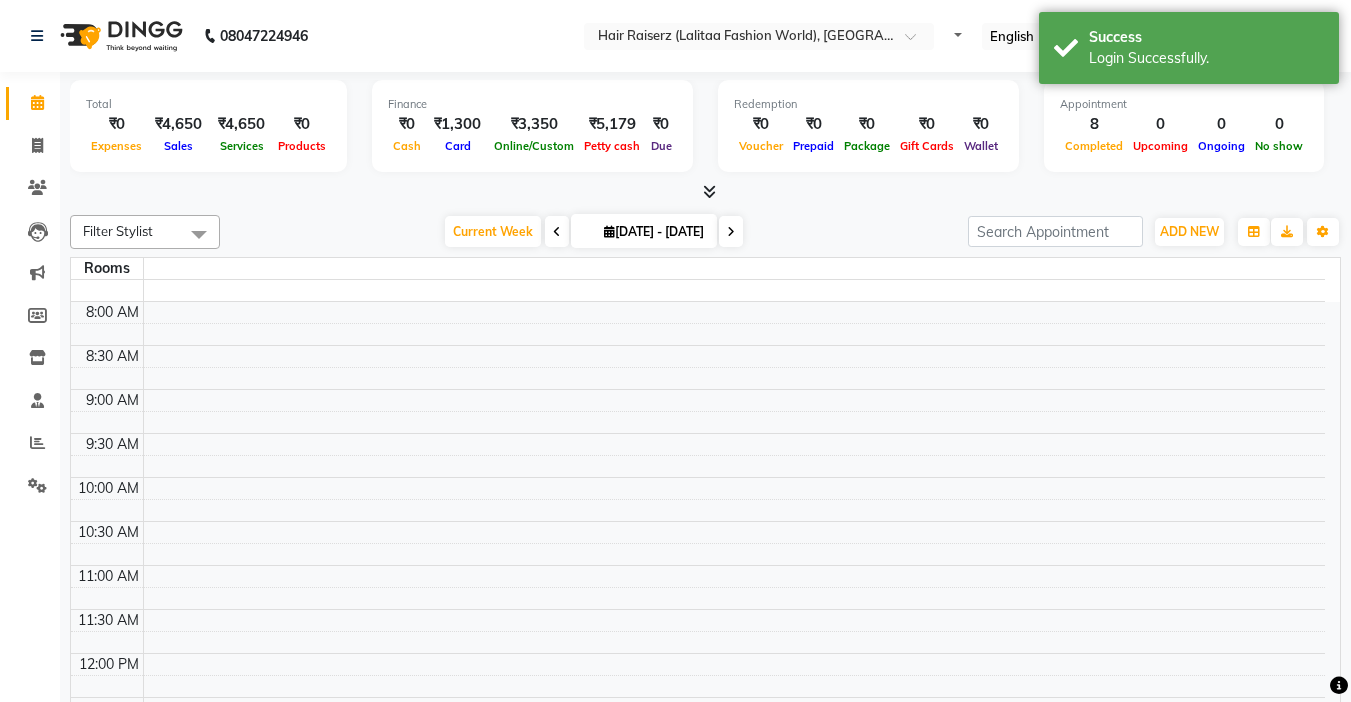 scroll, scrollTop: 0, scrollLeft: 0, axis: both 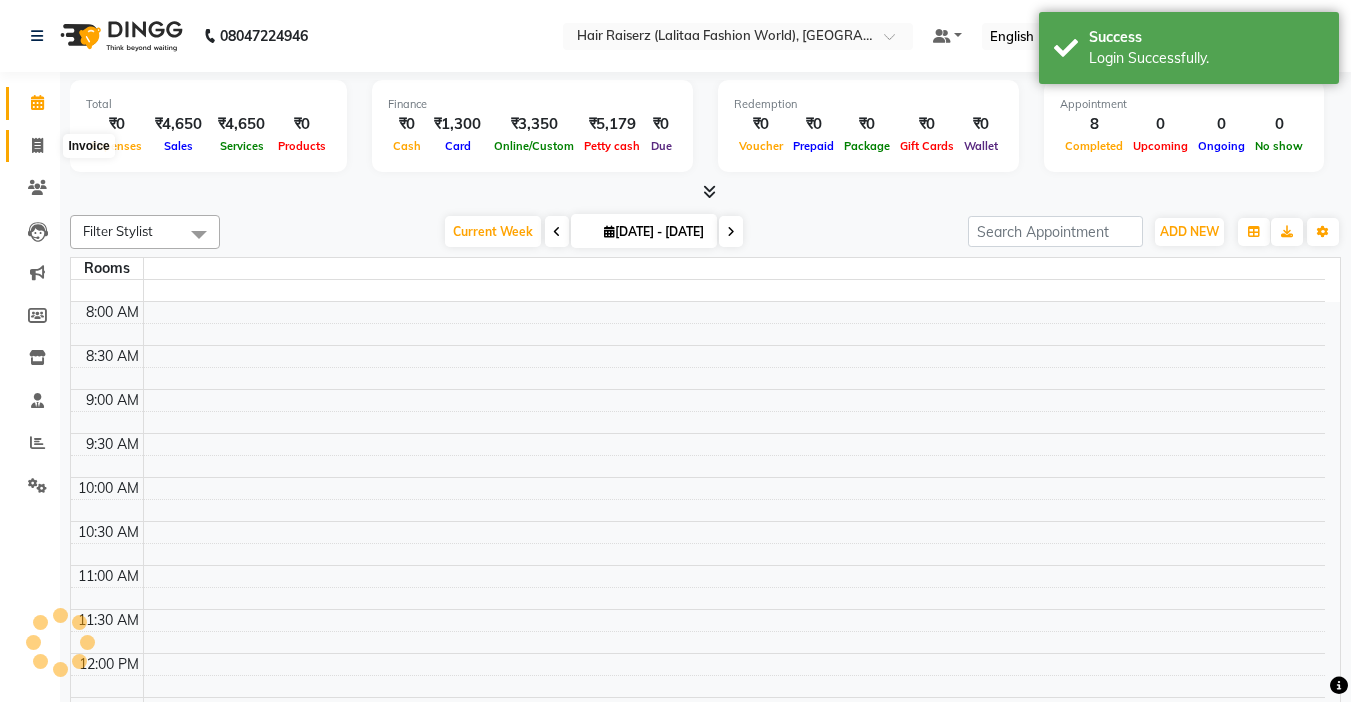 click 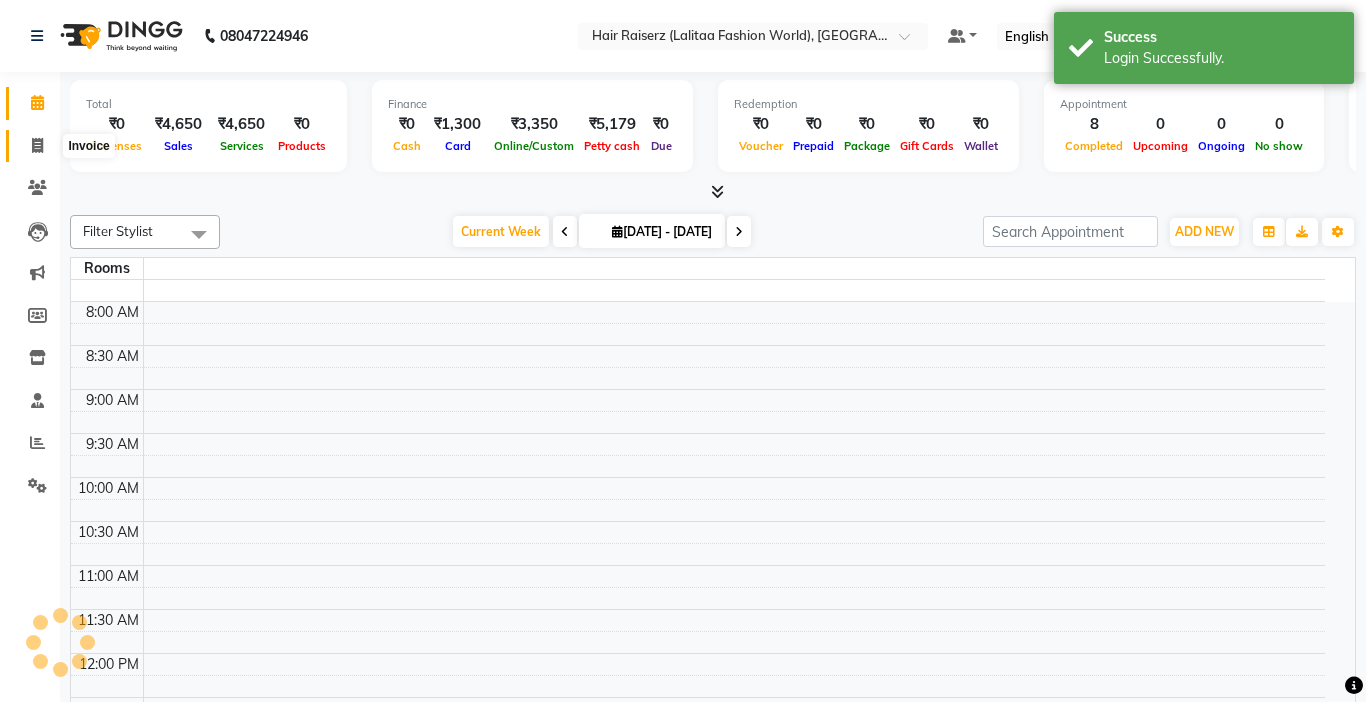 select on "service" 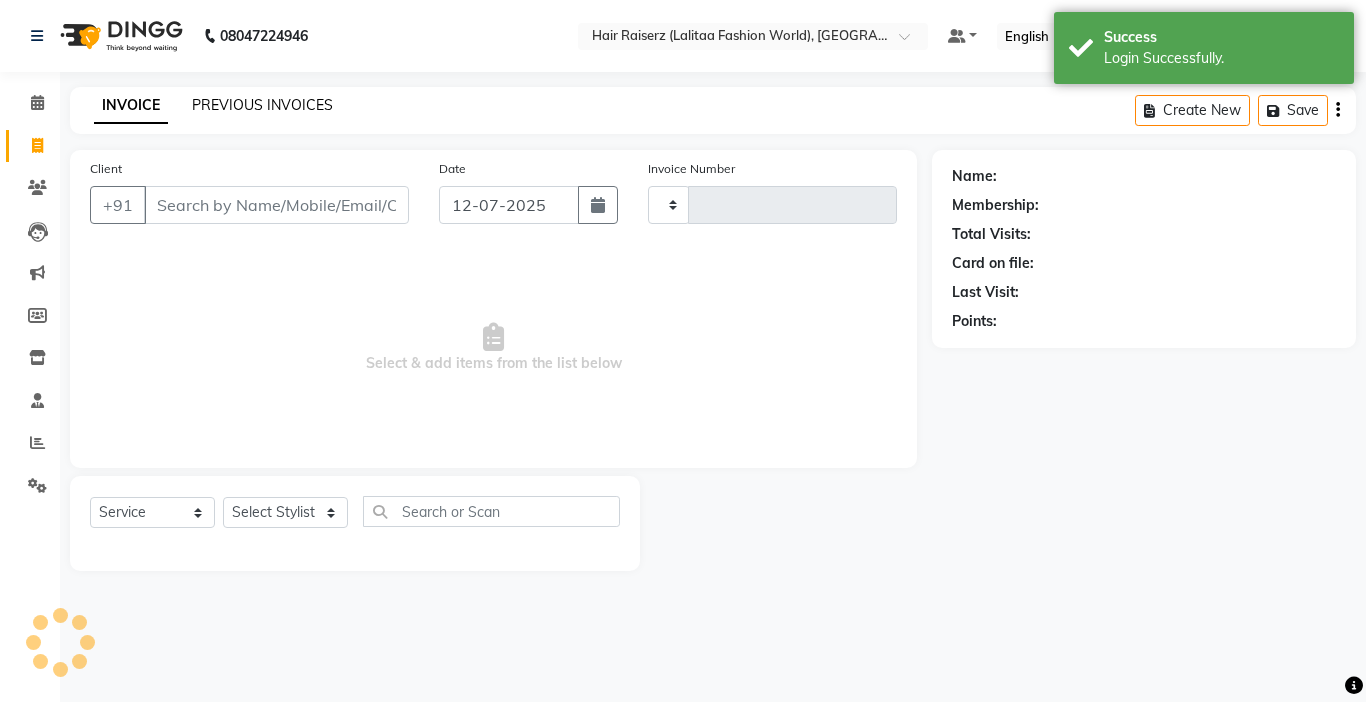 click on "PREVIOUS INVOICES" 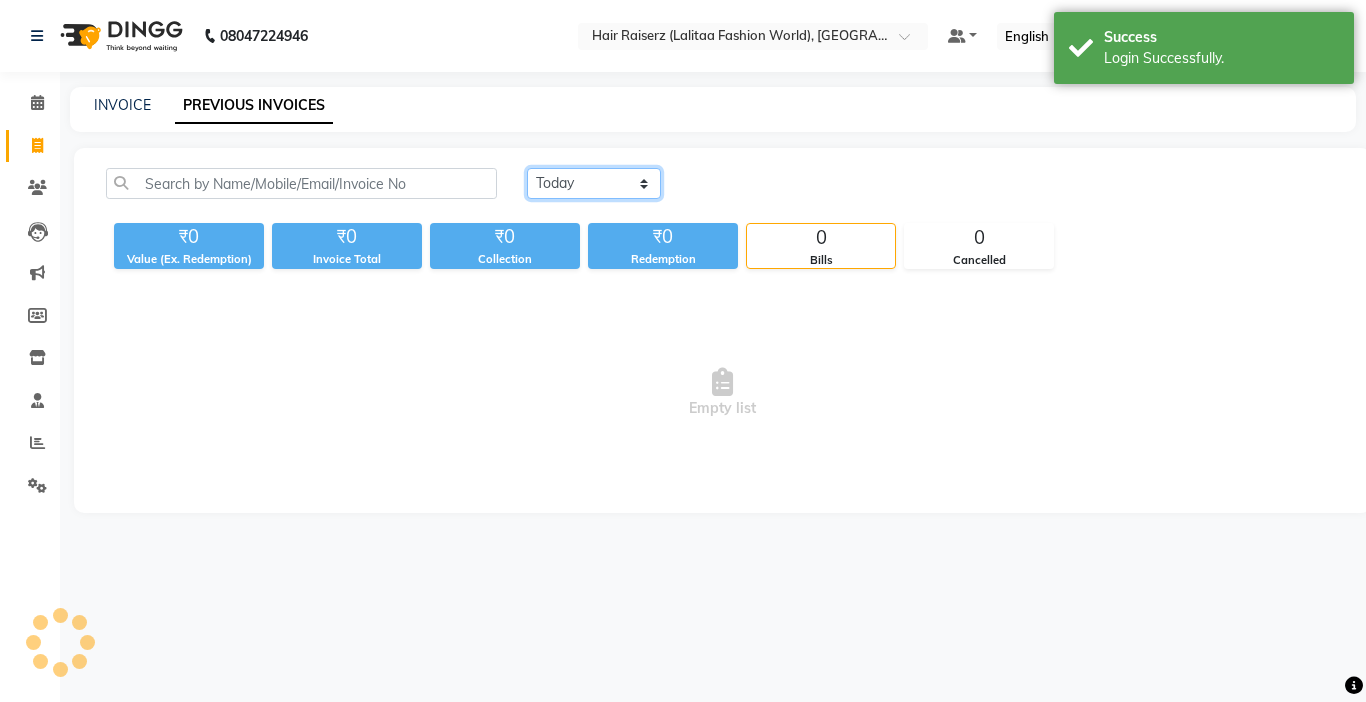 click on "[DATE] [DATE] Custom Range" 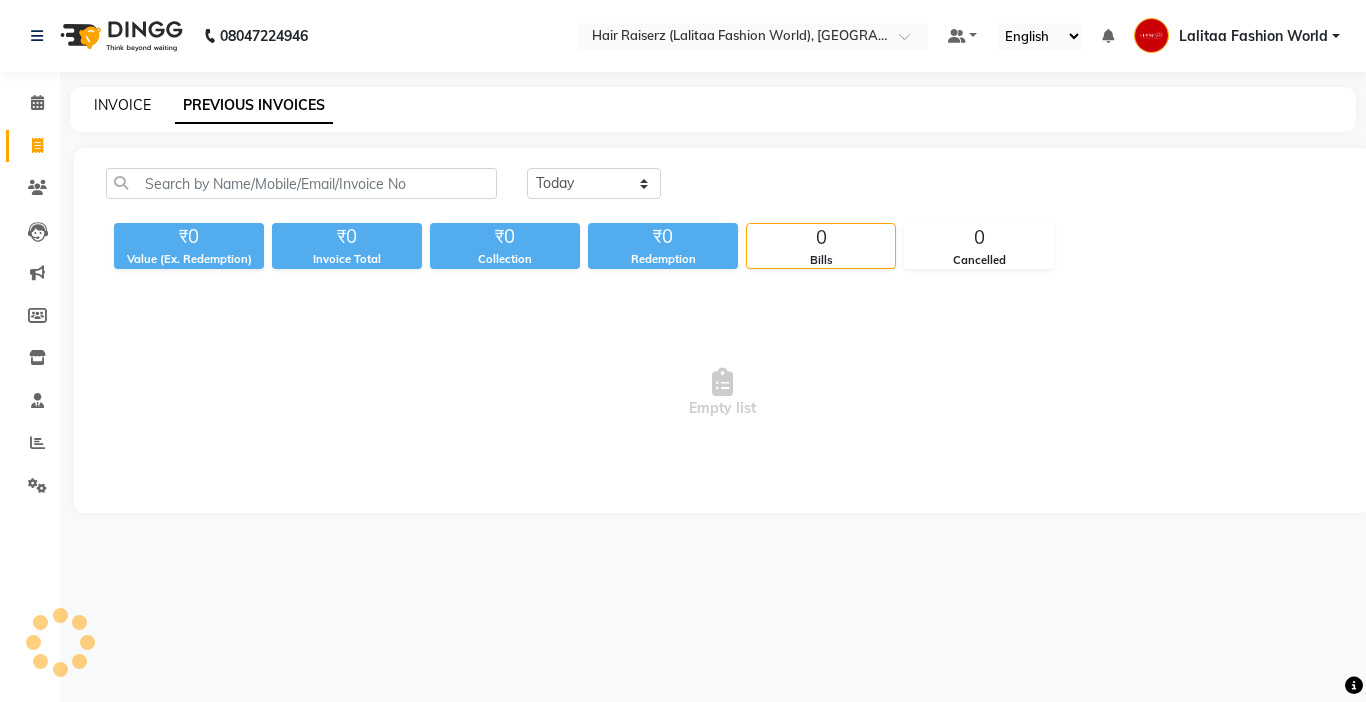 click on "INVOICE" 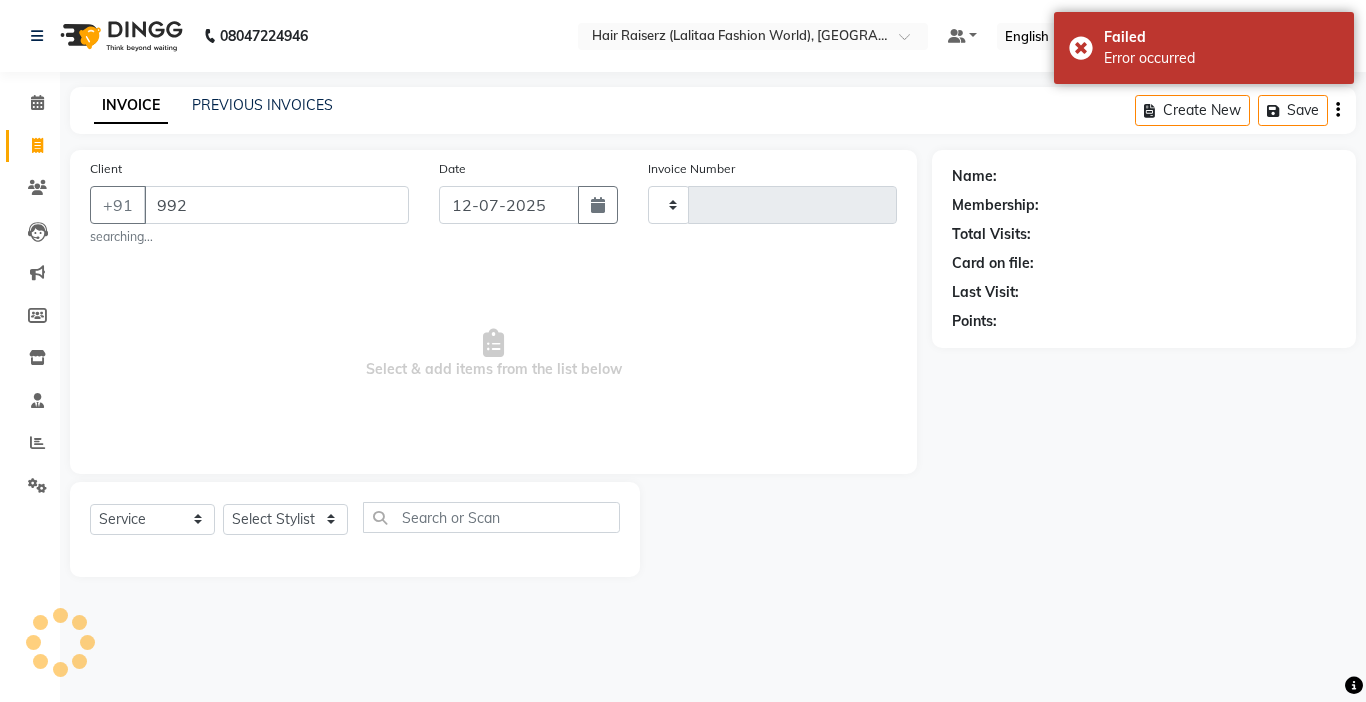 type on "9928" 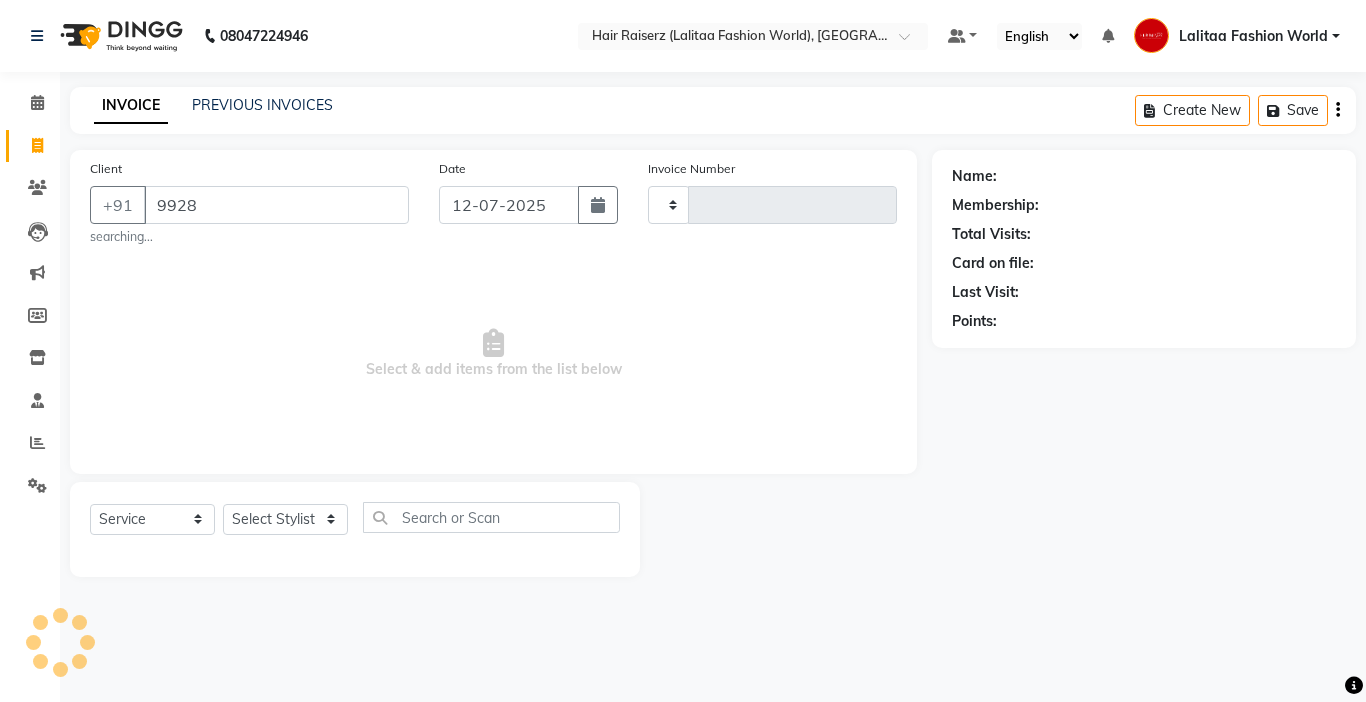 type on "0692" 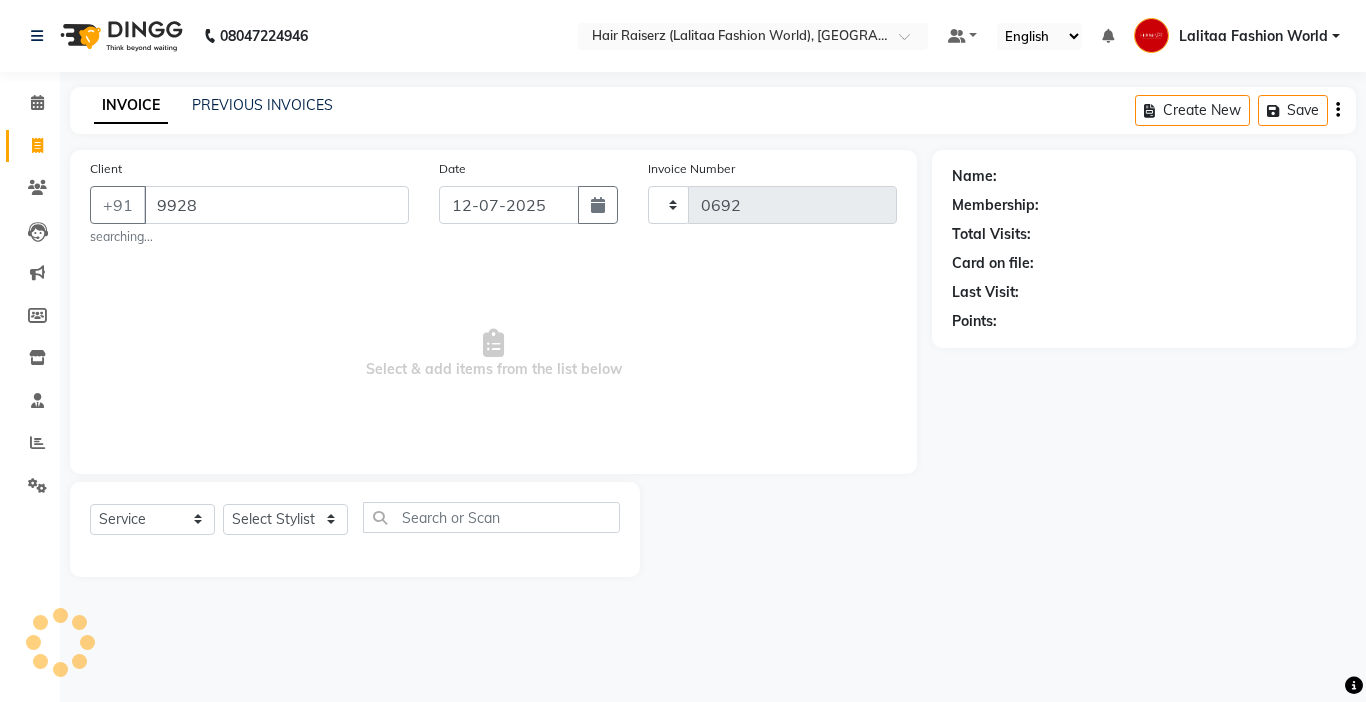 select on "7098" 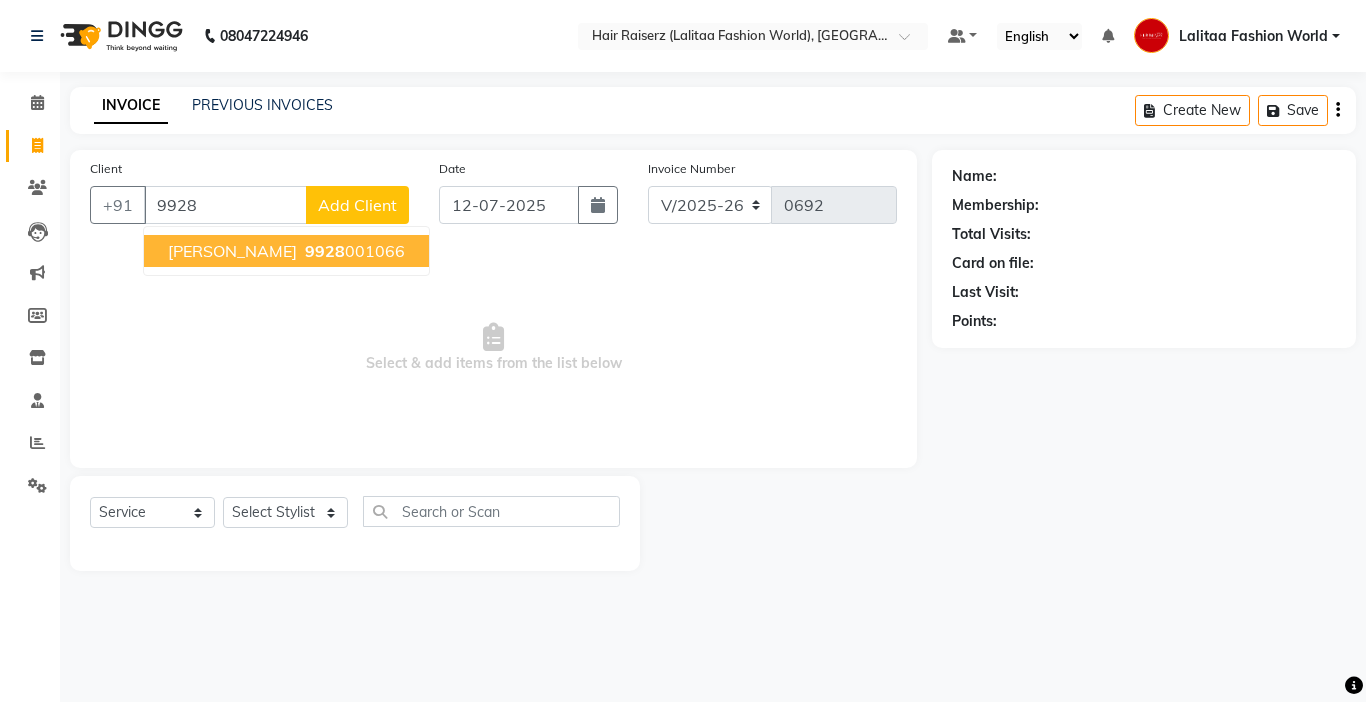 click on "[PERSON_NAME]" at bounding box center (232, 251) 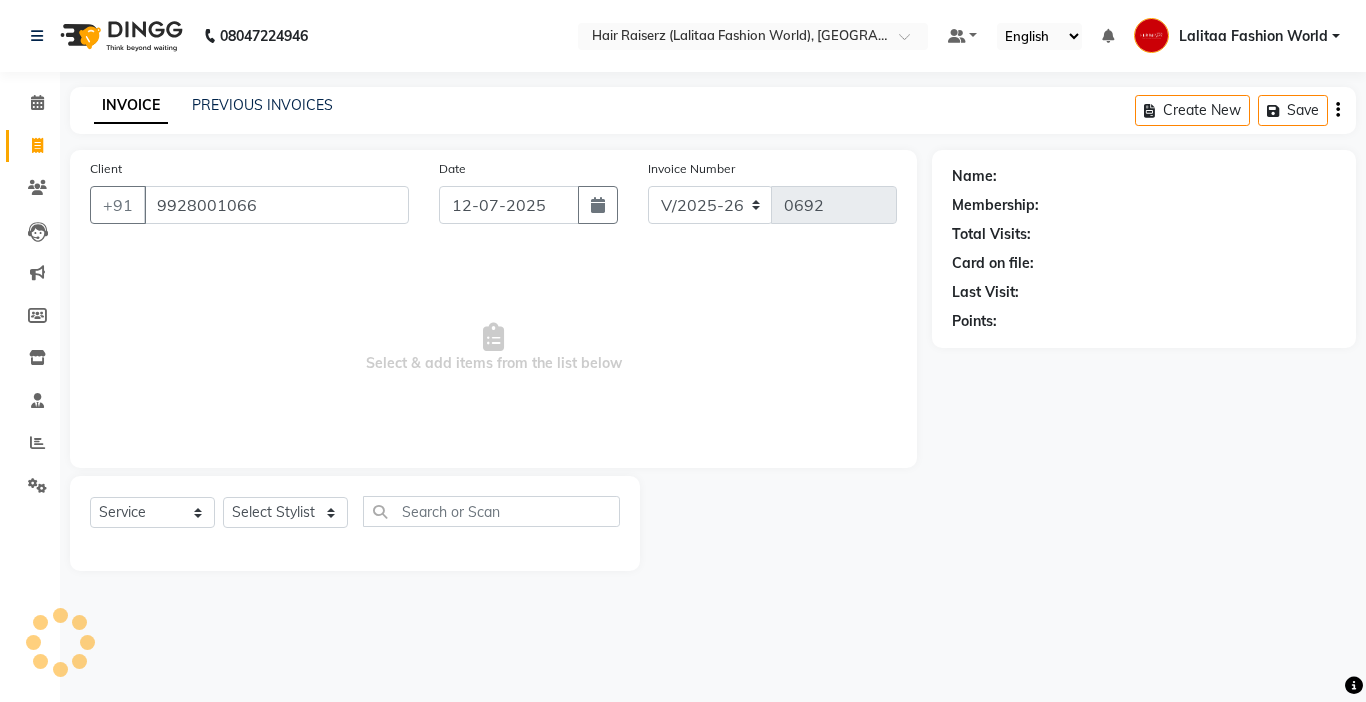type on "9928001066" 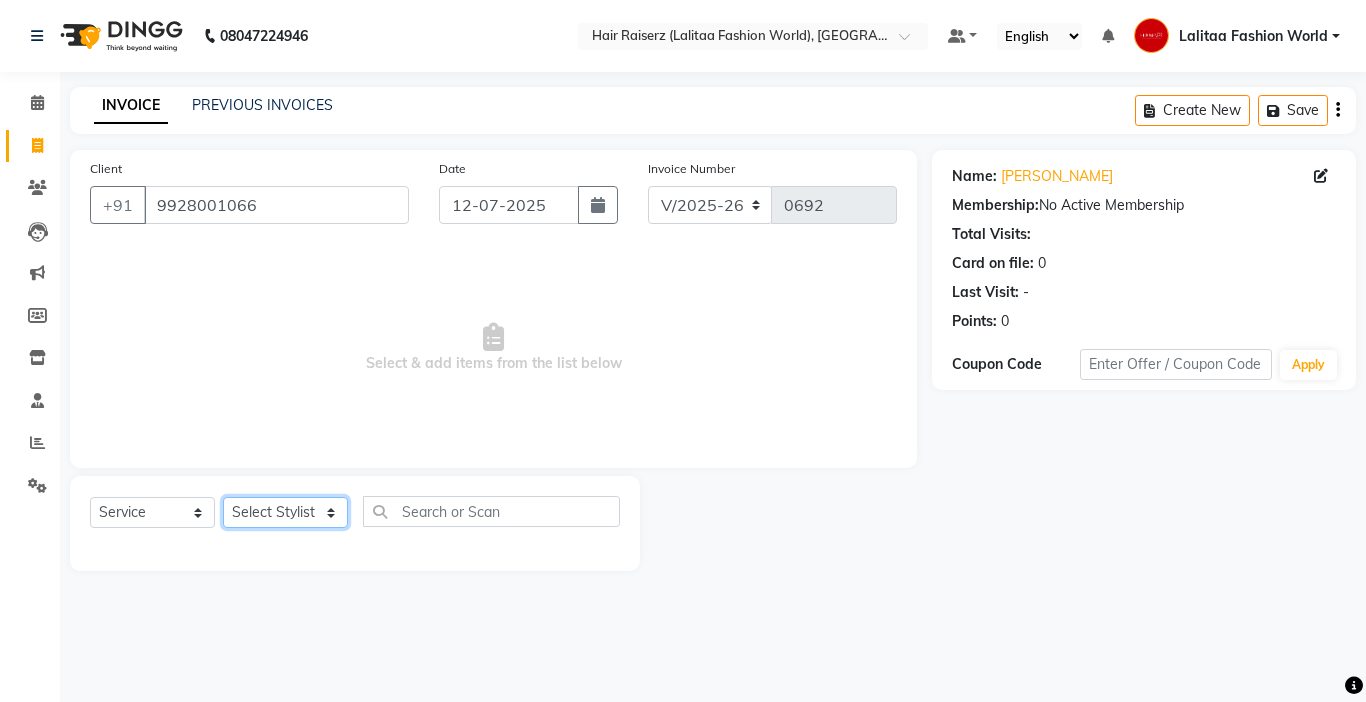 click on "Select Stylist [PERSON_NAME] counter sales [PERSON_NAME] [PERSON_NAME] Fashion World Meenakshi [PERSON_NAME] Pooja Prince  Sagar [PERSON_NAME]" 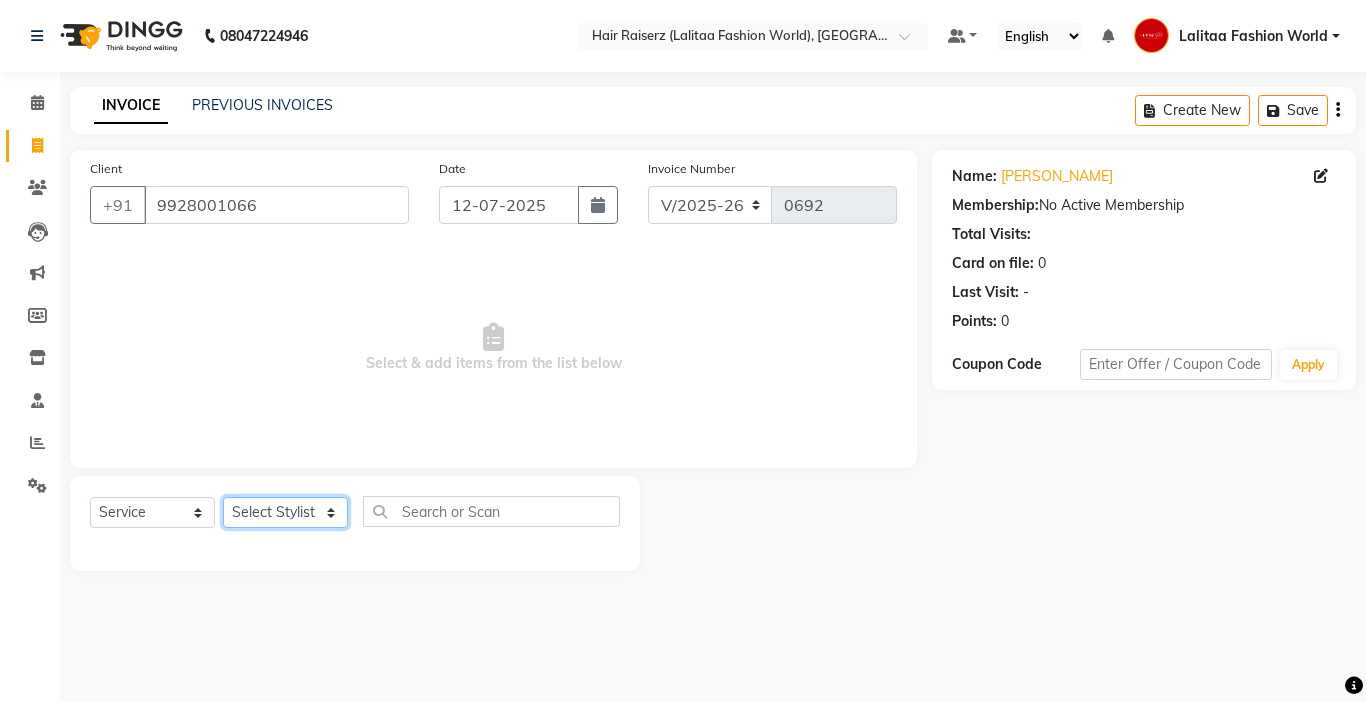 select on "79163" 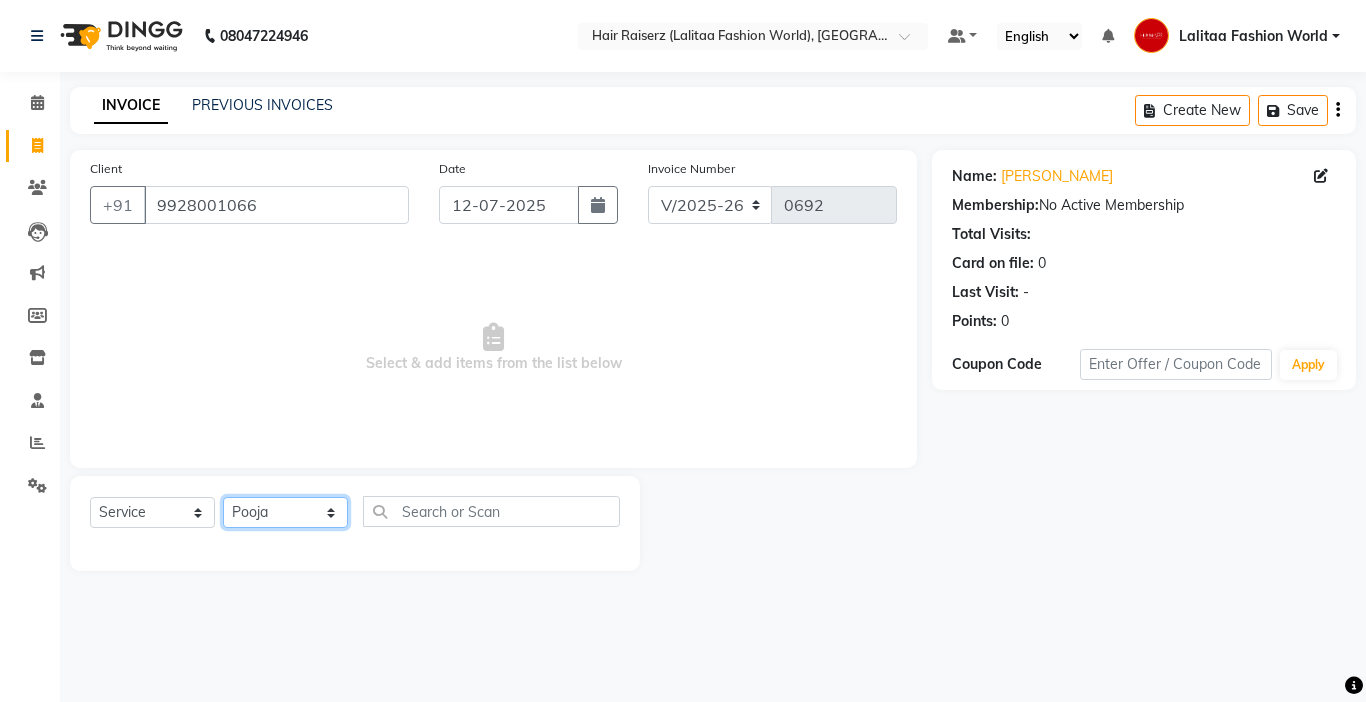 click on "Select Stylist [PERSON_NAME] counter sales [PERSON_NAME] [PERSON_NAME] Fashion World Meenakshi [PERSON_NAME] Pooja Prince  Sagar [PERSON_NAME]" 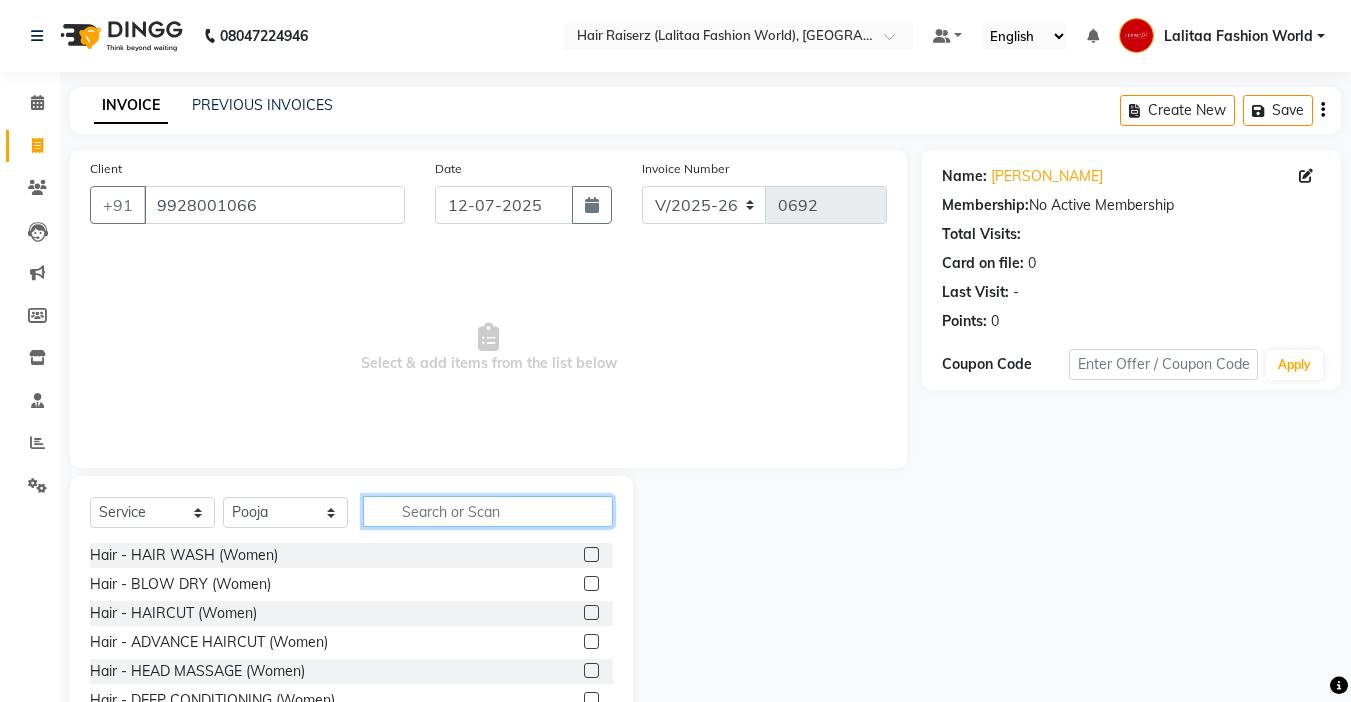 click 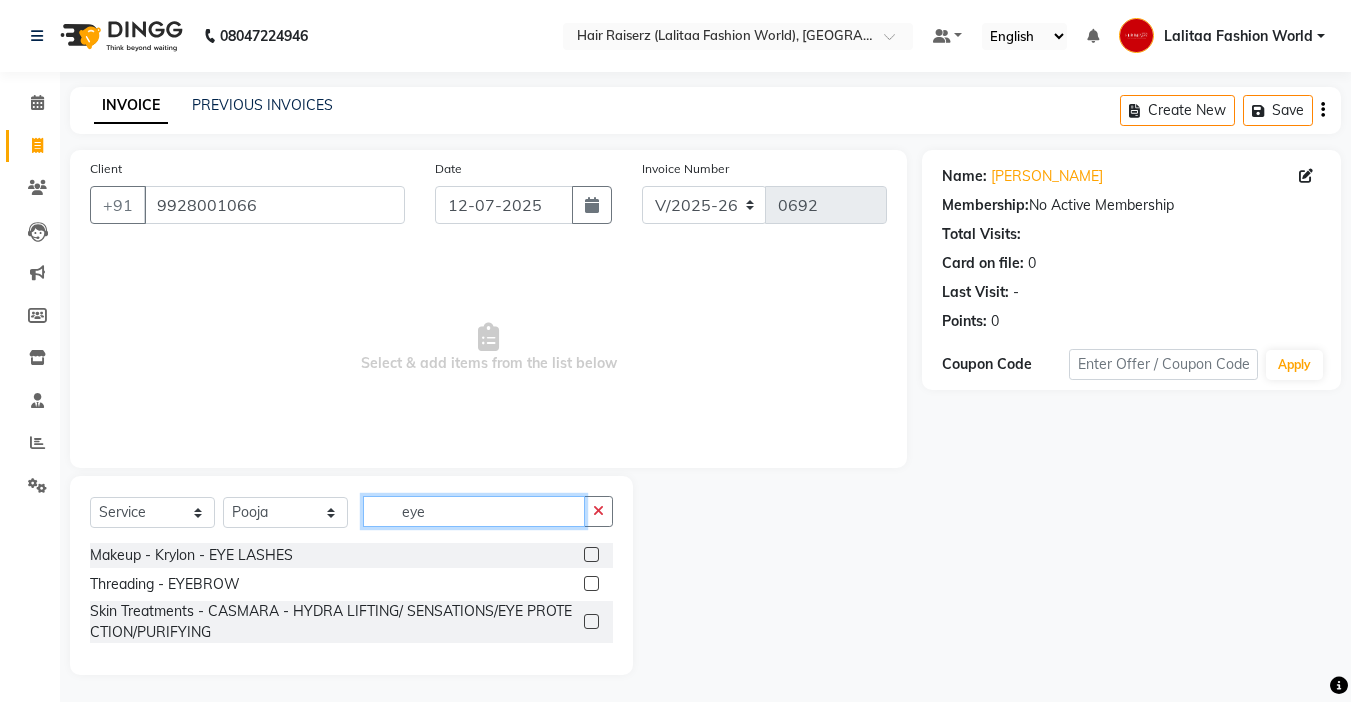 type on "eye" 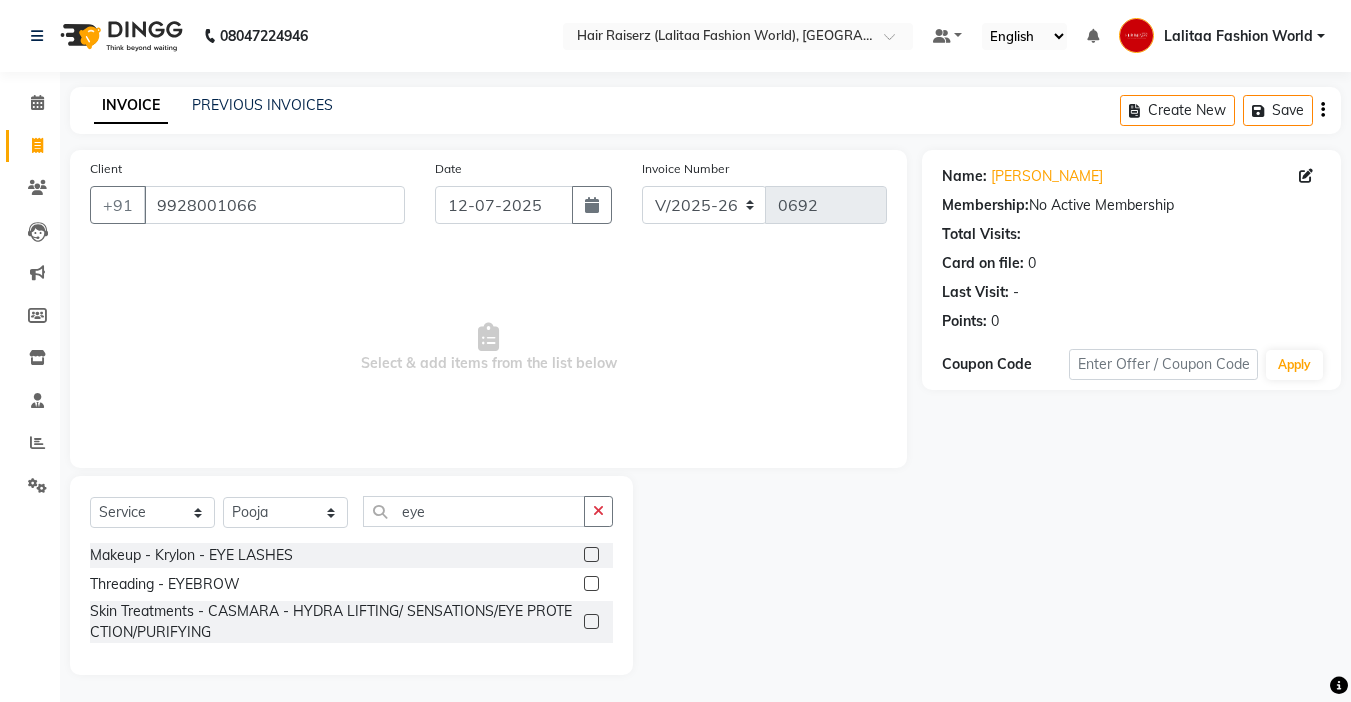 click 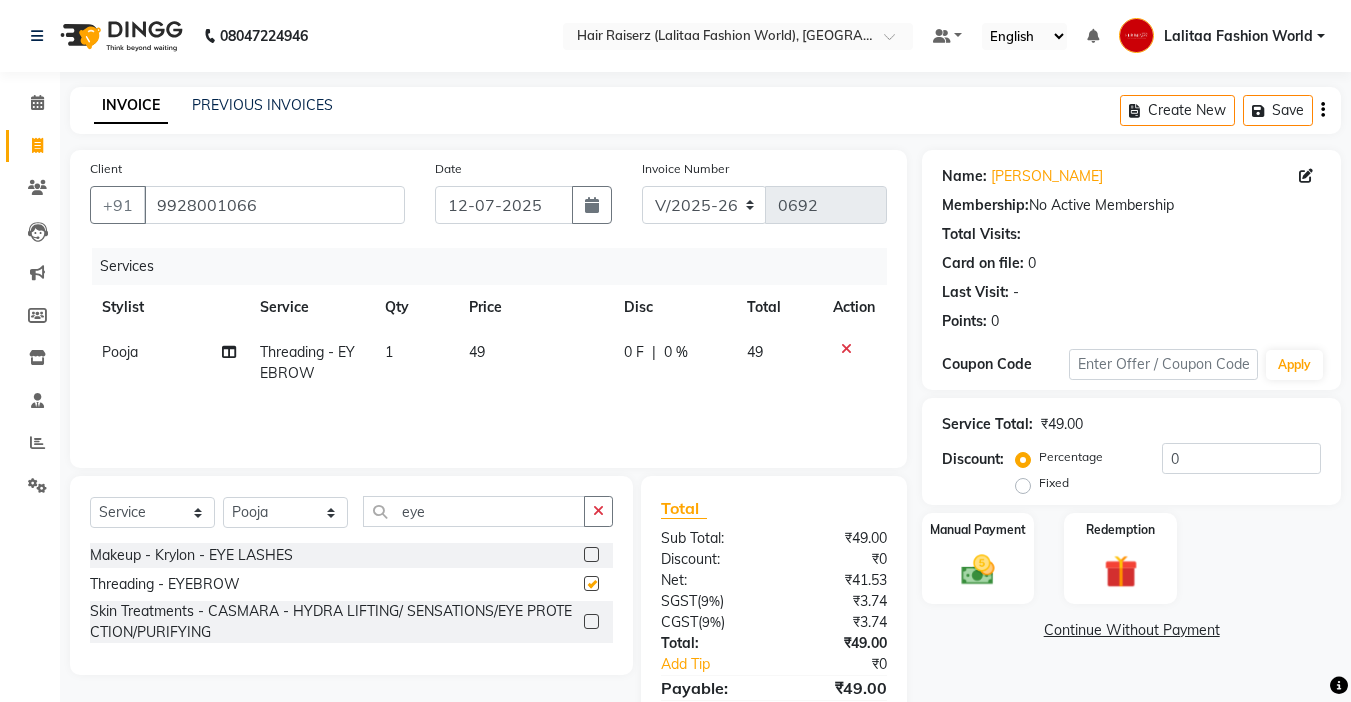 checkbox on "false" 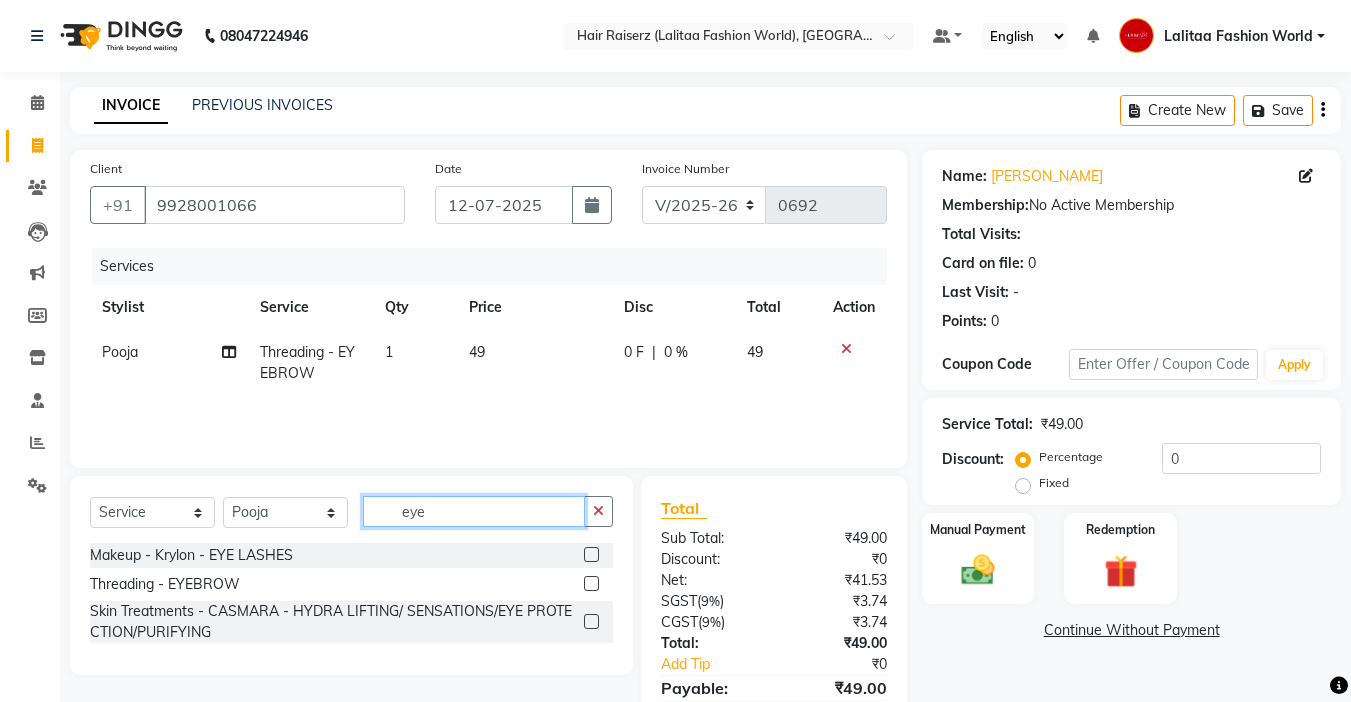 click on "eye" 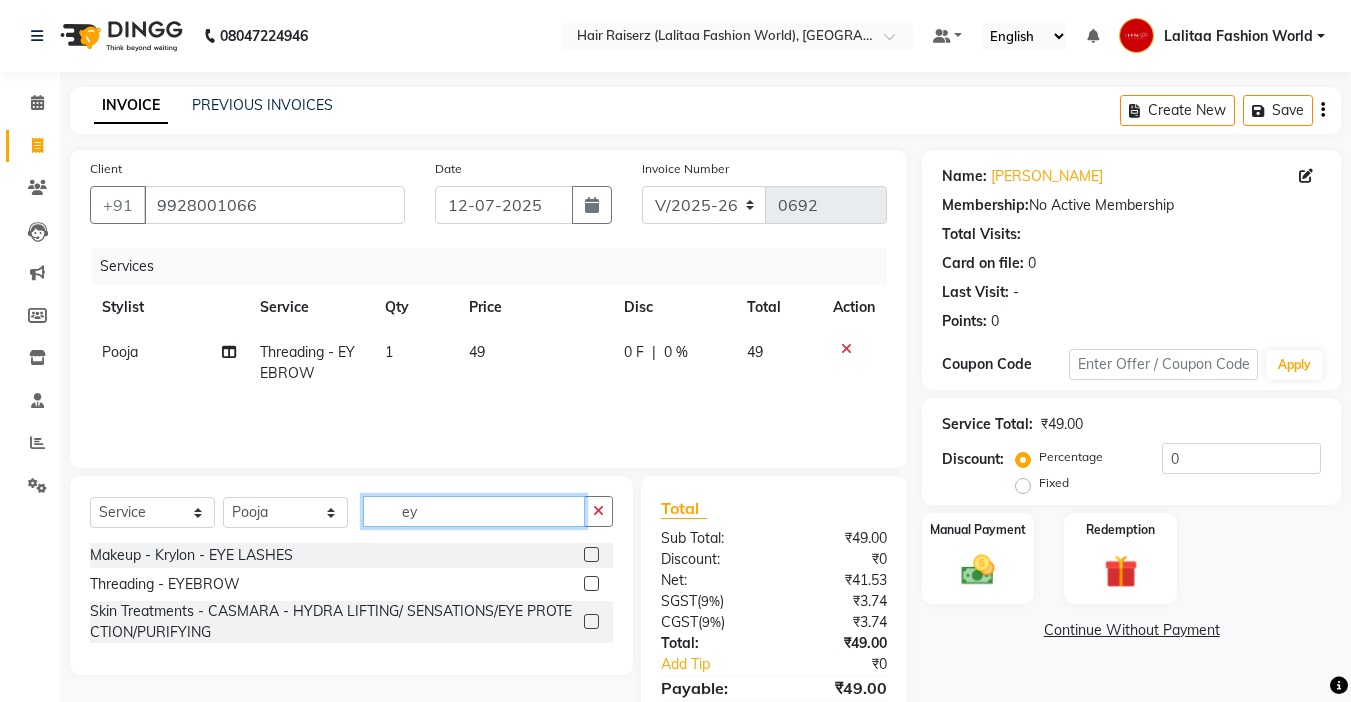 type on "e" 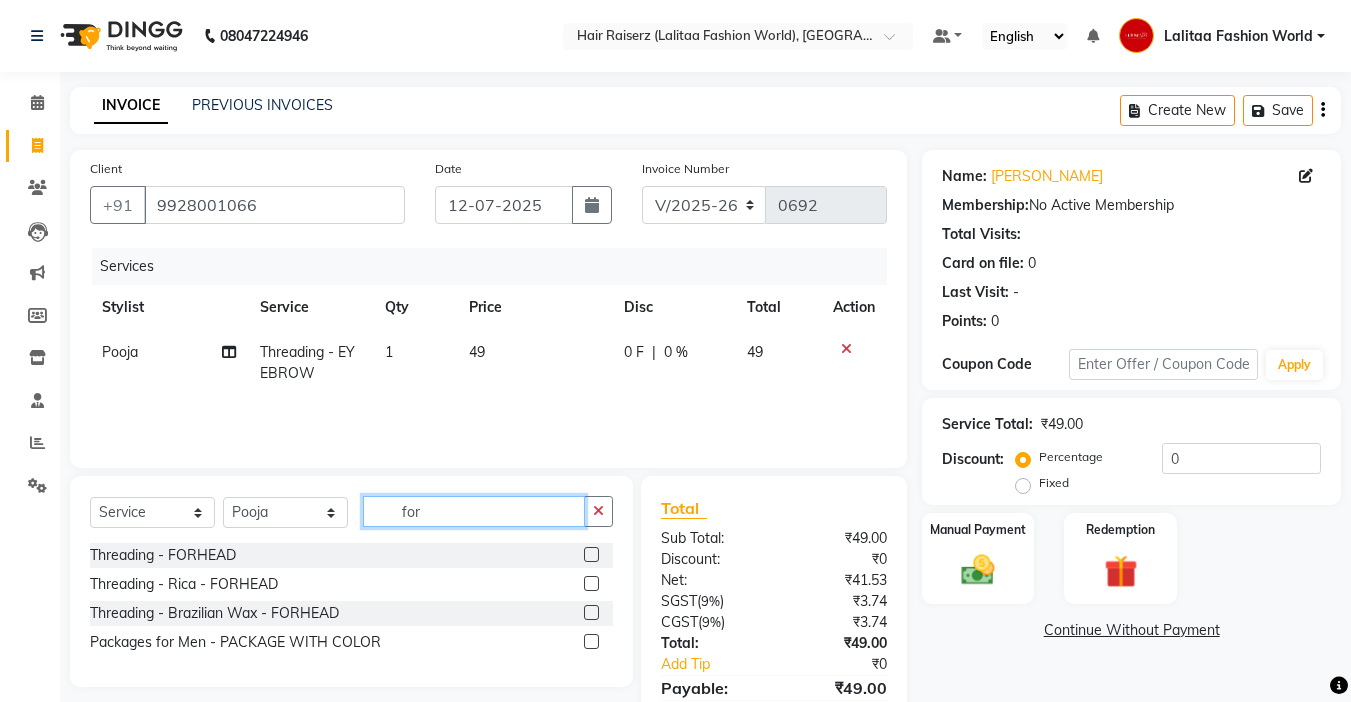 type on "for" 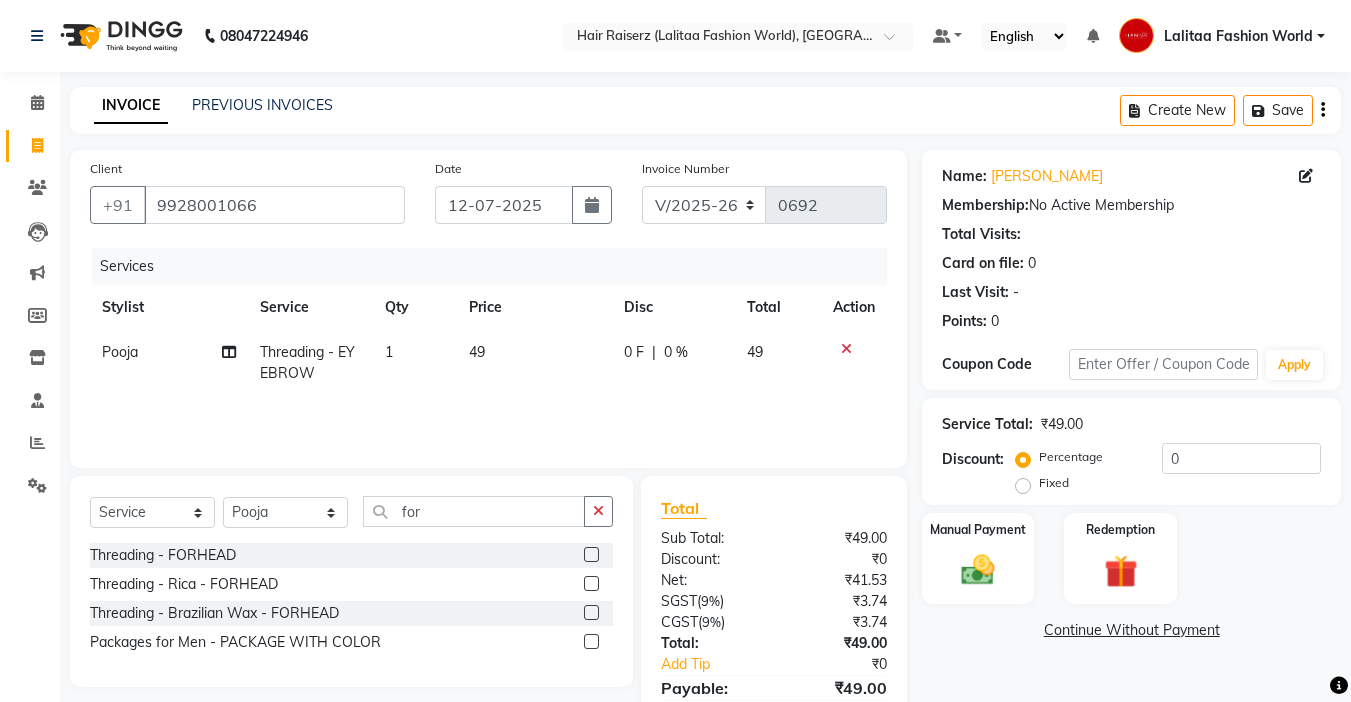 click 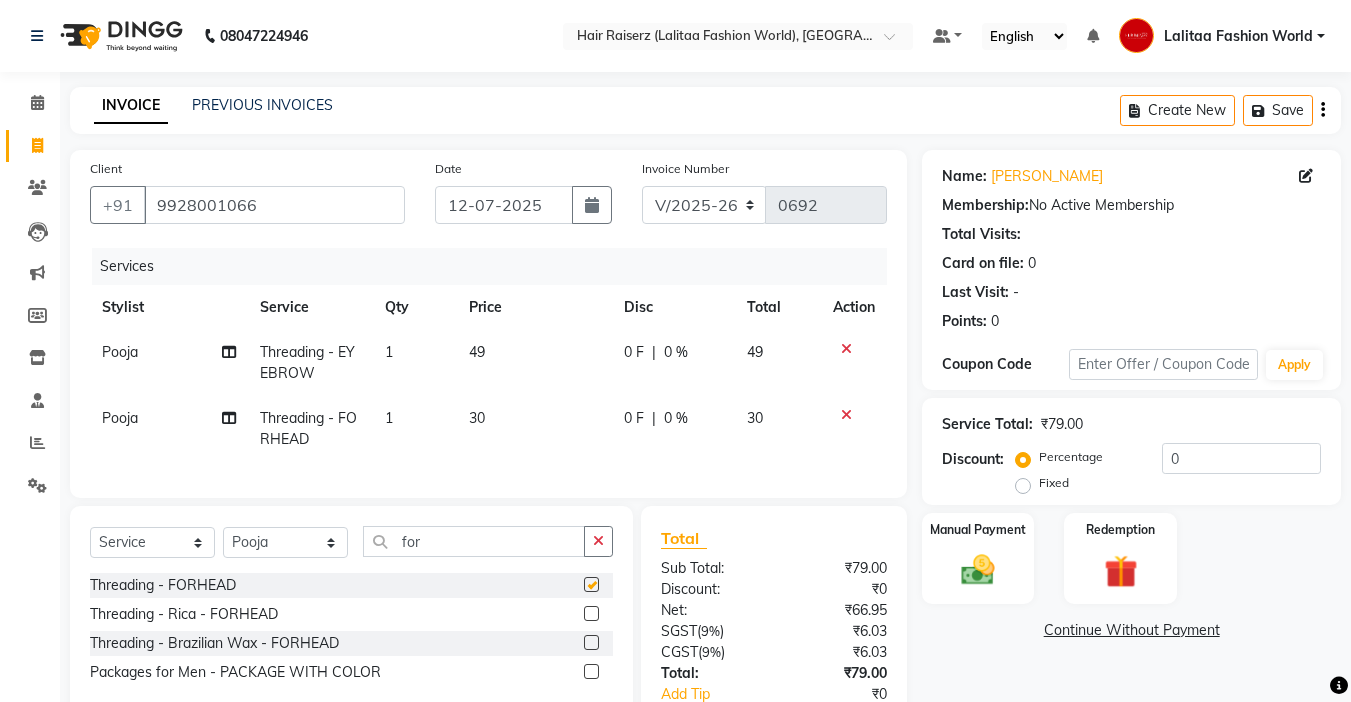 checkbox on "false" 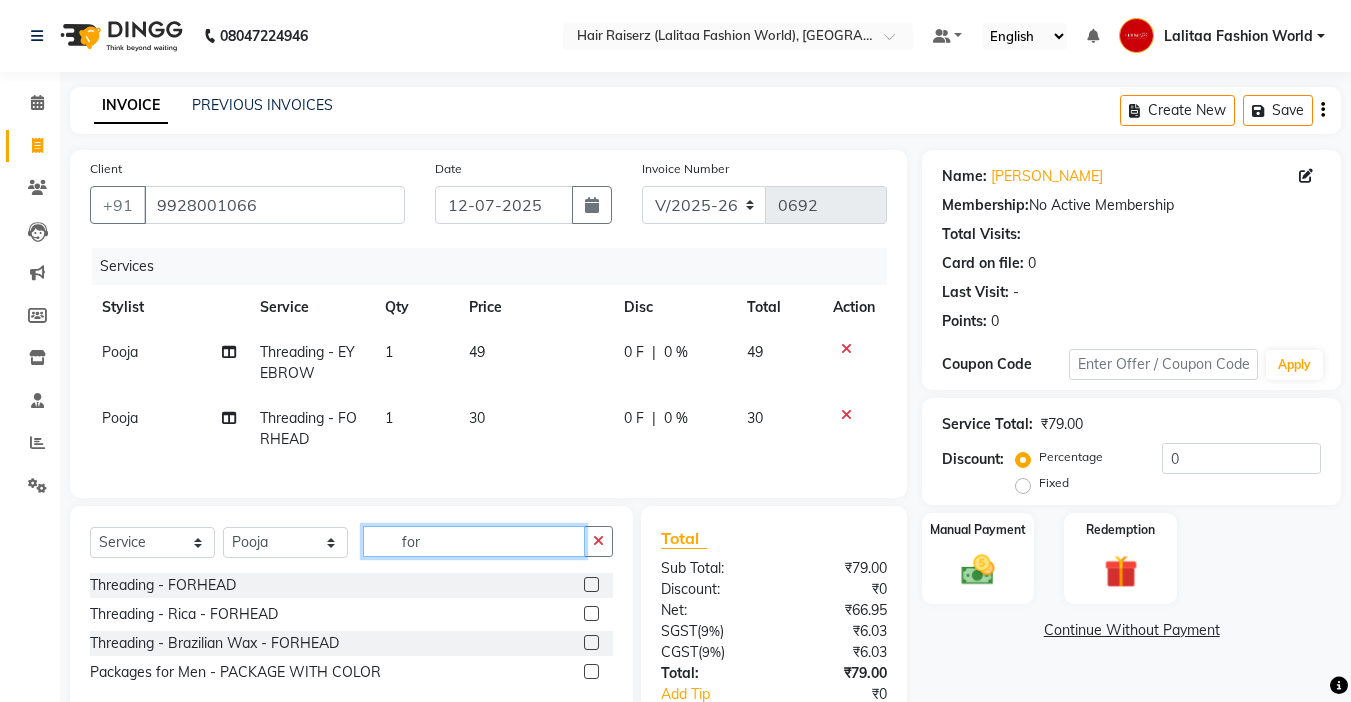 click on "for" 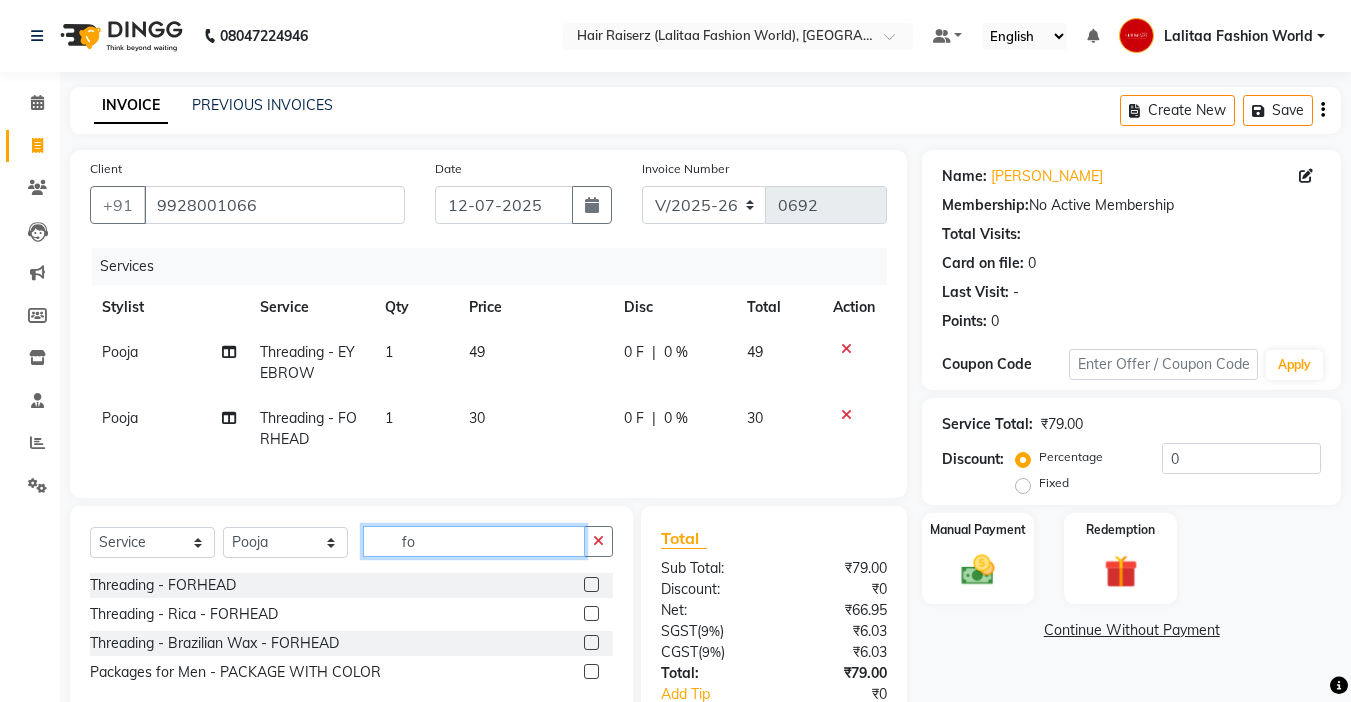 type on "f" 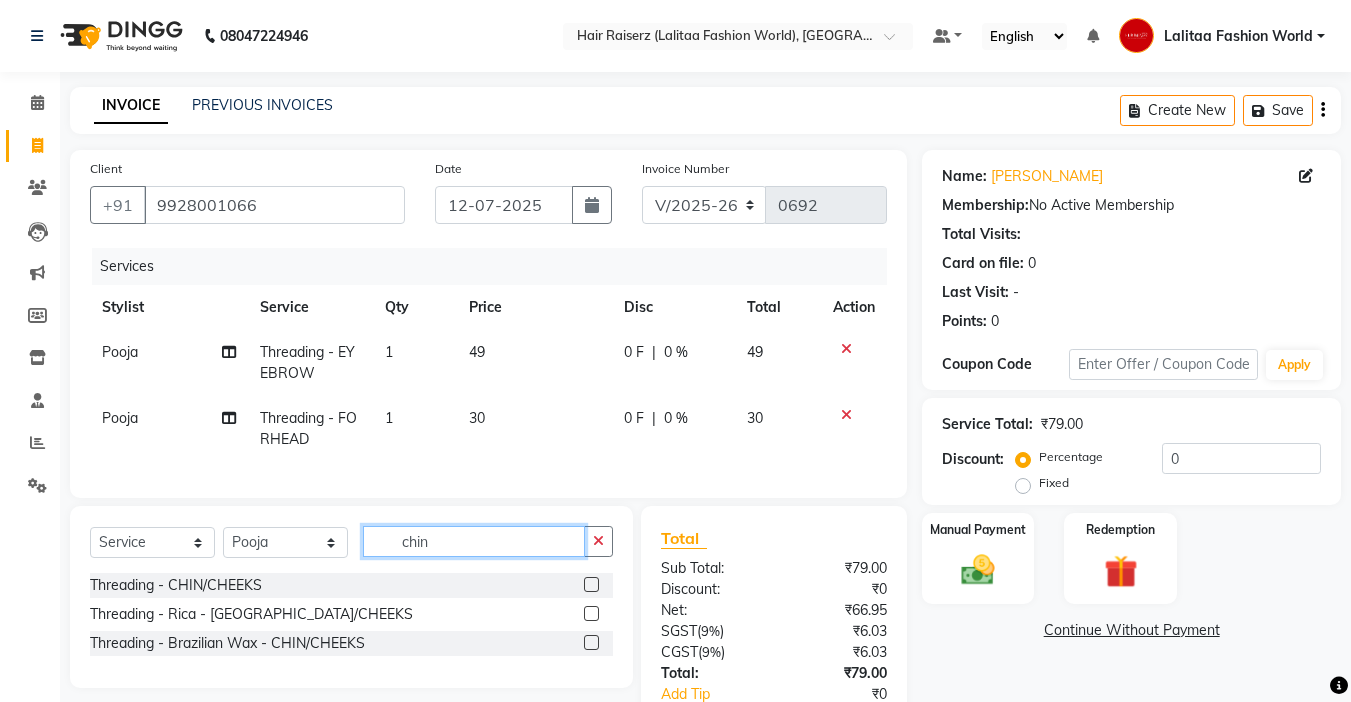 type on "chin" 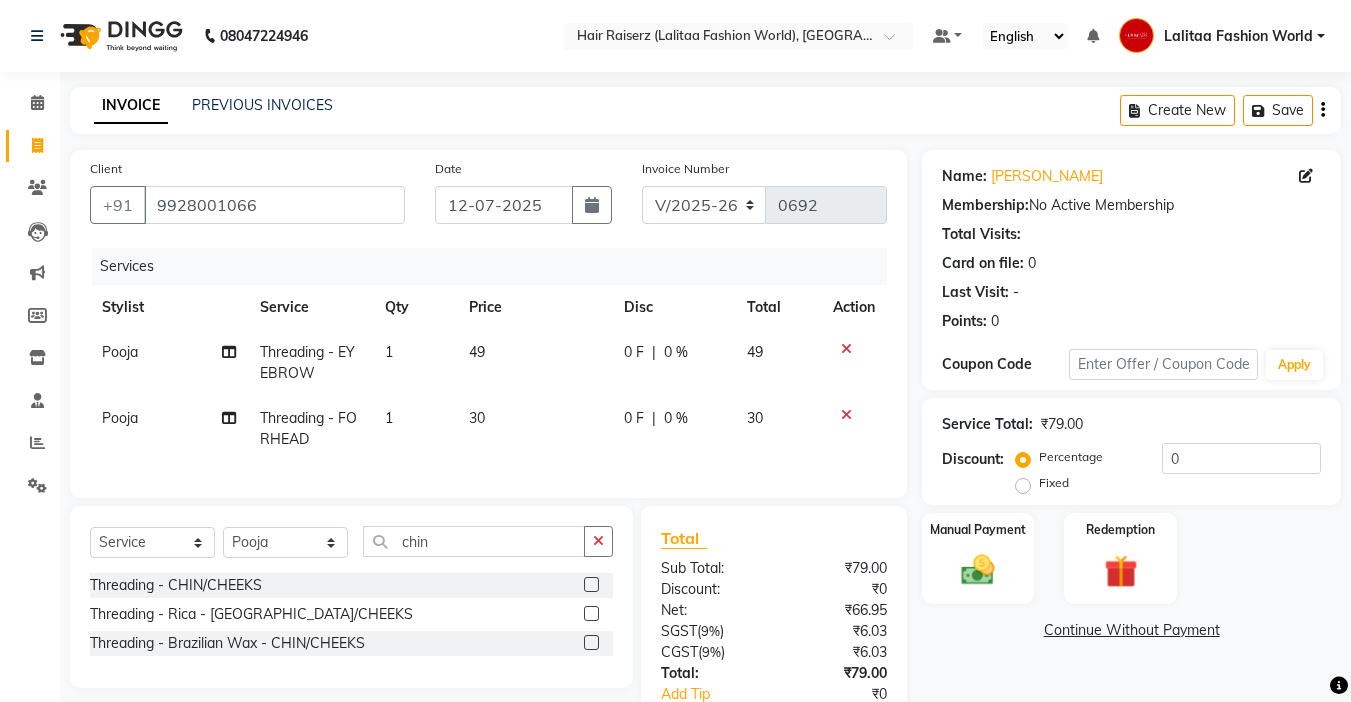 click 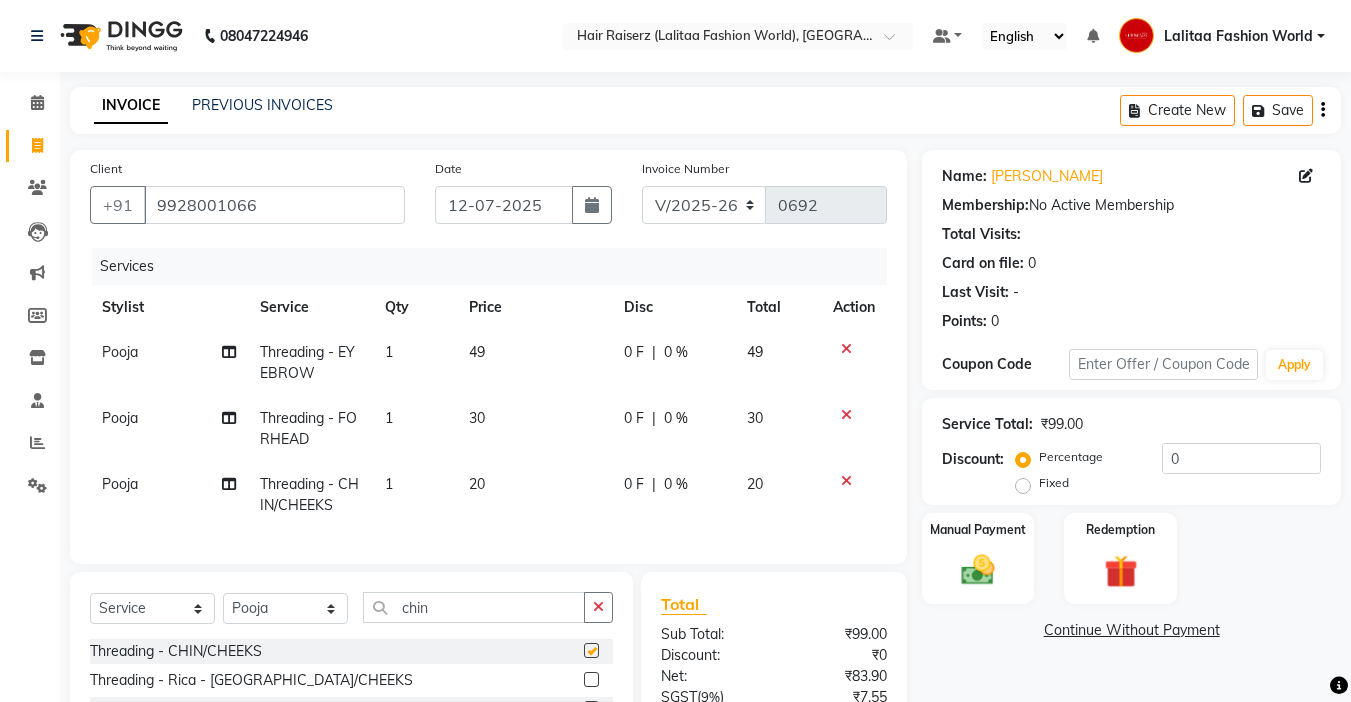 checkbox on "false" 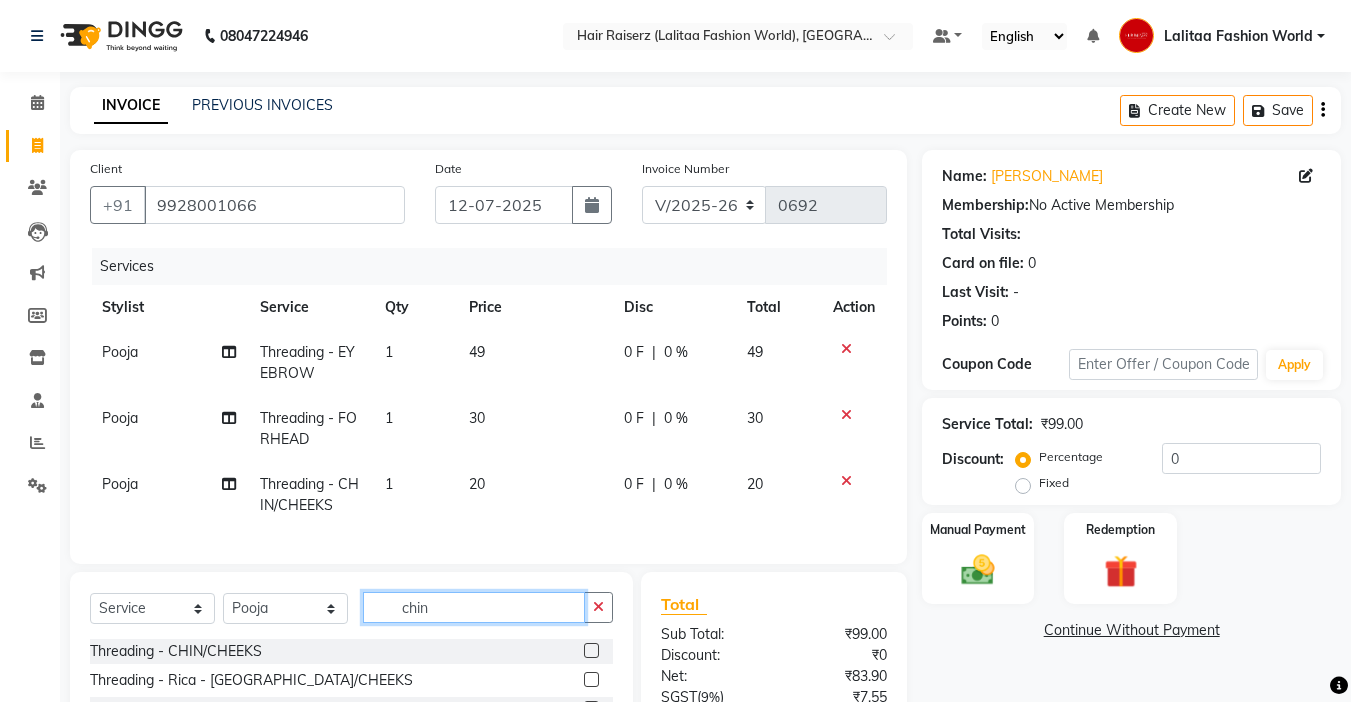 click on "chin" 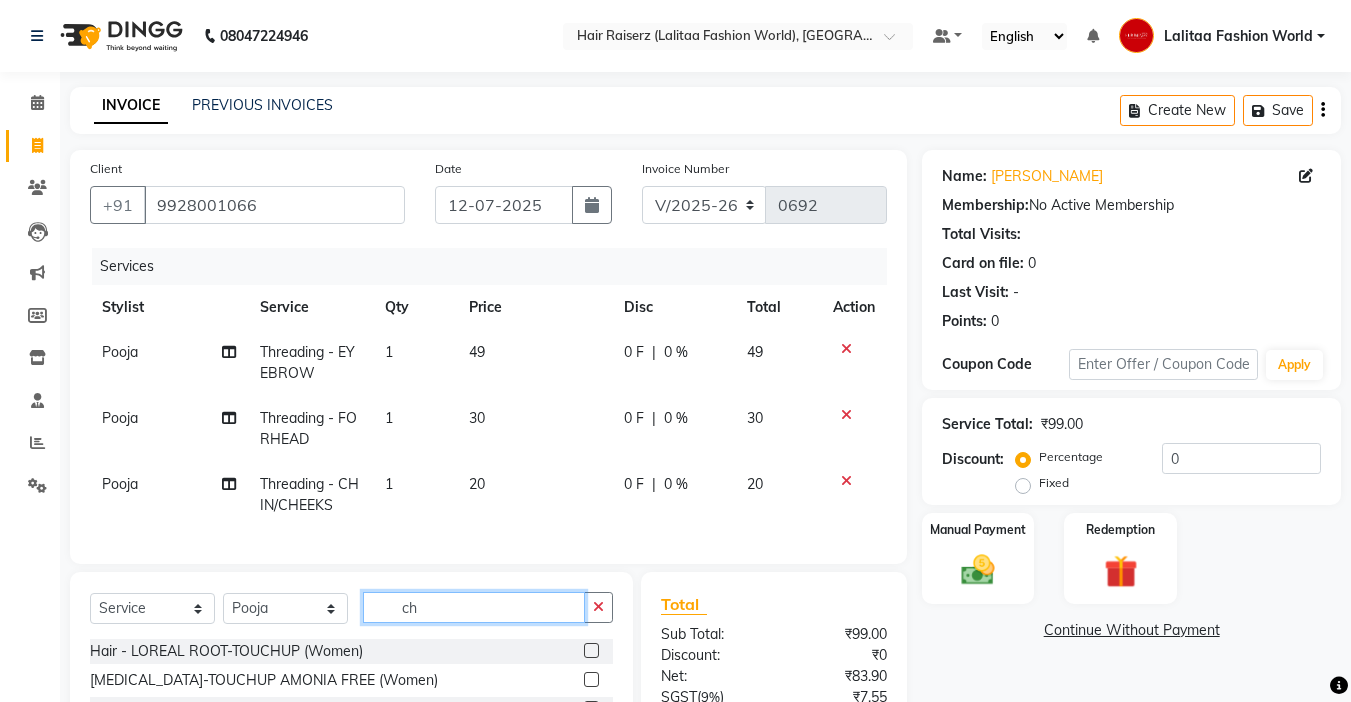 type on "c" 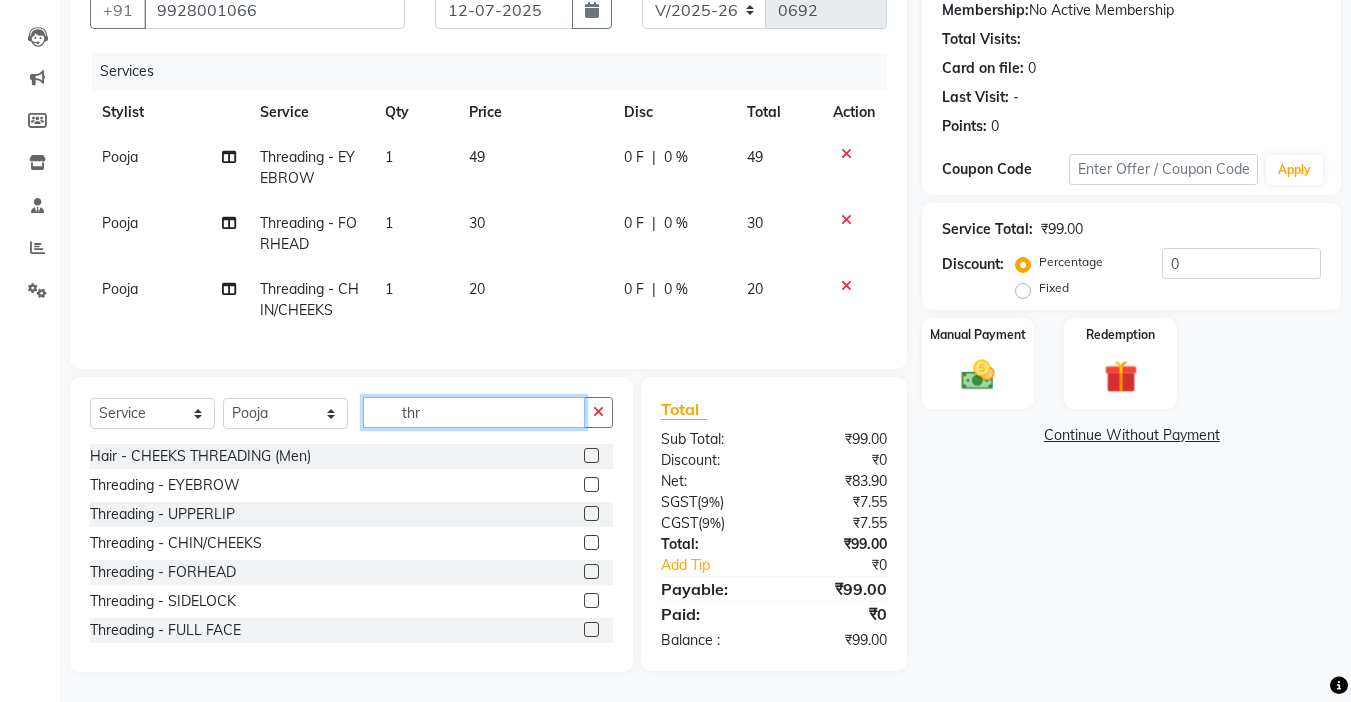 scroll, scrollTop: 210, scrollLeft: 0, axis: vertical 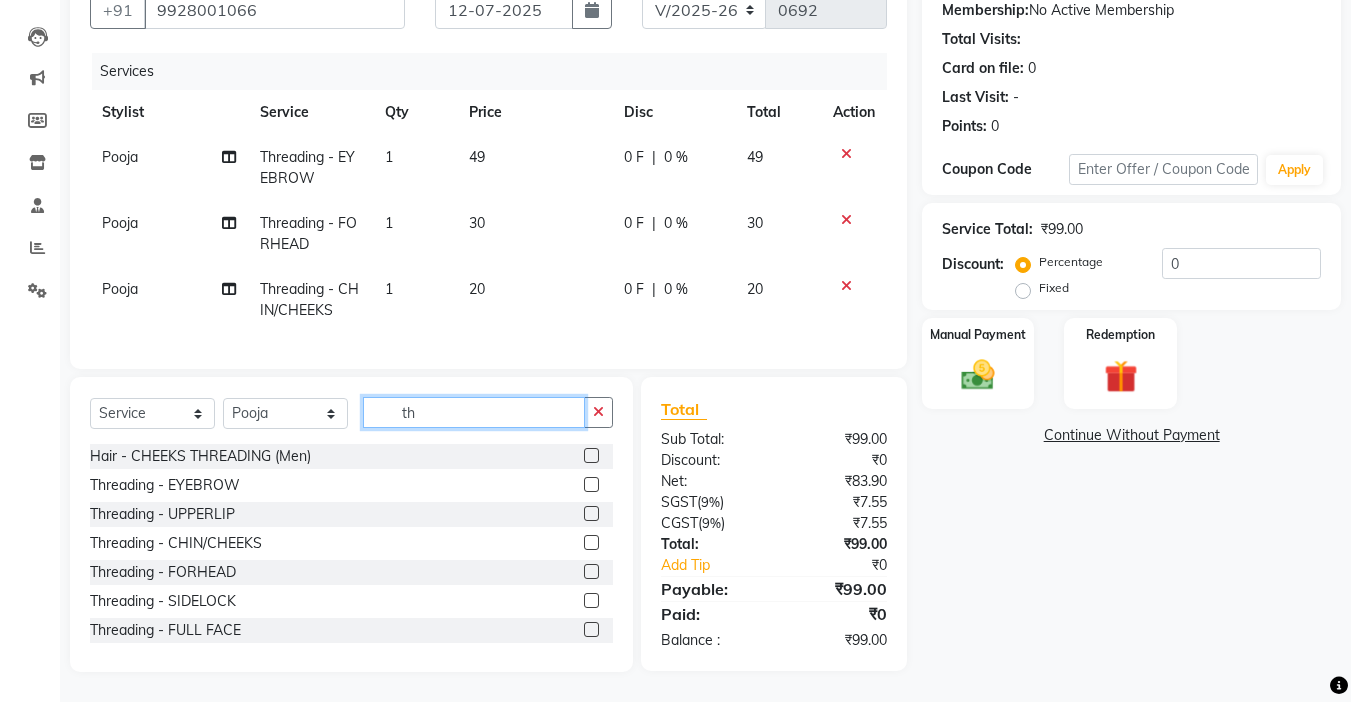 type on "t" 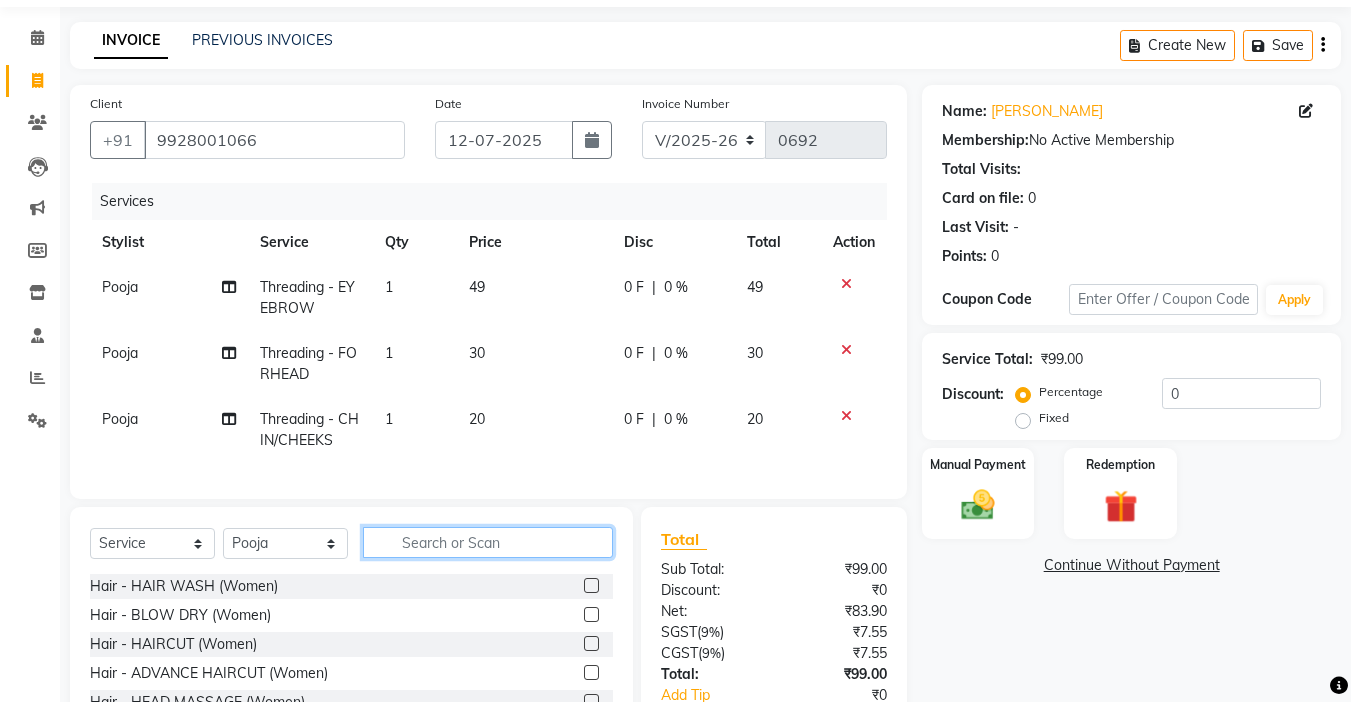 scroll, scrollTop: 0, scrollLeft: 0, axis: both 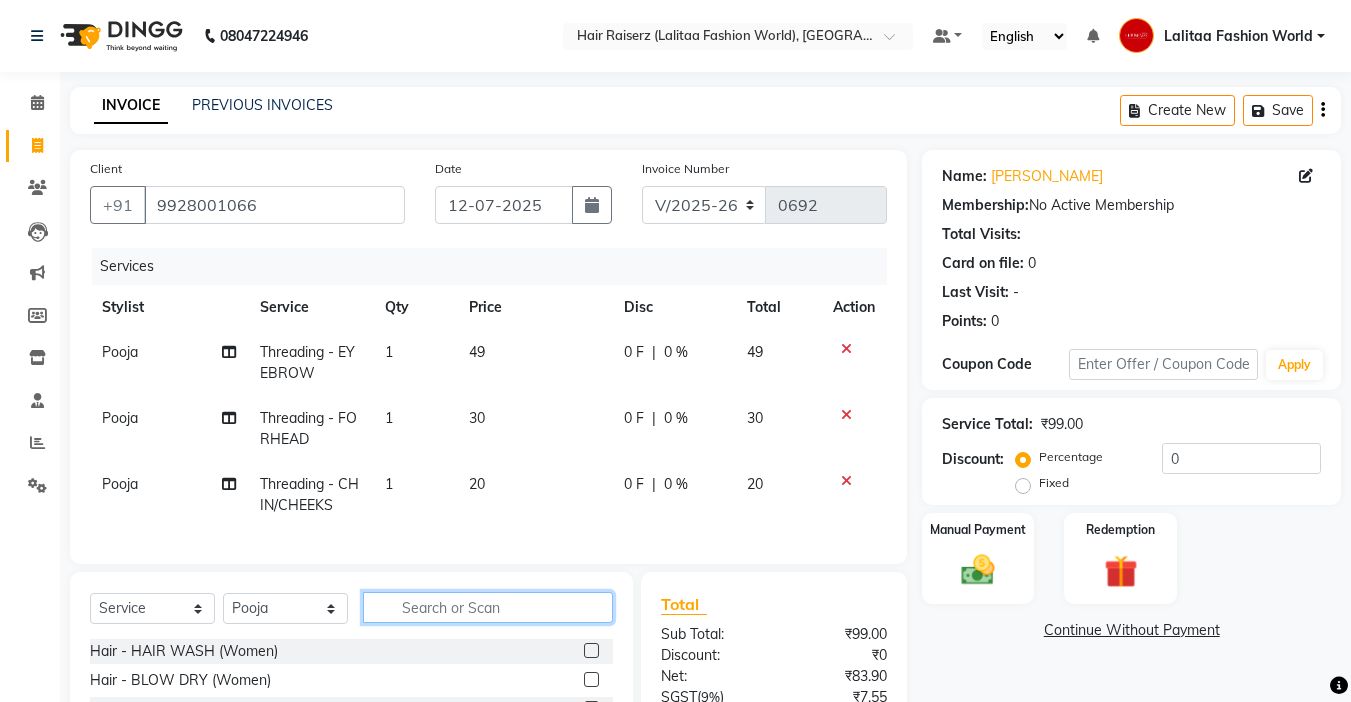 type 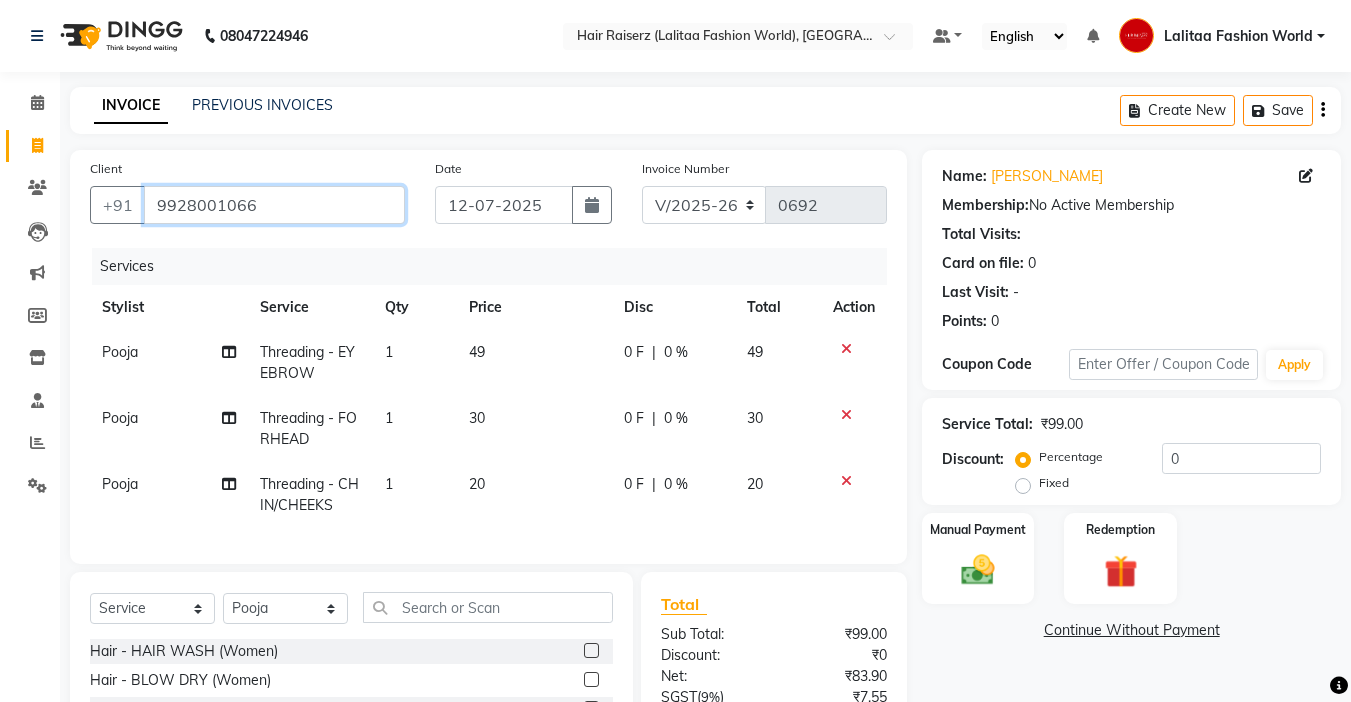 click on "9928001066" at bounding box center [274, 205] 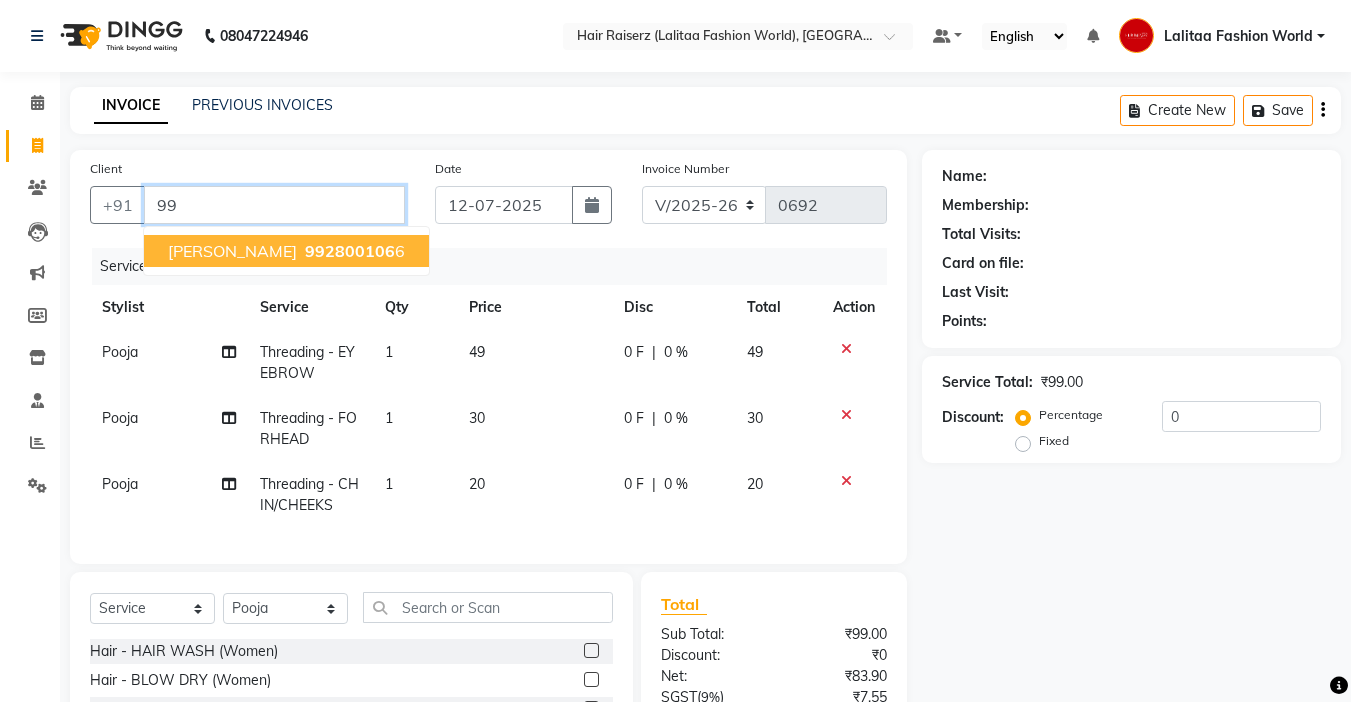 type on "9" 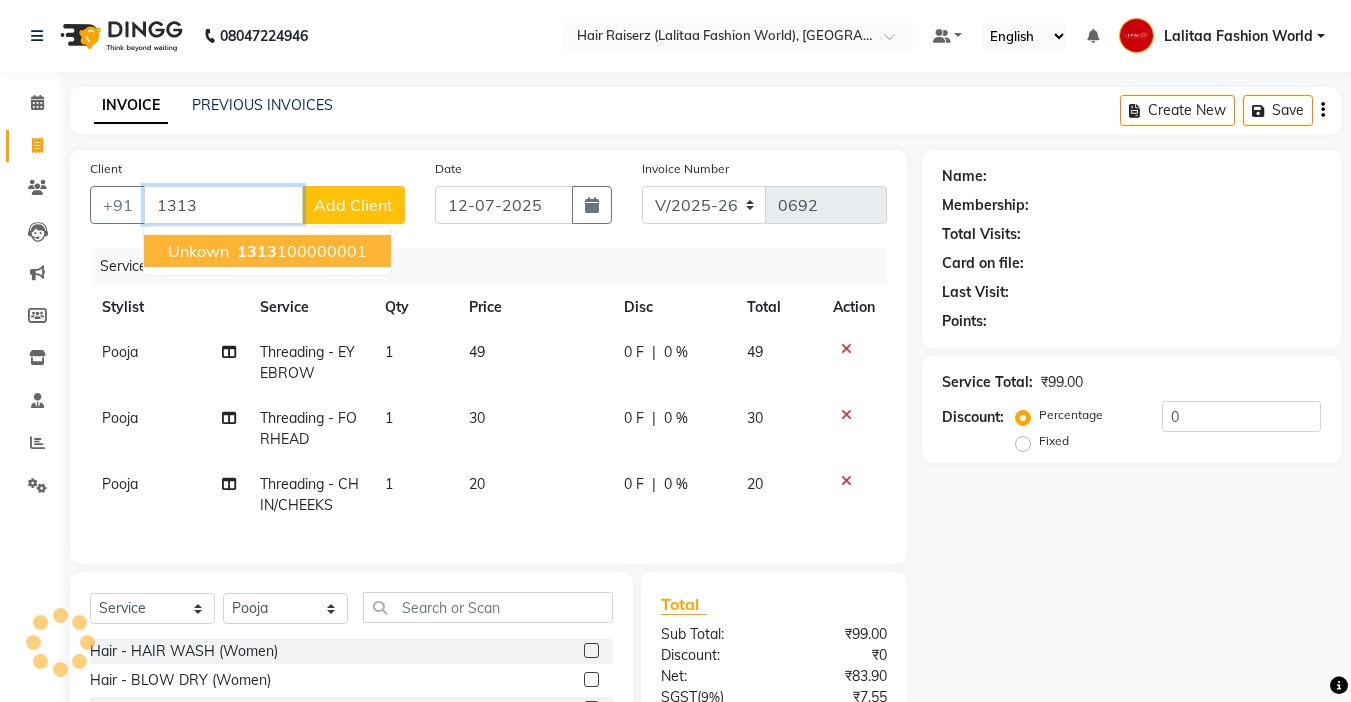 click on "1313 100000001" at bounding box center [300, 251] 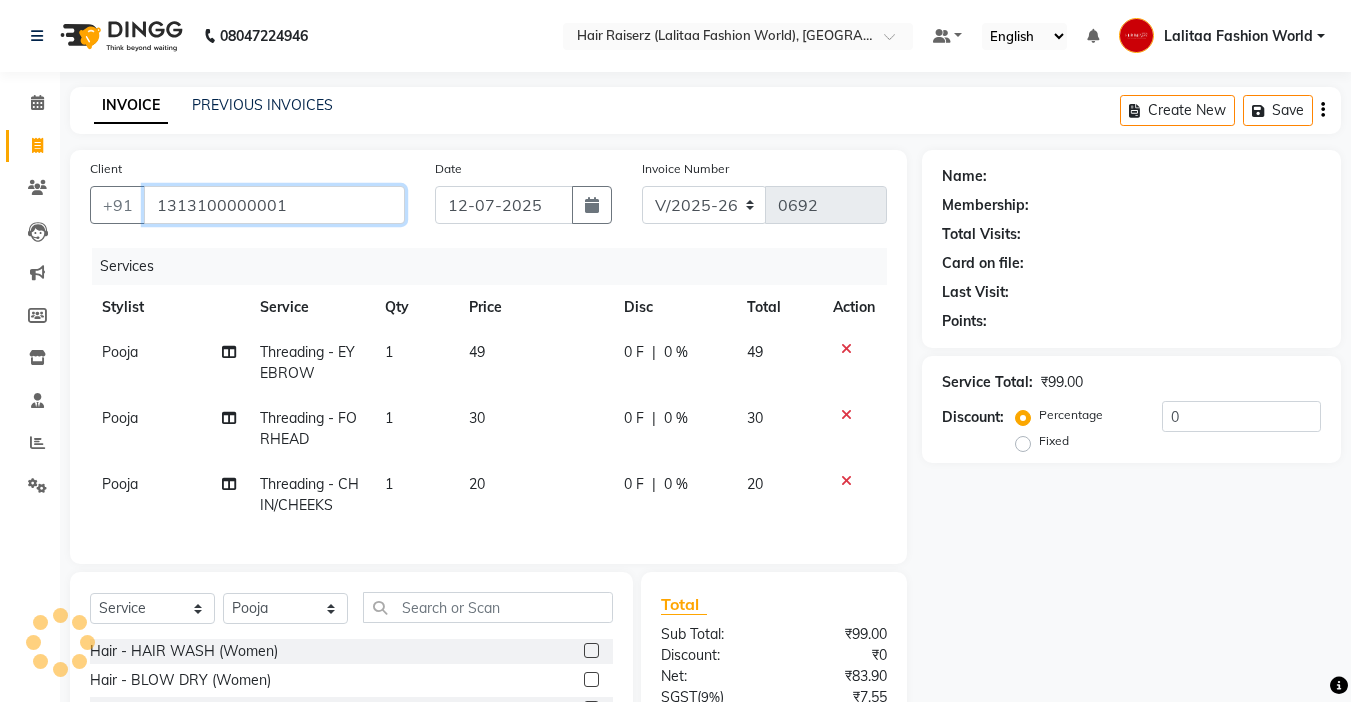 type on "1313100000001" 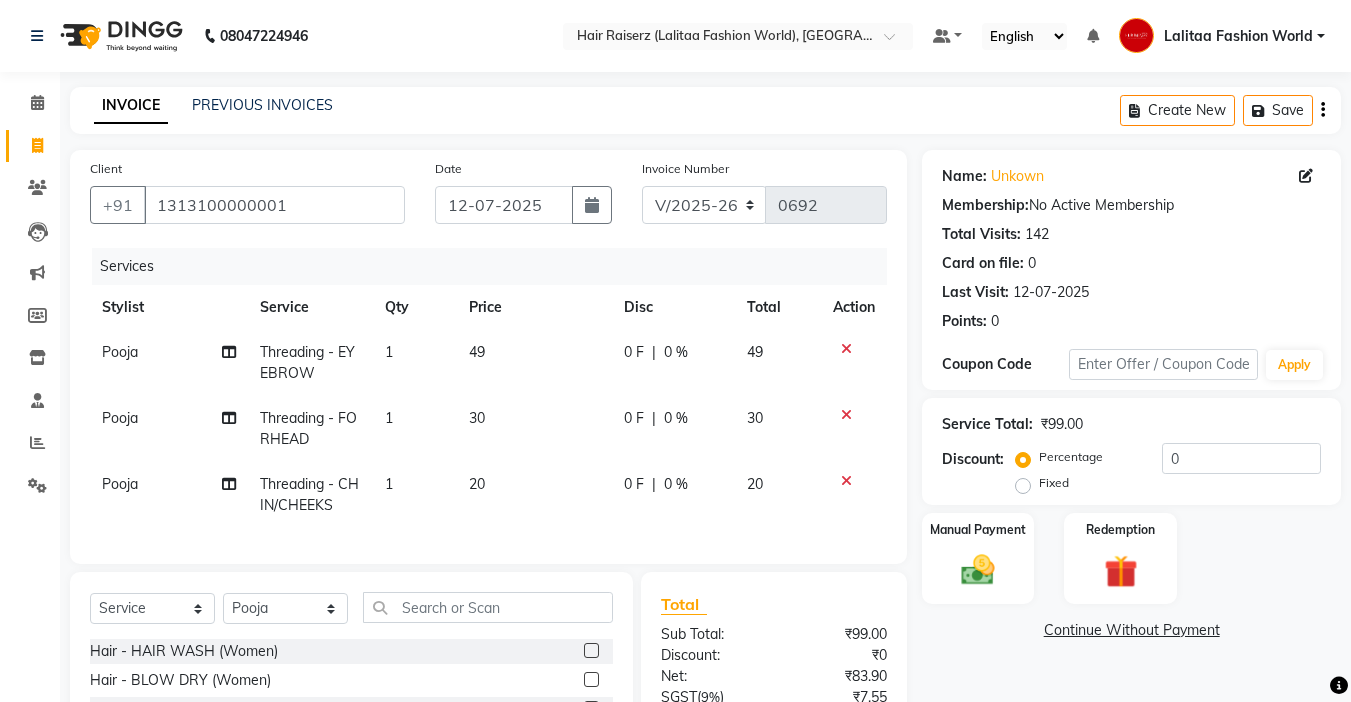 click on "49" 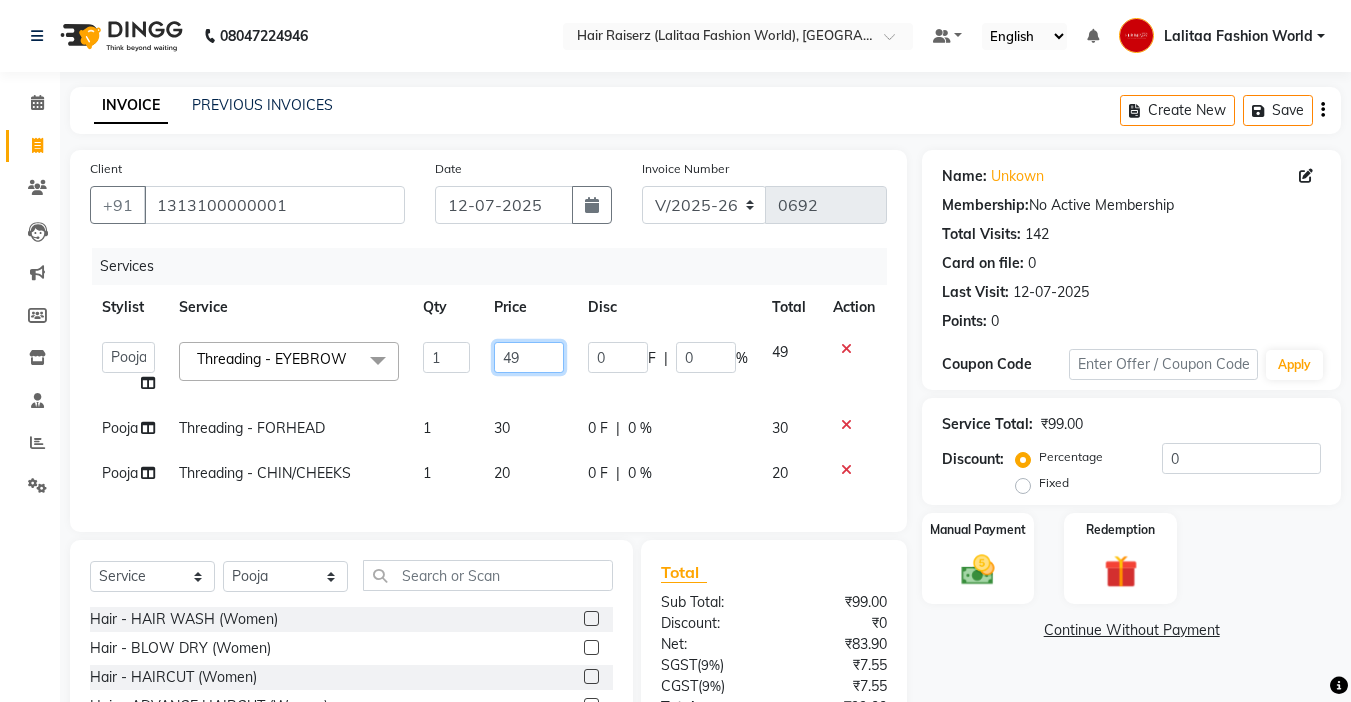click on "49" 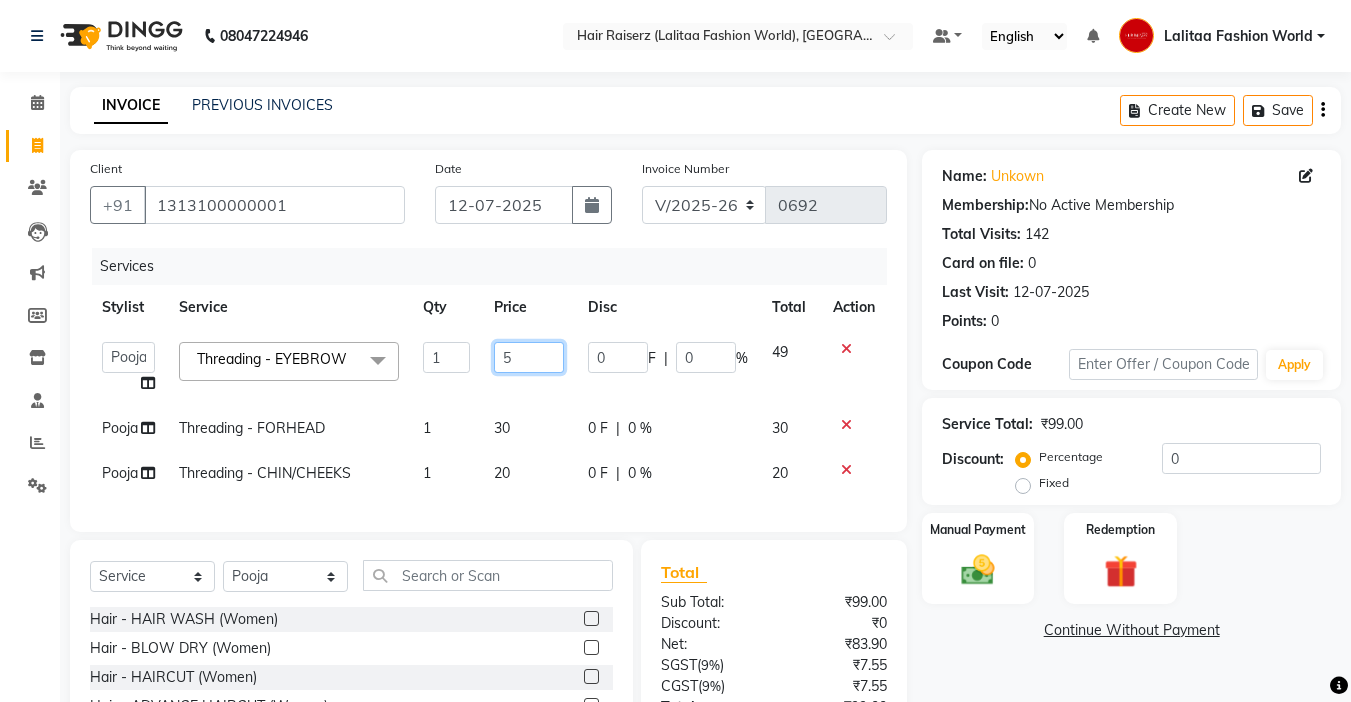 type on "50" 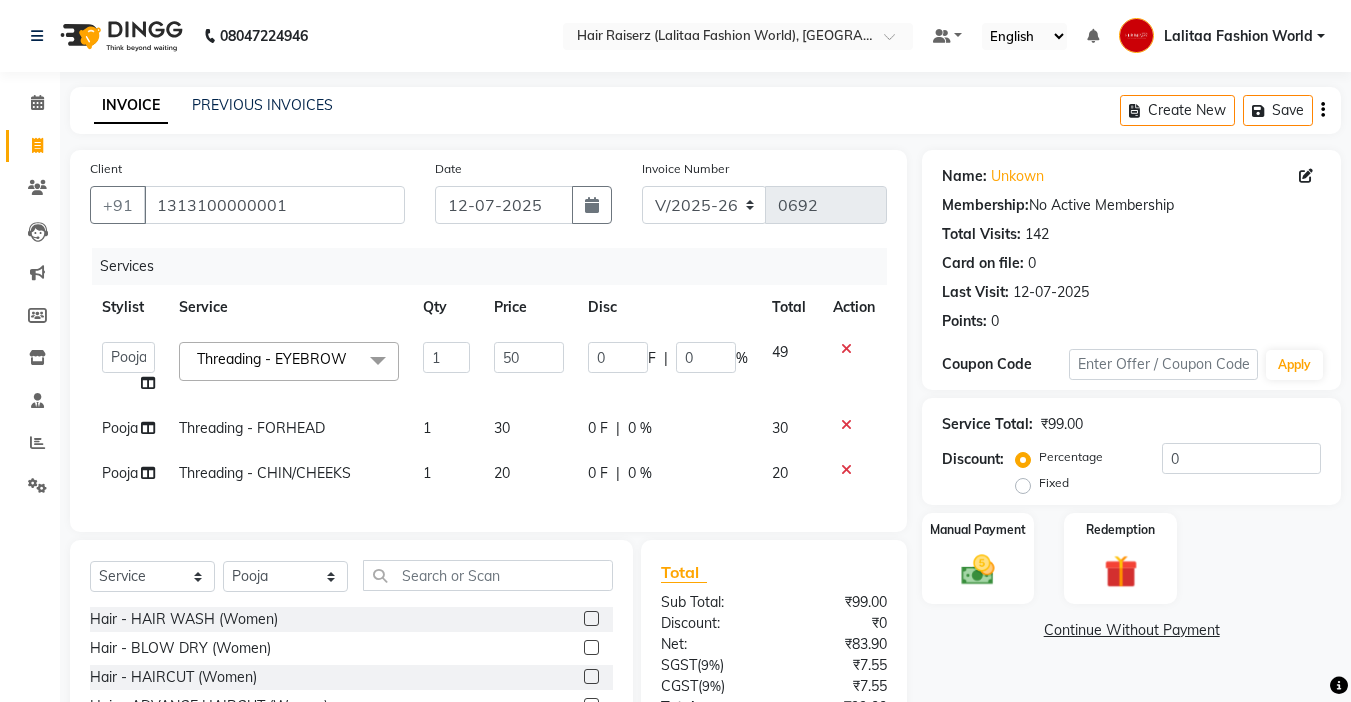 click on "Disc" 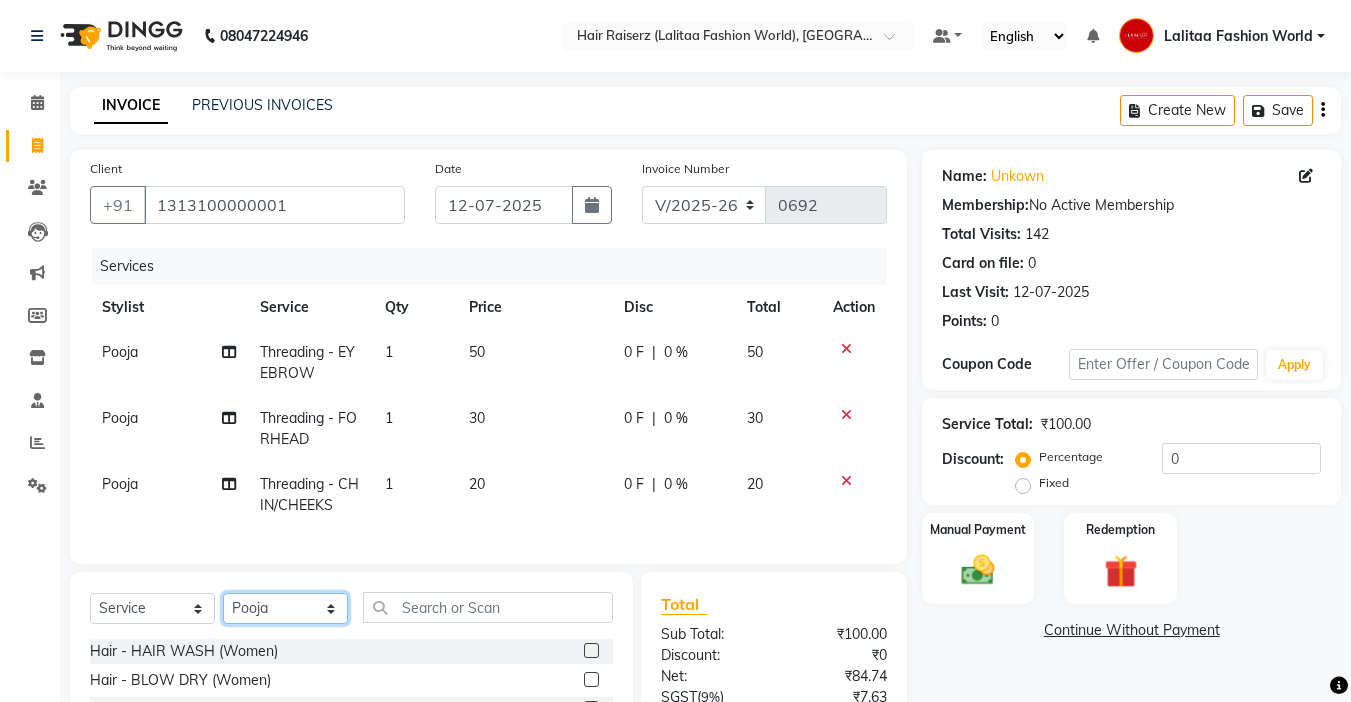 click on "Select Stylist [PERSON_NAME] counter sales [PERSON_NAME] [PERSON_NAME] Fashion World Meenakshi [PERSON_NAME] Pooja Prince  Sagar [PERSON_NAME]" 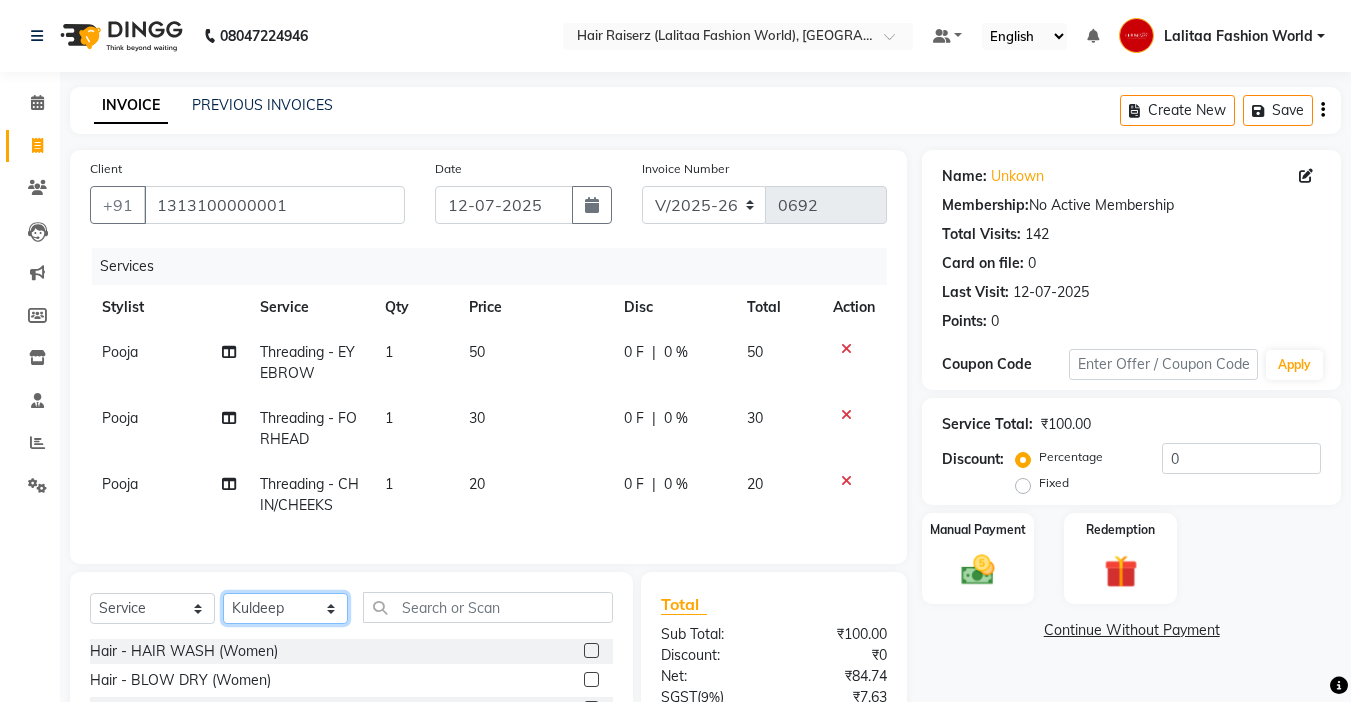 click on "Select Stylist [PERSON_NAME] counter sales [PERSON_NAME] [PERSON_NAME] Fashion World Meenakshi [PERSON_NAME] Pooja Prince  Sagar [PERSON_NAME]" 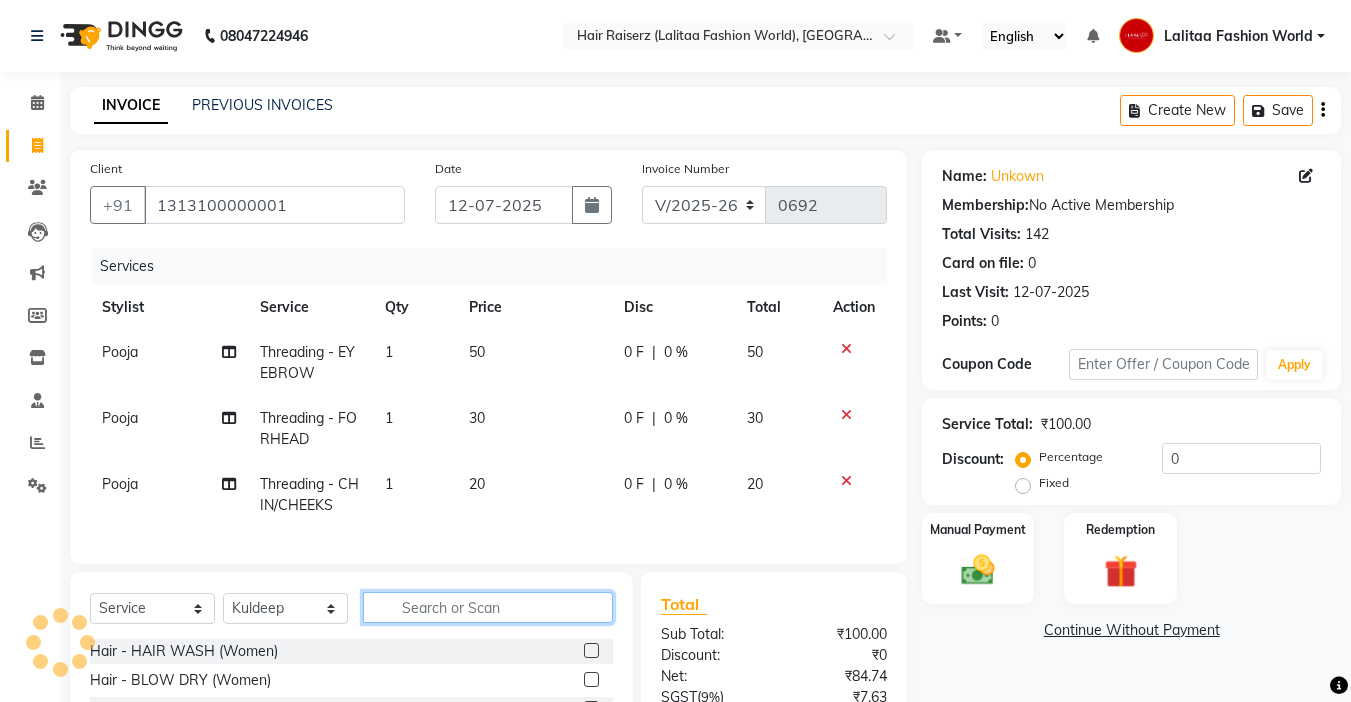 click 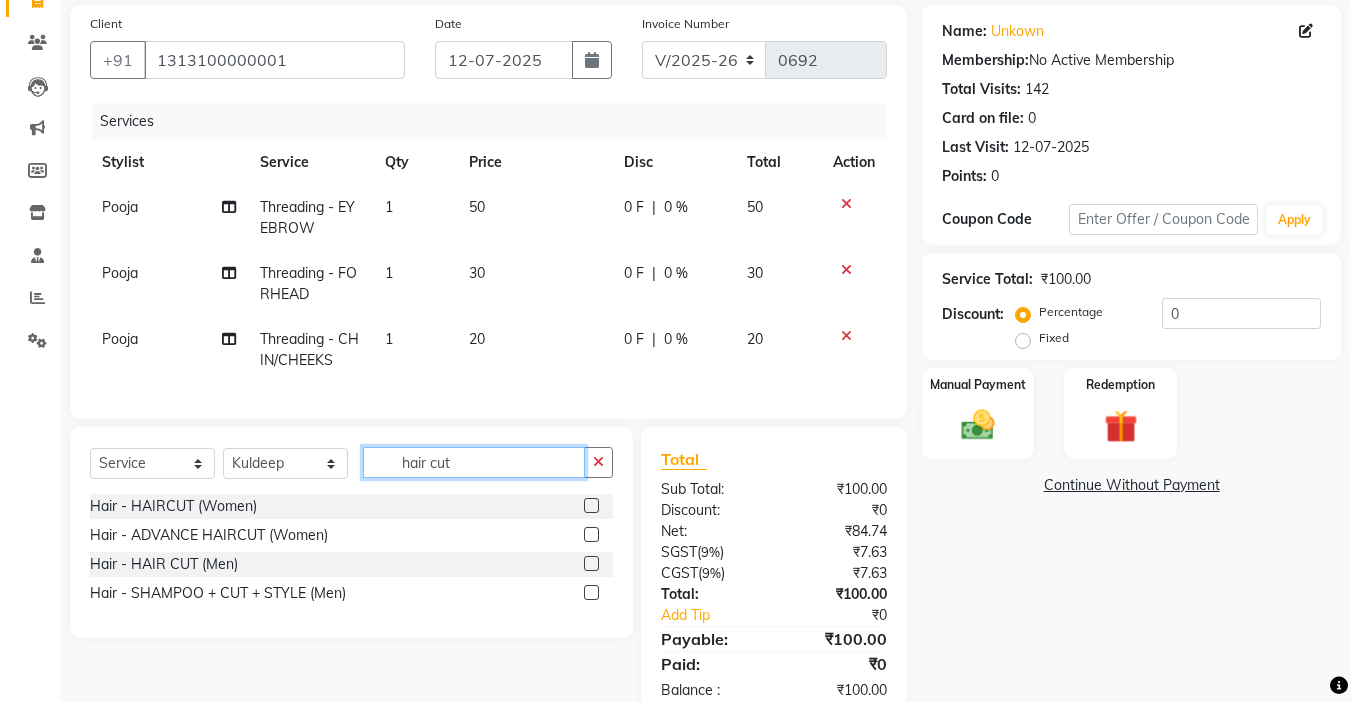 scroll, scrollTop: 209, scrollLeft: 0, axis: vertical 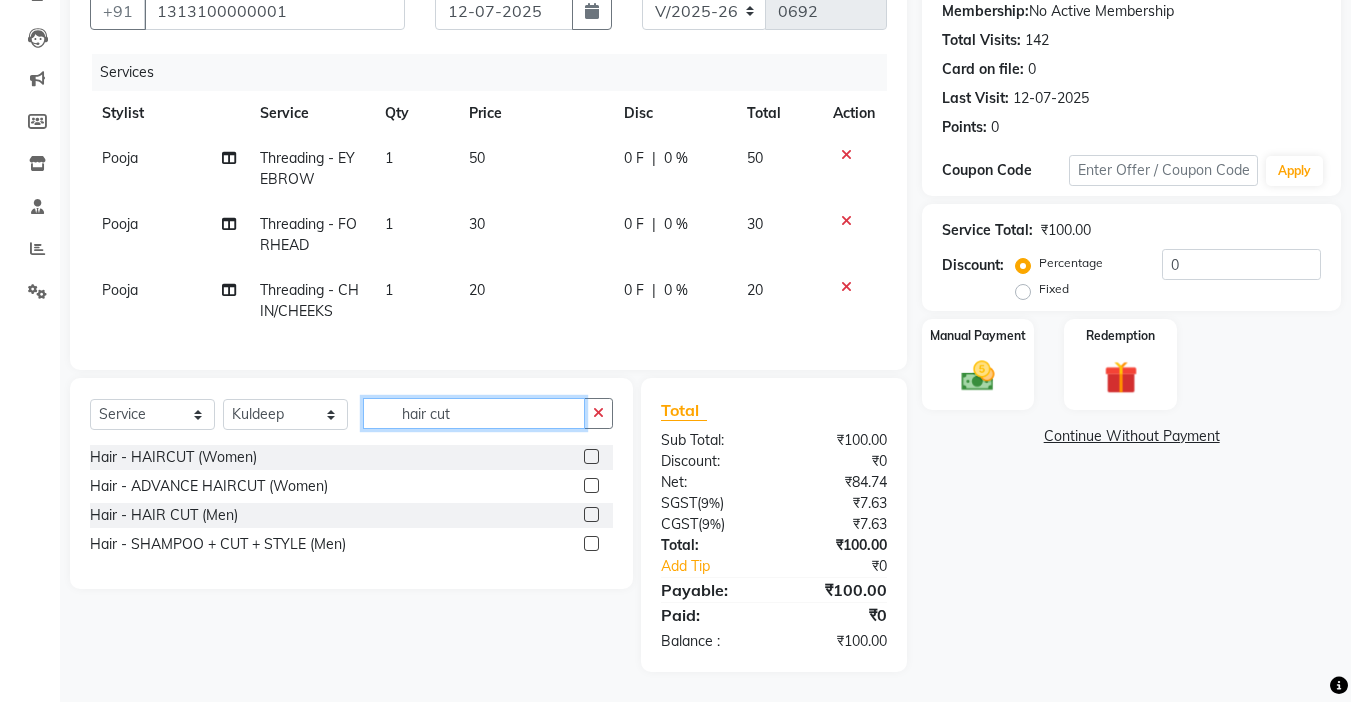 type on "hair cut" 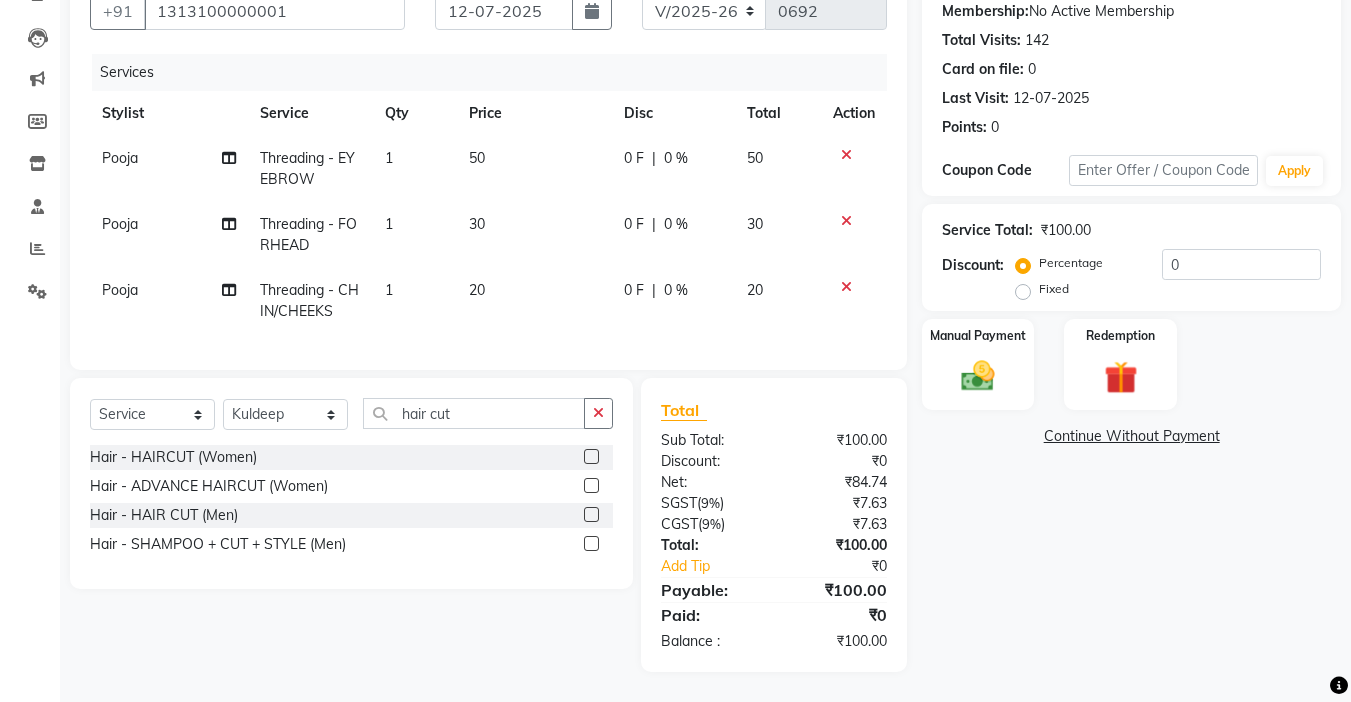 click 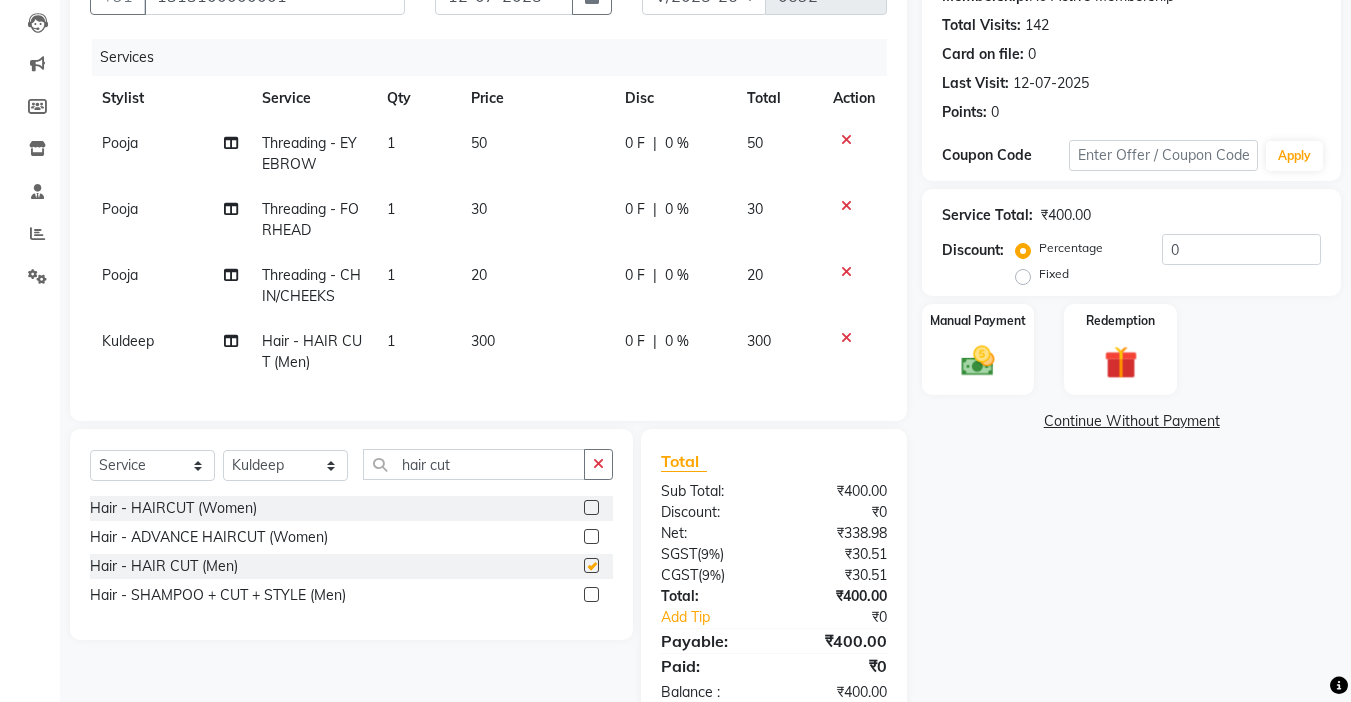 checkbox on "false" 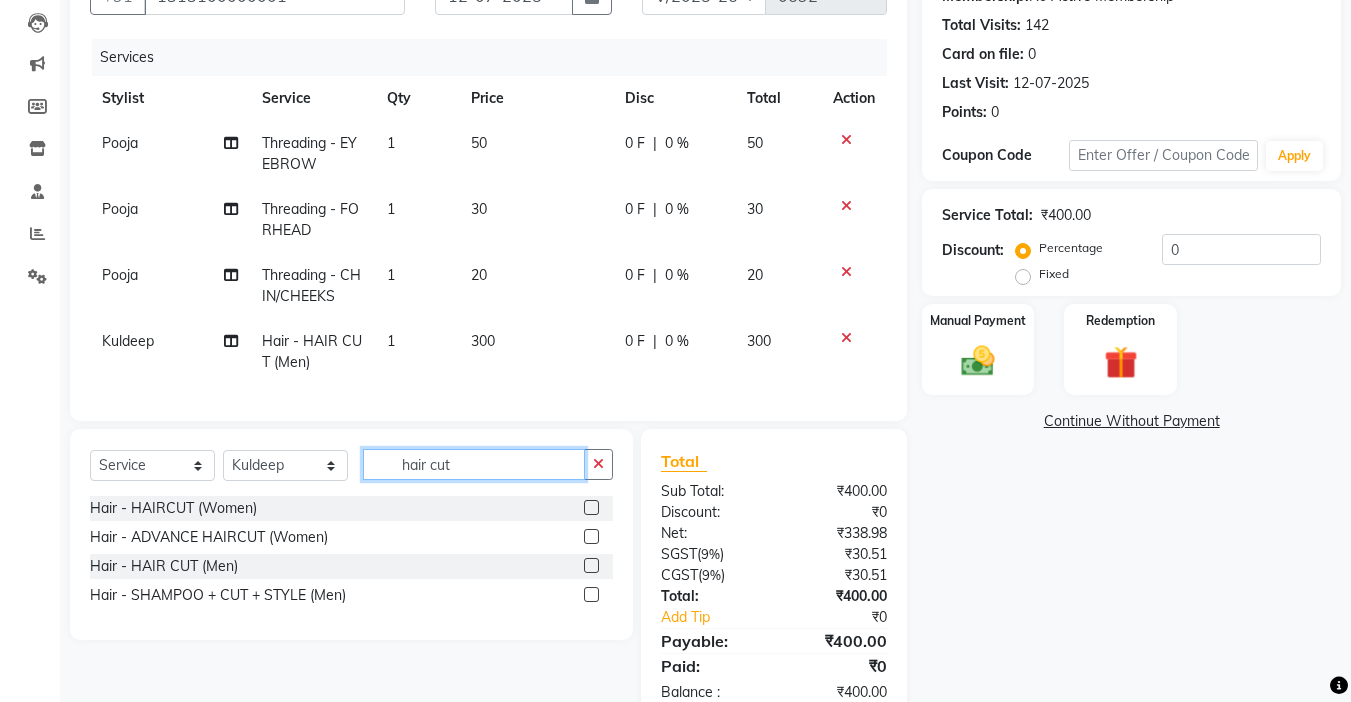 click on "hair cut" 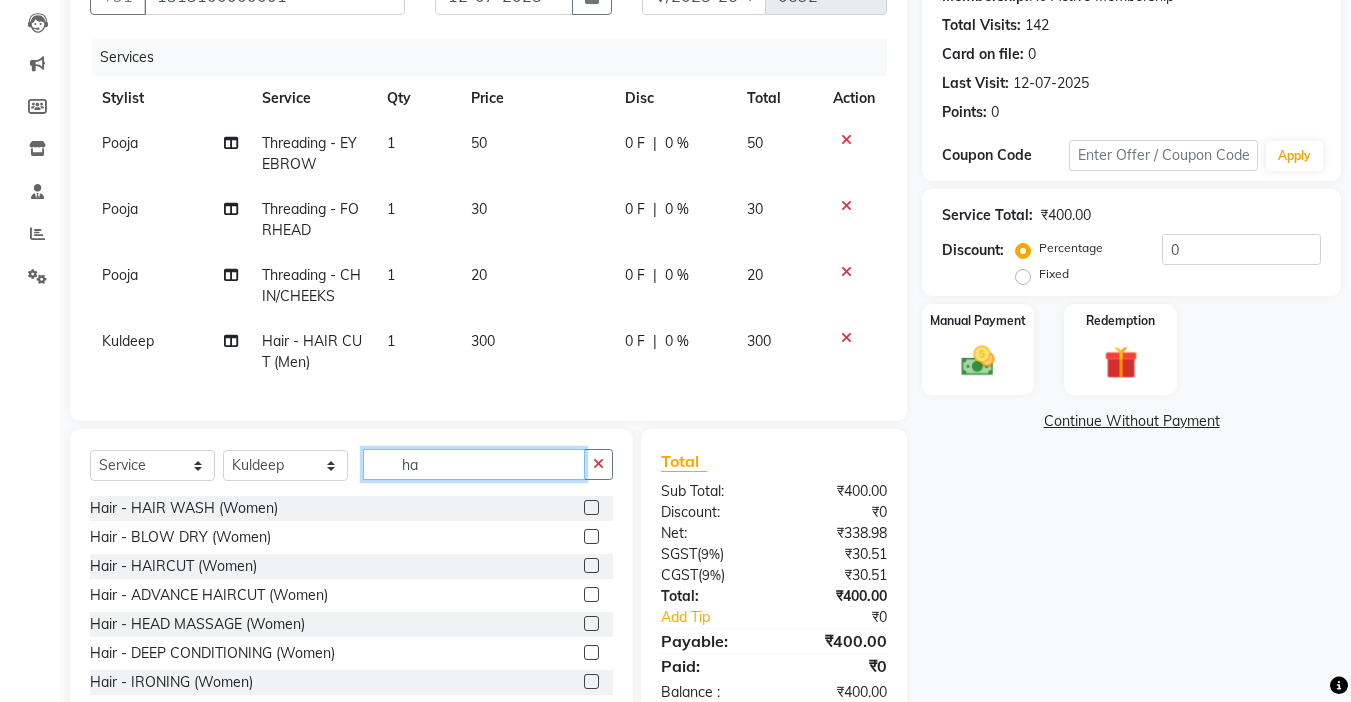 type on "h" 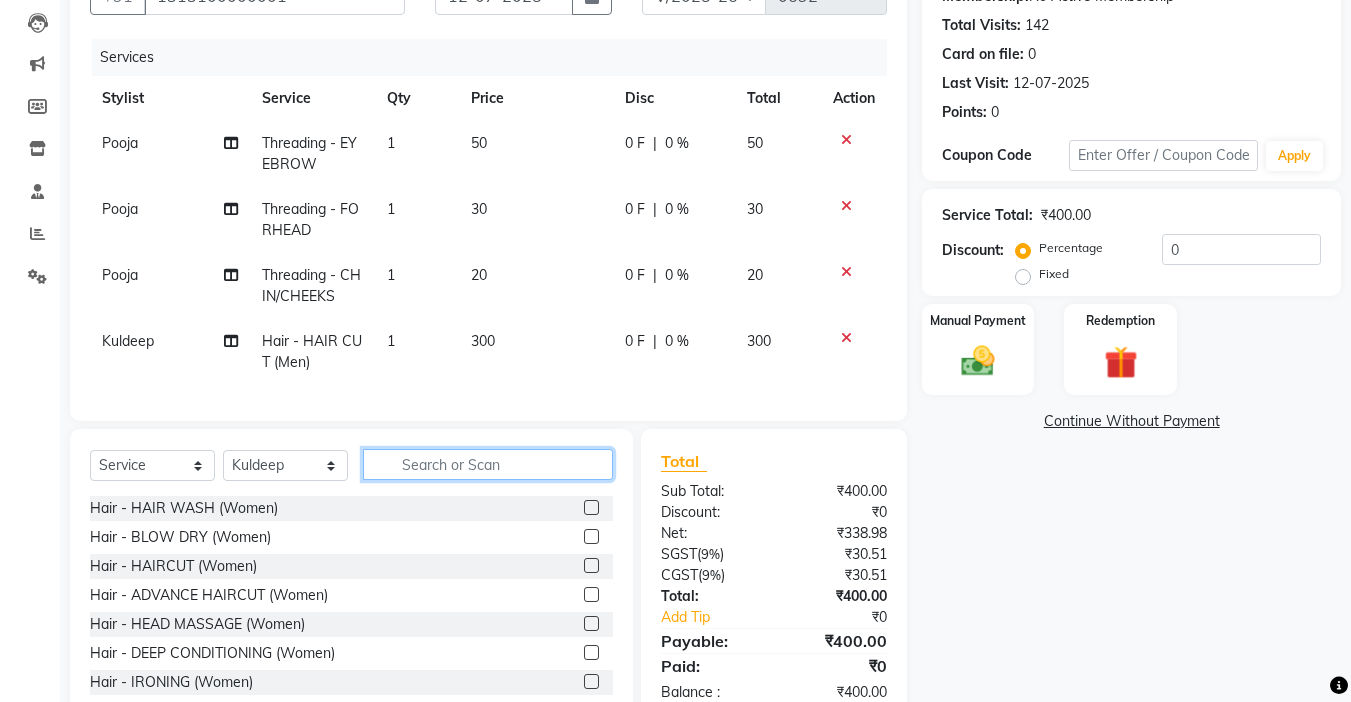 type 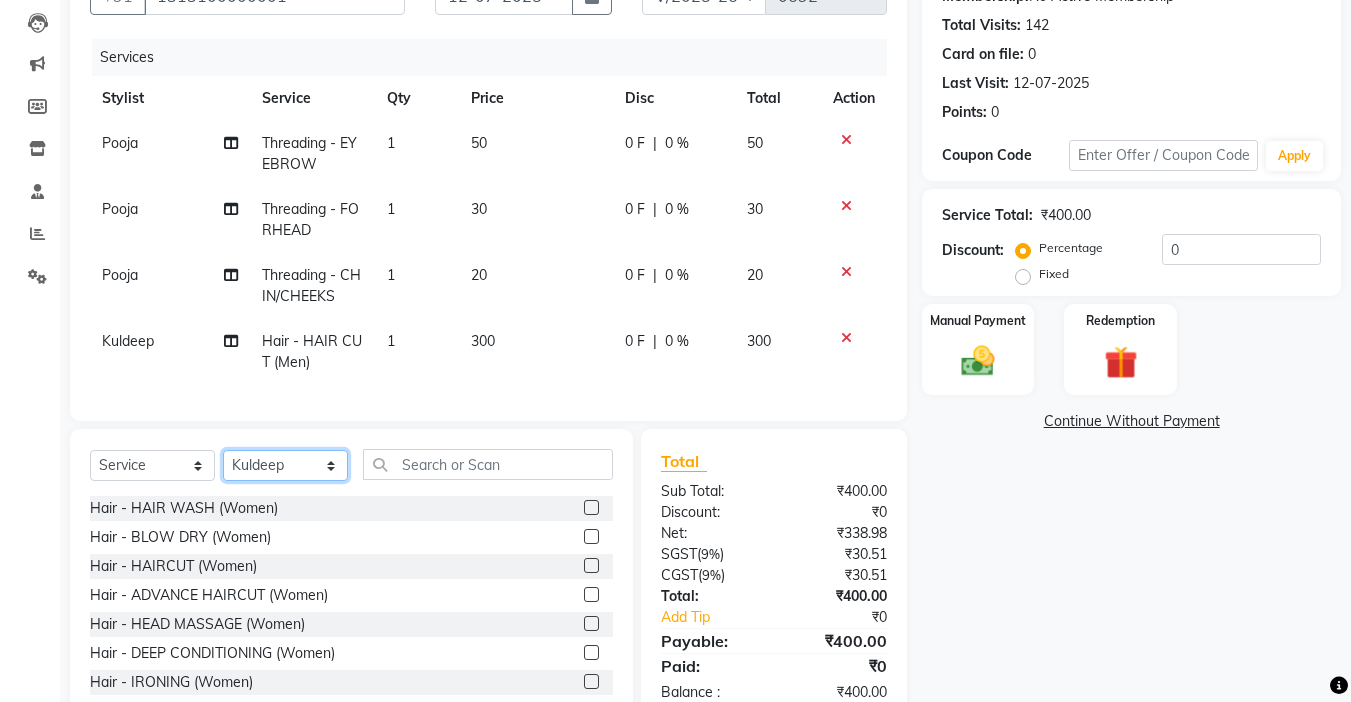 click on "Select Stylist [PERSON_NAME] counter sales [PERSON_NAME] [PERSON_NAME] Fashion World Meenakshi [PERSON_NAME] Pooja Prince  Sagar [PERSON_NAME]" 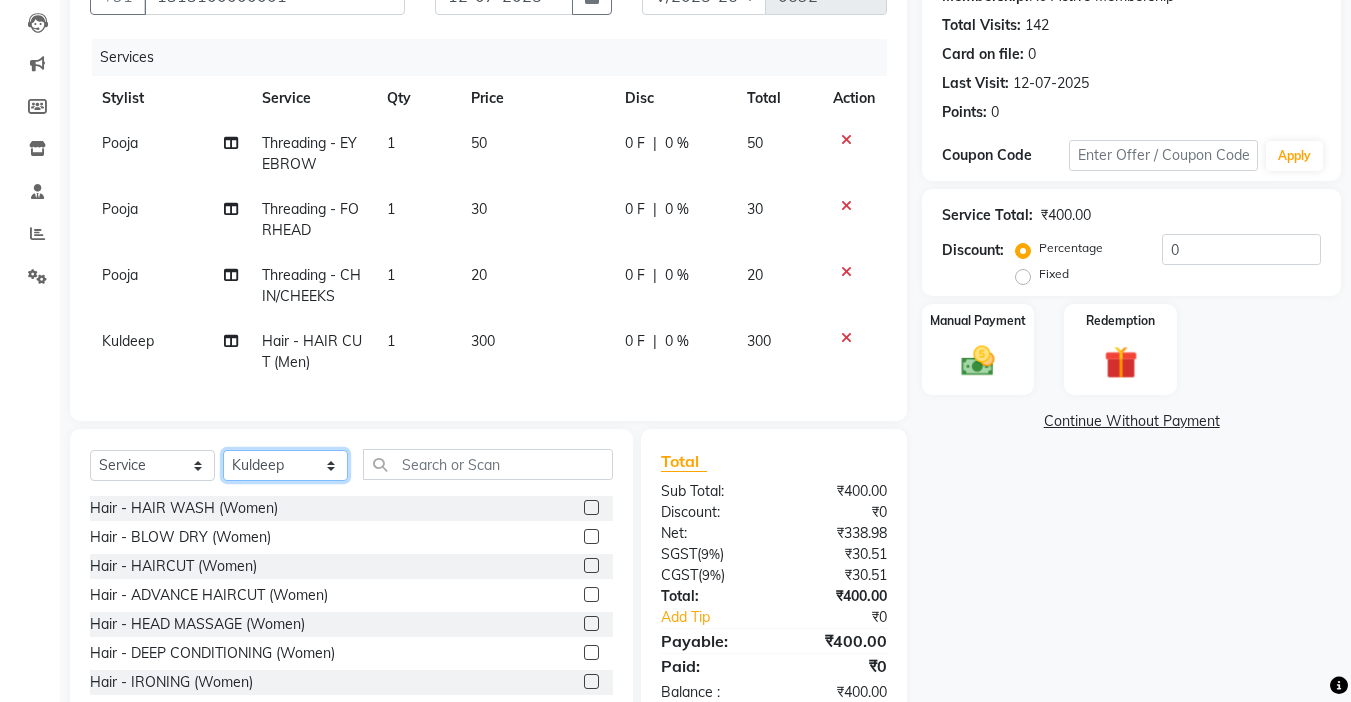 select on "83884" 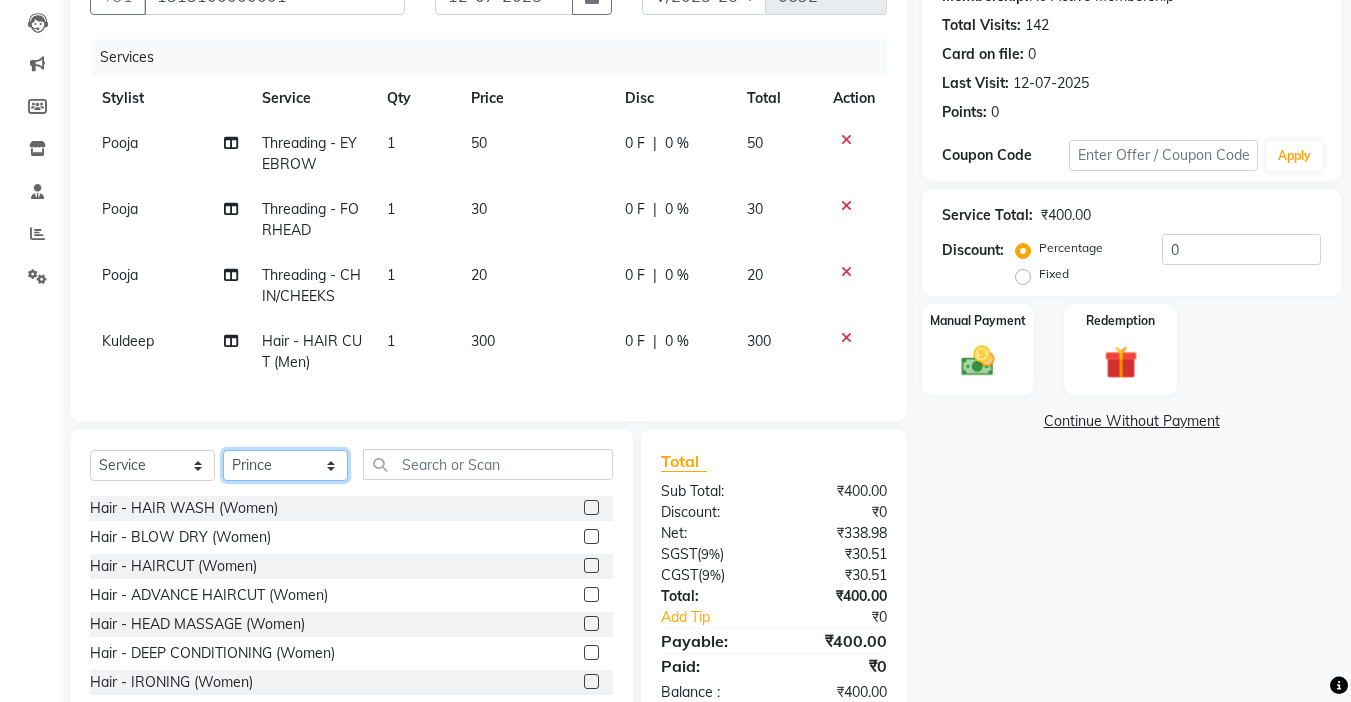 click on "Select Stylist [PERSON_NAME] counter sales [PERSON_NAME] [PERSON_NAME] Fashion World Meenakshi [PERSON_NAME] Pooja Prince  Sagar [PERSON_NAME]" 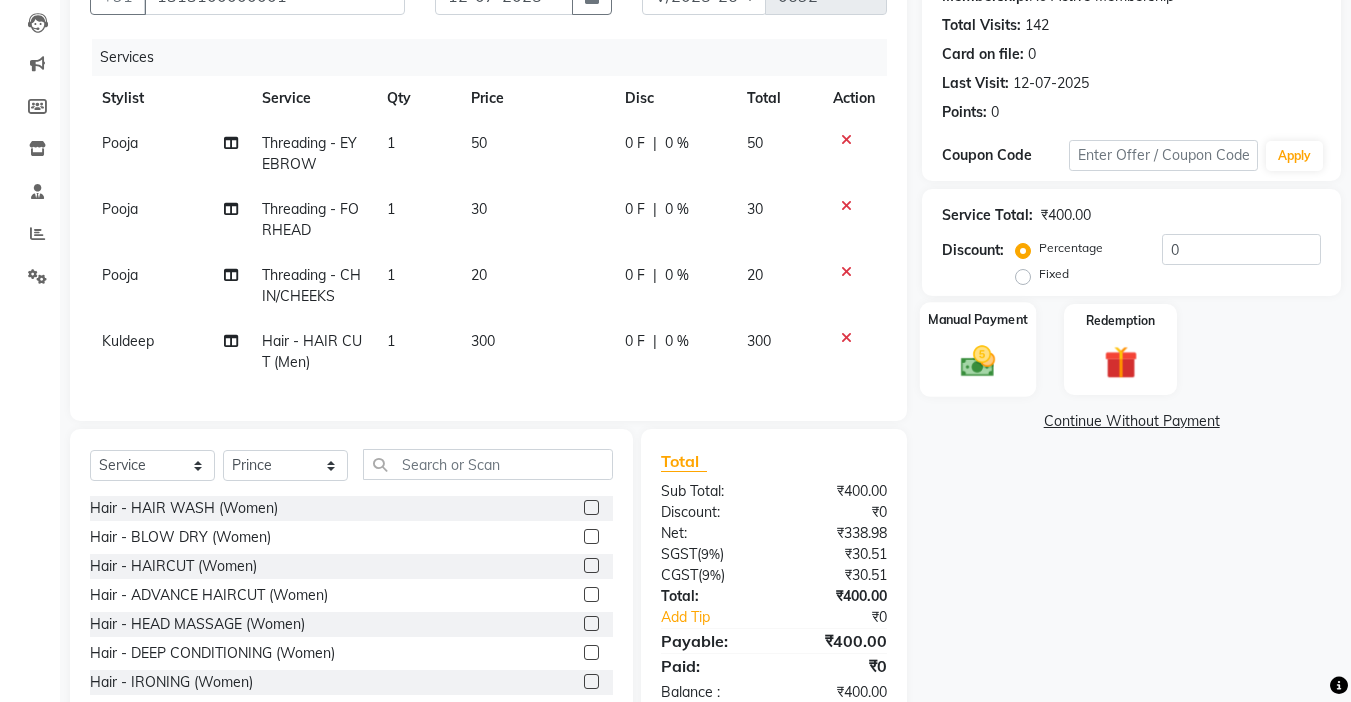 click 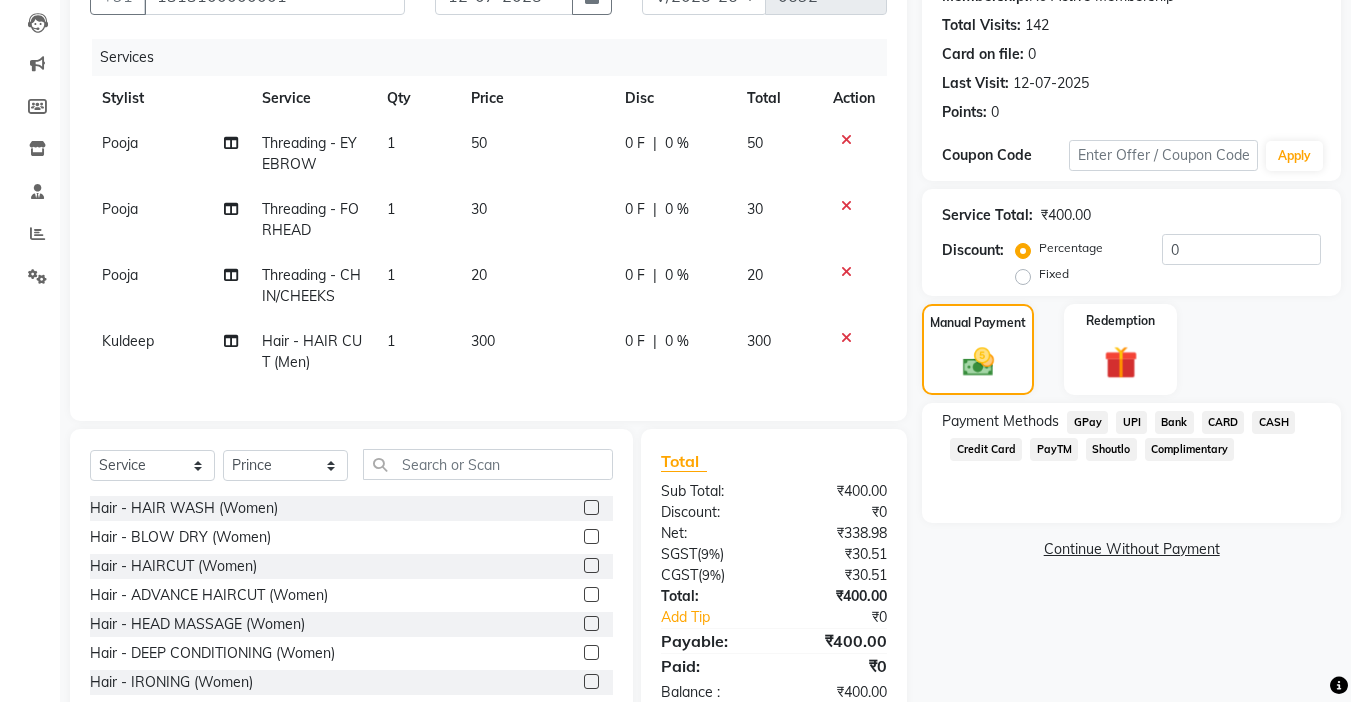 click on "CASH" 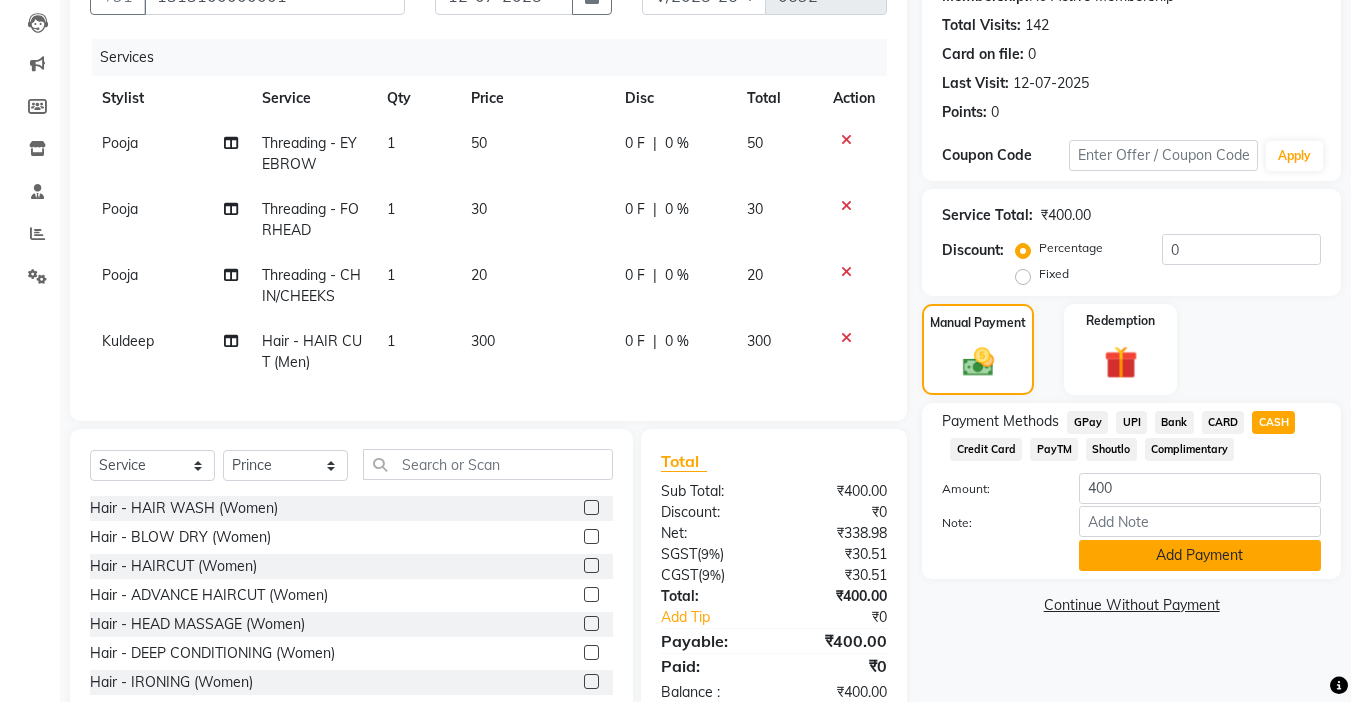 click on "Add Payment" 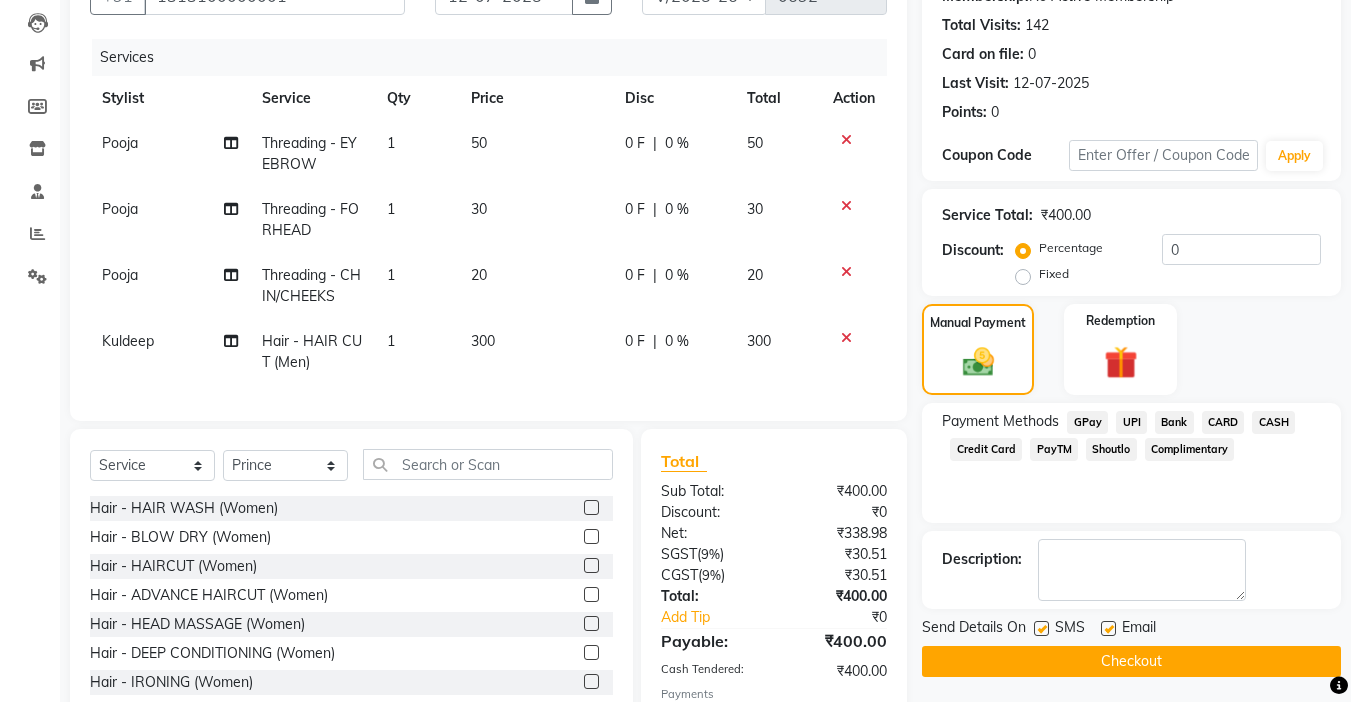 scroll, scrollTop: 346, scrollLeft: 0, axis: vertical 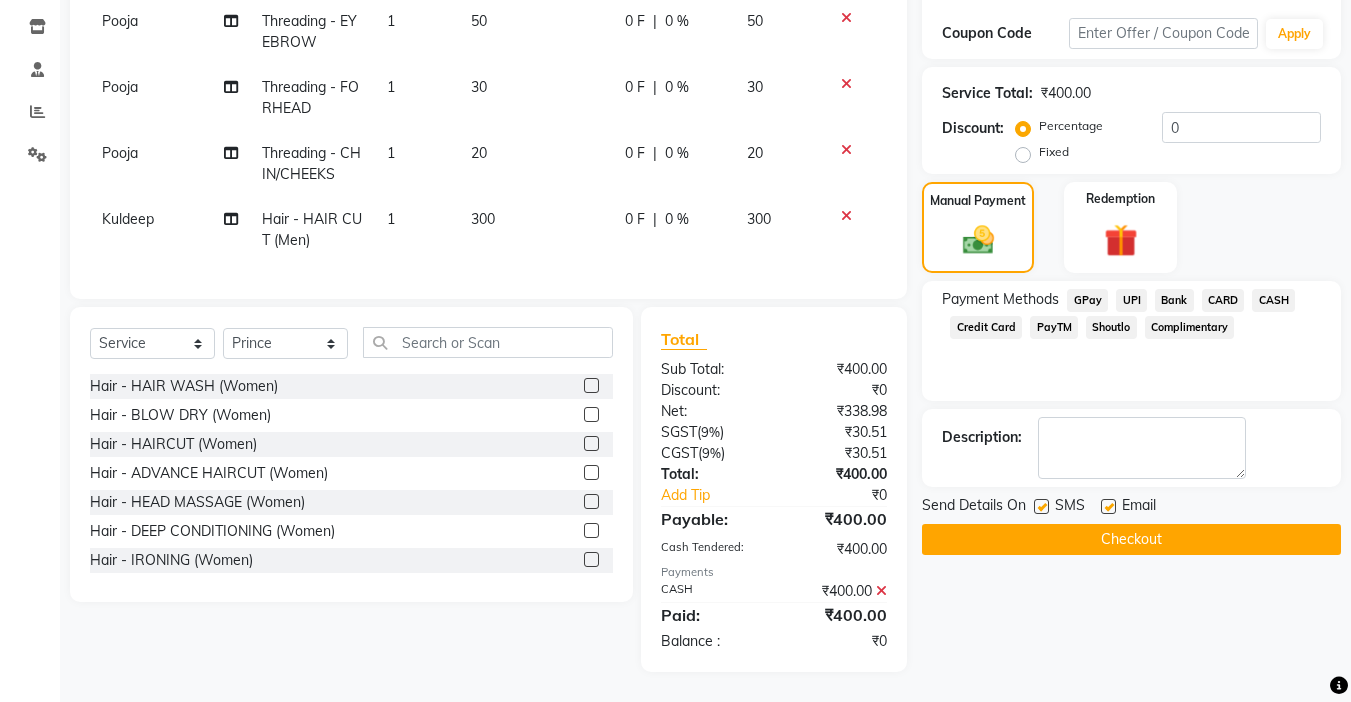 click 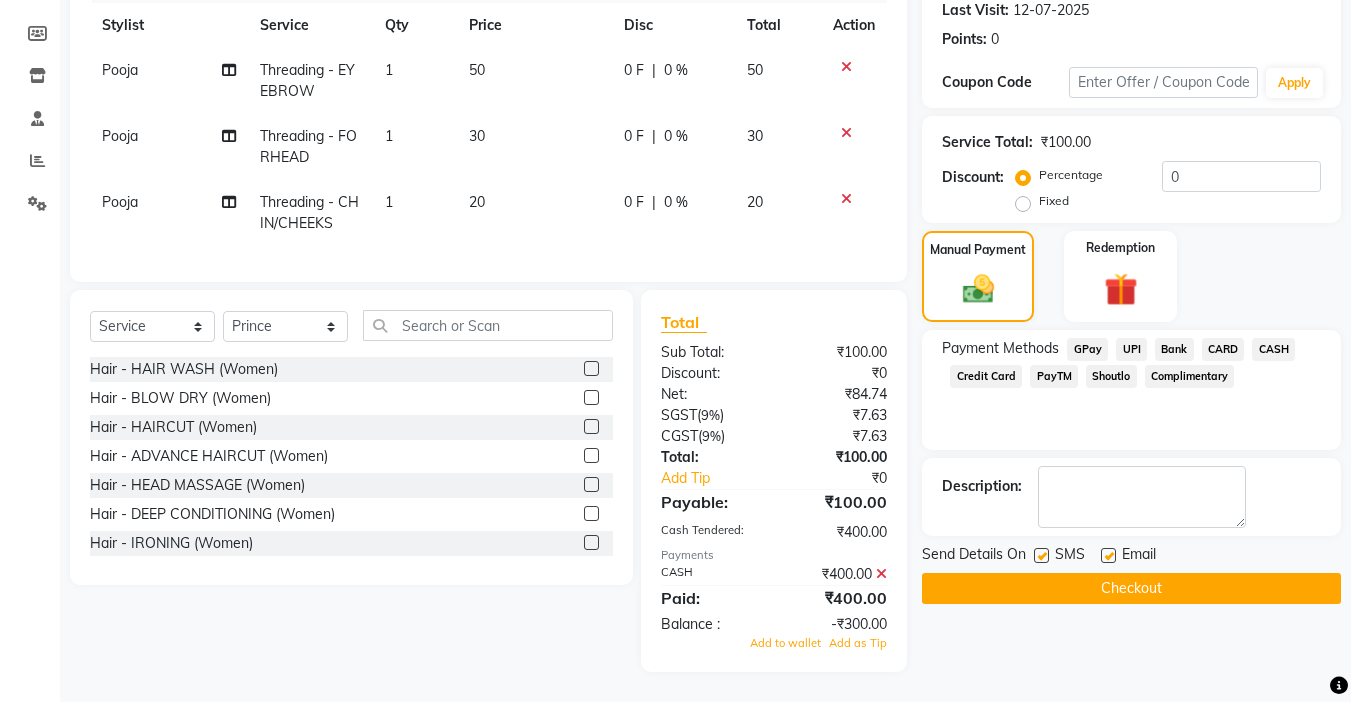 click 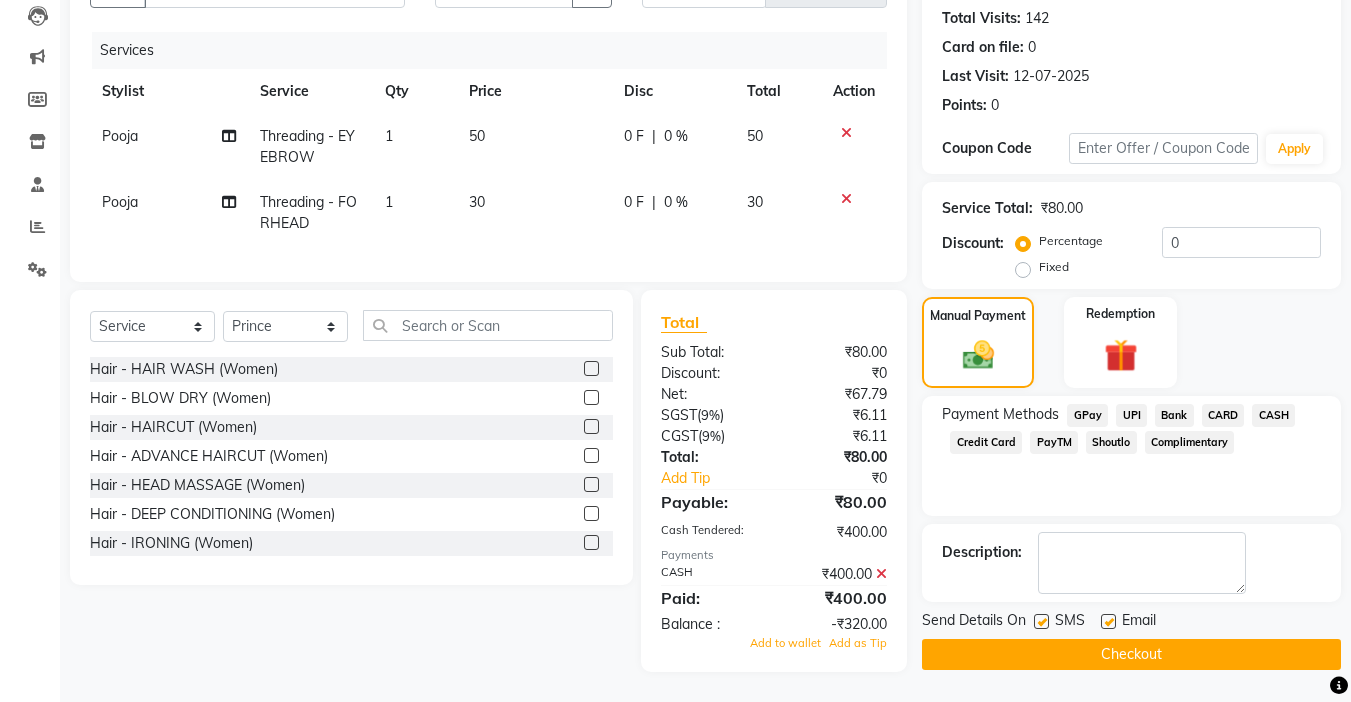 click 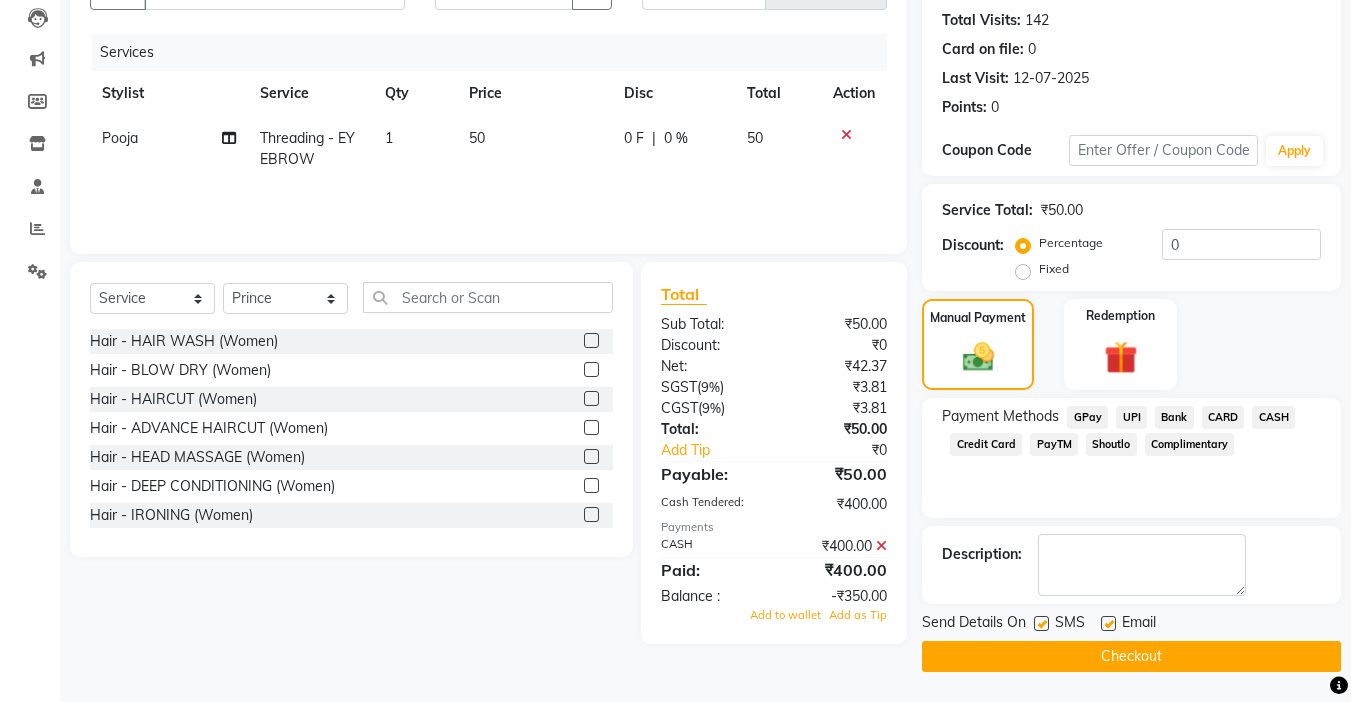 scroll, scrollTop: 214, scrollLeft: 0, axis: vertical 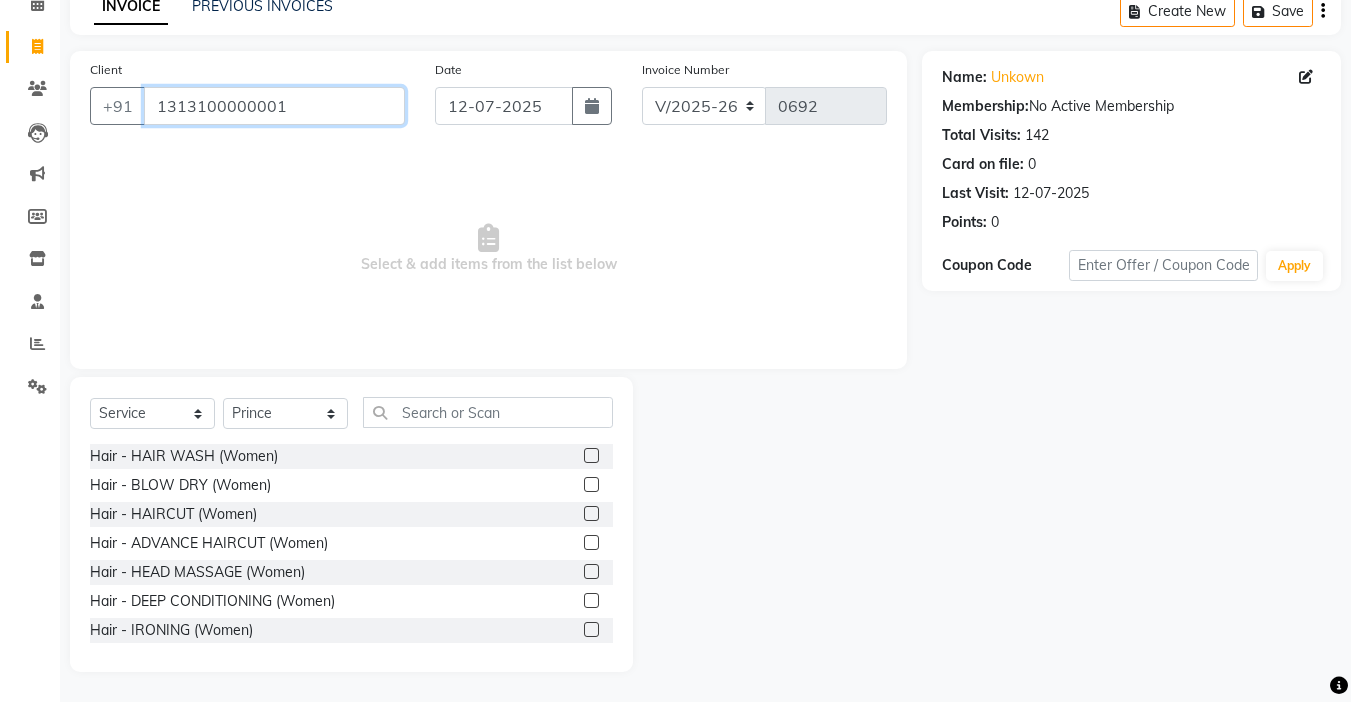 click on "1313100000001" at bounding box center (274, 106) 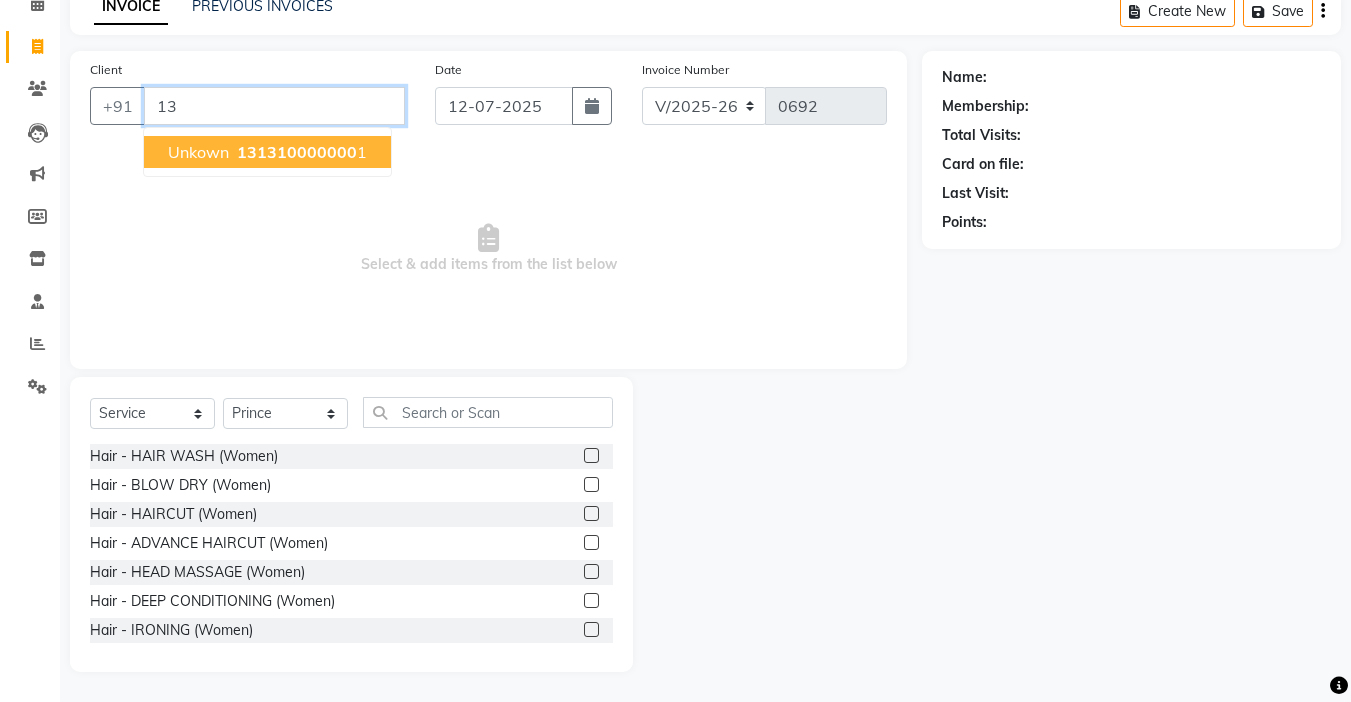 type on "1" 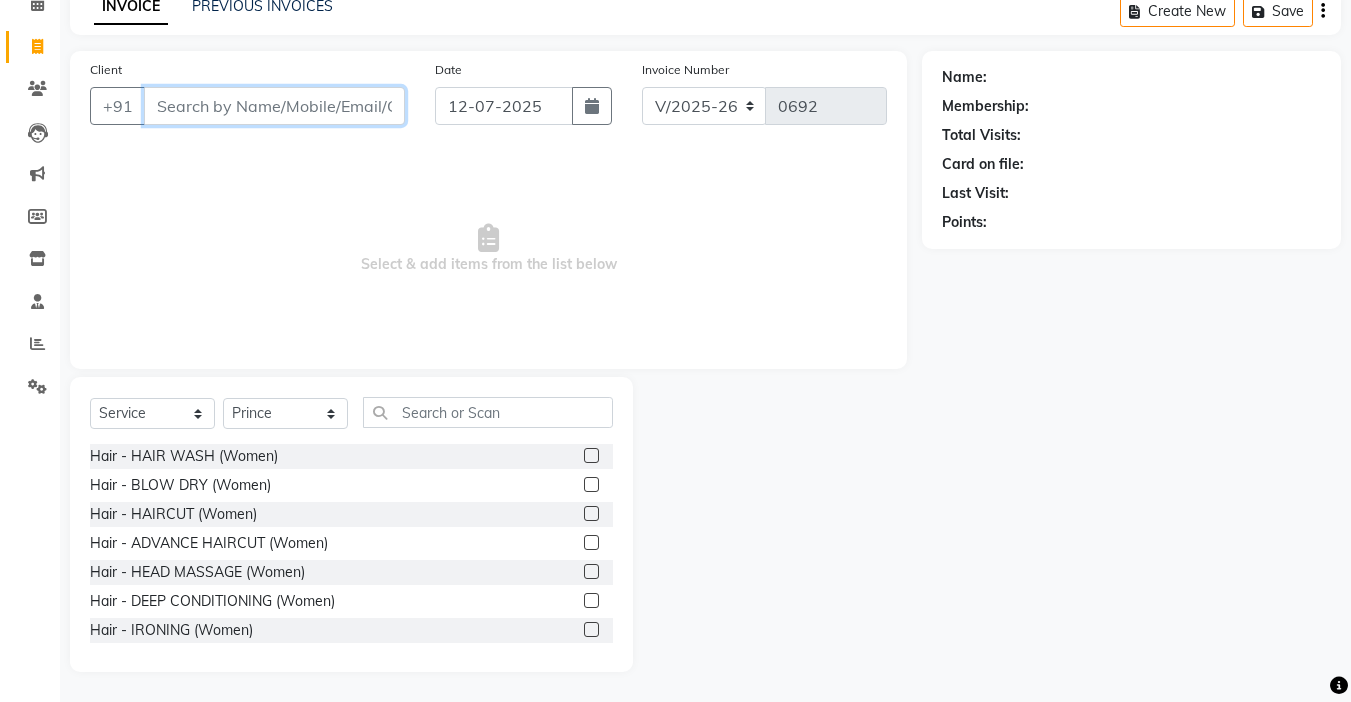click on "Client" at bounding box center (274, 106) 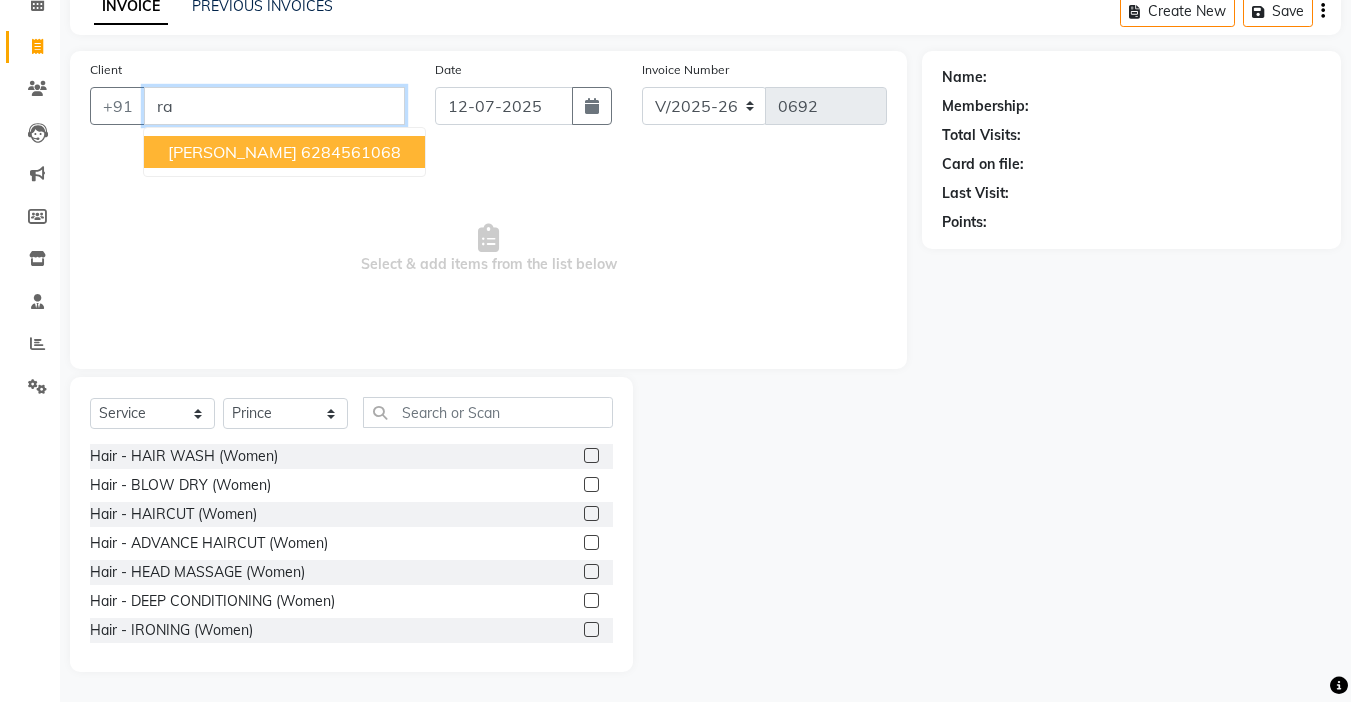 type on "r" 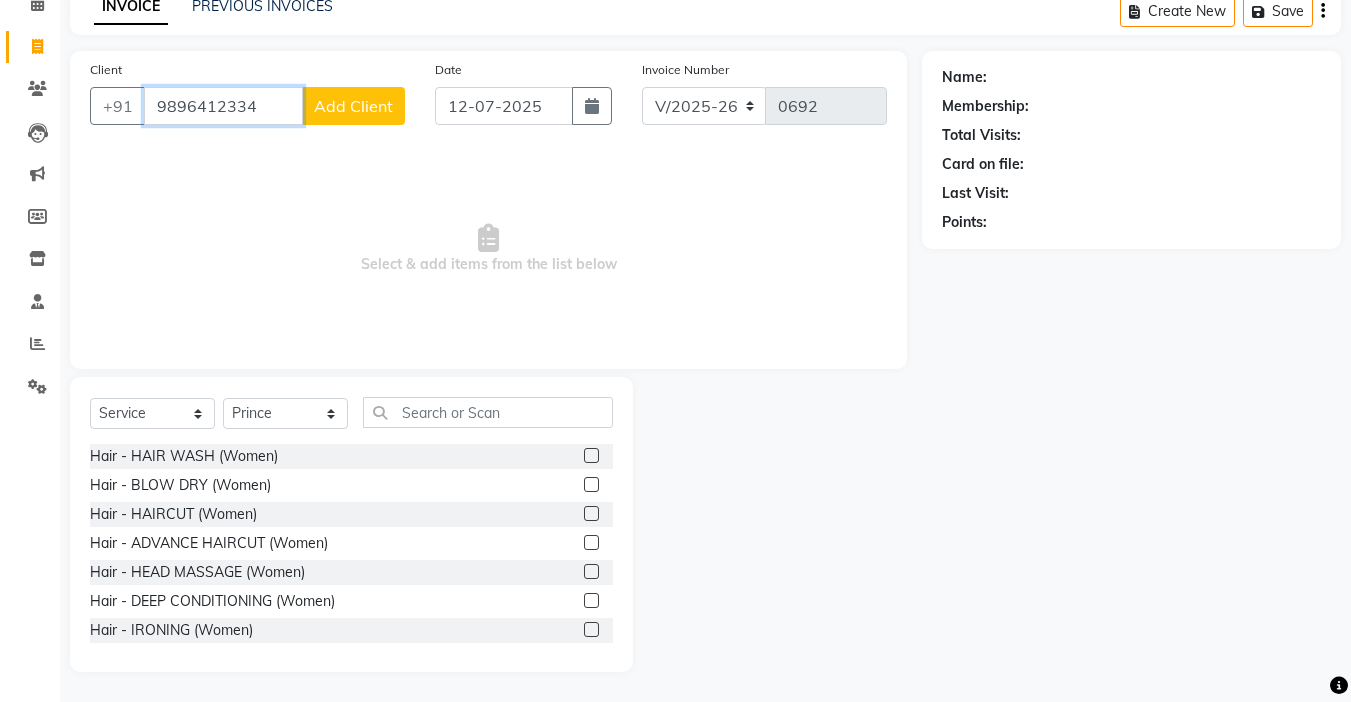type on "9896412334" 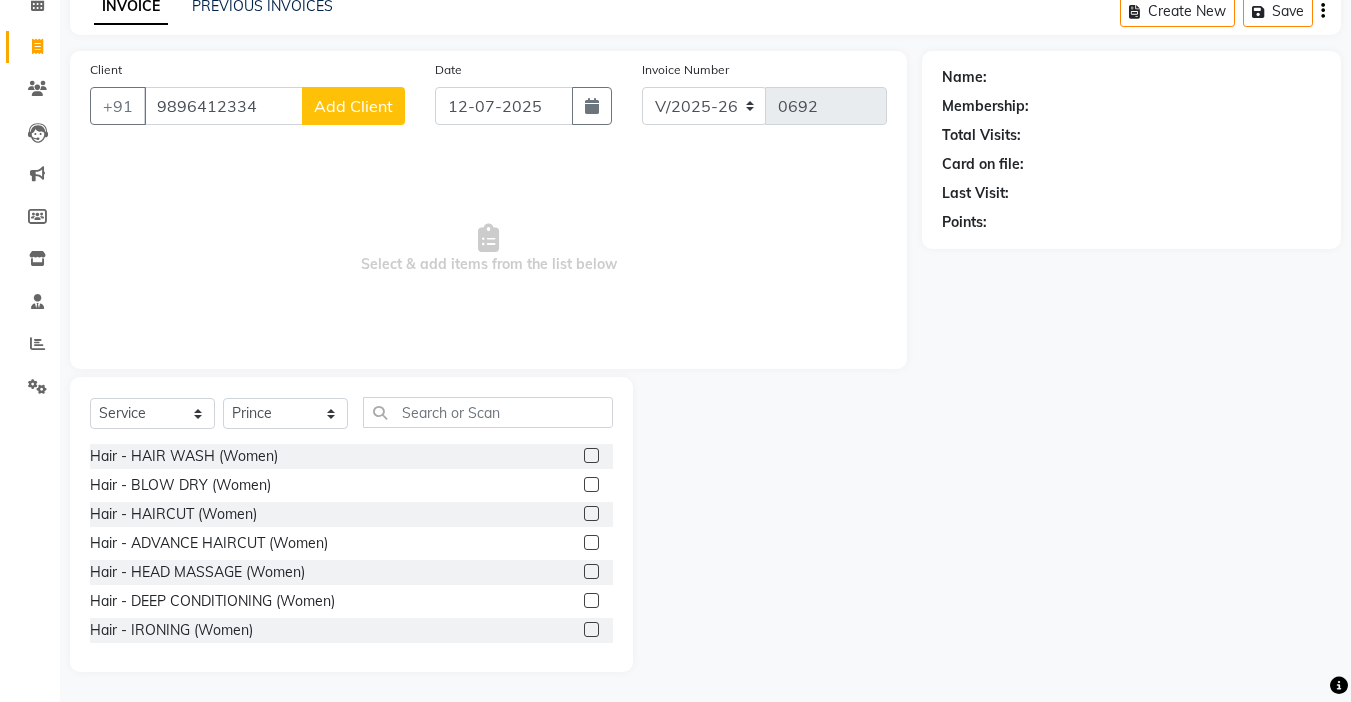 click on "Add Client" 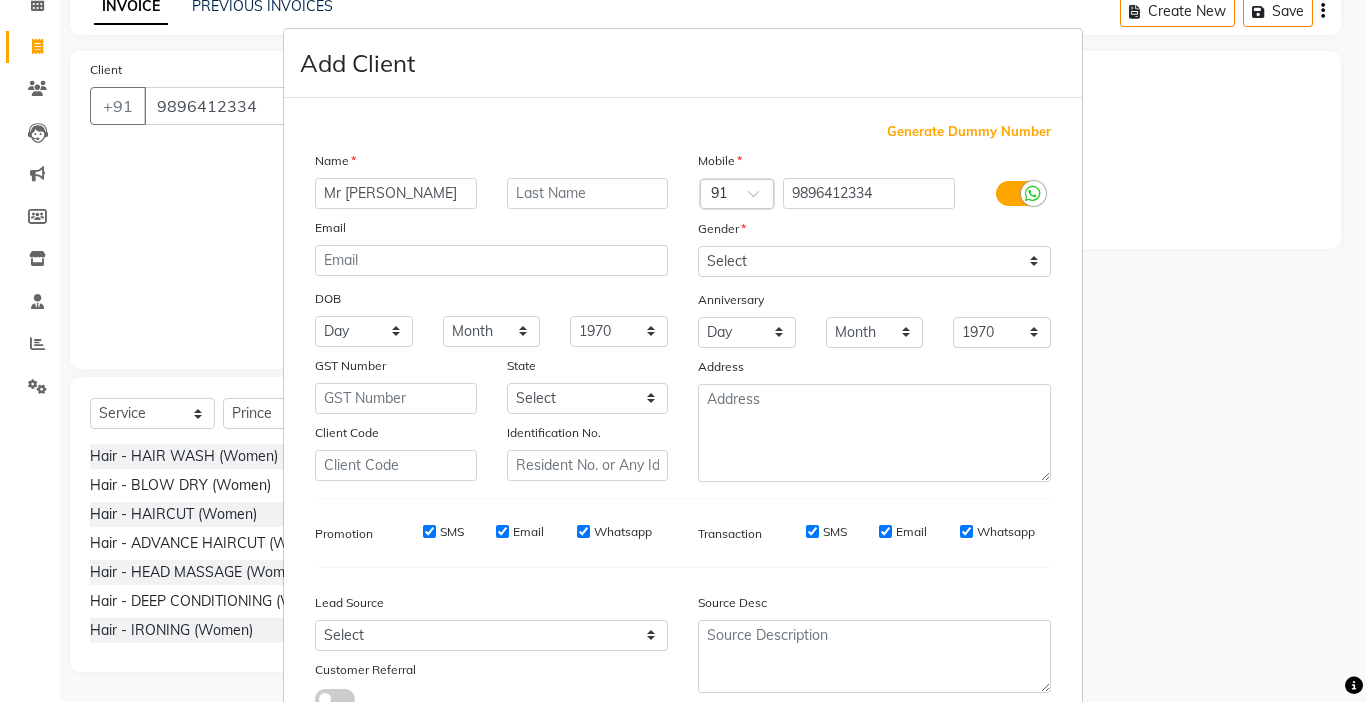 type on "Mr [PERSON_NAME]" 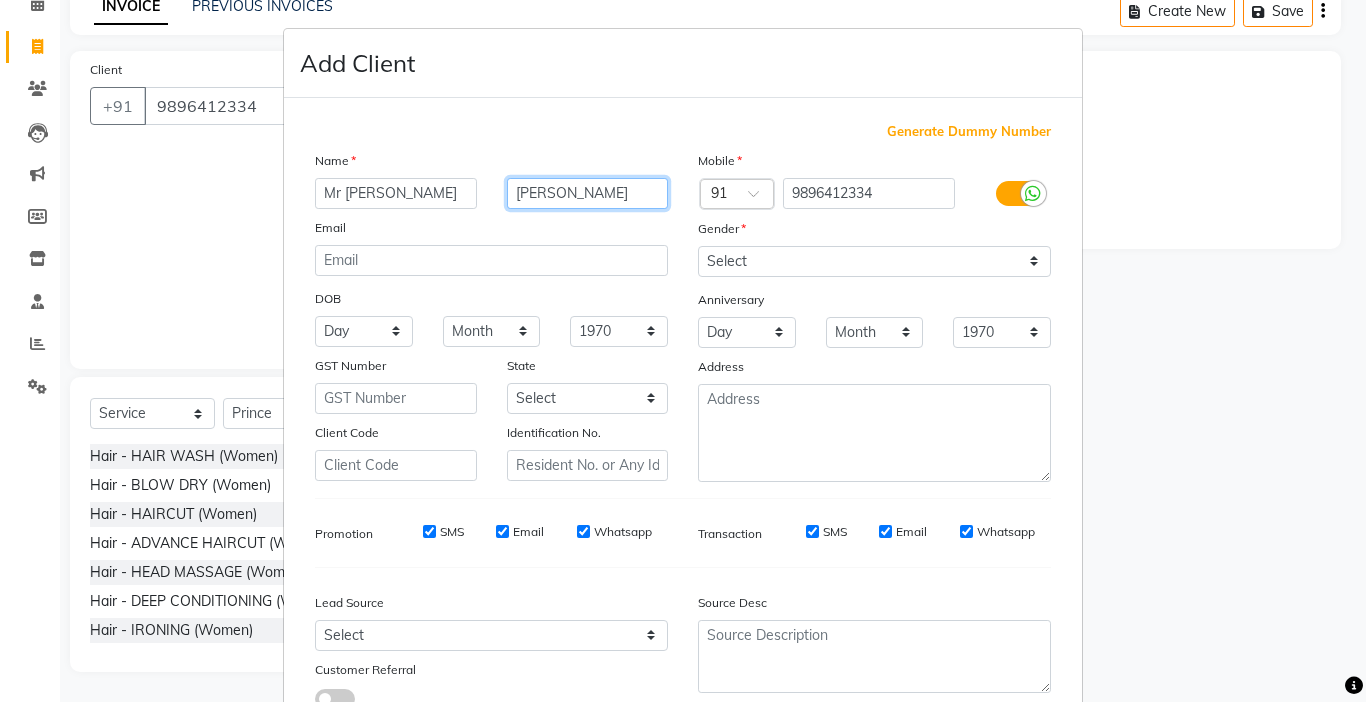 type on "[PERSON_NAME]" 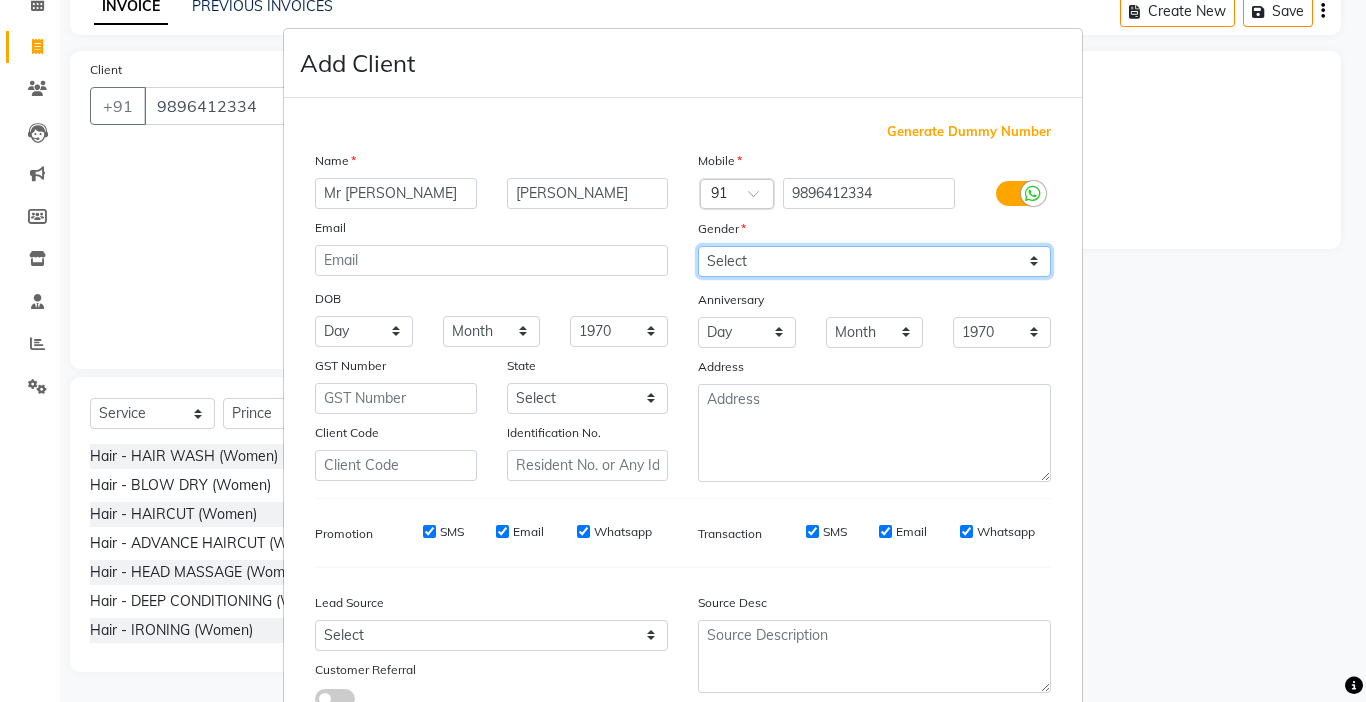 click on "Select [DEMOGRAPHIC_DATA] [DEMOGRAPHIC_DATA] Other Prefer Not To Say" at bounding box center (874, 261) 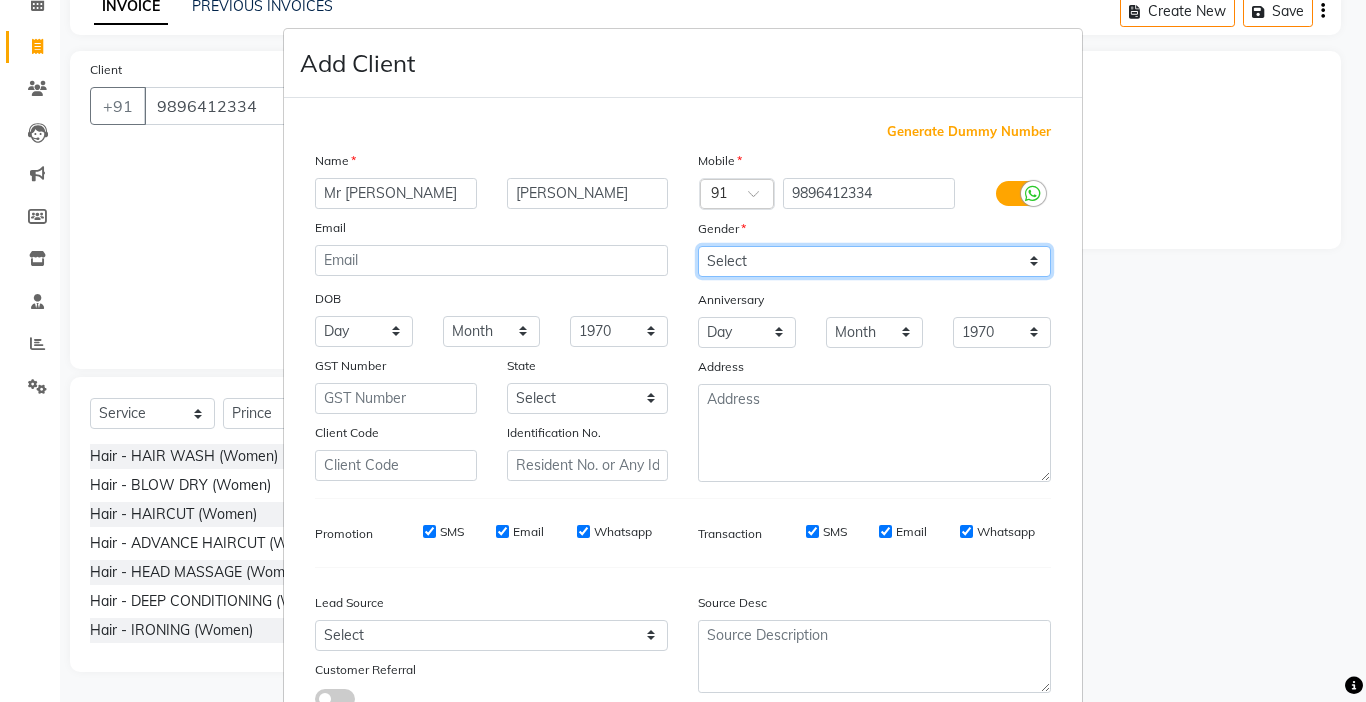 select on "[DEMOGRAPHIC_DATA]" 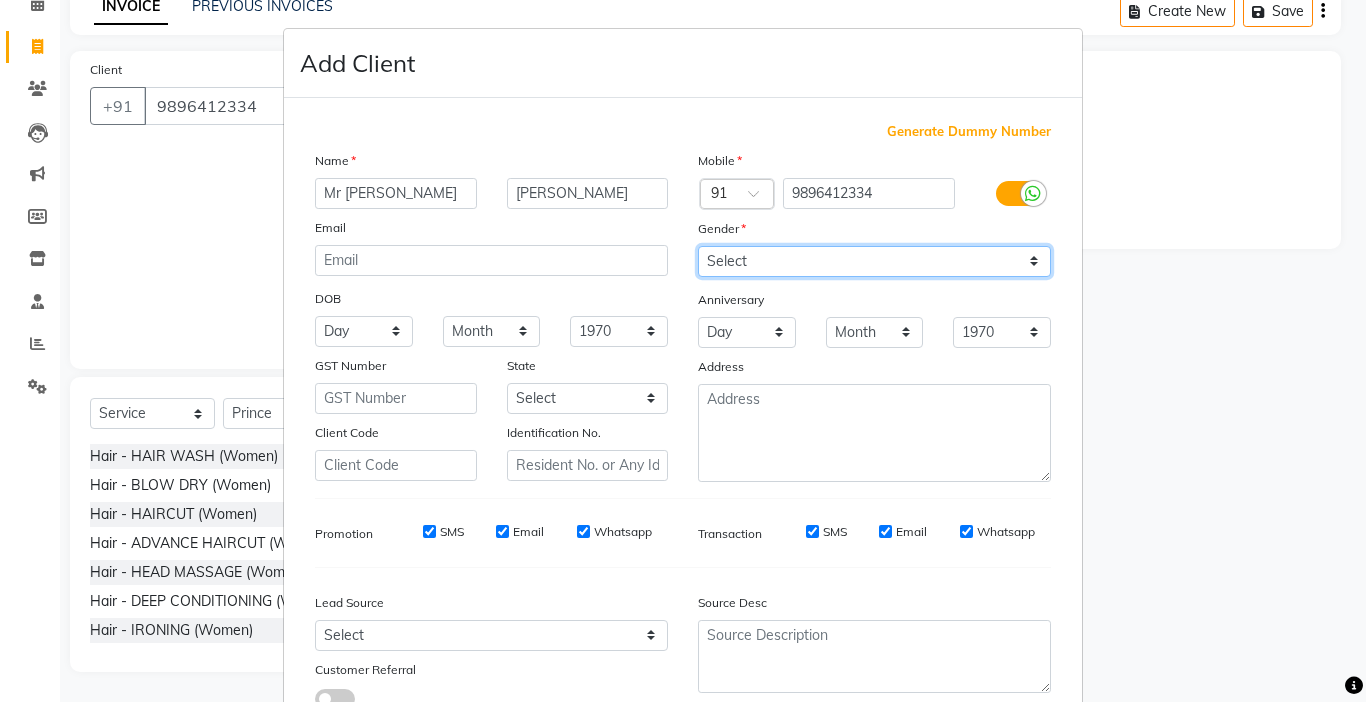 click on "Select [DEMOGRAPHIC_DATA] [DEMOGRAPHIC_DATA] Other Prefer Not To Say" at bounding box center [874, 261] 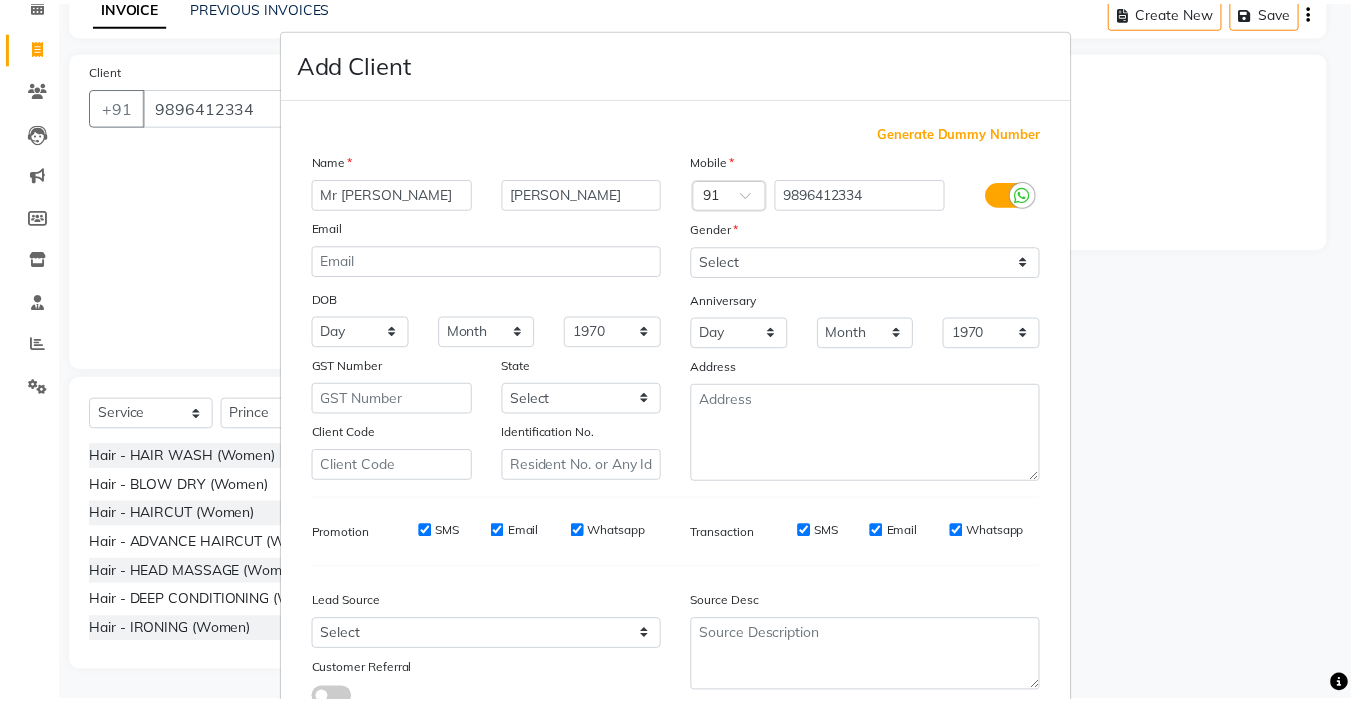scroll, scrollTop: 147, scrollLeft: 0, axis: vertical 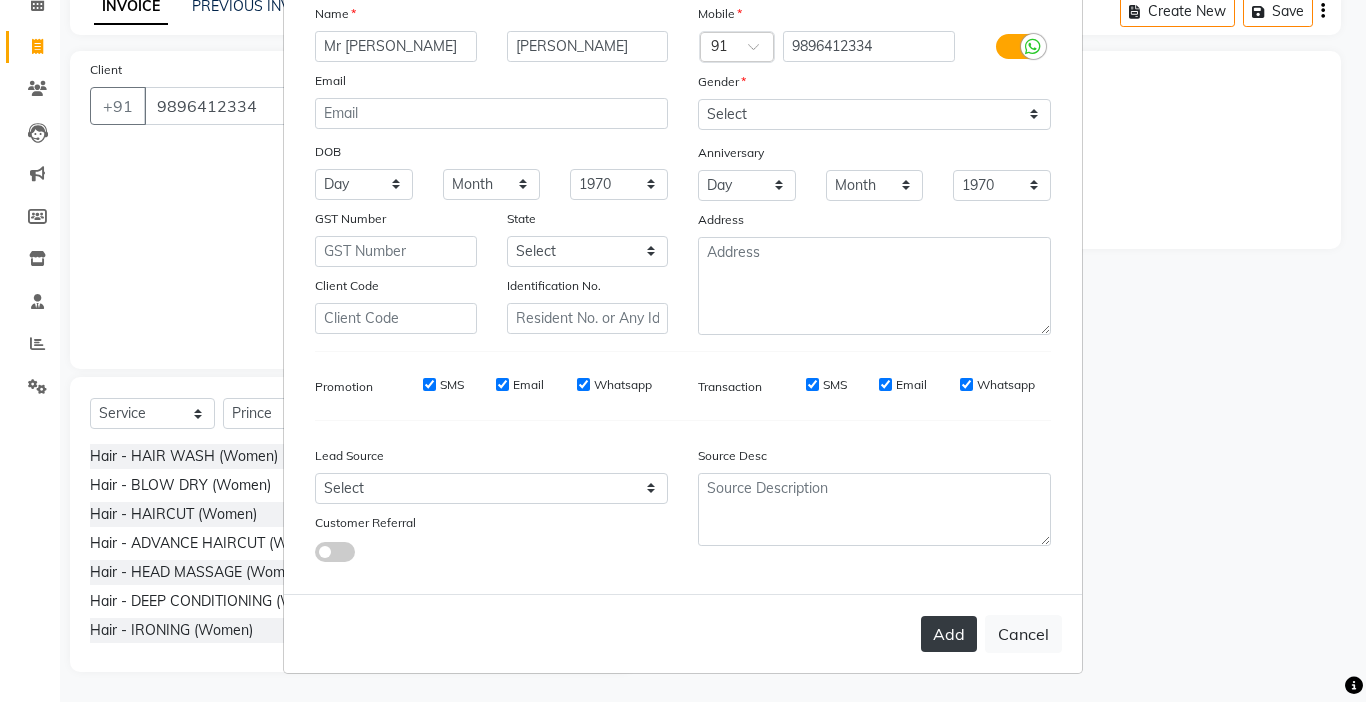 click on "Add" at bounding box center [949, 634] 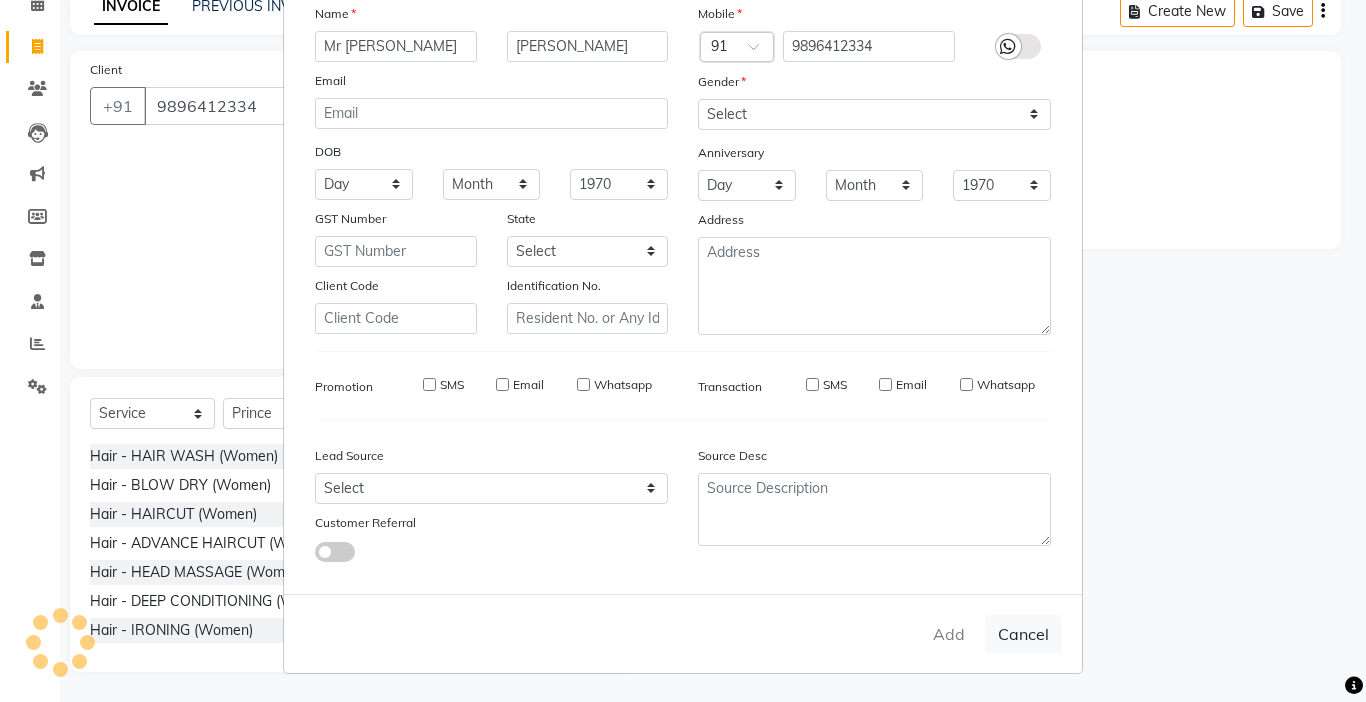 type 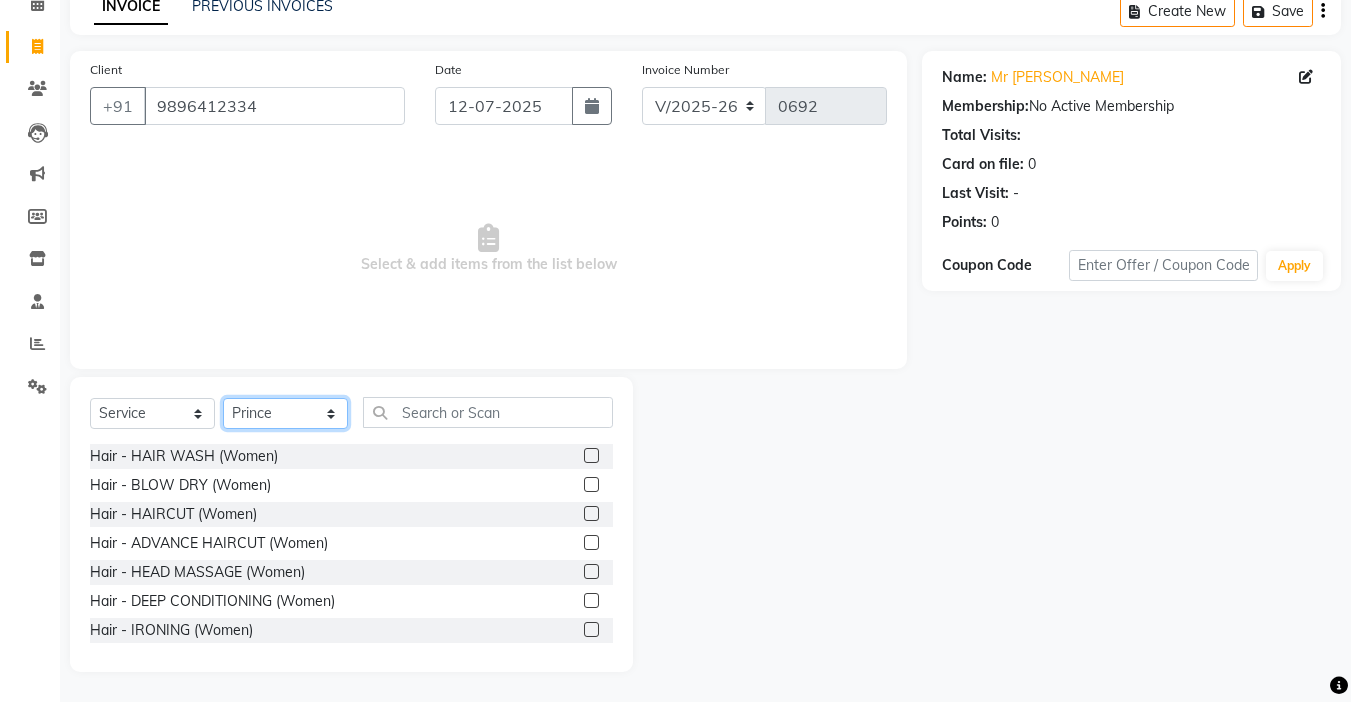 click on "Select Stylist [PERSON_NAME] counter sales [PERSON_NAME] [PERSON_NAME] Fashion World Meenakshi [PERSON_NAME] Pooja Prince  Sagar [PERSON_NAME]" 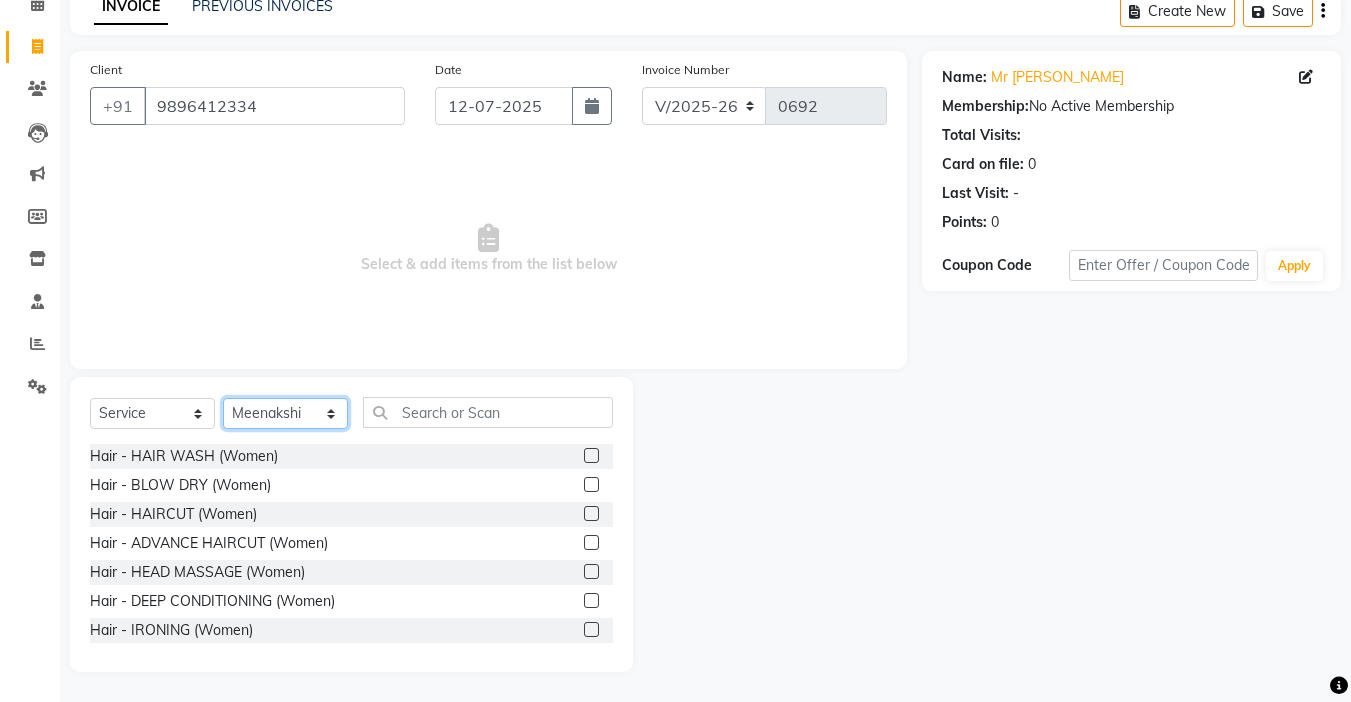 click on "Select Stylist [PERSON_NAME] counter sales [PERSON_NAME] [PERSON_NAME] Fashion World Meenakshi [PERSON_NAME] Pooja Prince  Sagar [PERSON_NAME]" 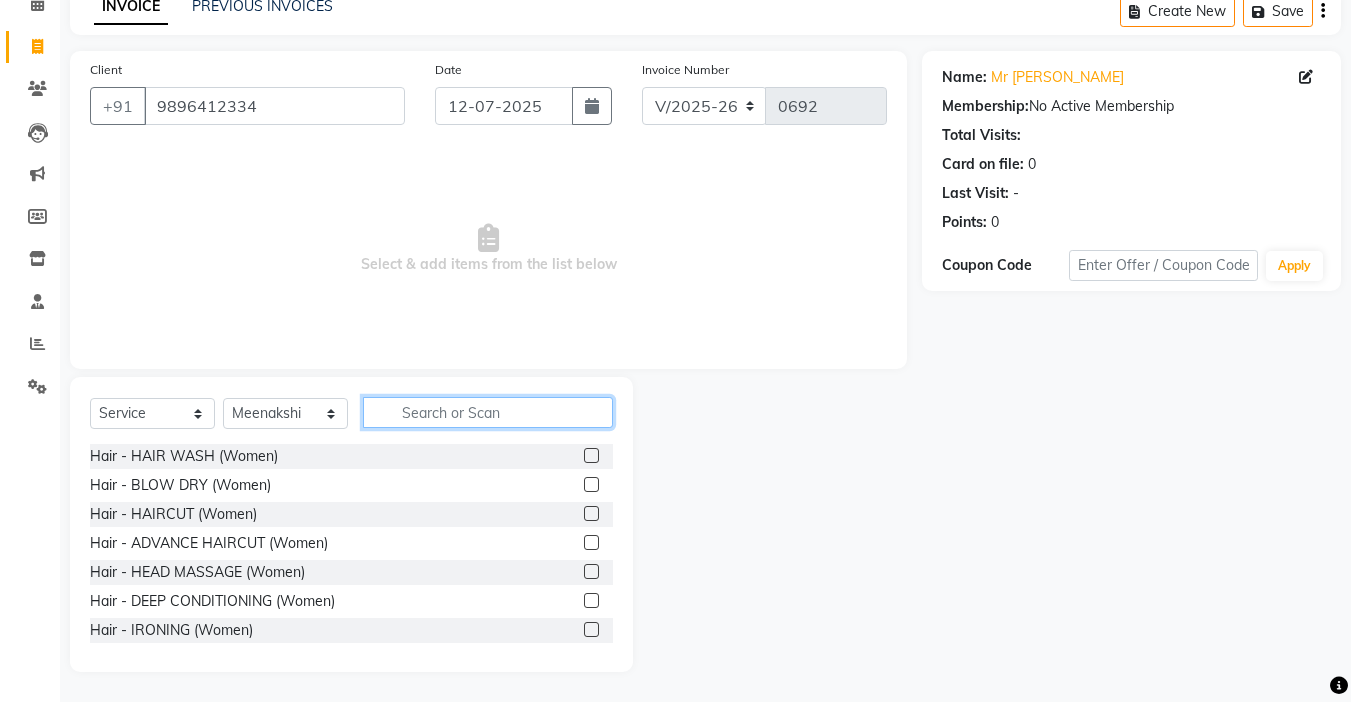 click 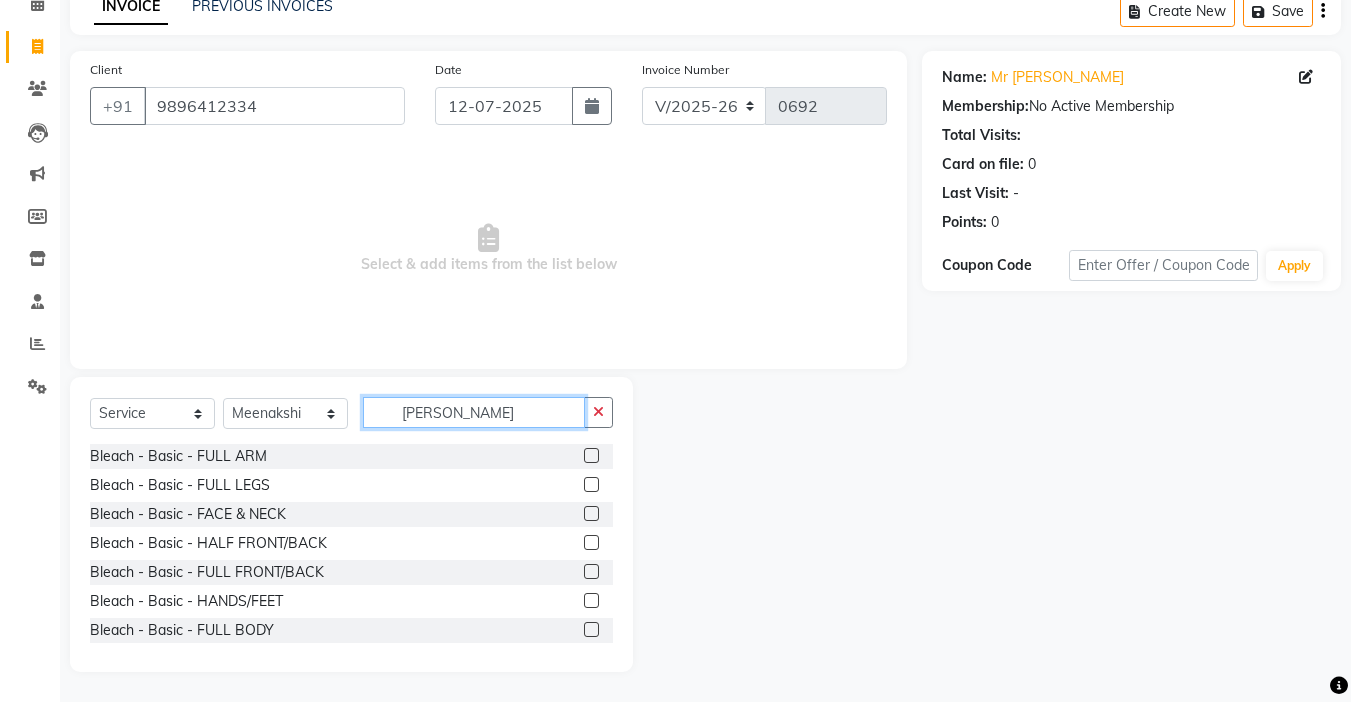 type on "[PERSON_NAME]" 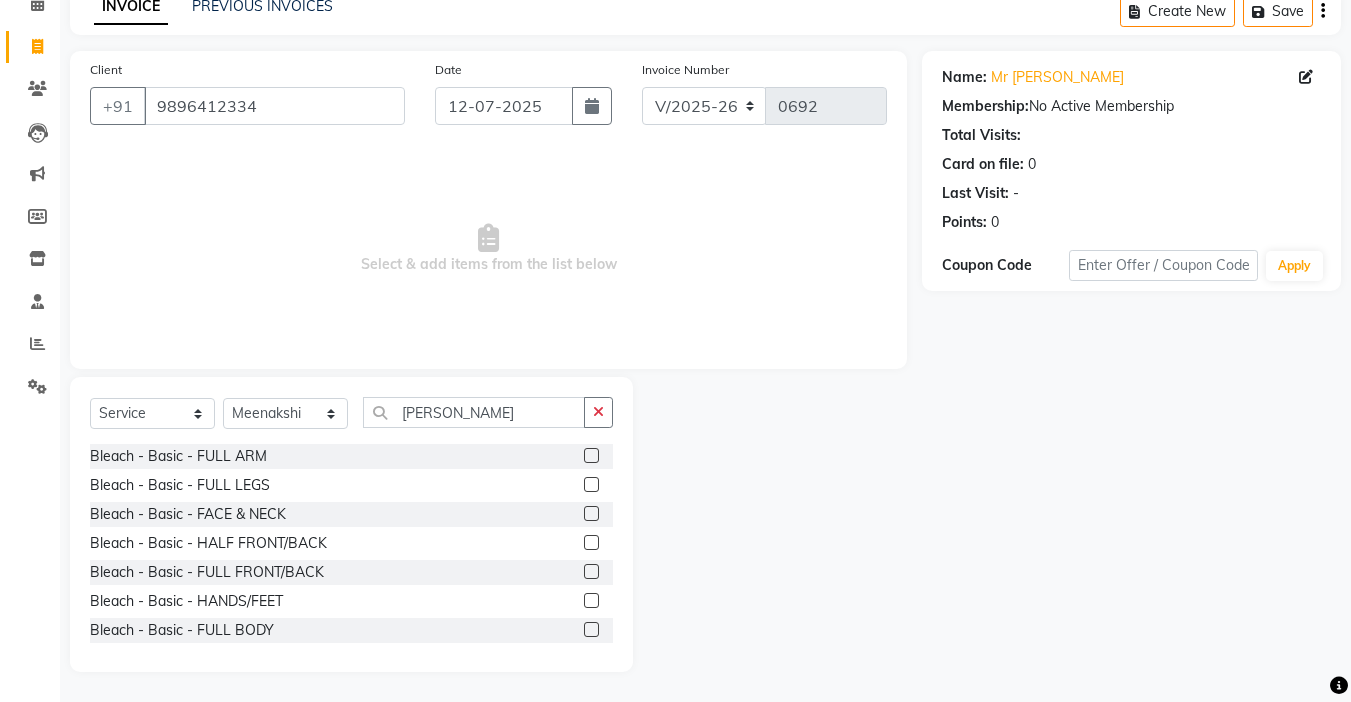 click 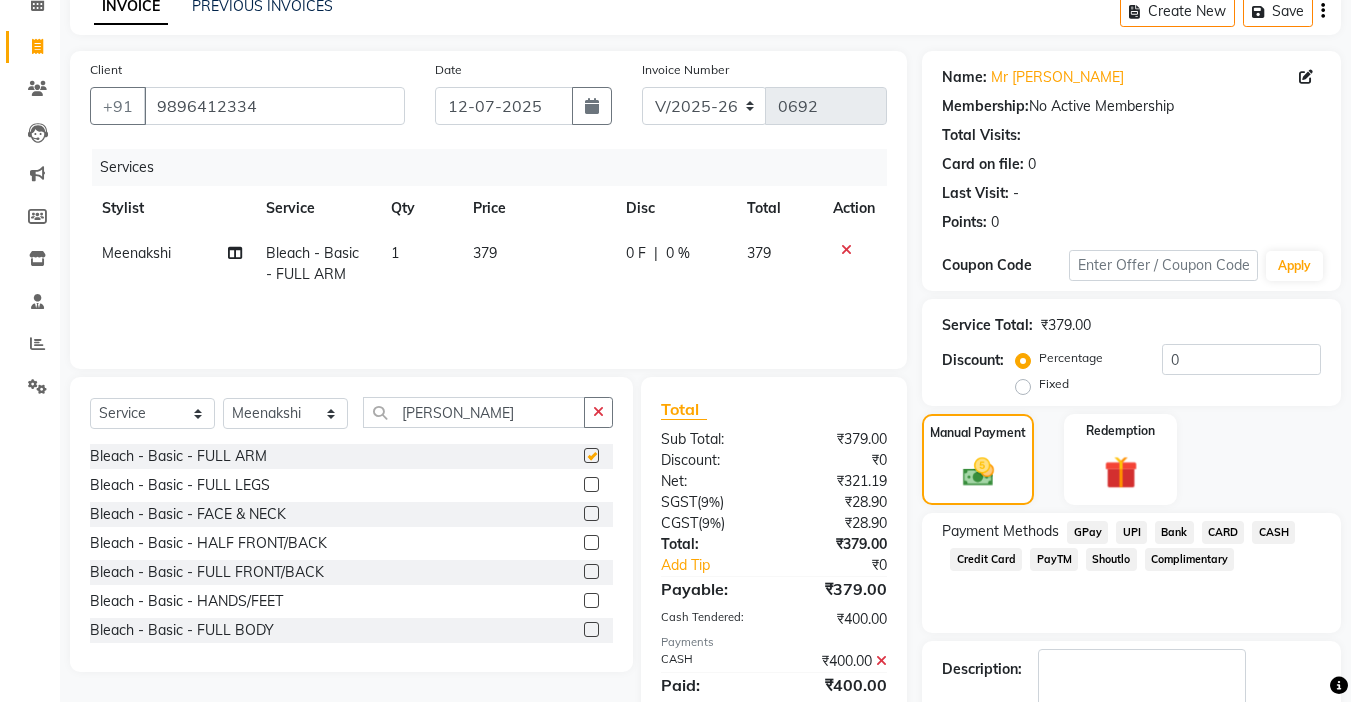 checkbox on "false" 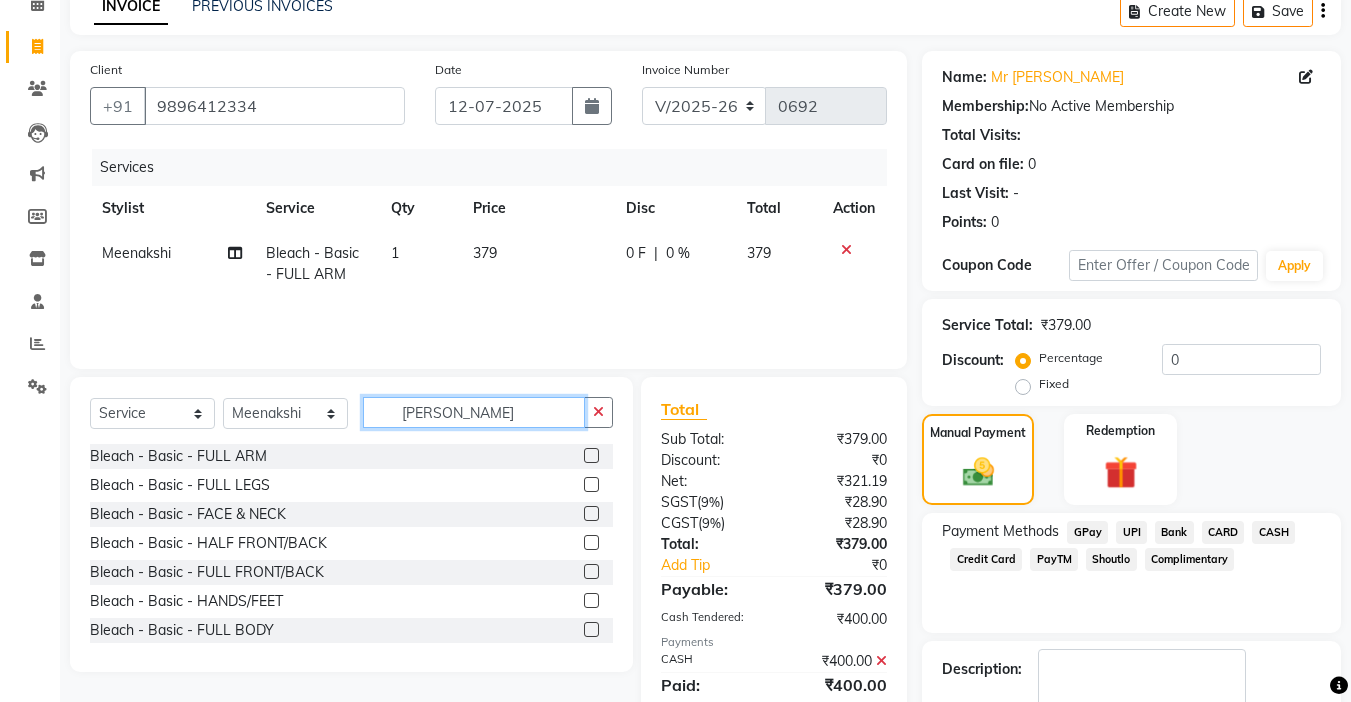 click on "[PERSON_NAME]" 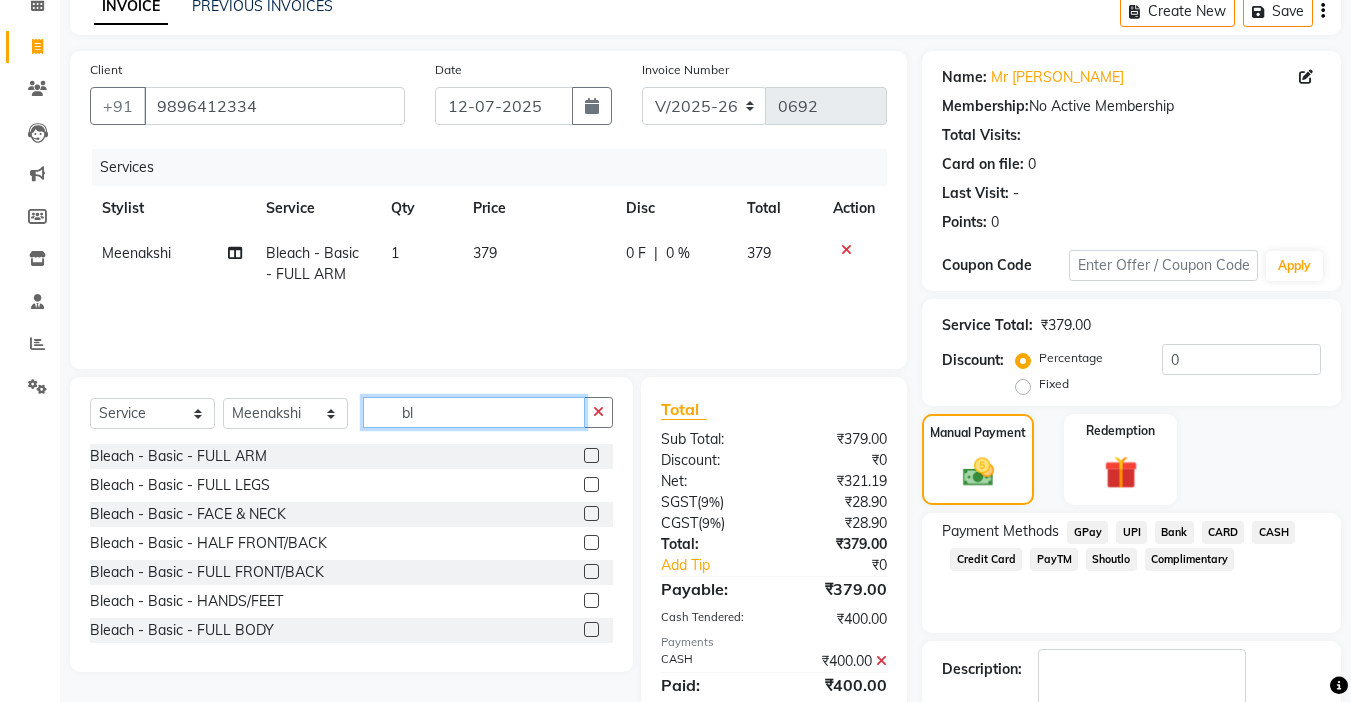type on "b" 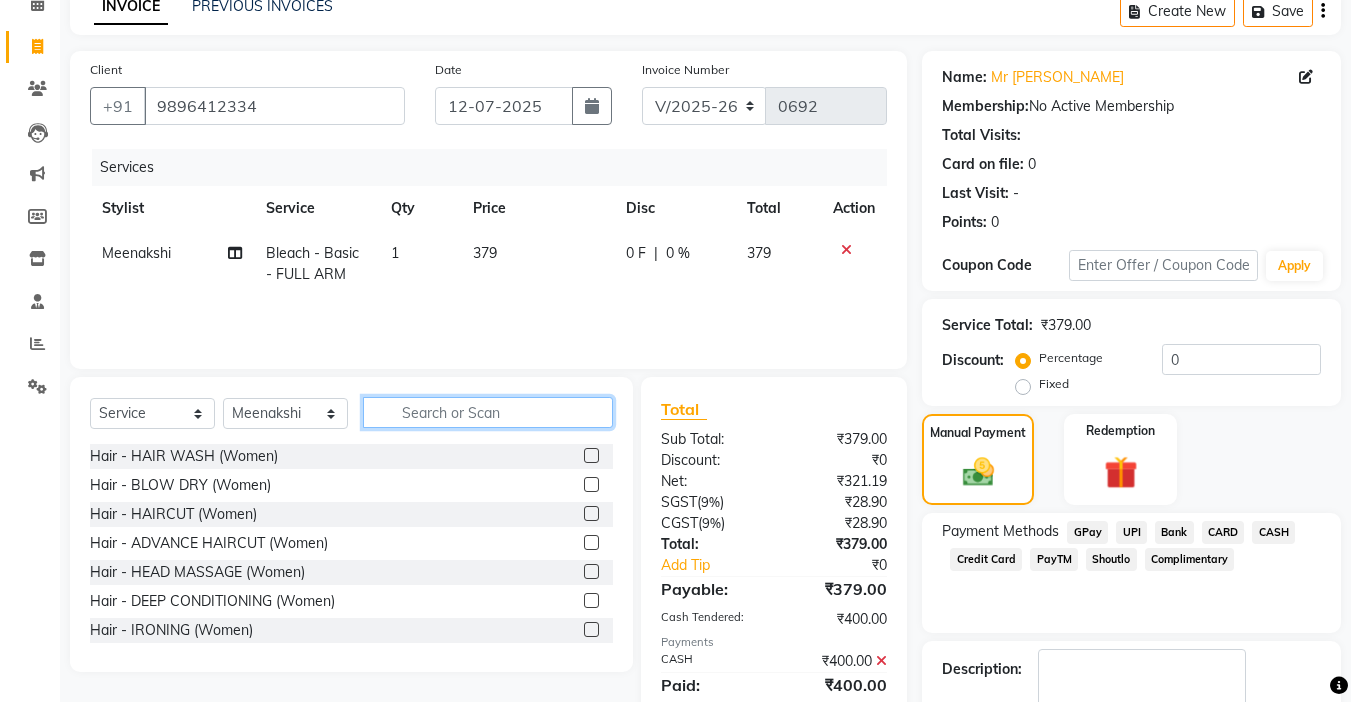type 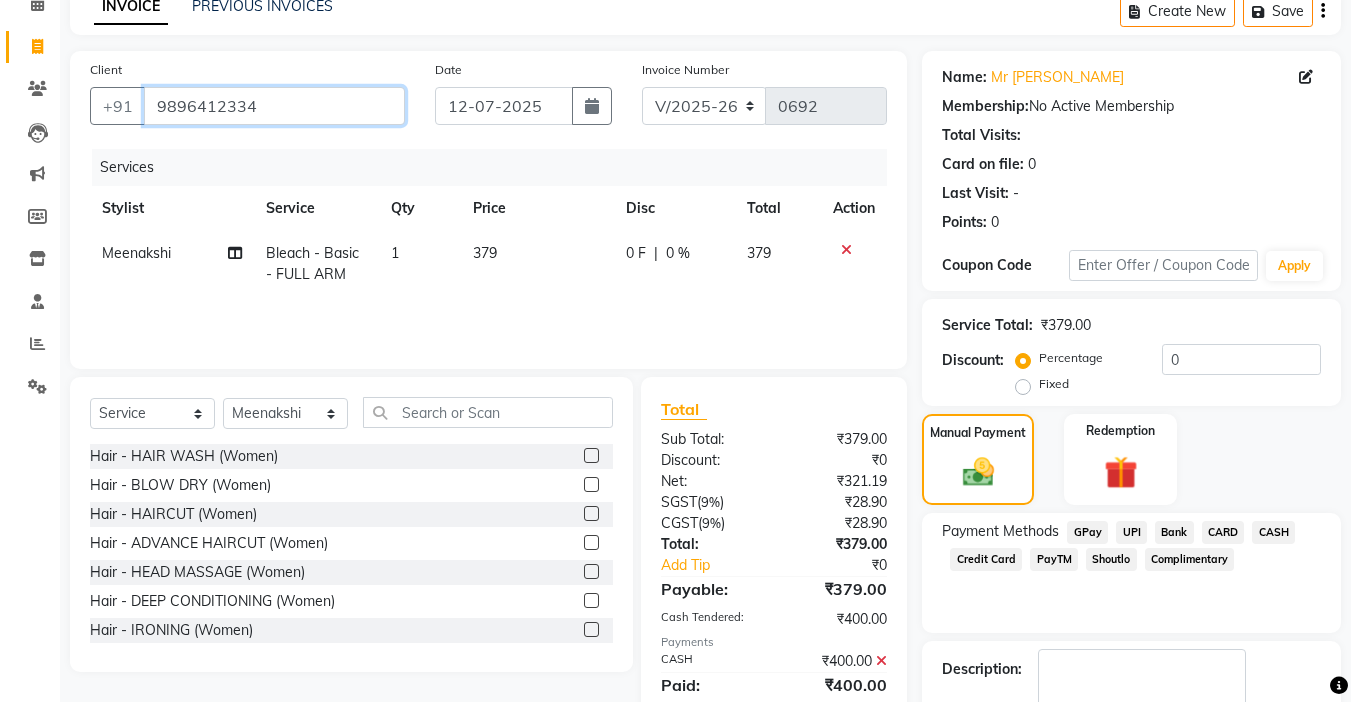 click on "9896412334" at bounding box center (274, 106) 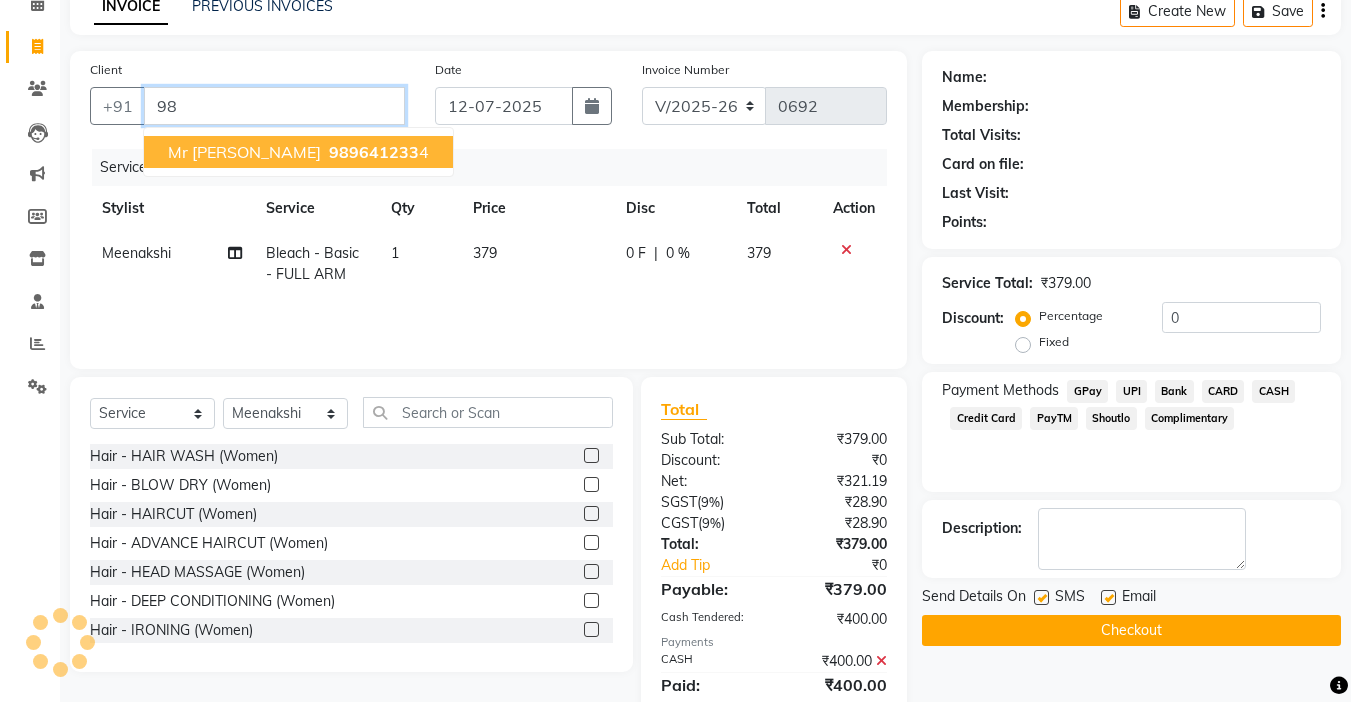 type on "9" 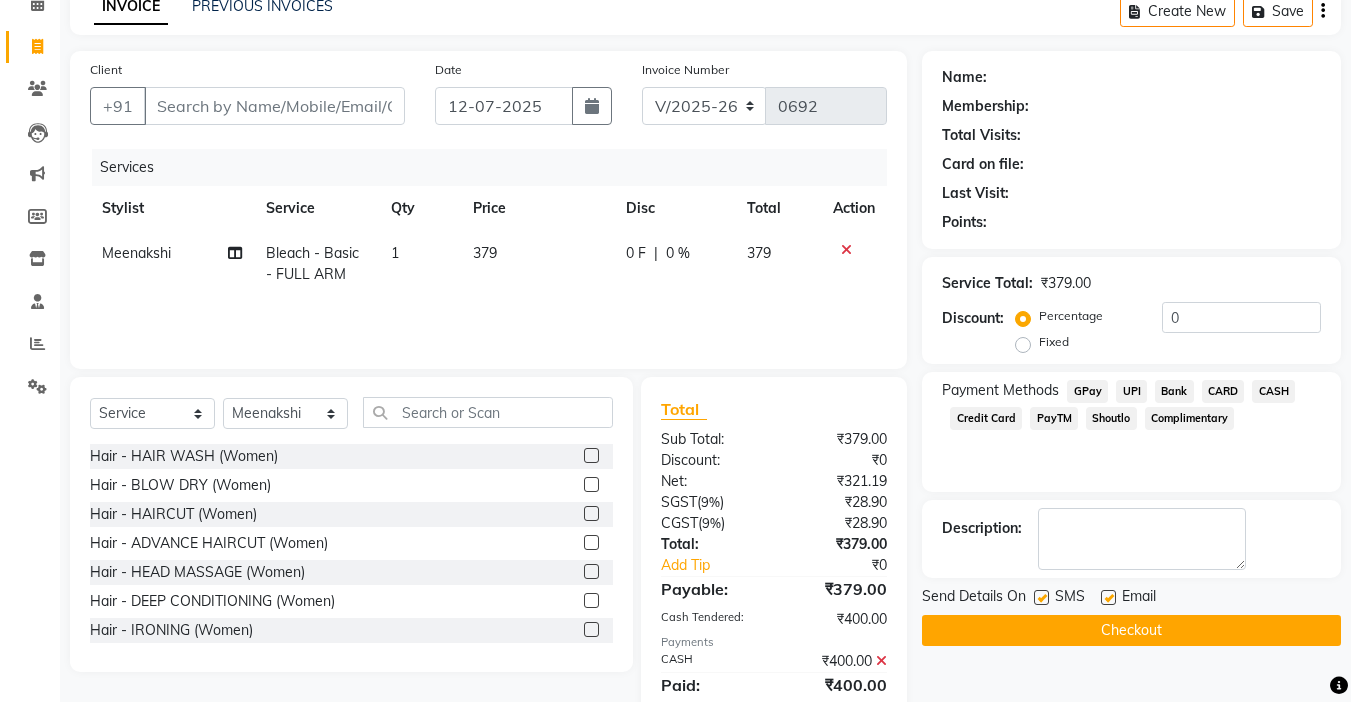click 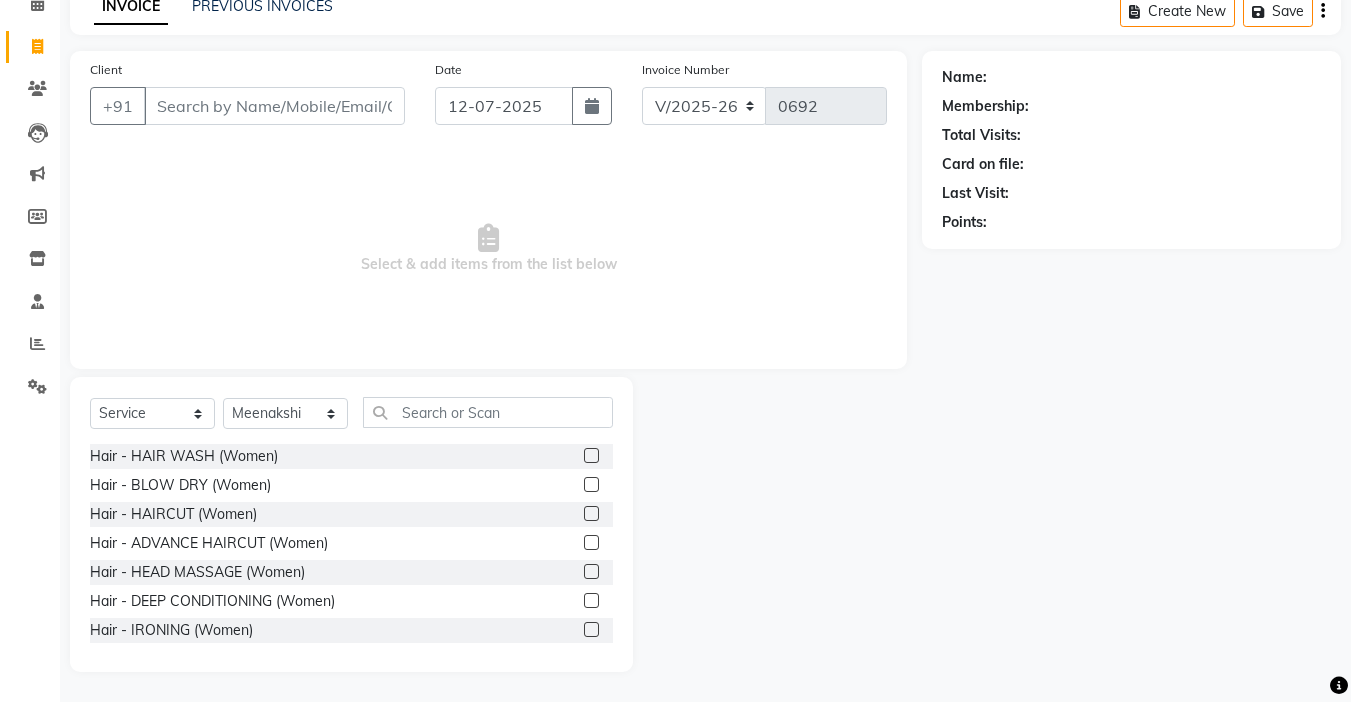scroll, scrollTop: 0, scrollLeft: 0, axis: both 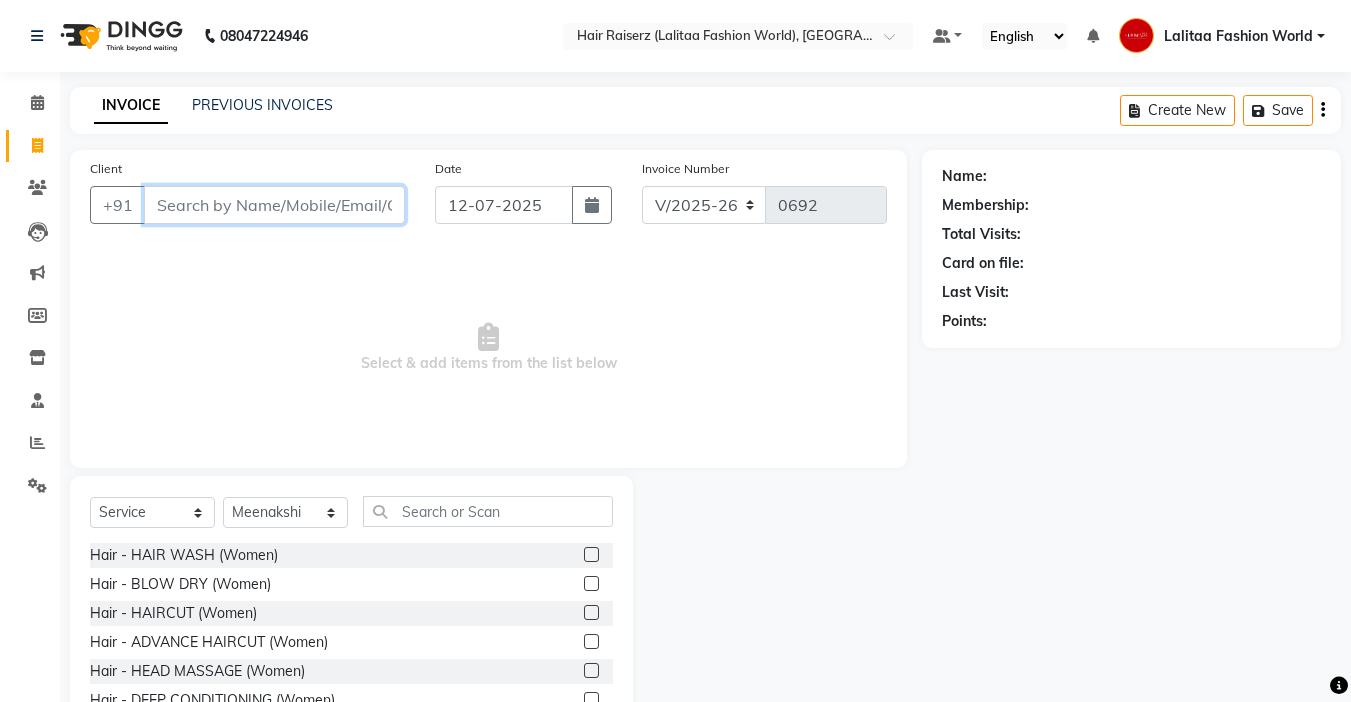 click on "Client" at bounding box center [274, 205] 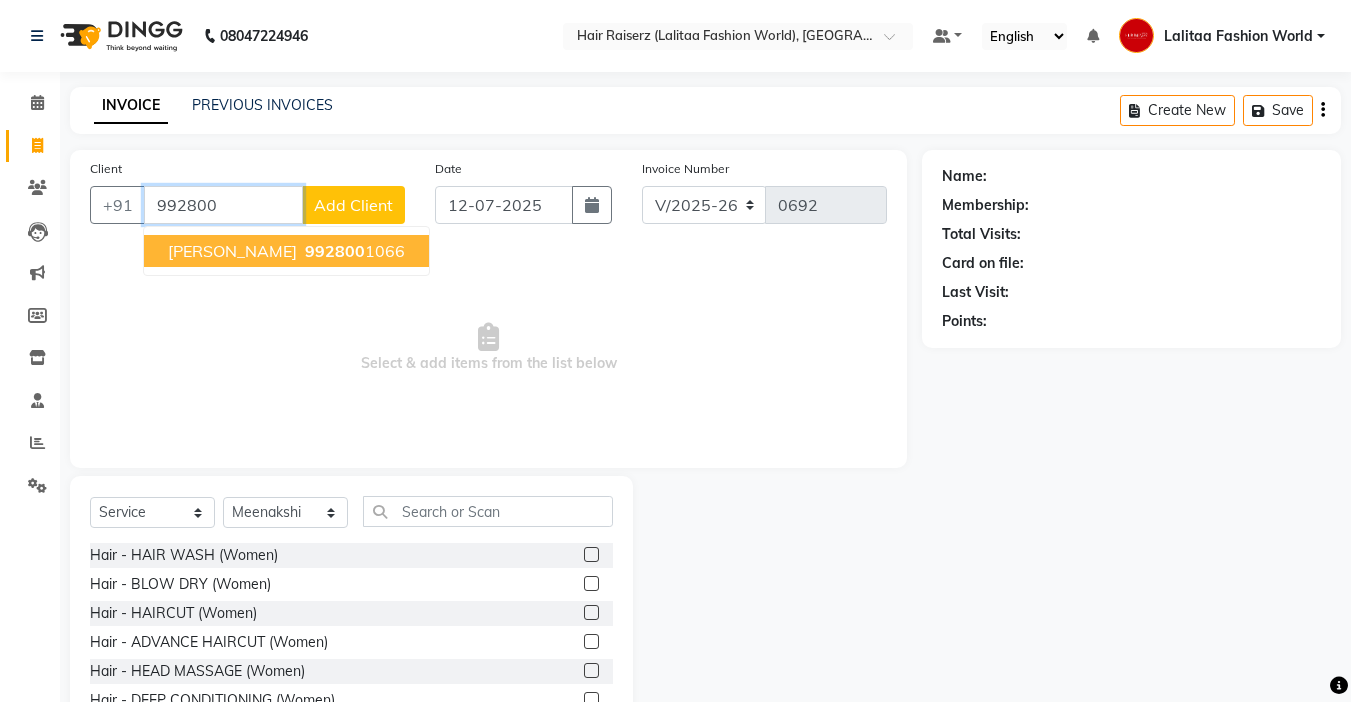 click on "992800" at bounding box center (335, 251) 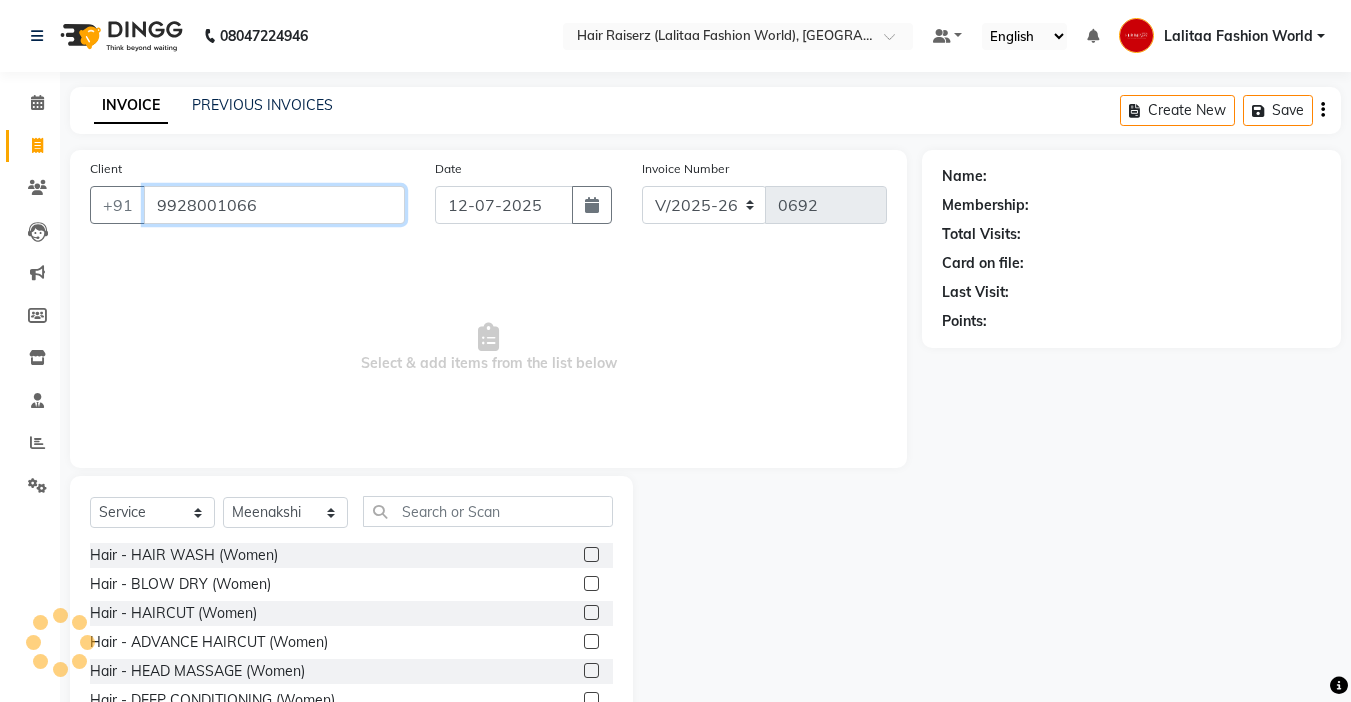 type on "9928001066" 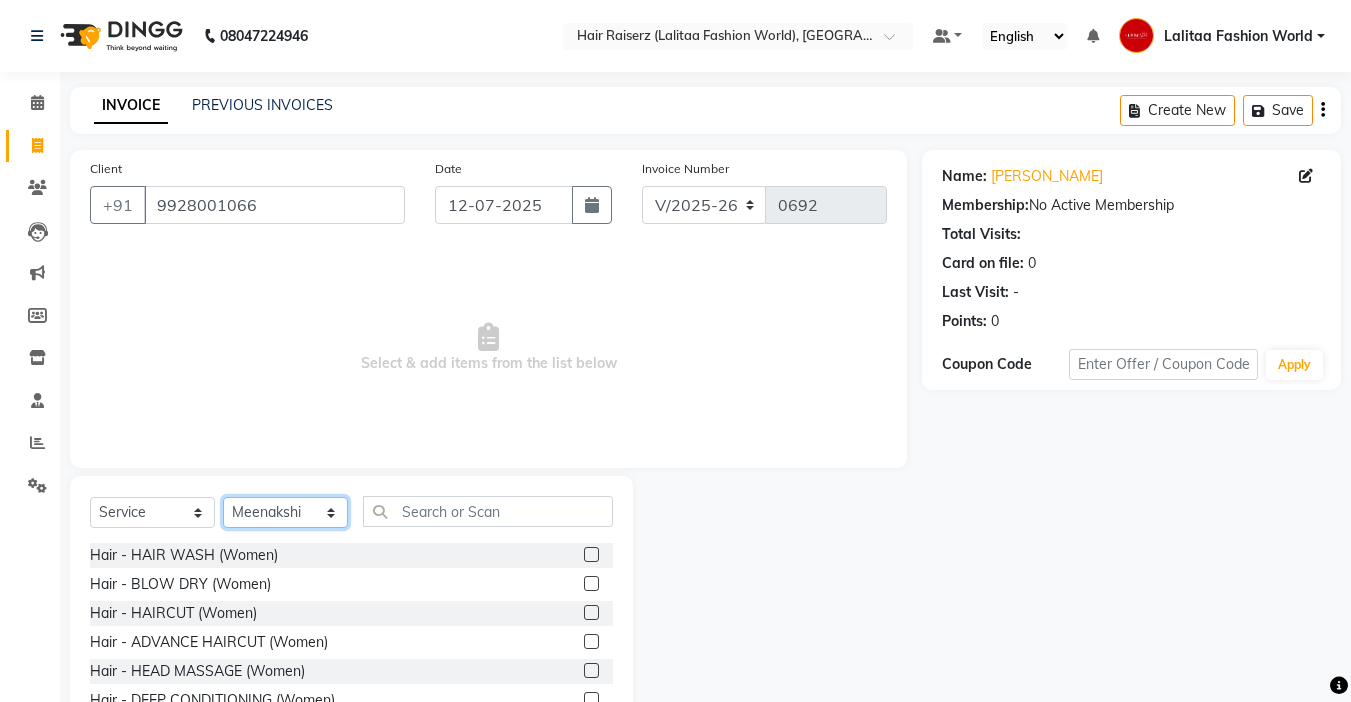 click on "Select Stylist [PERSON_NAME] counter sales [PERSON_NAME] [PERSON_NAME] Fashion World Meenakshi [PERSON_NAME] Pooja Prince  Sagar [PERSON_NAME]" 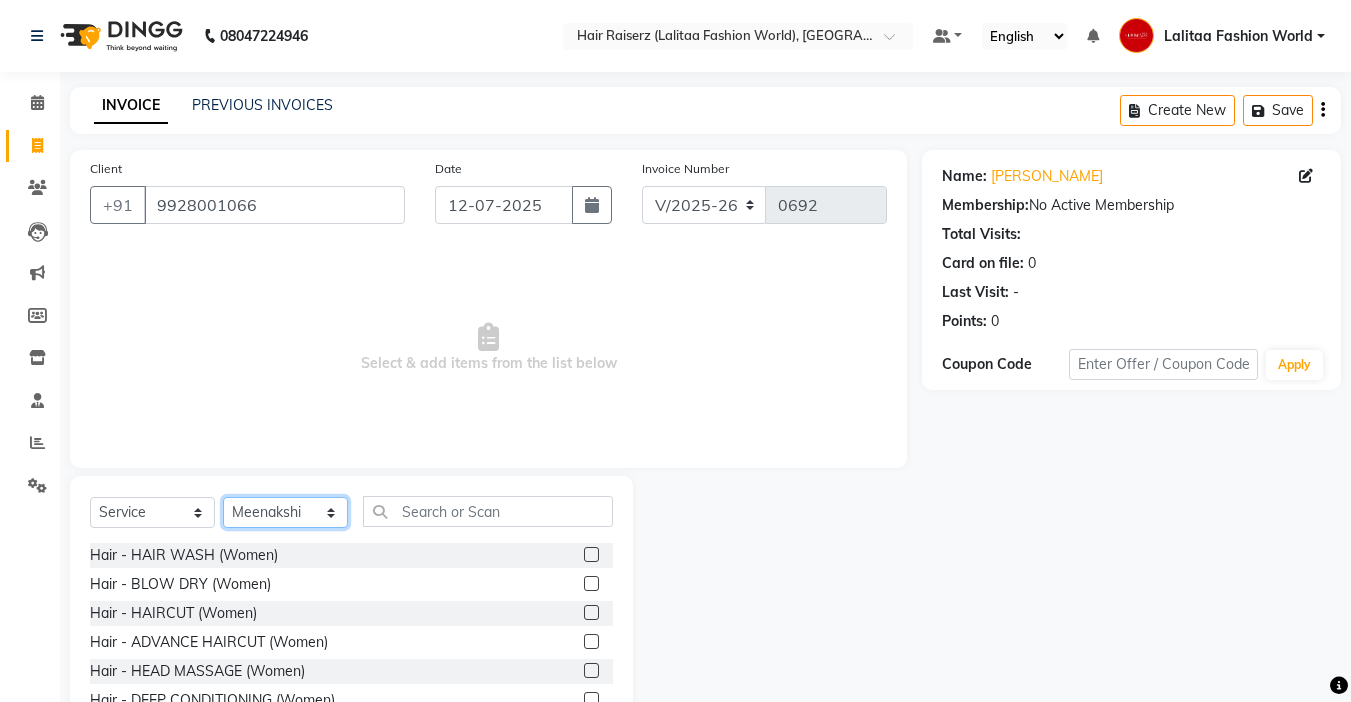 select on "79163" 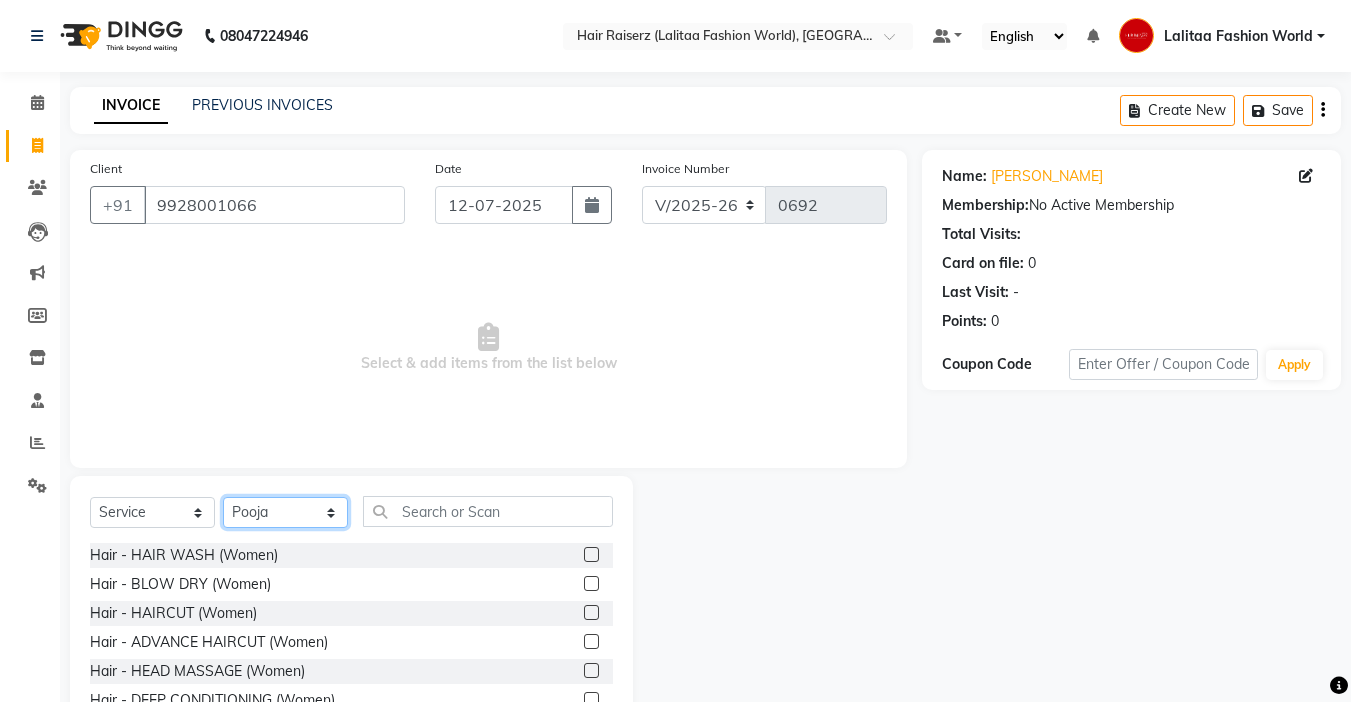 click on "Select Stylist [PERSON_NAME] counter sales [PERSON_NAME] [PERSON_NAME] Fashion World Meenakshi [PERSON_NAME] Pooja Prince  Sagar [PERSON_NAME]" 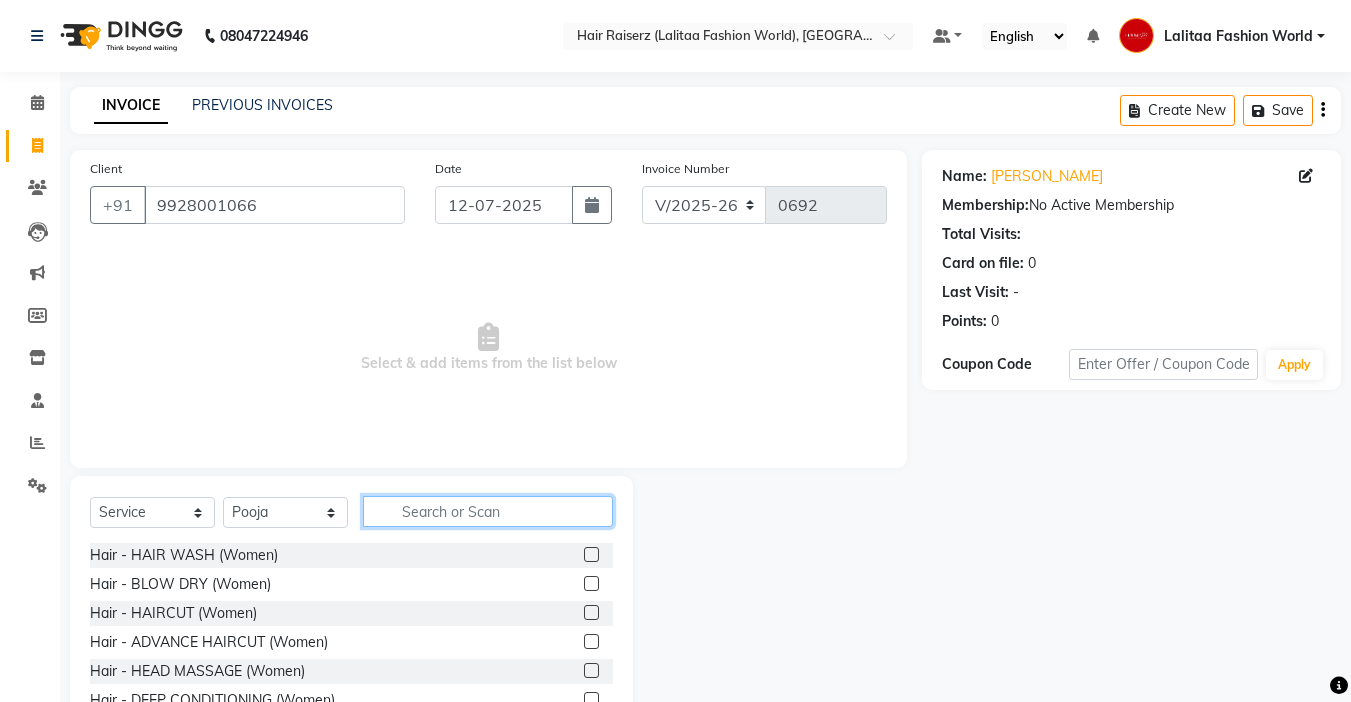 click 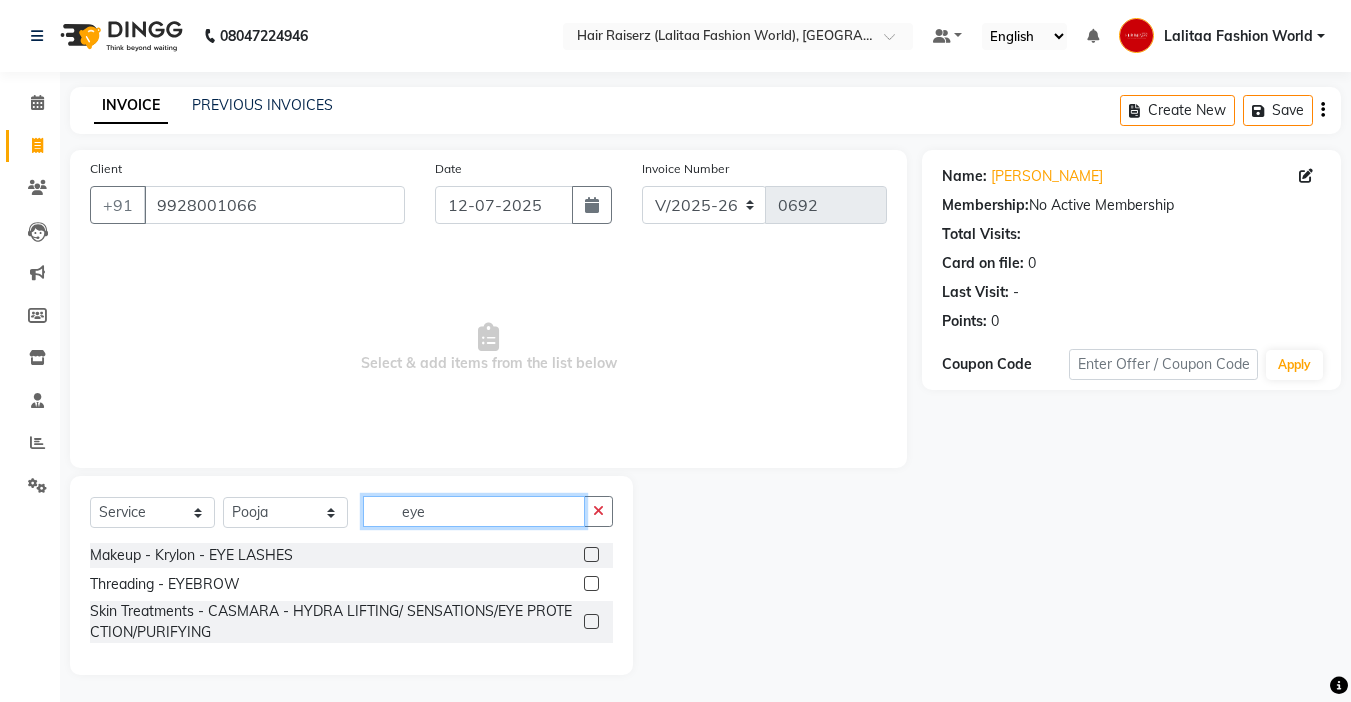 type on "eye" 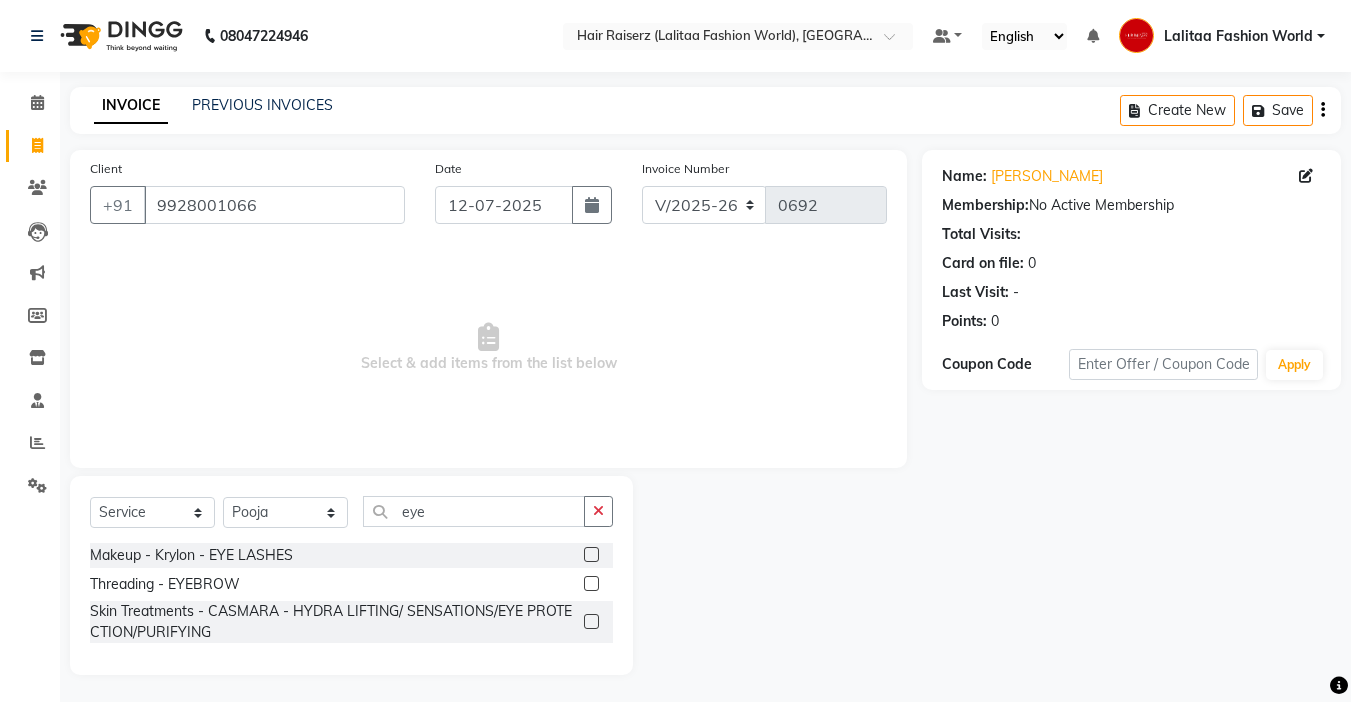 click 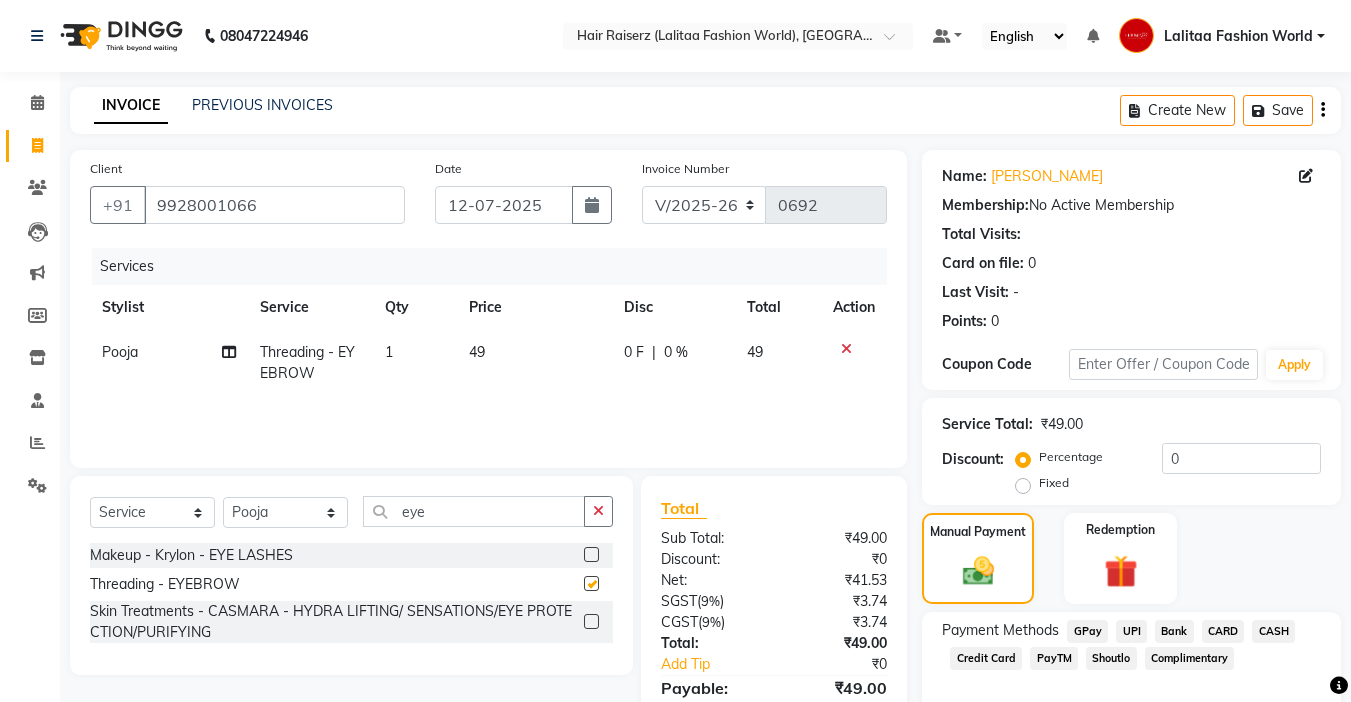 checkbox on "false" 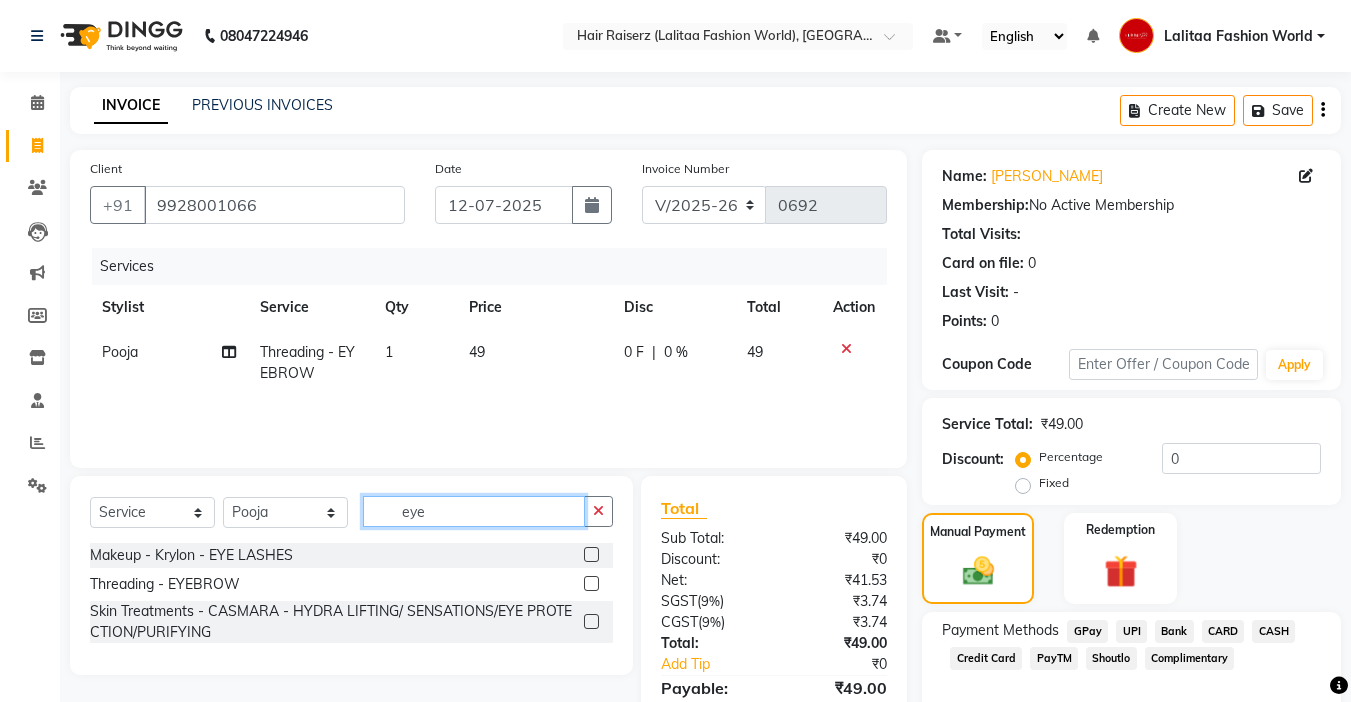 click on "eye" 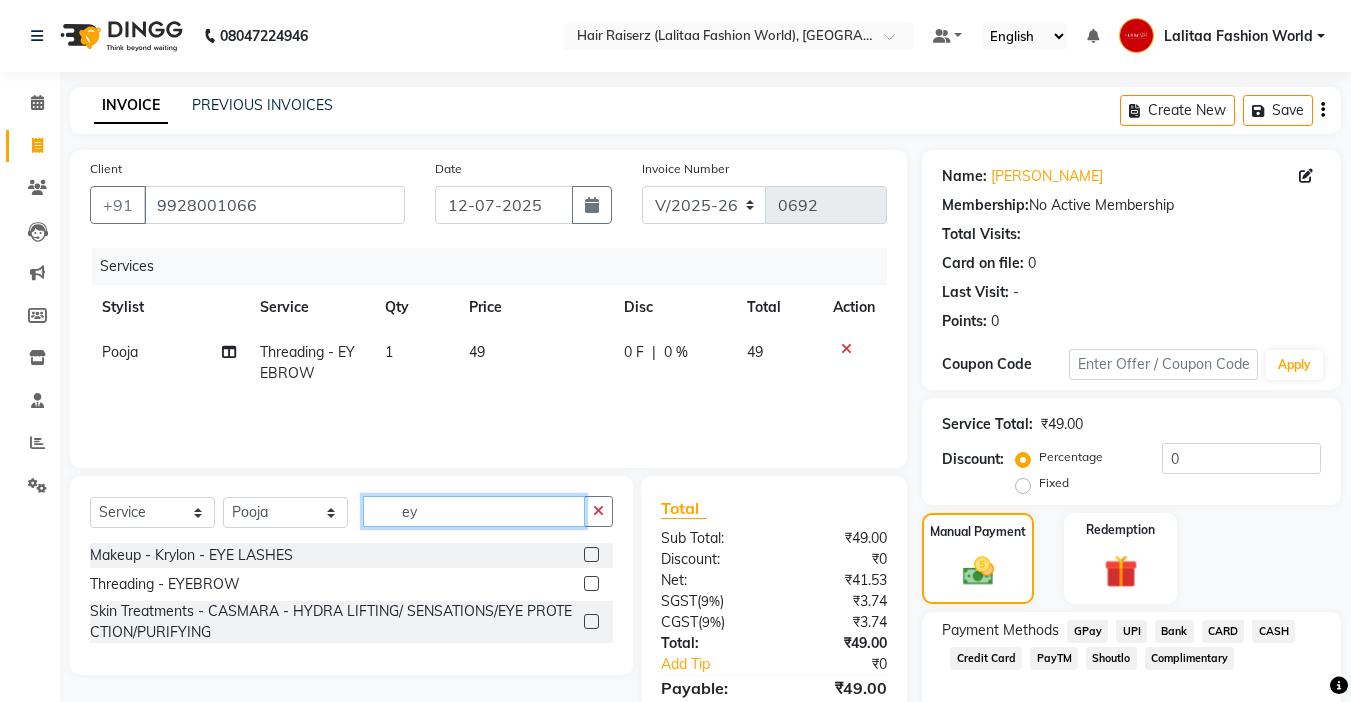 type on "e" 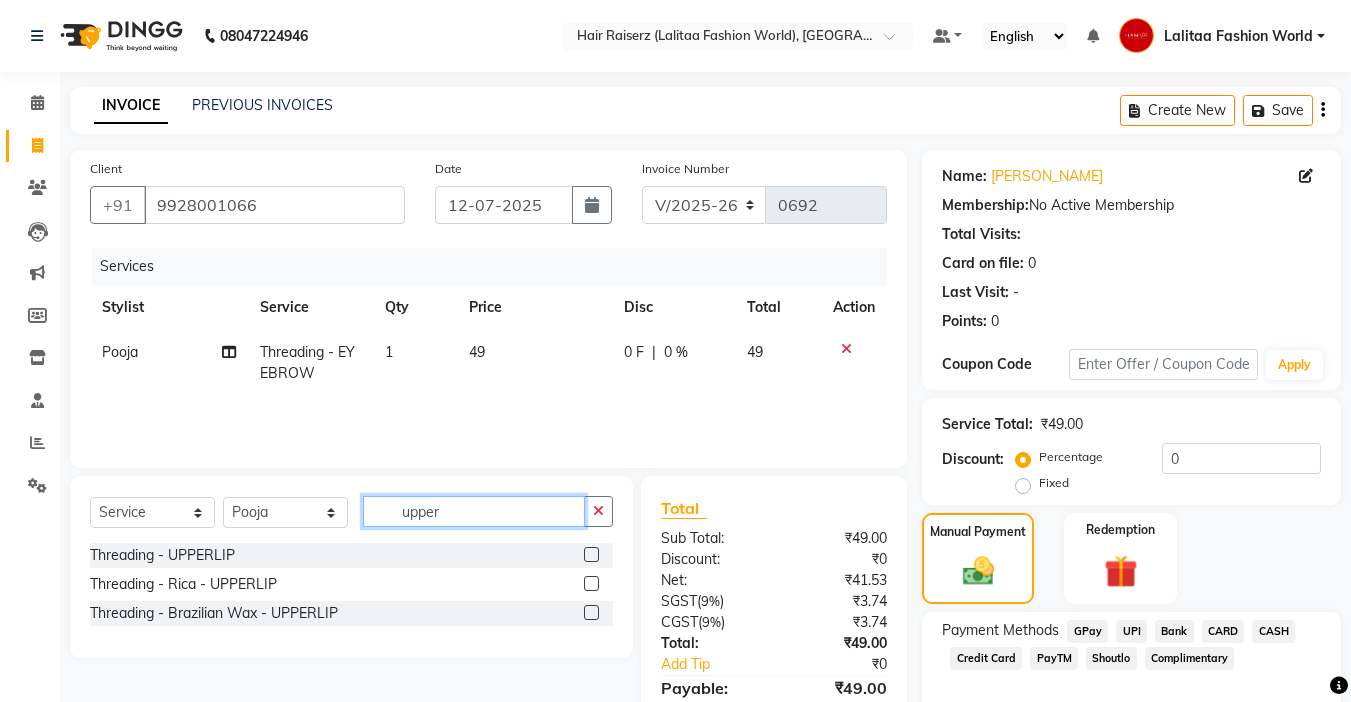 type on "upper" 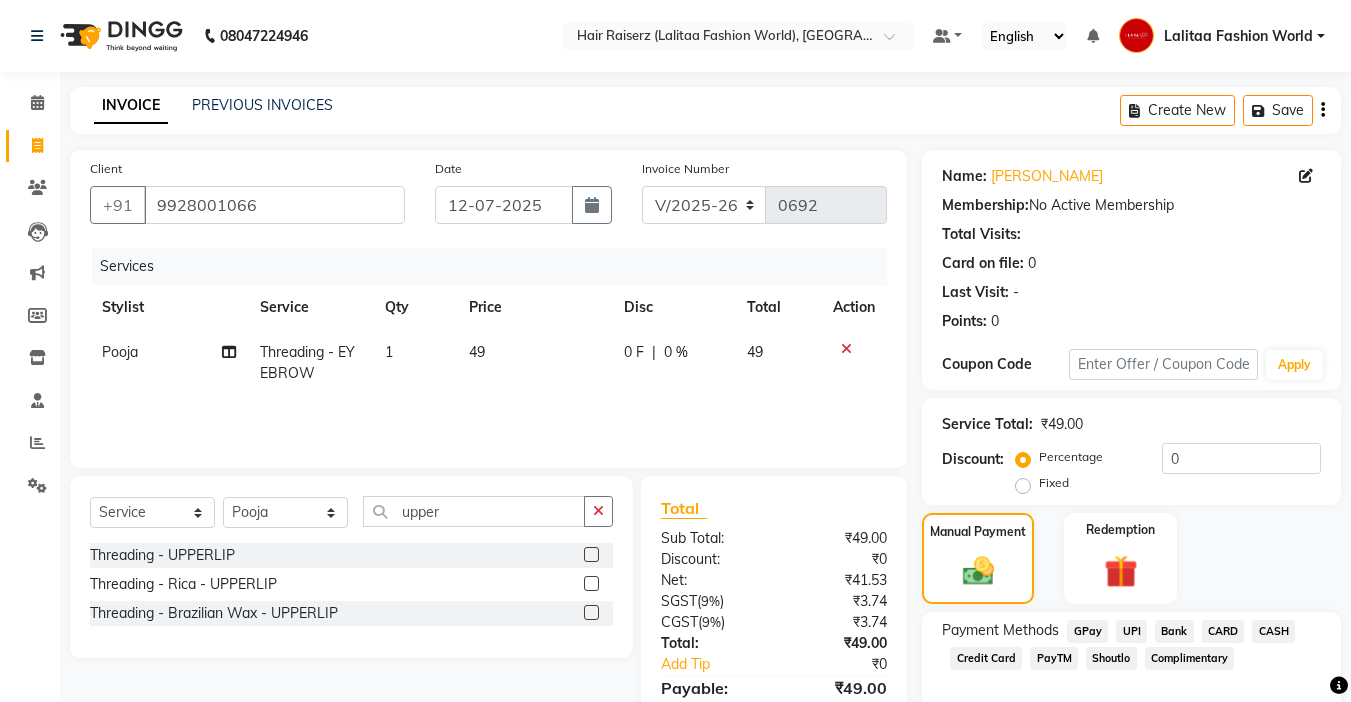 click 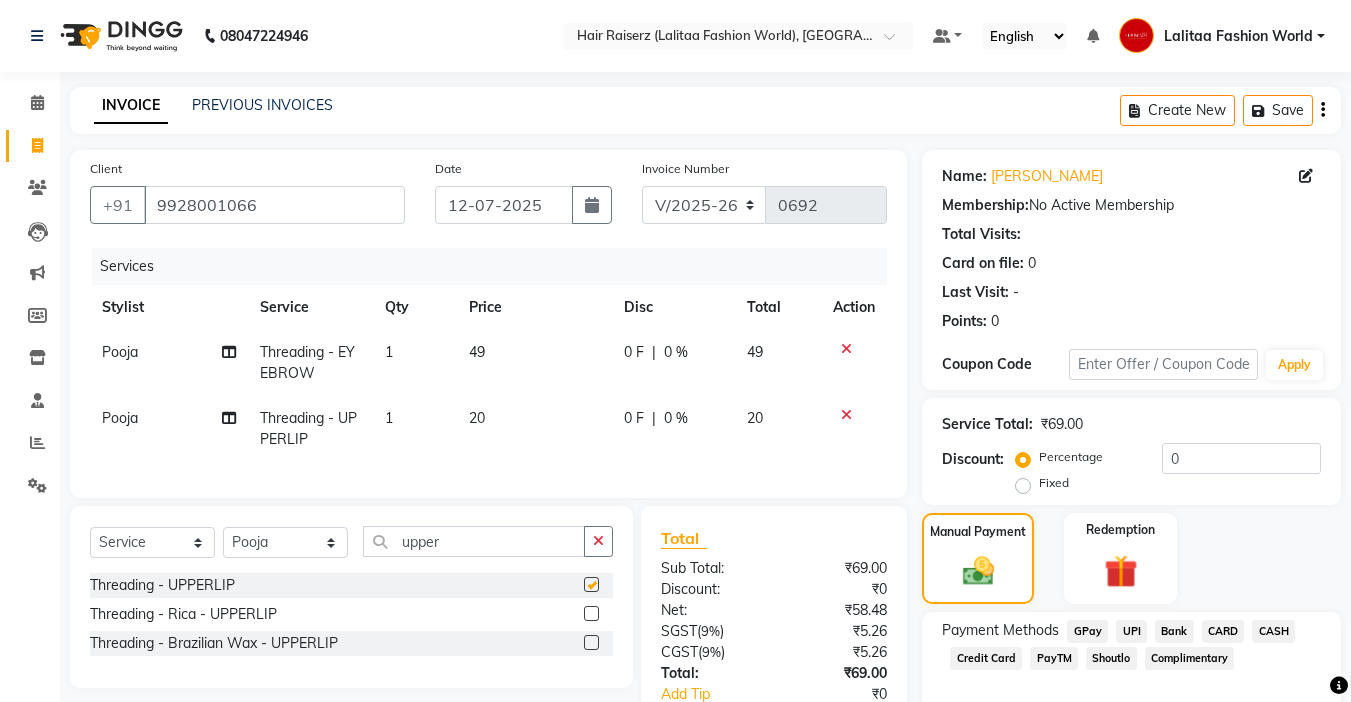 checkbox on "false" 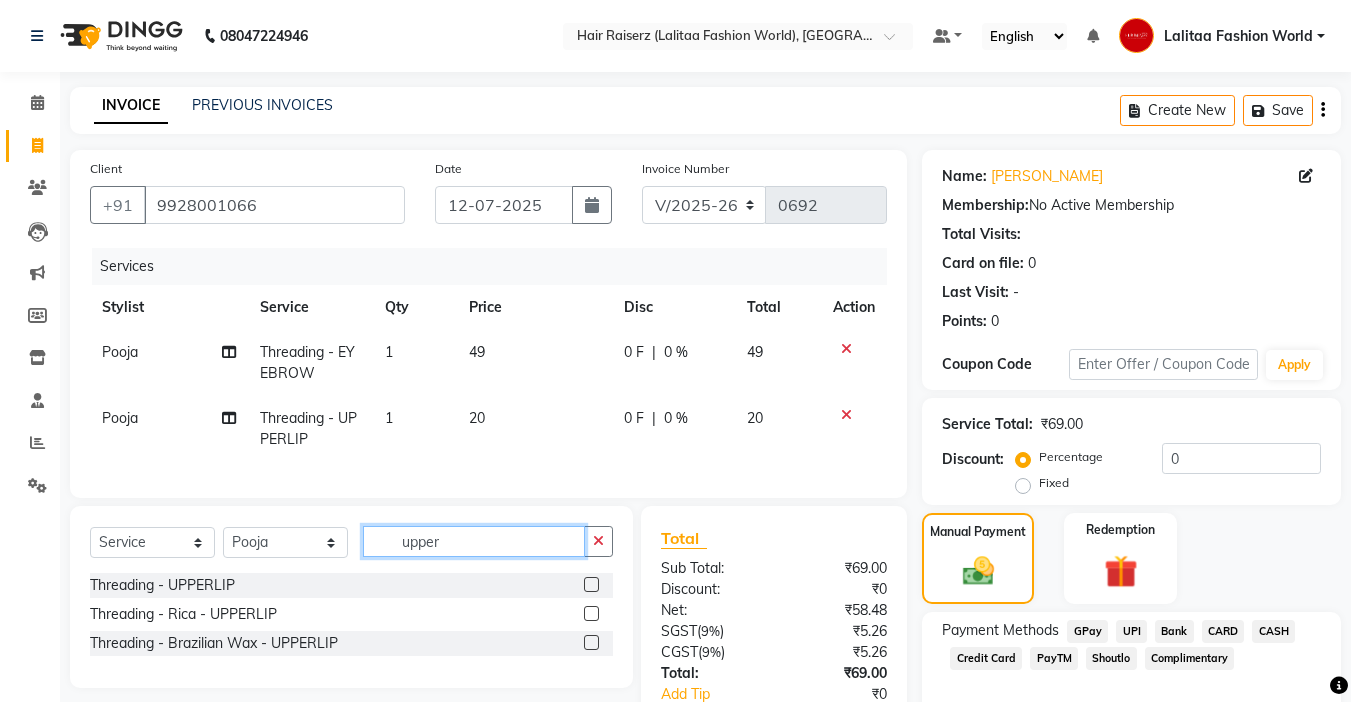 click on "upper" 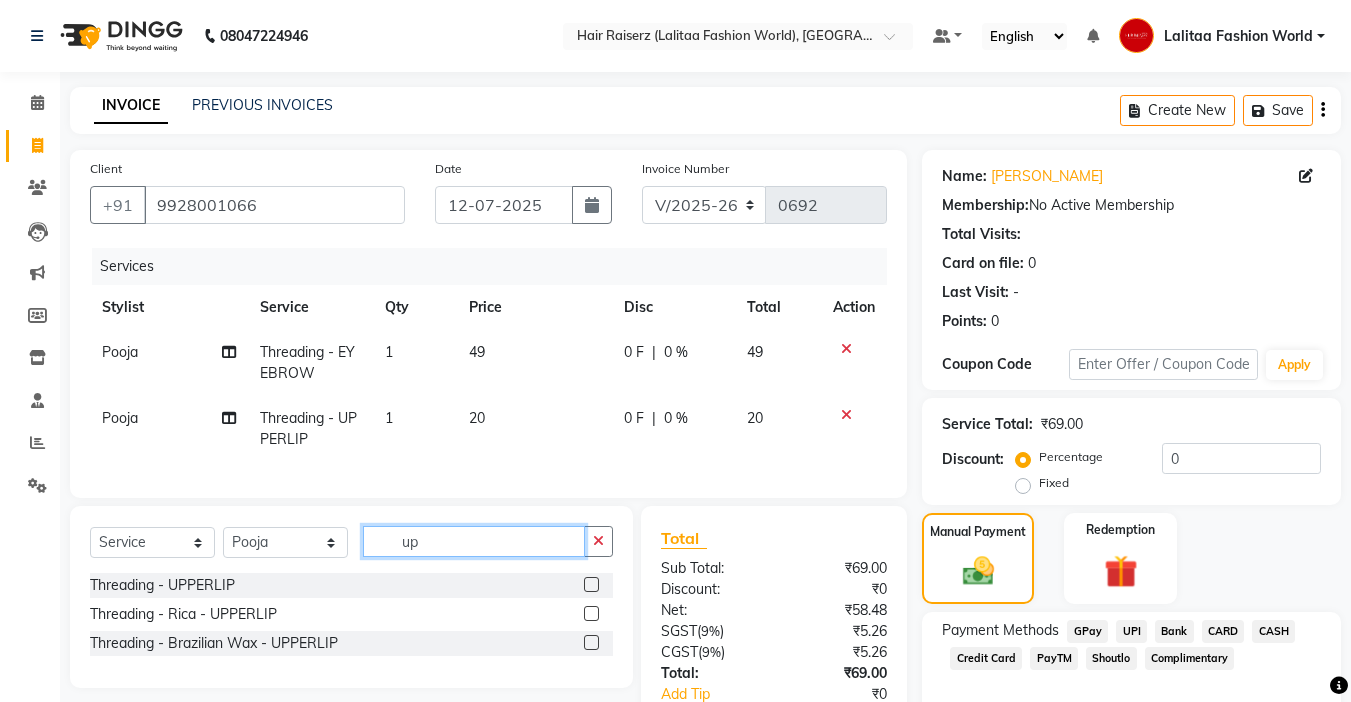type on "u" 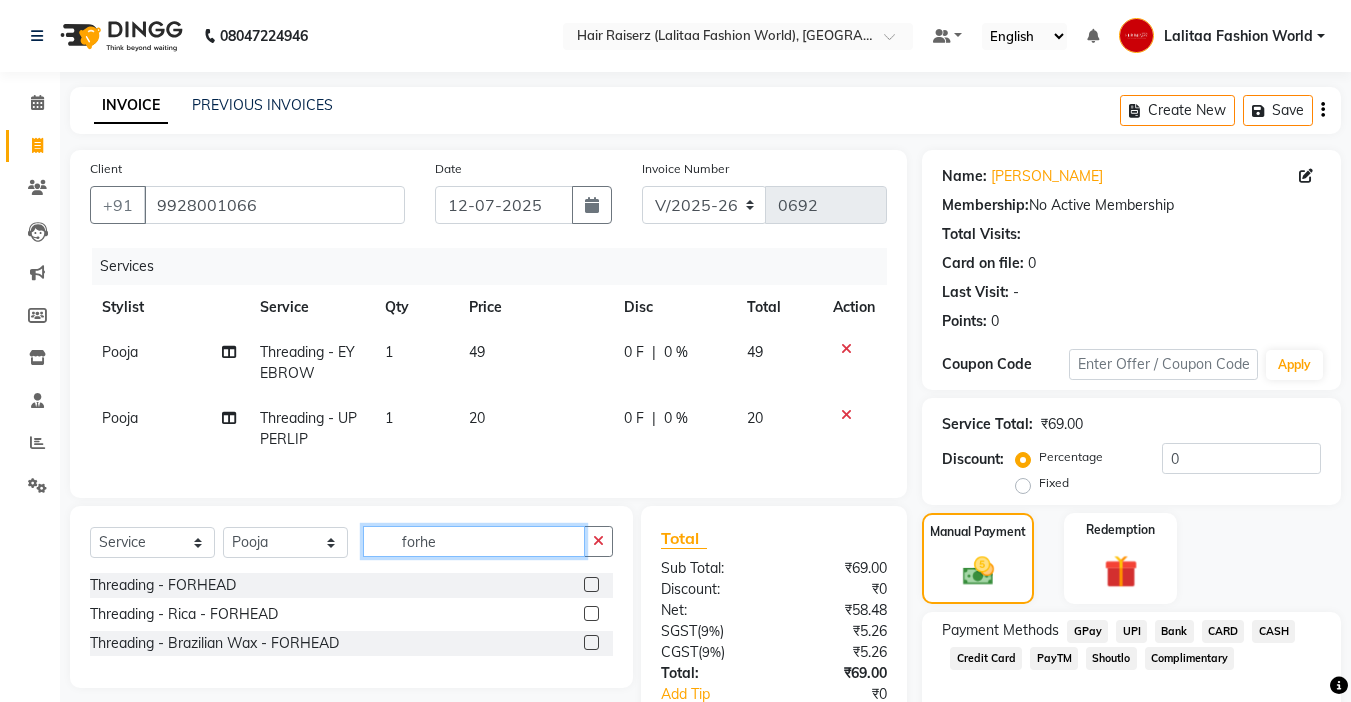 type on "forhe" 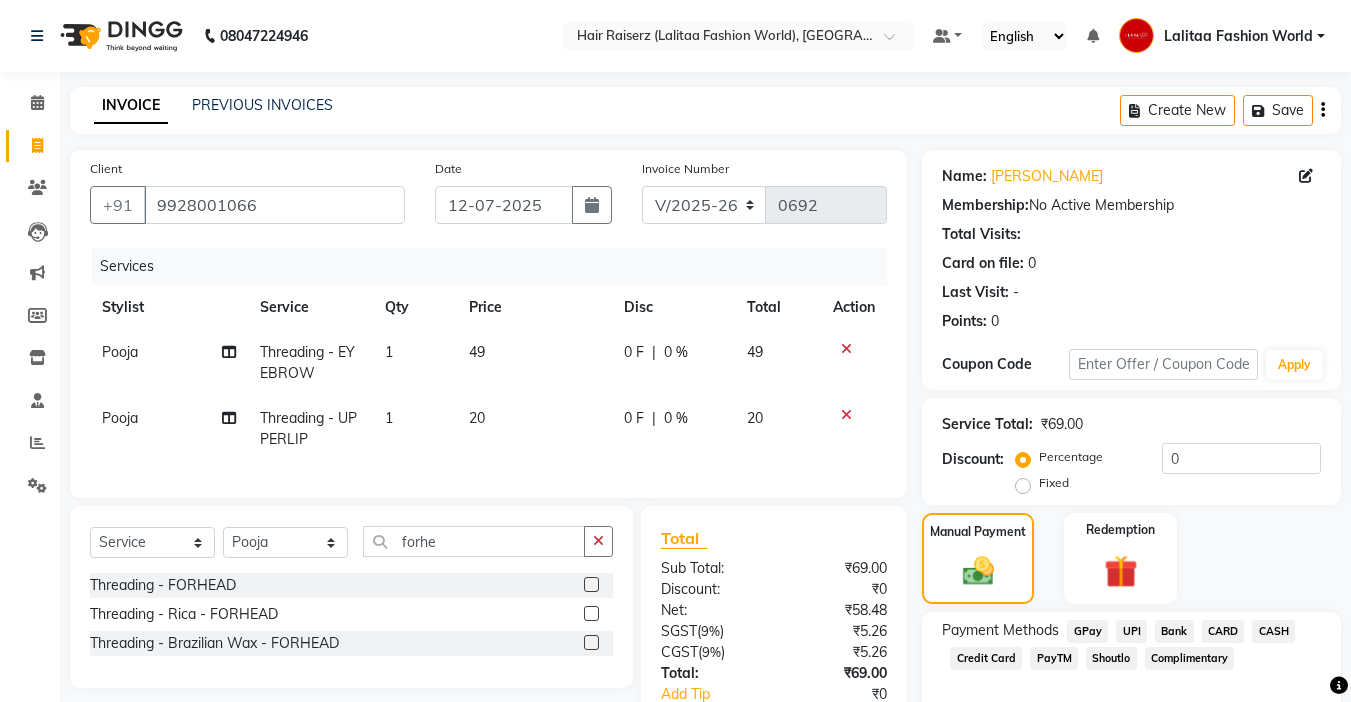 click 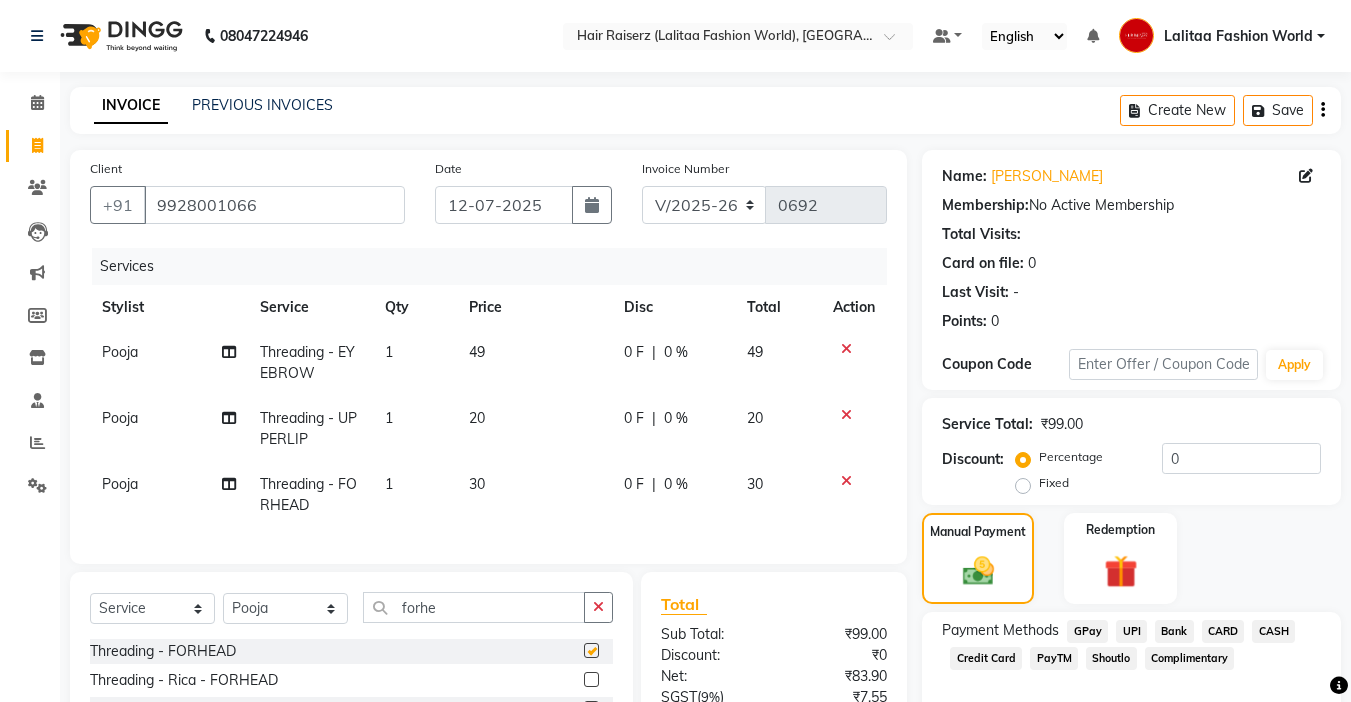 checkbox on "false" 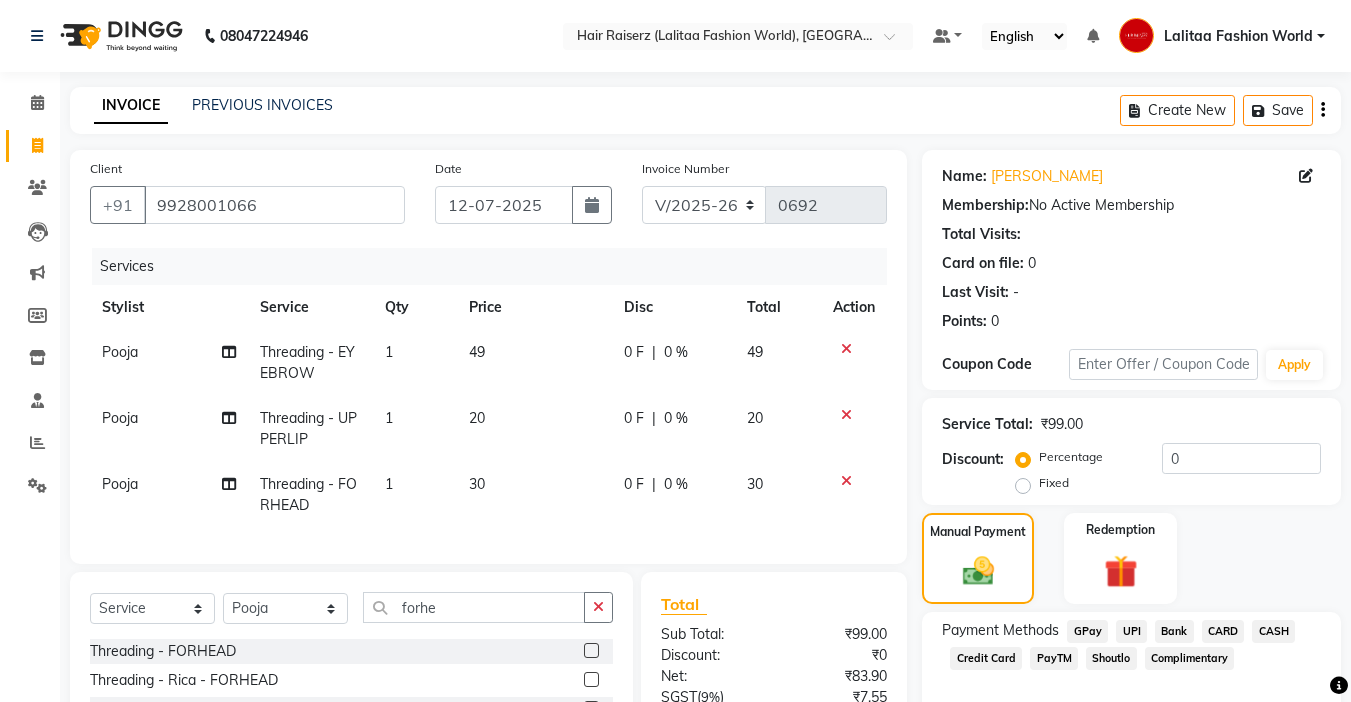 click on "49" 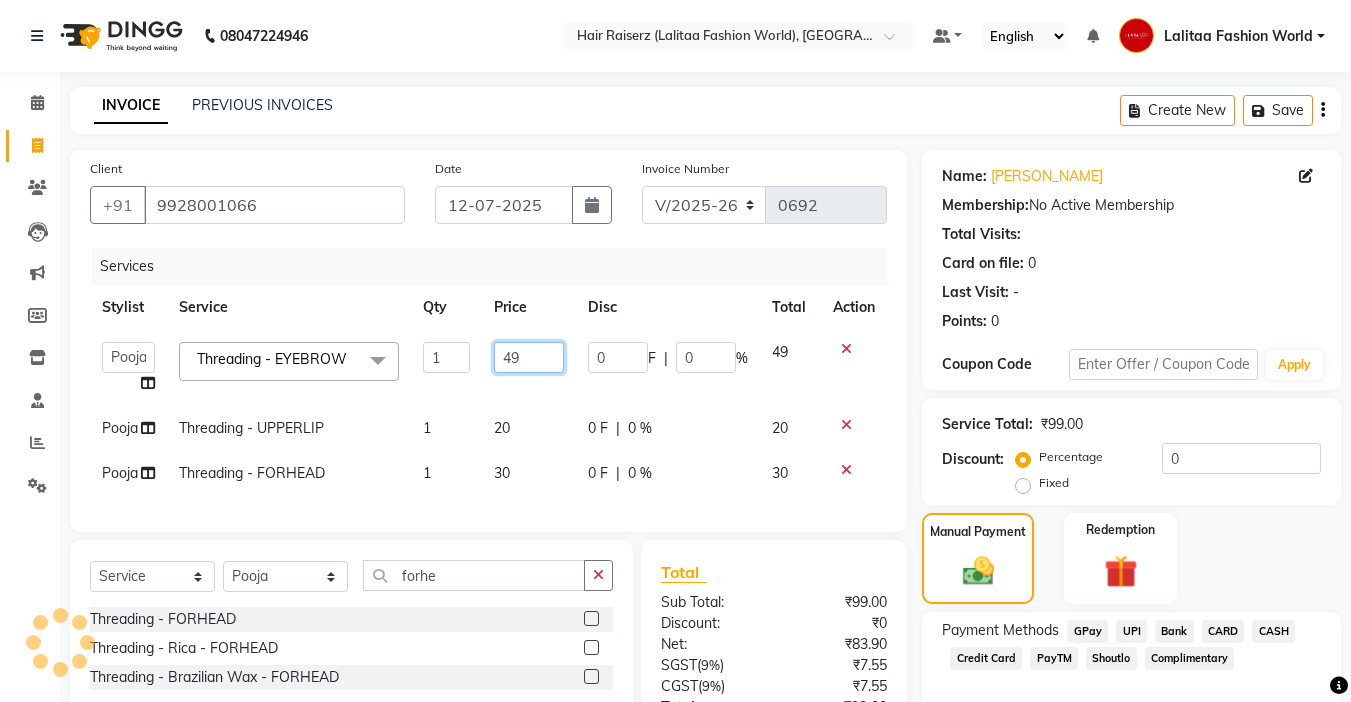click on "49" 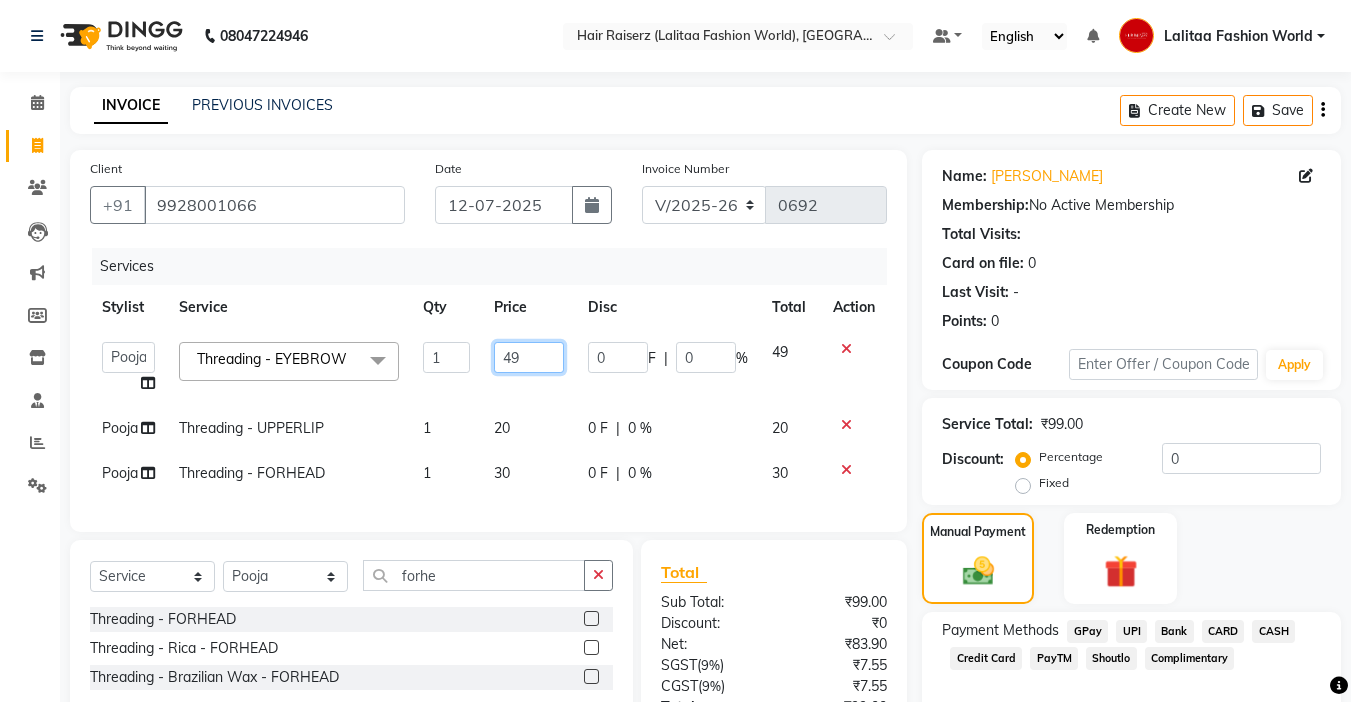 type on "4" 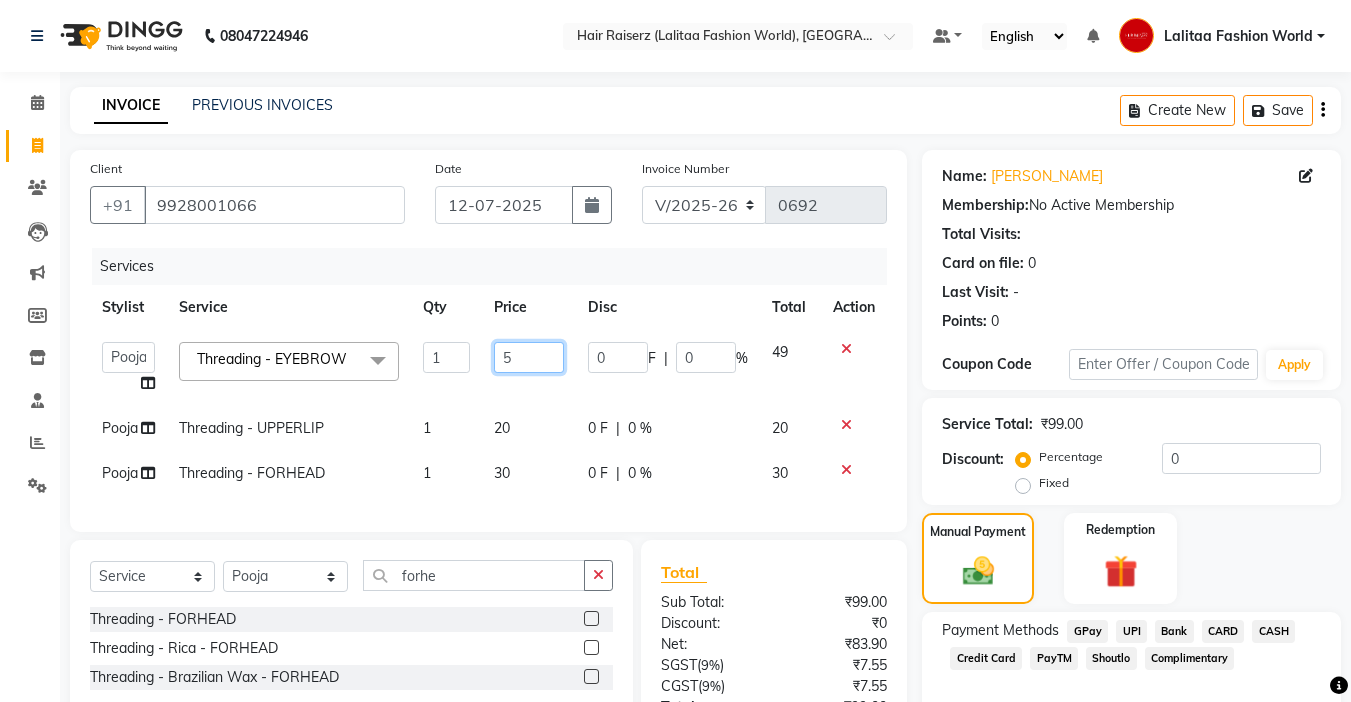 type on "50" 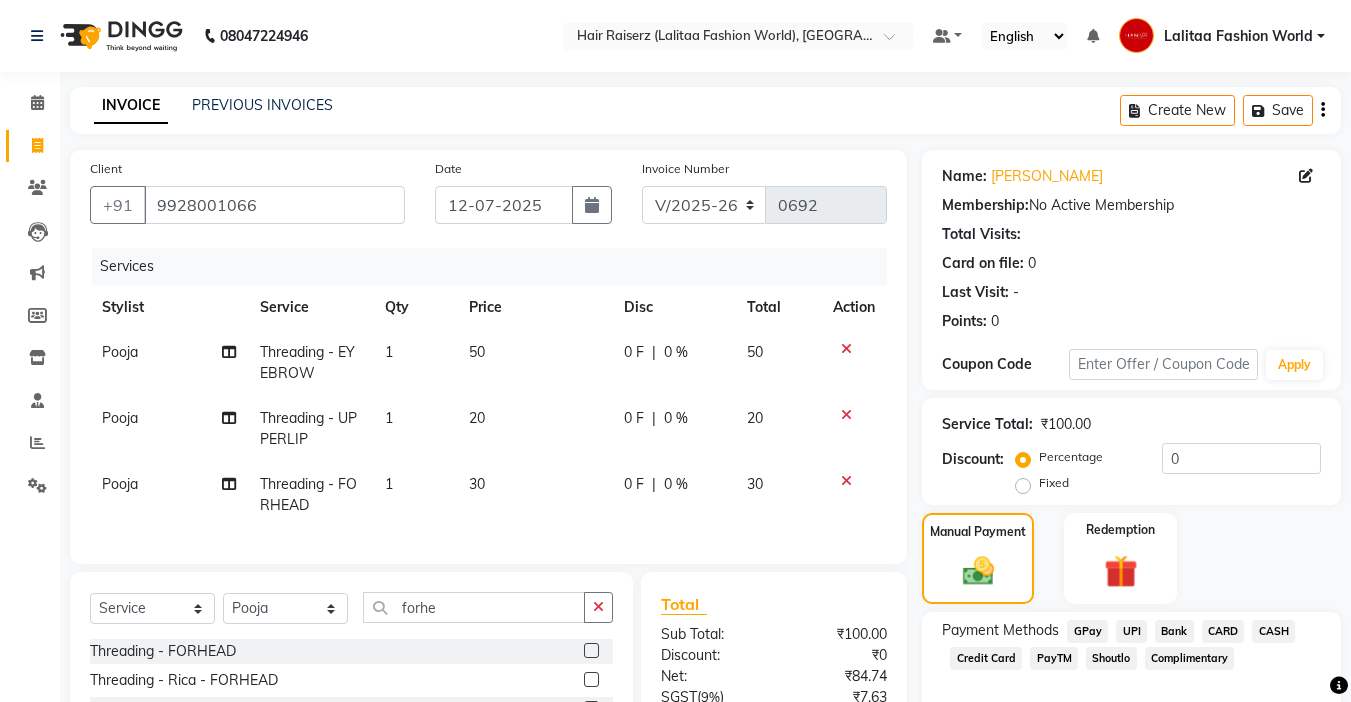 click on "50" 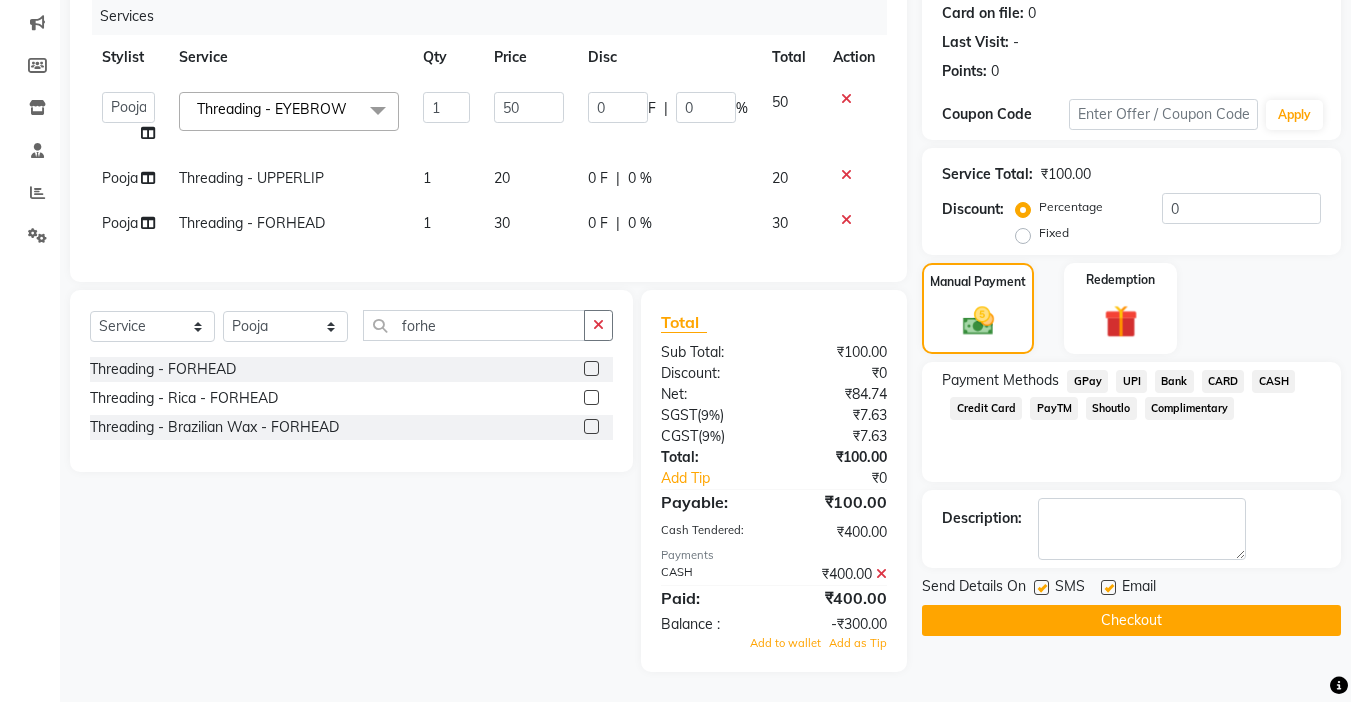 scroll, scrollTop: 0, scrollLeft: 0, axis: both 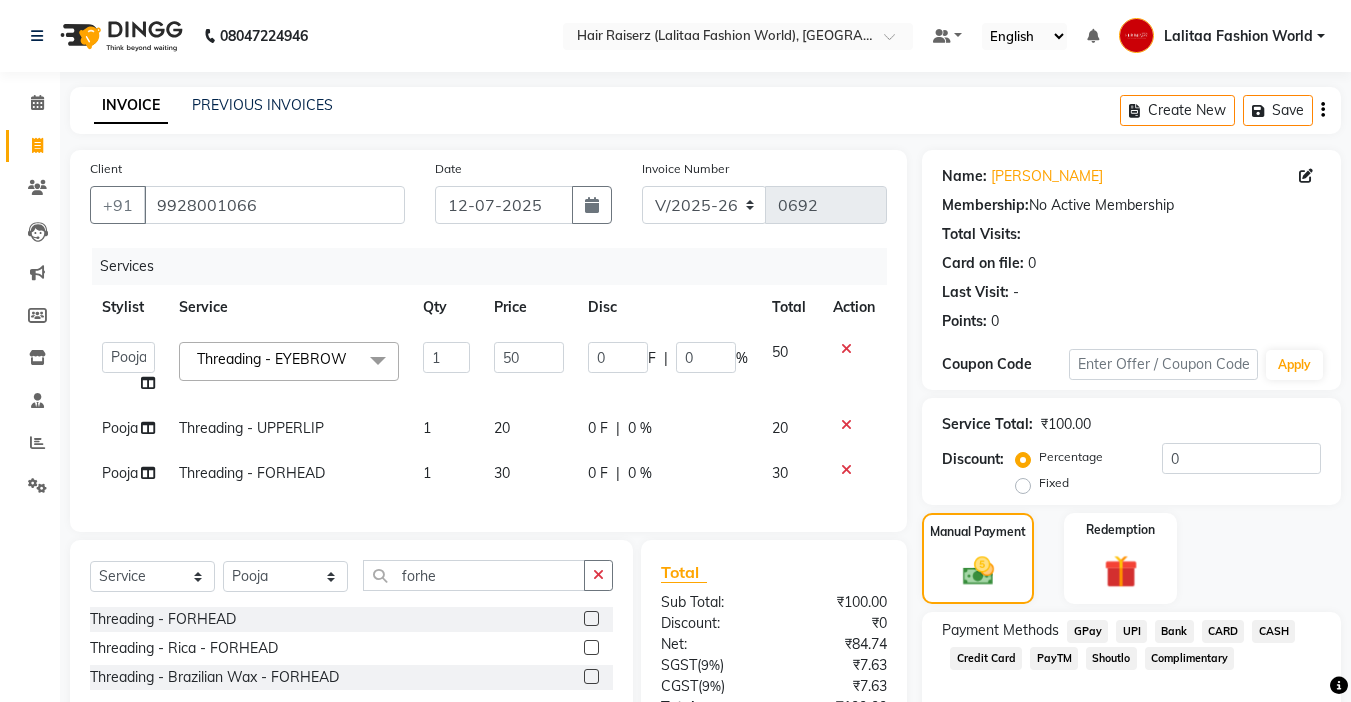 click on "0 F | 0 %" 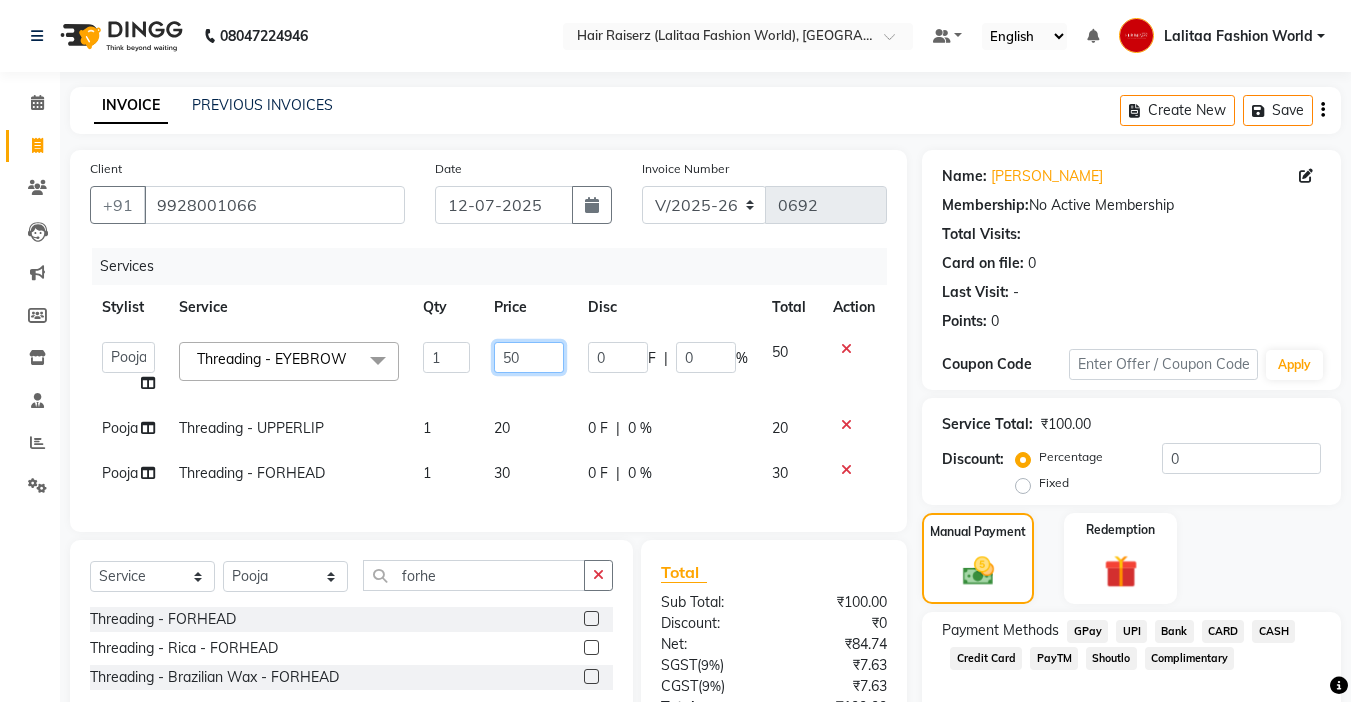 click on "50" 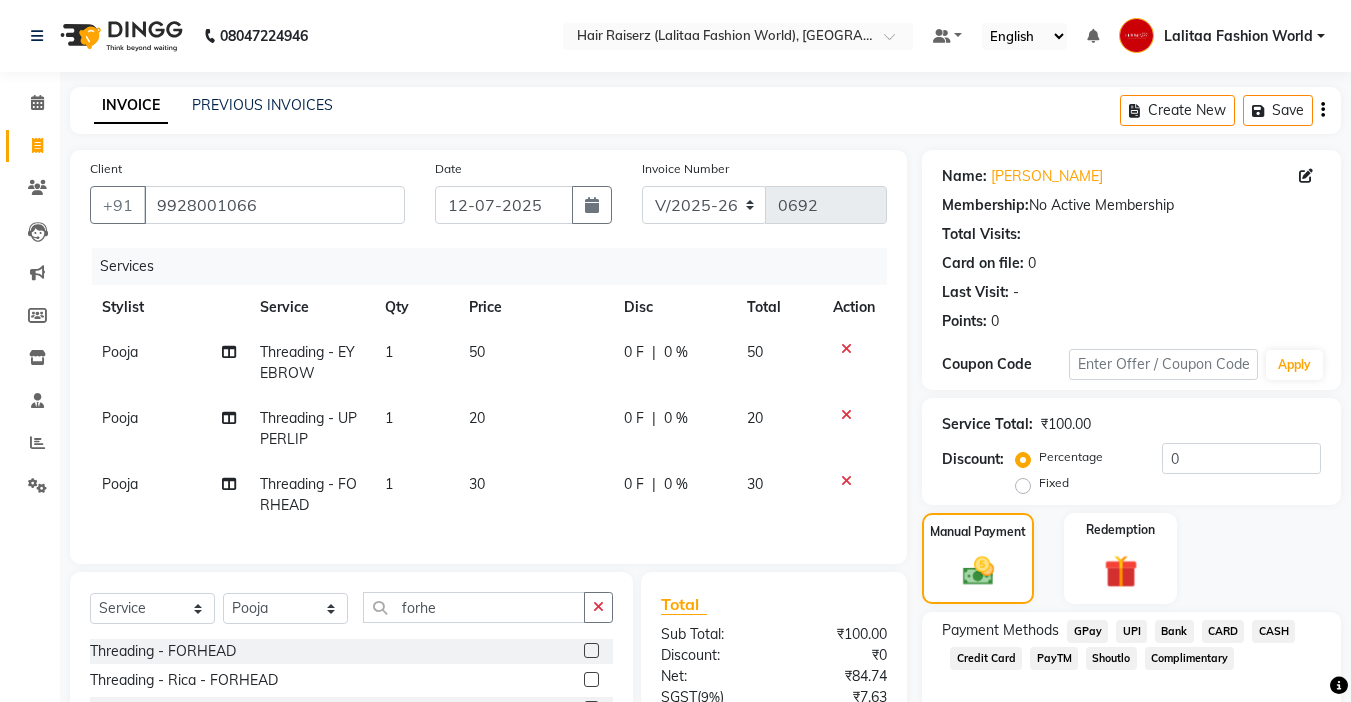 click on "Pooja Threading - EYEBROW 1 50 0 F | 0 % 50 Pooja Threading - UPPERLIP 1 20 0 F | 0 % 20 Pooja Threading - FORHEAD 1 30 0 F | 0 % 30" 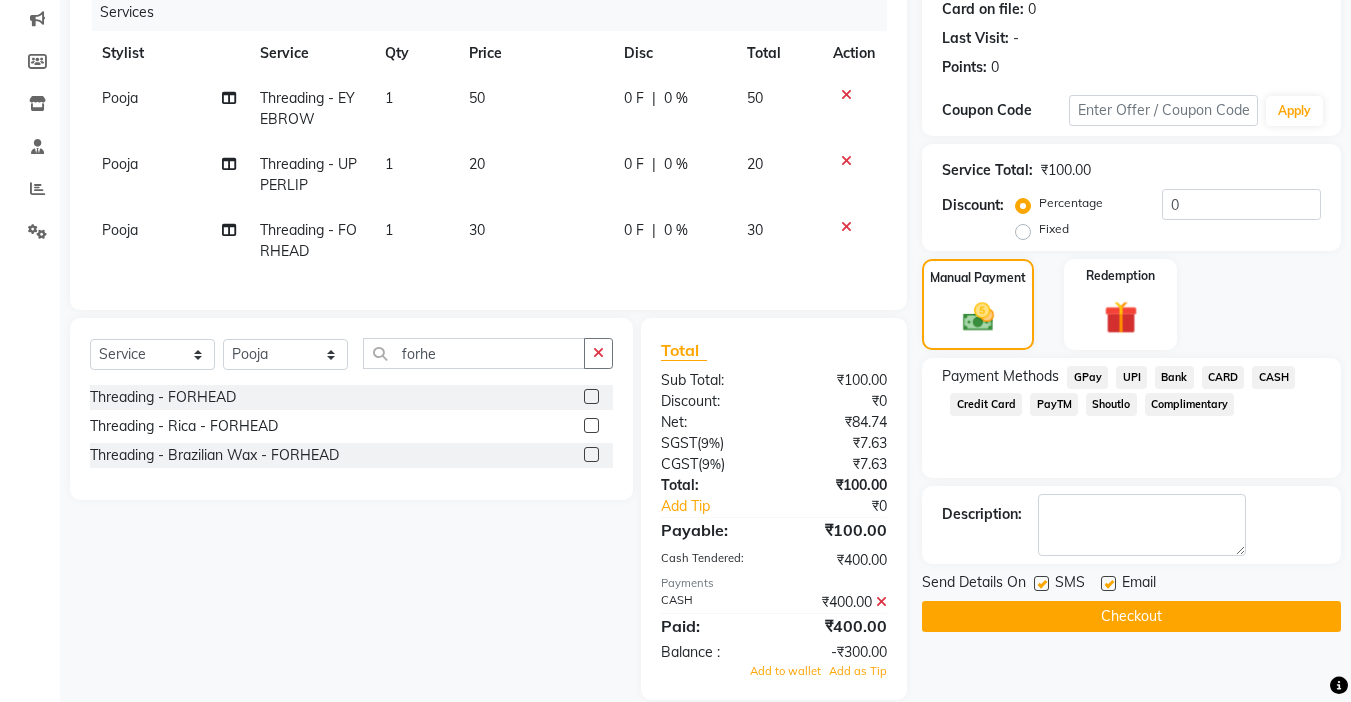 scroll, scrollTop: 297, scrollLeft: 0, axis: vertical 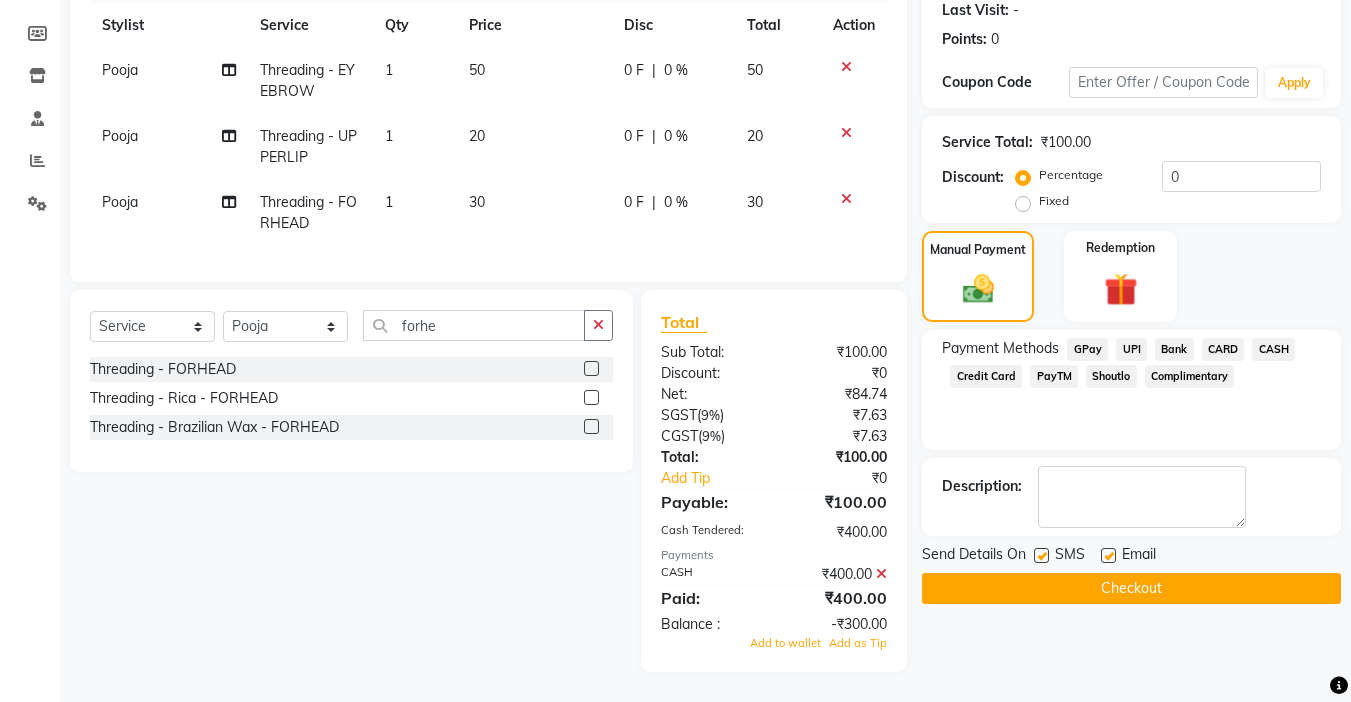click 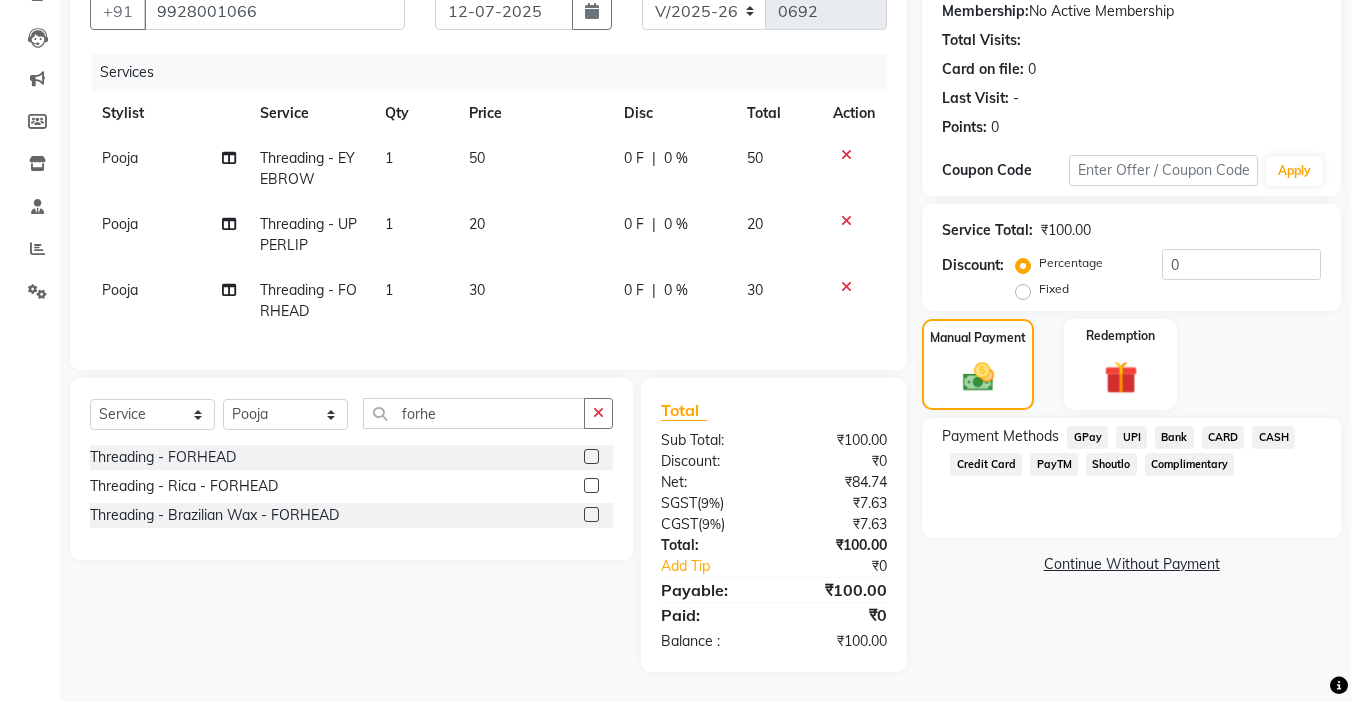 click on "UPI" 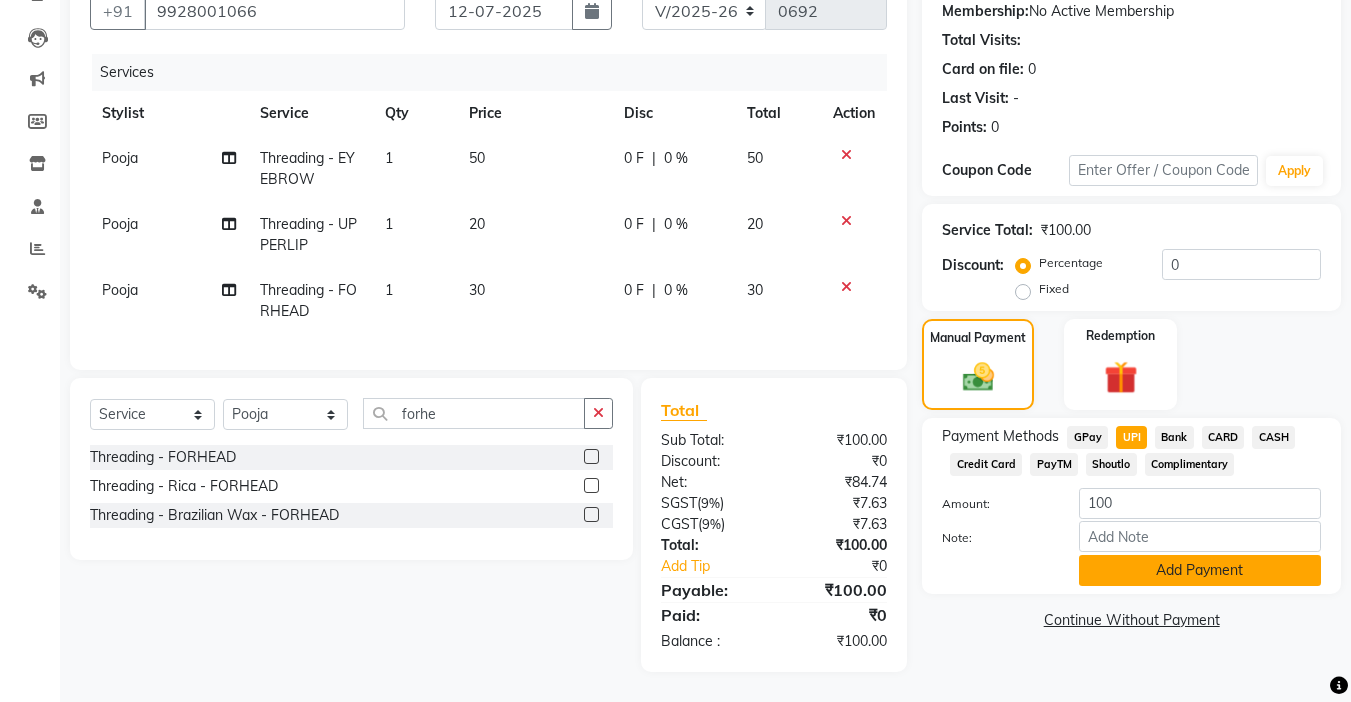 click on "Add Payment" 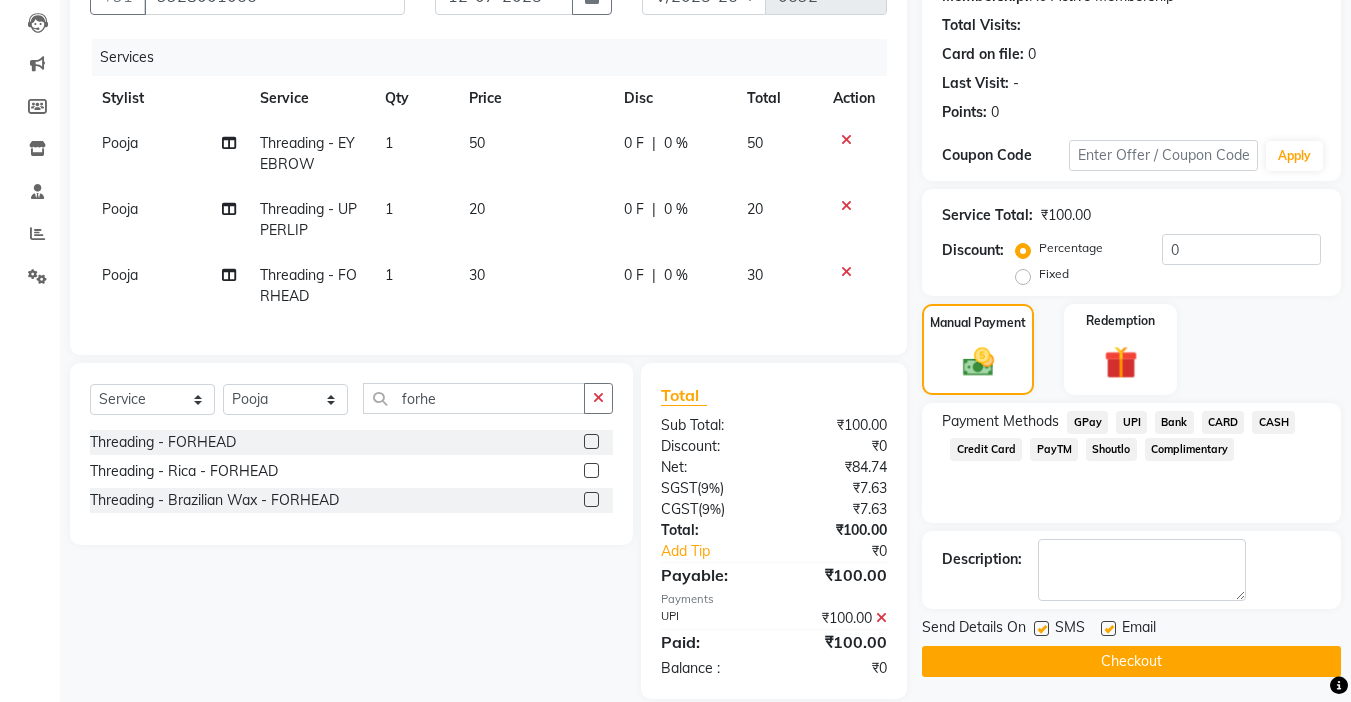 scroll, scrollTop: 251, scrollLeft: 0, axis: vertical 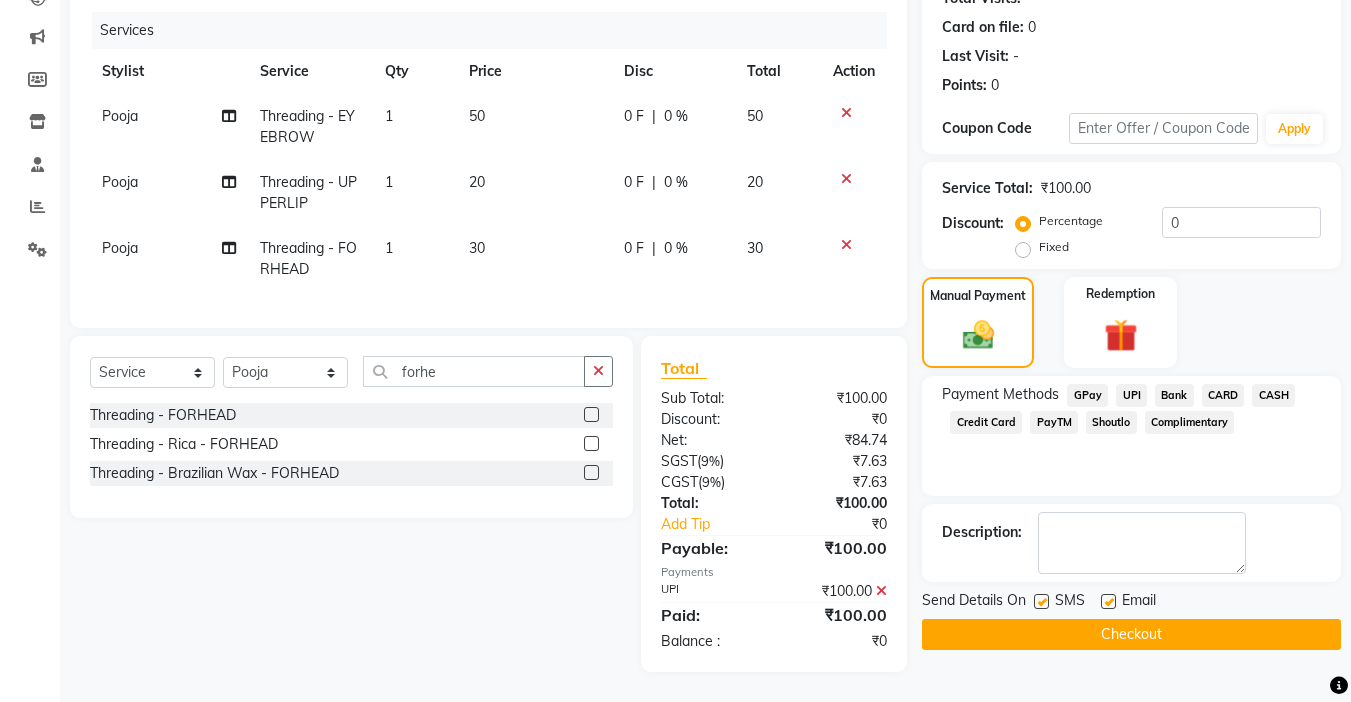 click 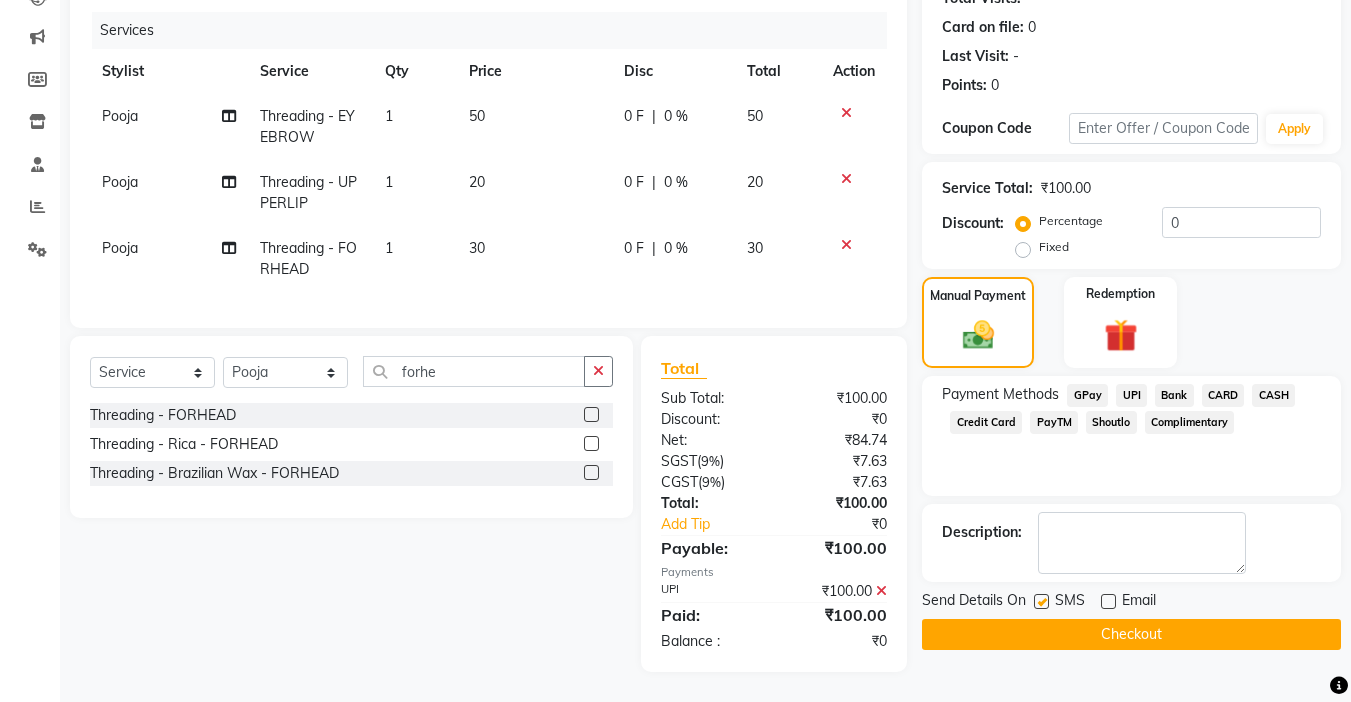 click on "Checkout" 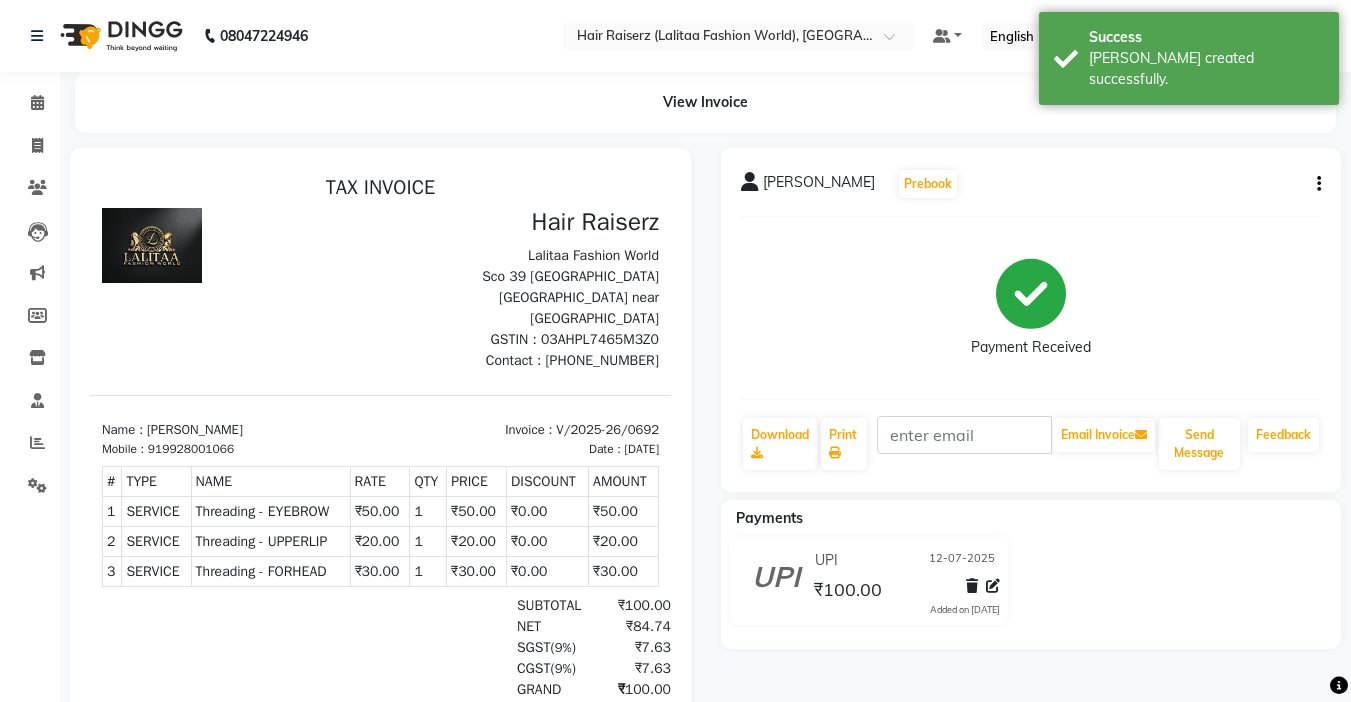 scroll, scrollTop: 0, scrollLeft: 0, axis: both 